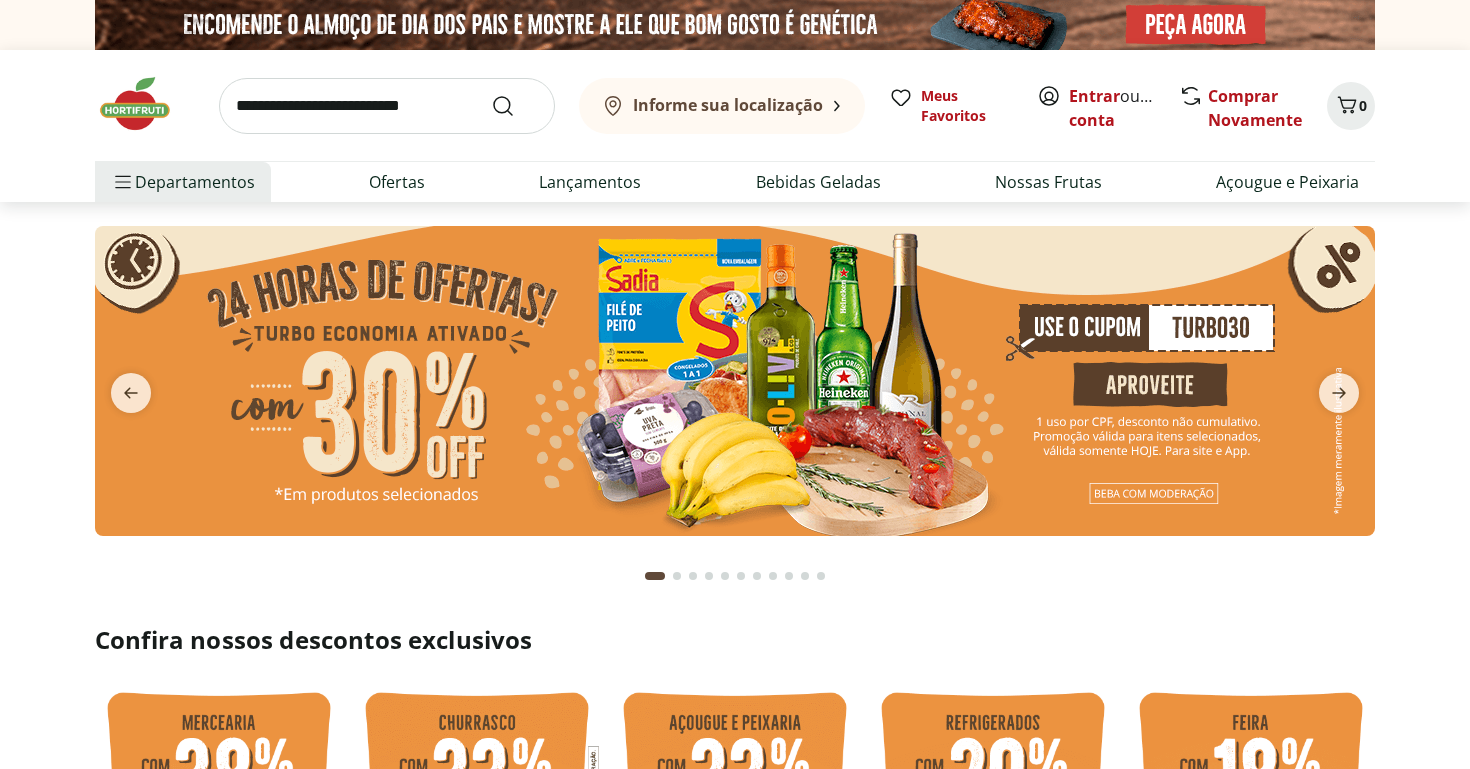 scroll, scrollTop: 0, scrollLeft: 0, axis: both 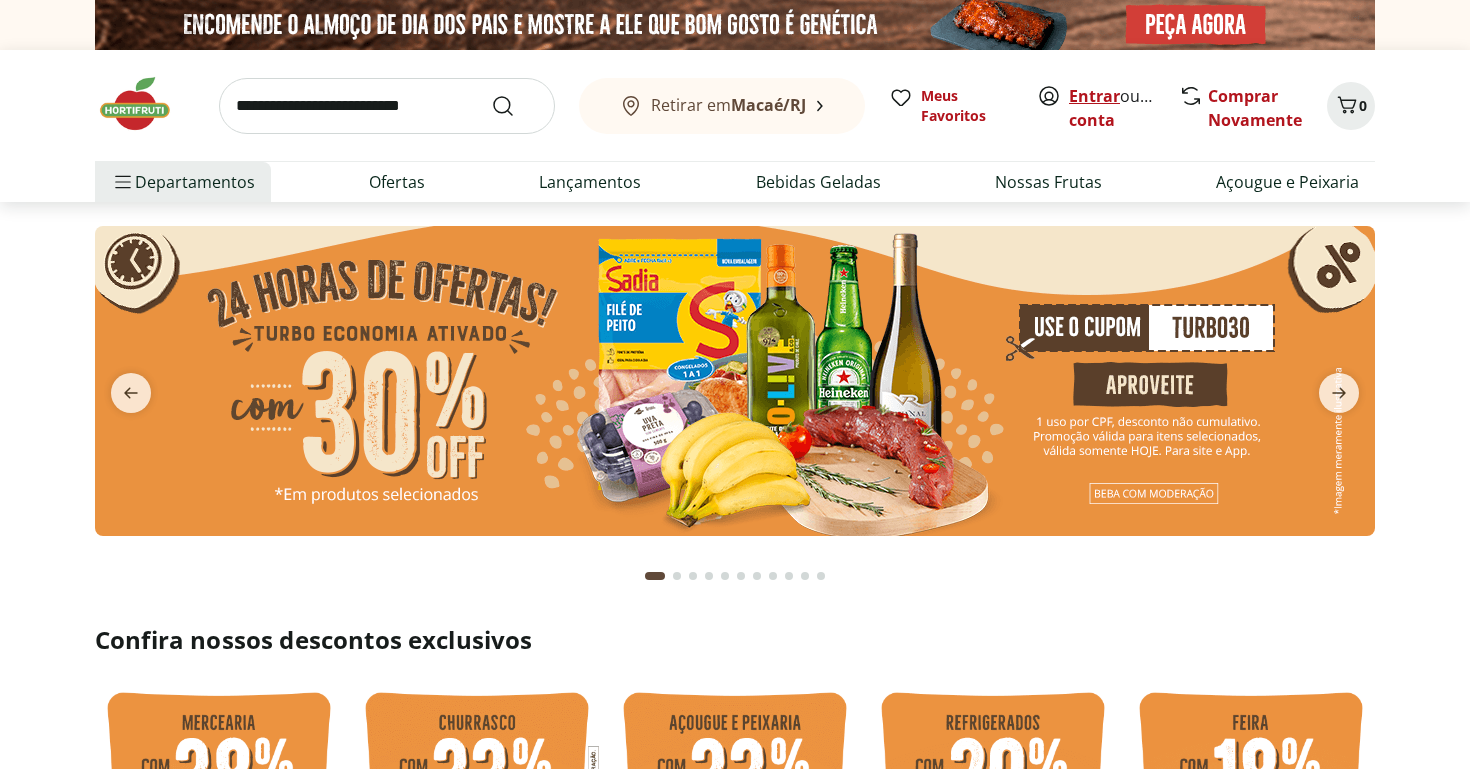 click on "Entrar" at bounding box center (1094, 96) 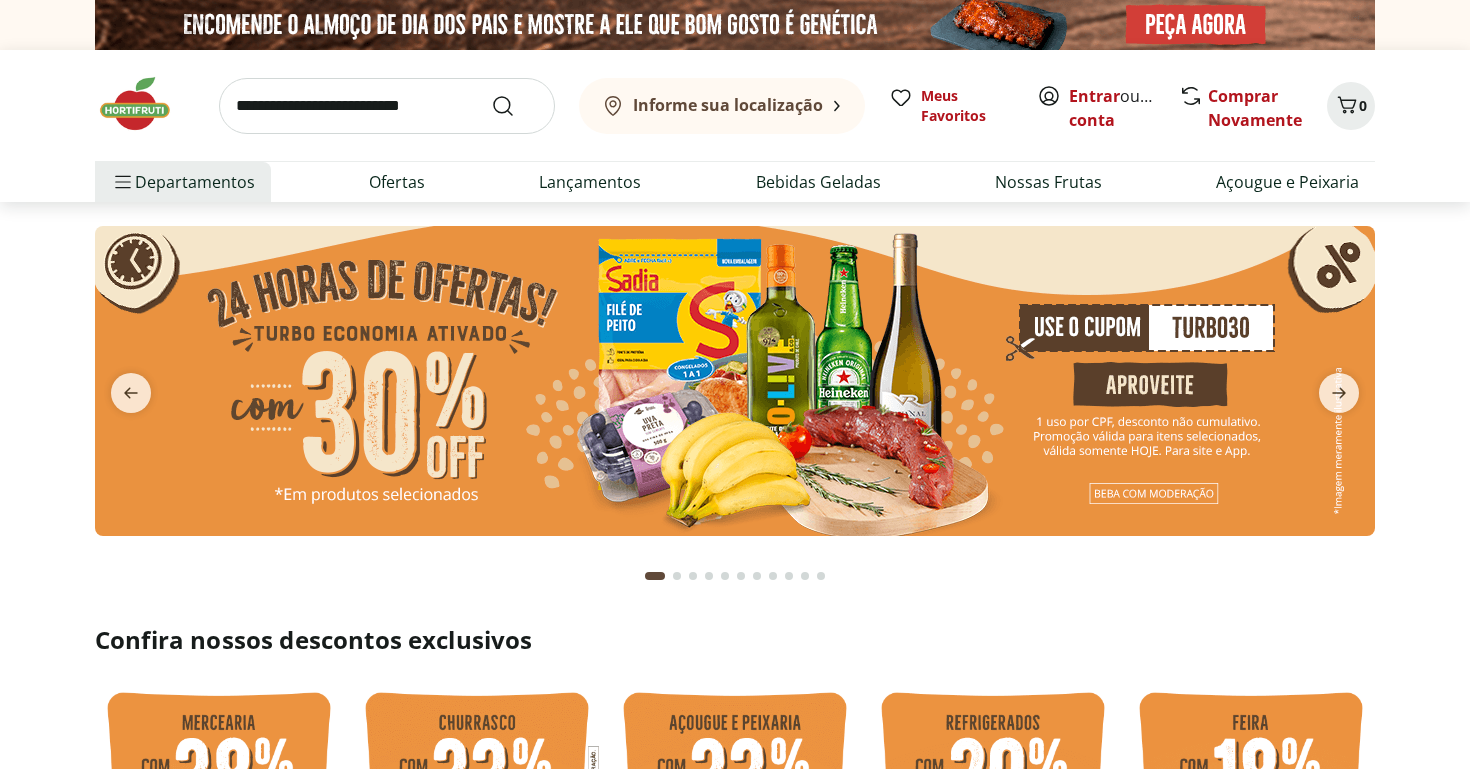 scroll, scrollTop: 0, scrollLeft: 0, axis: both 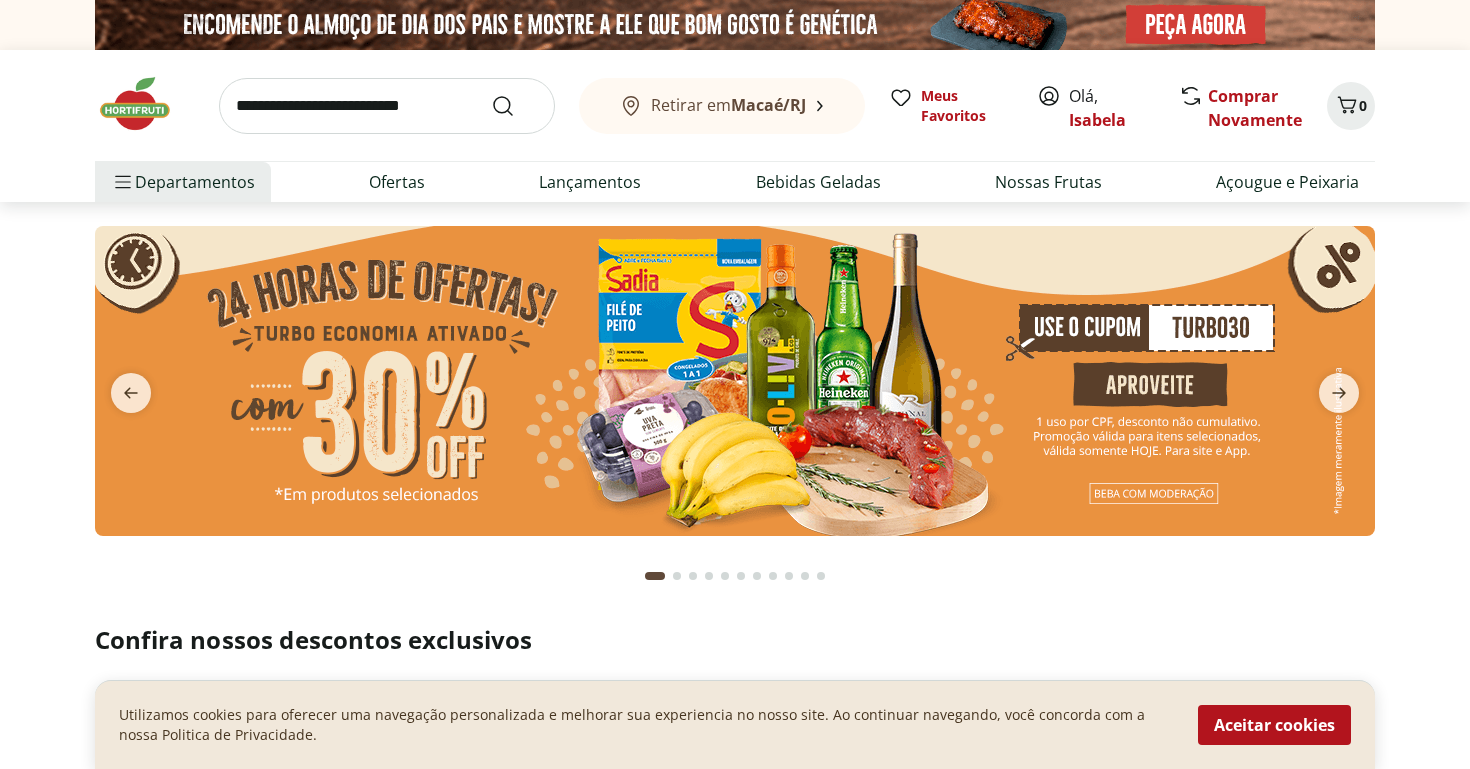 click at bounding box center (387, 106) 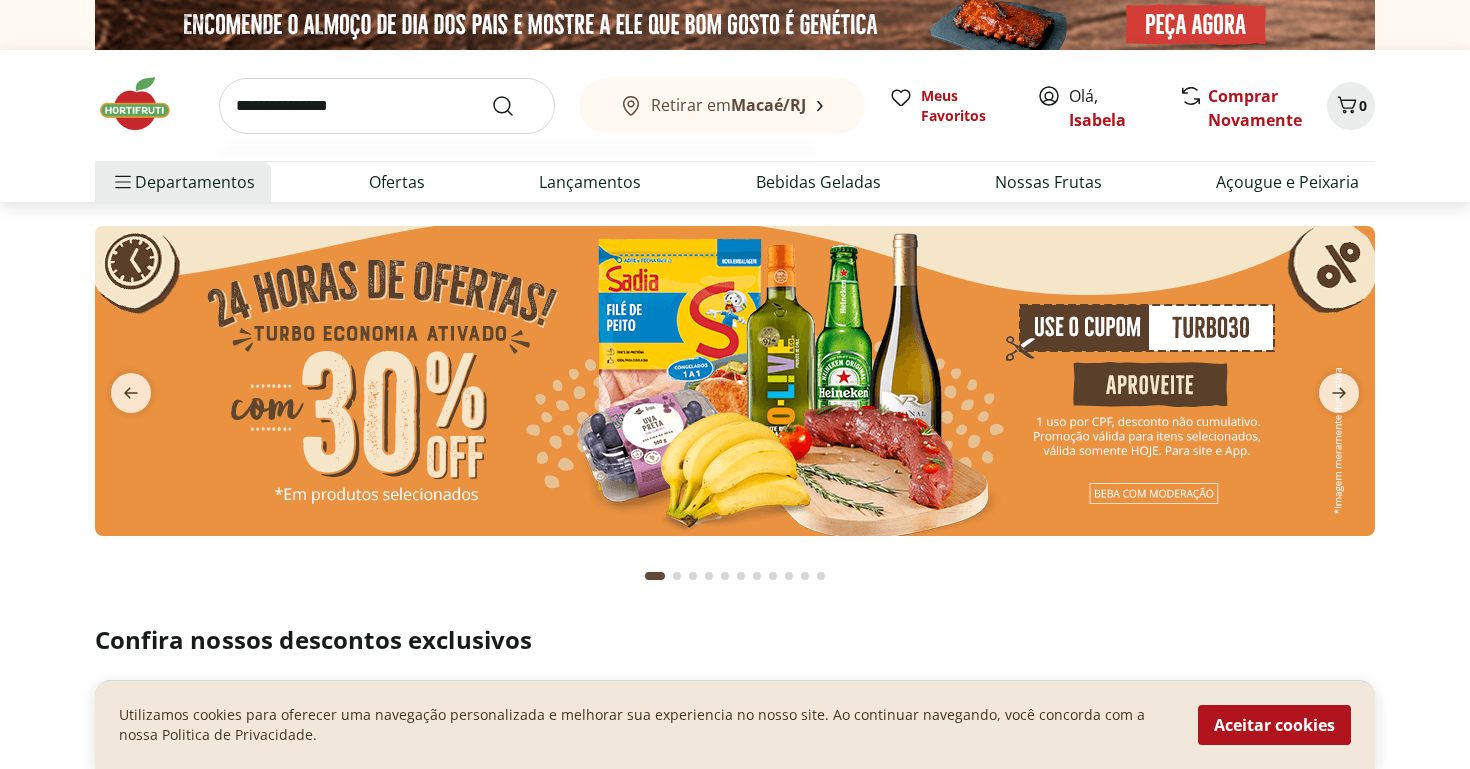 type on "**********" 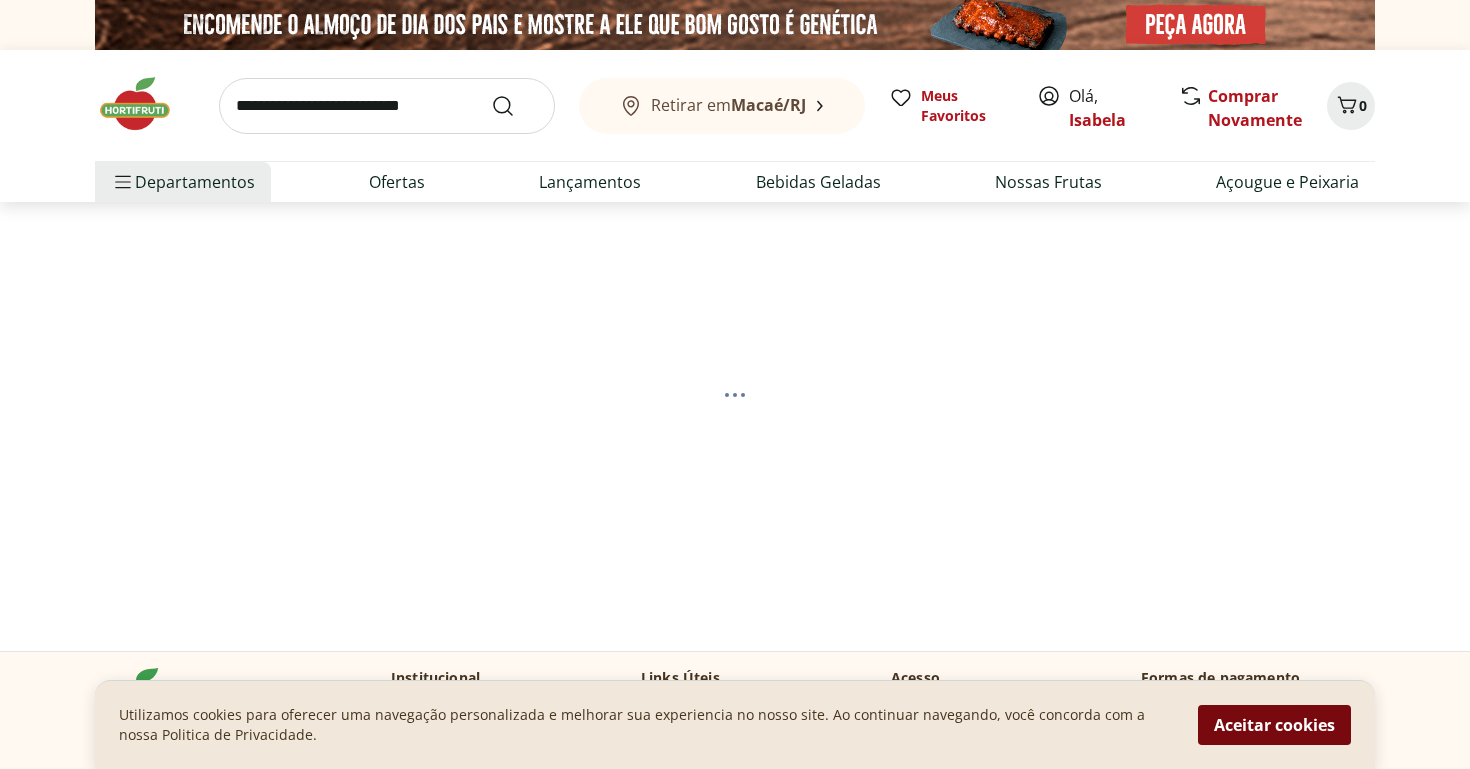 click on "Aceitar cookies" at bounding box center [1274, 725] 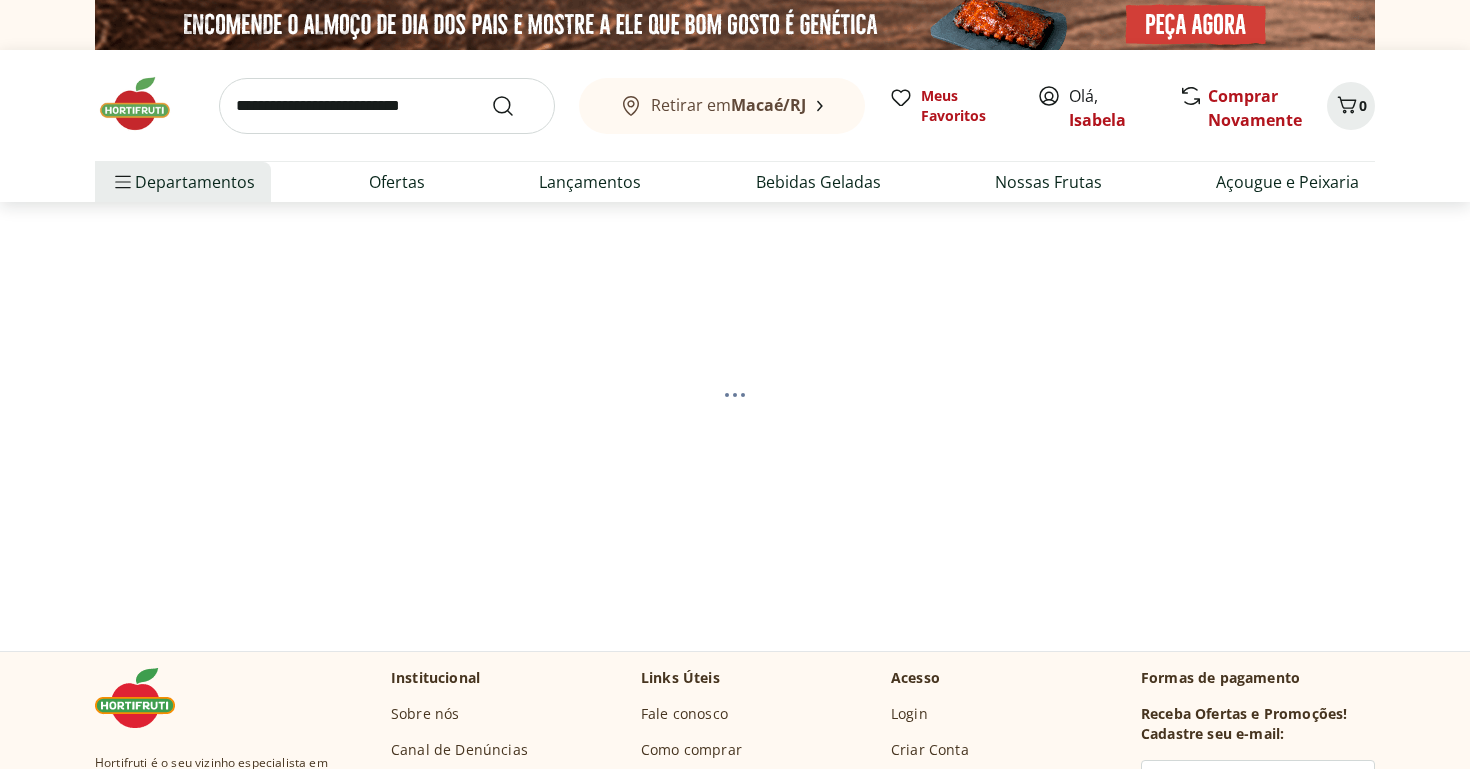 click on "Receba Ofertas e Promoções!" at bounding box center [1244, 714] 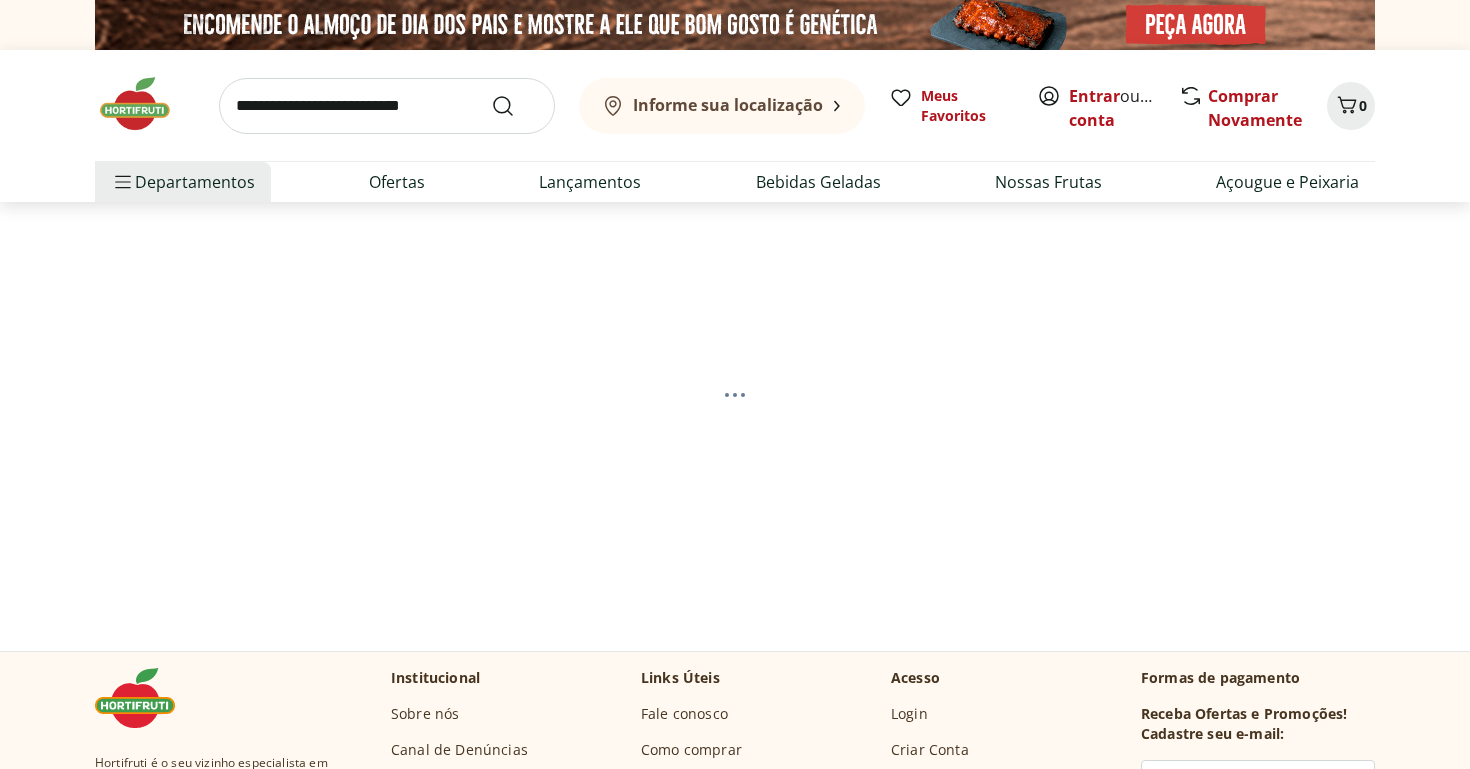 scroll, scrollTop: 0, scrollLeft: 0, axis: both 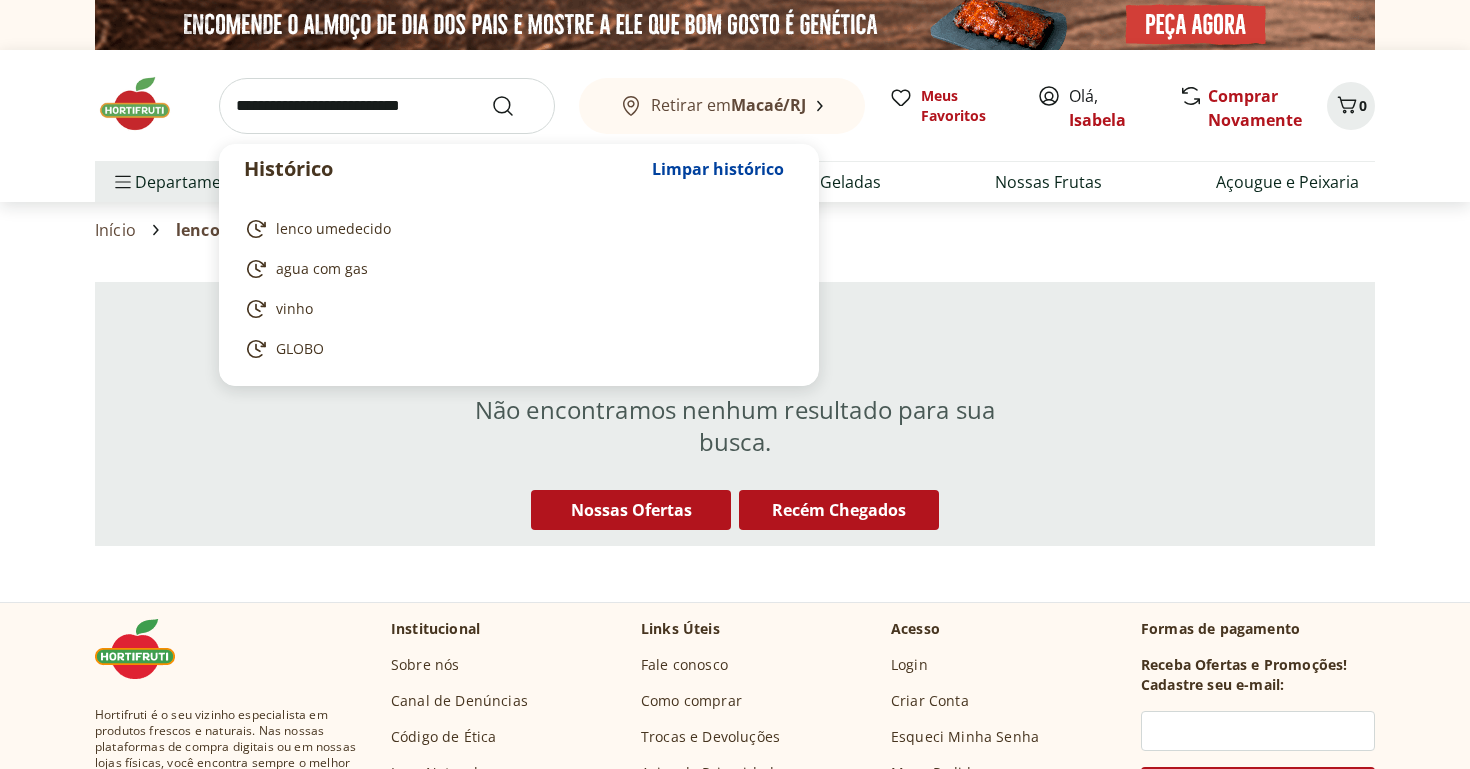 click at bounding box center [387, 106] 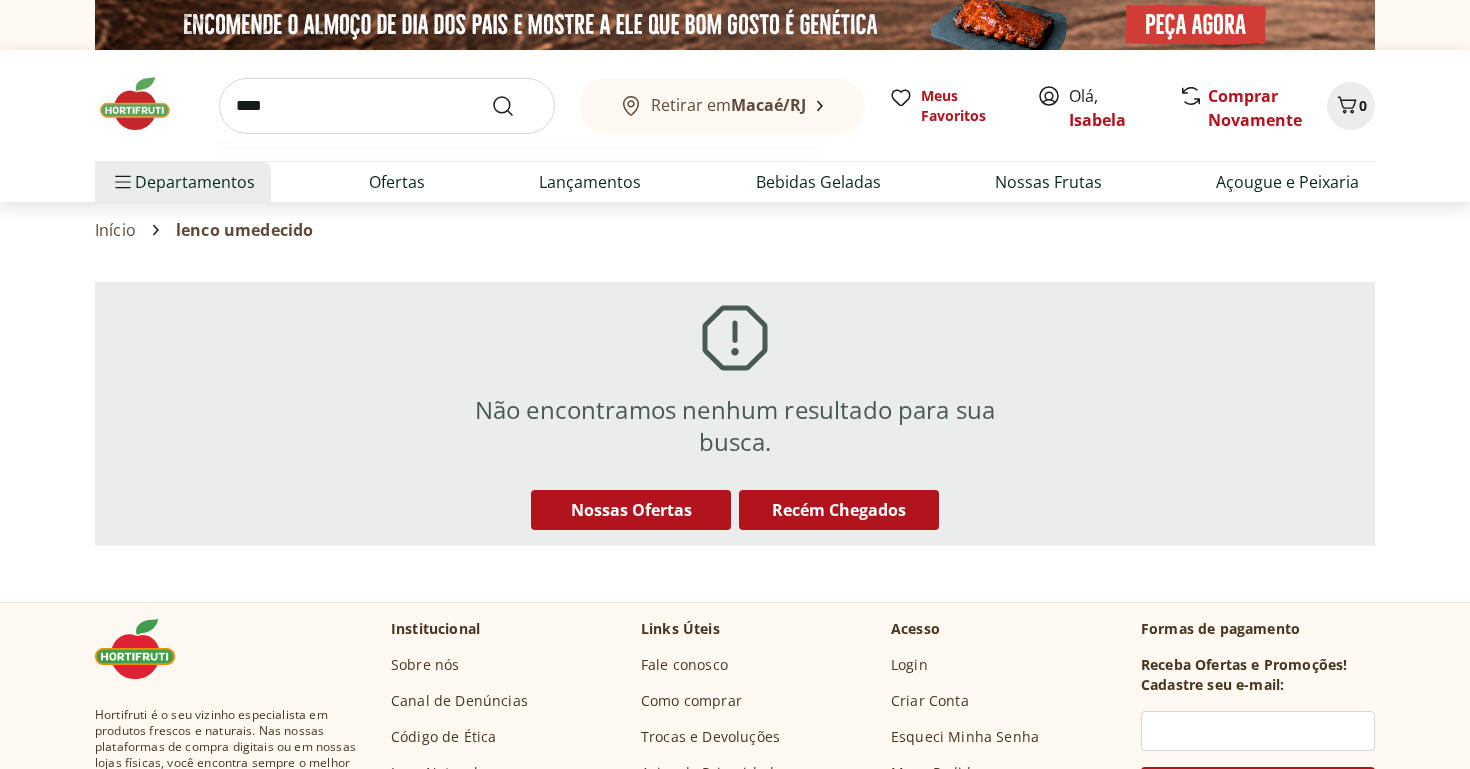 type on "****" 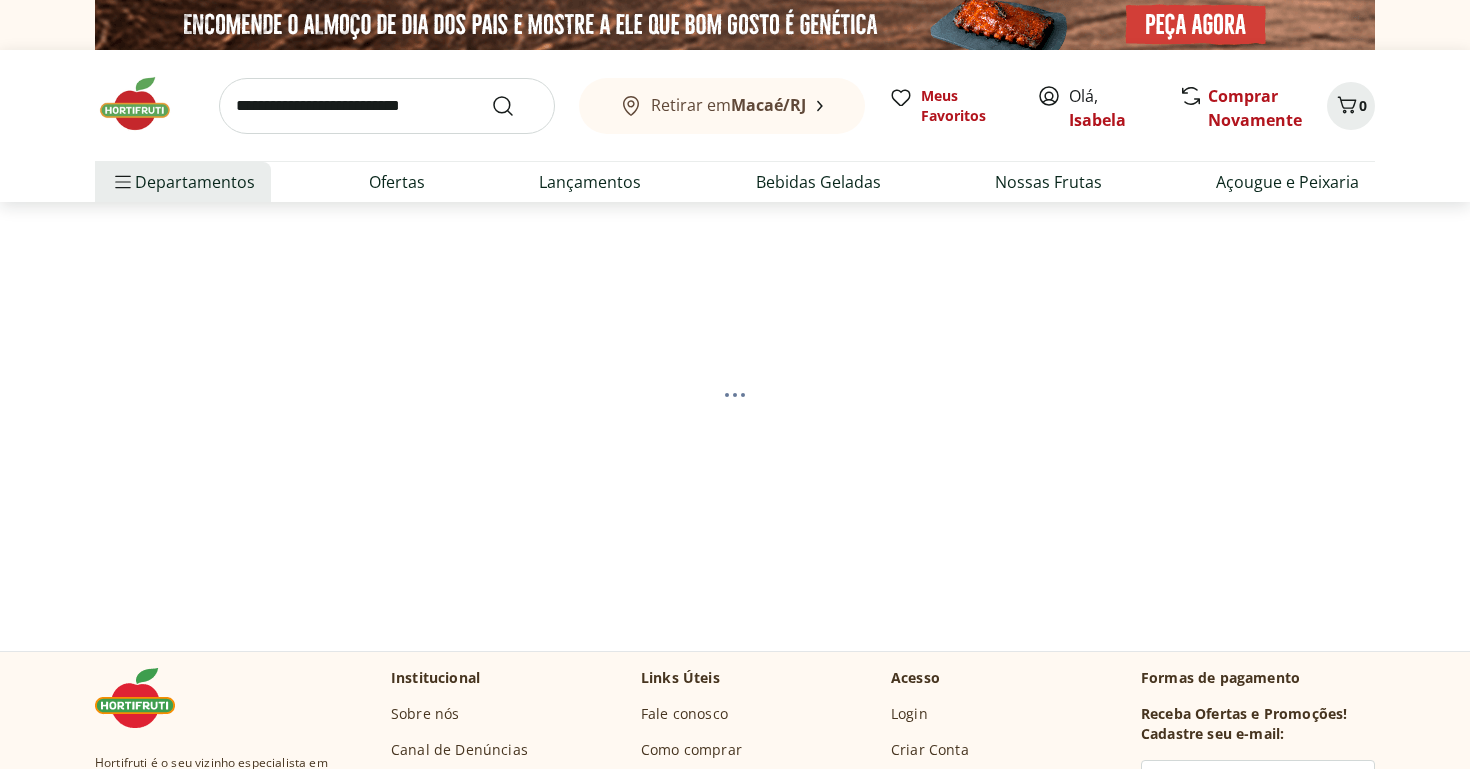 select on "**********" 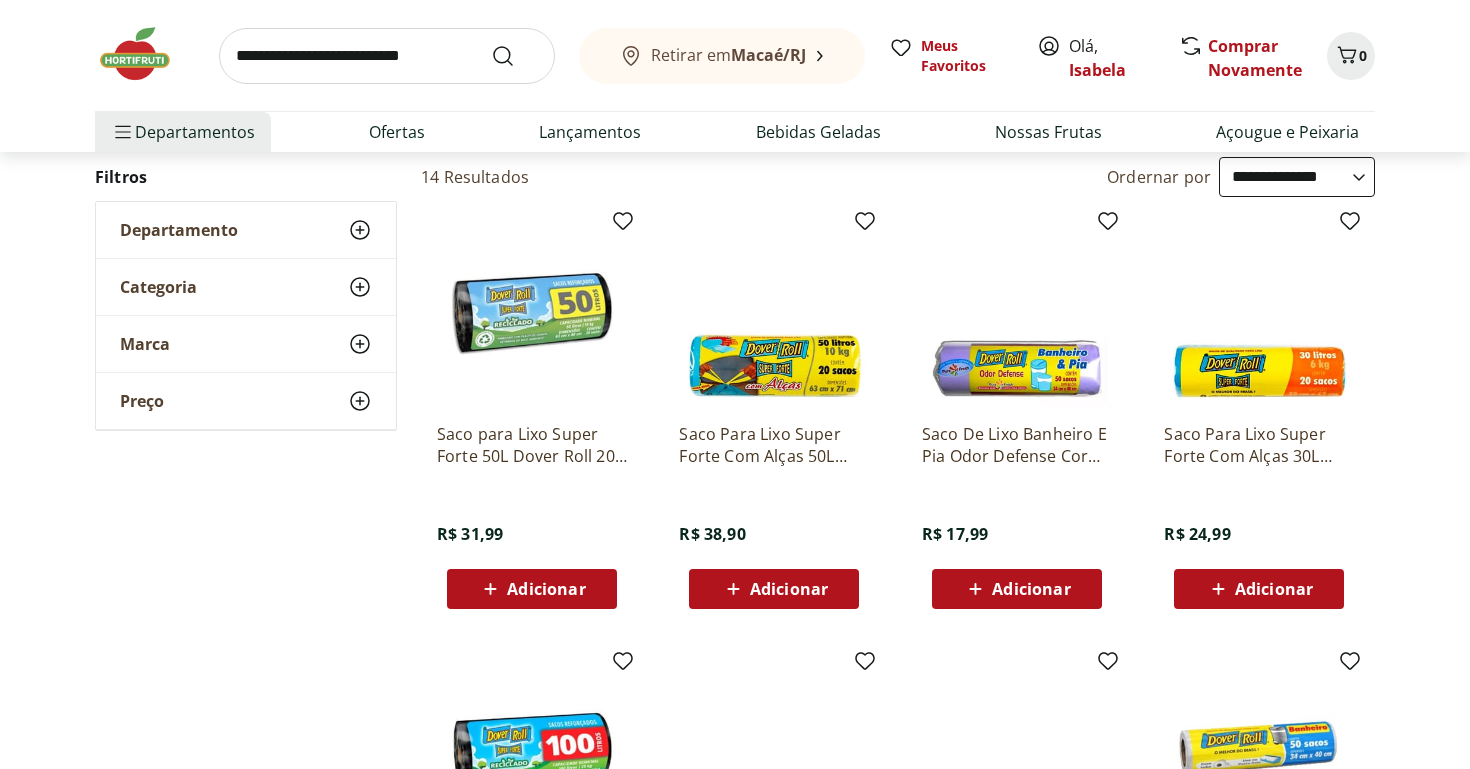 scroll, scrollTop: 249, scrollLeft: 0, axis: vertical 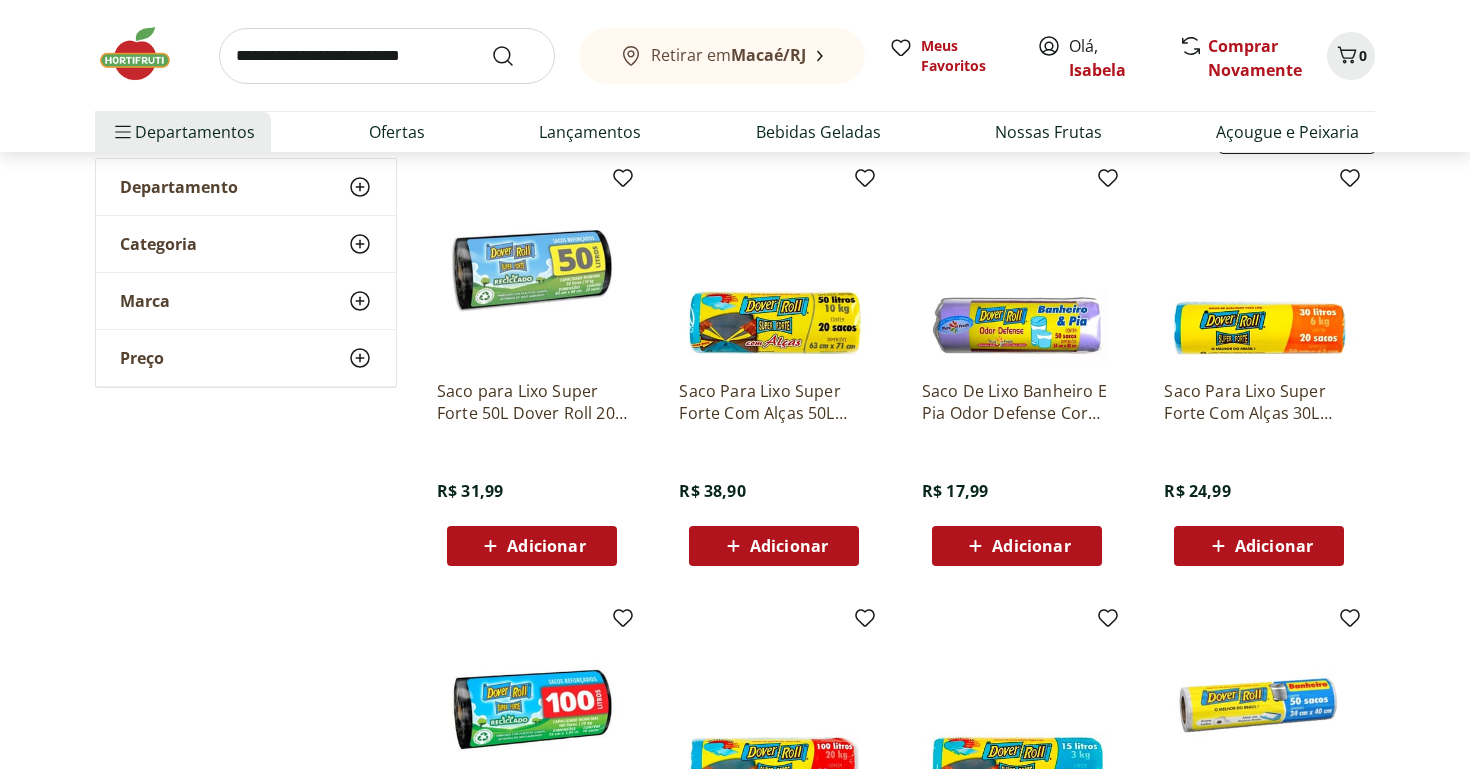 click on "Adicionar" at bounding box center [1017, 546] 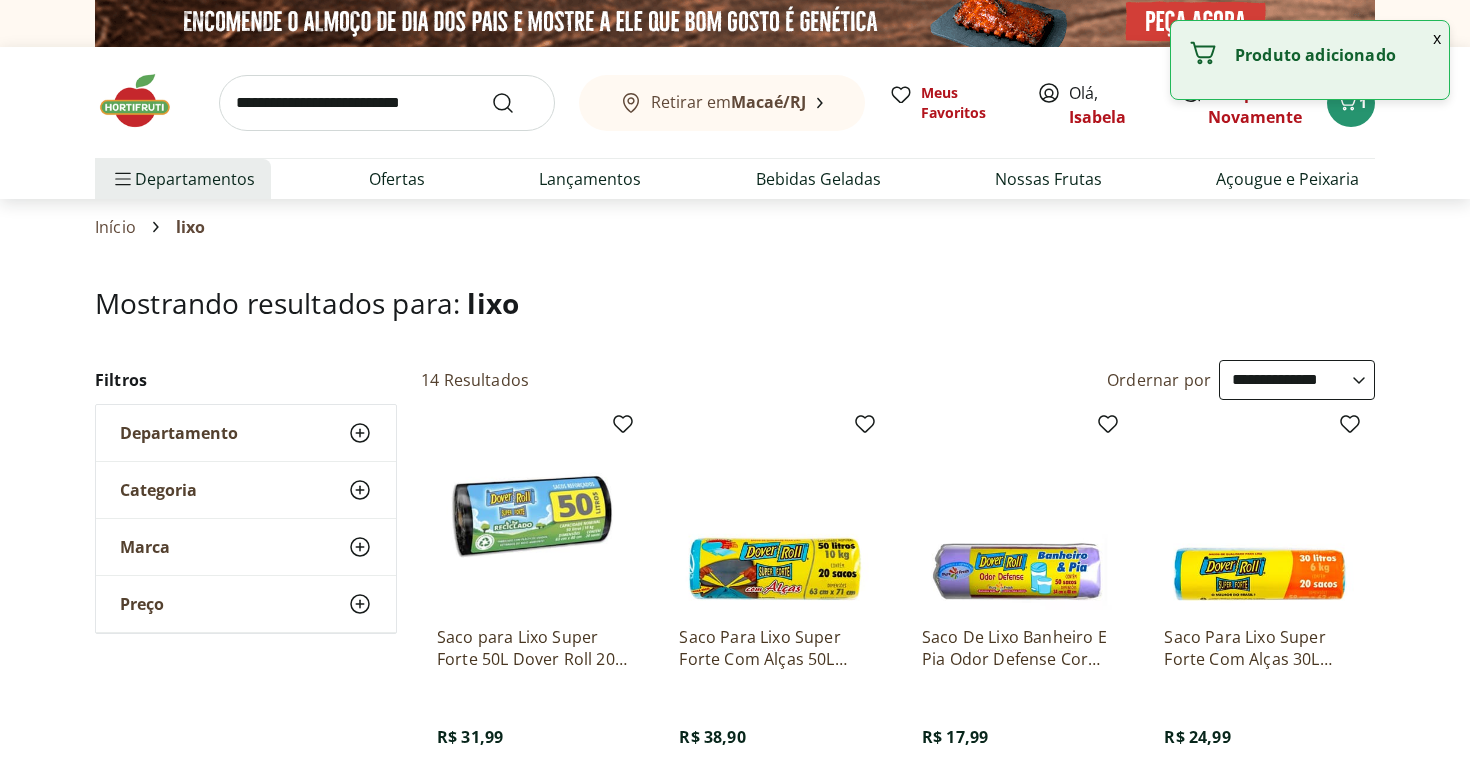 scroll, scrollTop: 0, scrollLeft: 0, axis: both 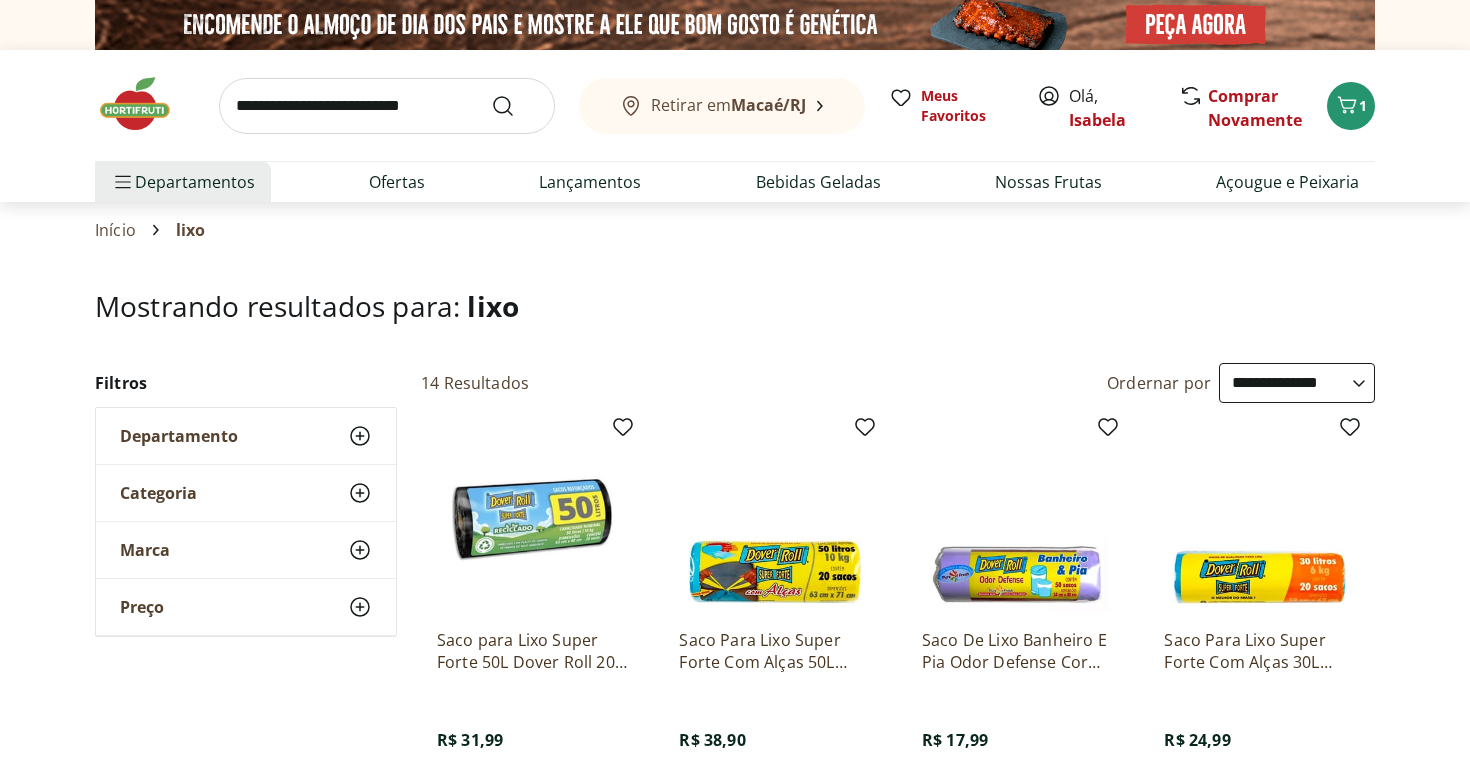 click at bounding box center [387, 106] 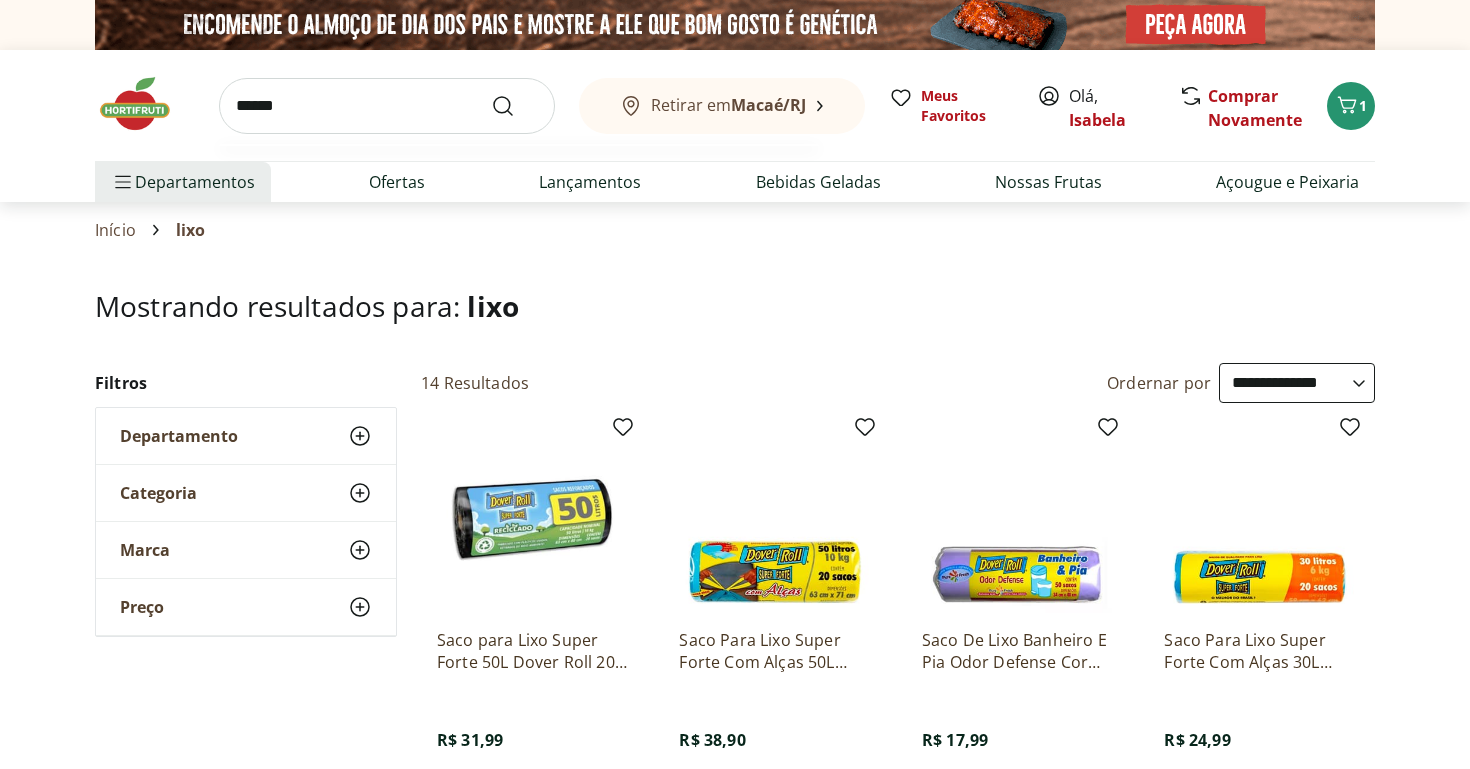 type on "******" 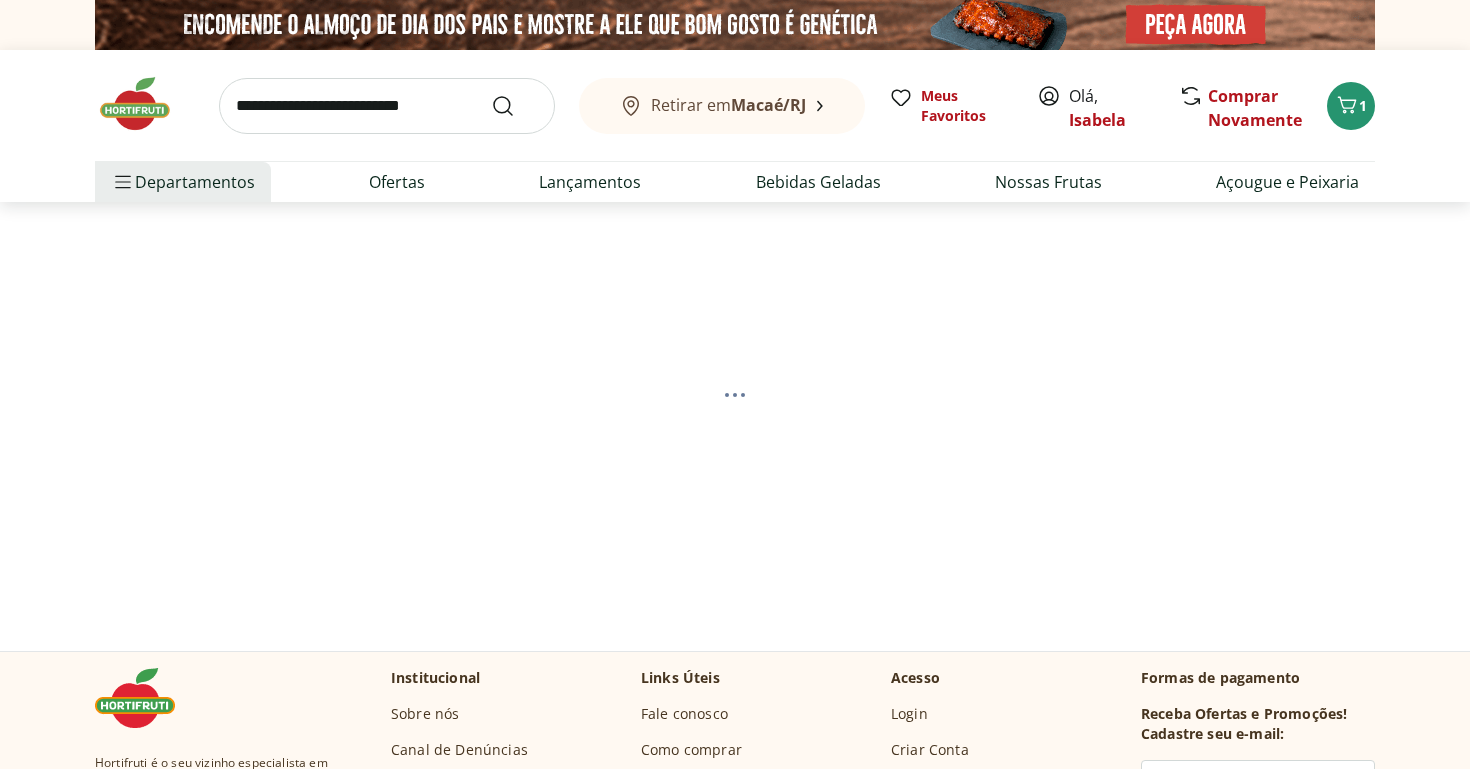 select on "**********" 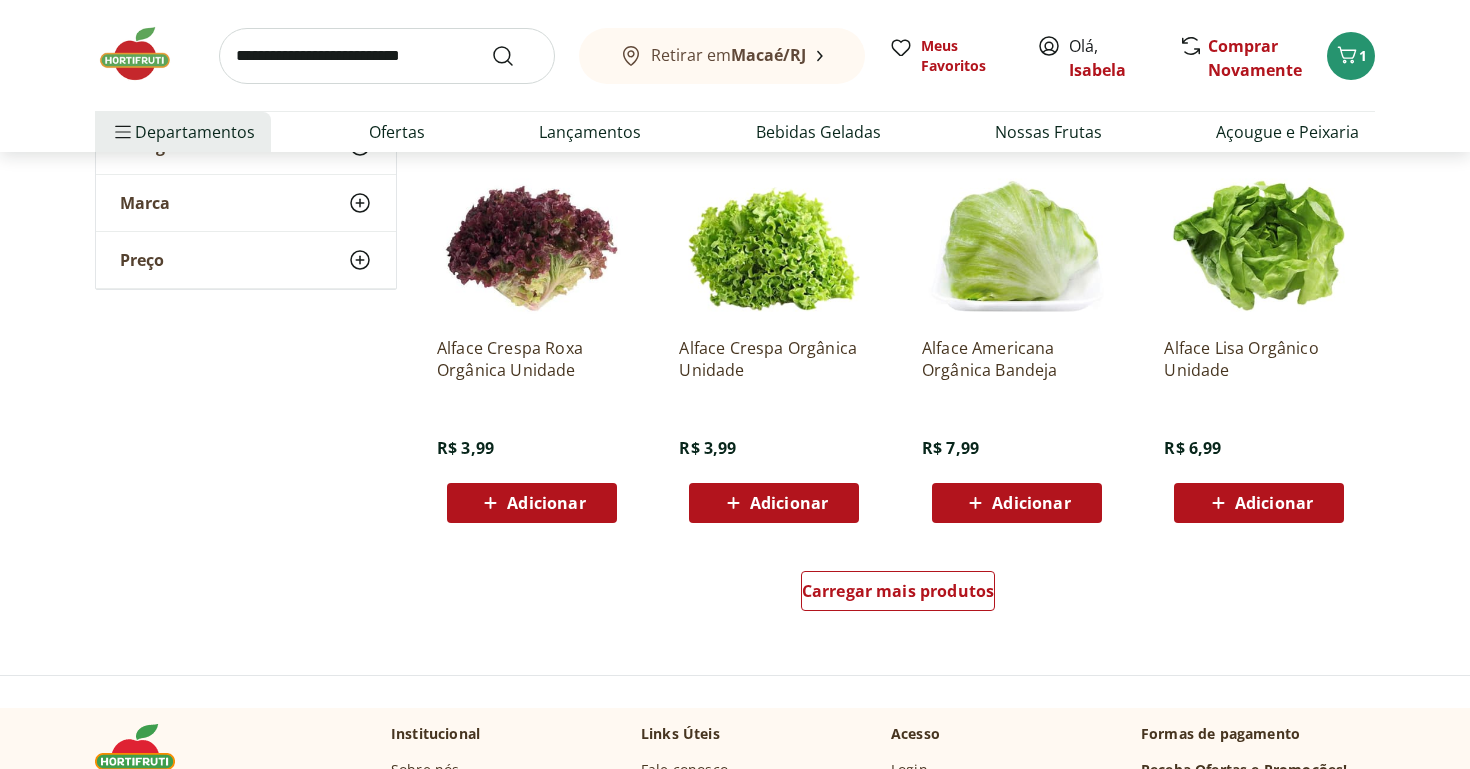 scroll, scrollTop: 1183, scrollLeft: 0, axis: vertical 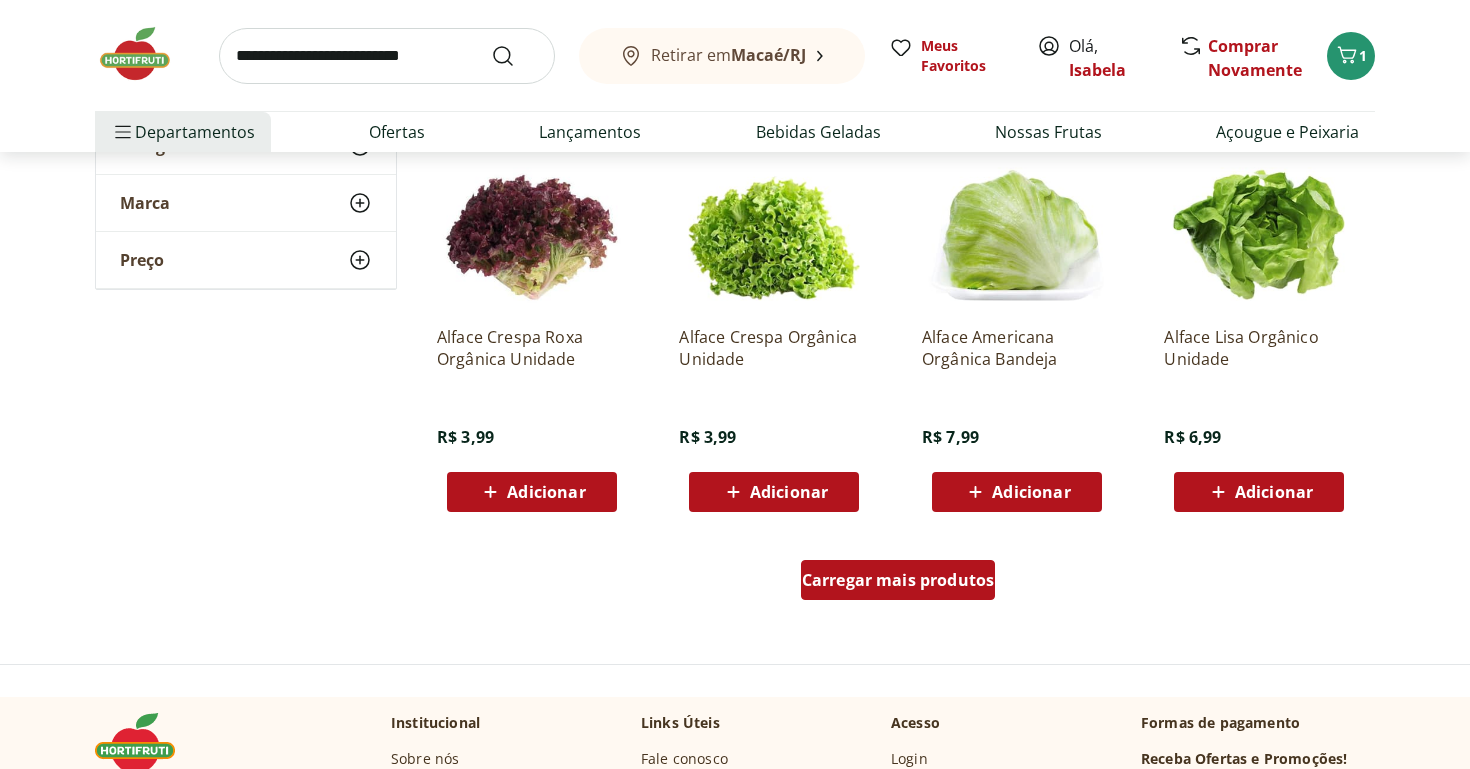 click on "Carregar mais produtos" at bounding box center (898, 580) 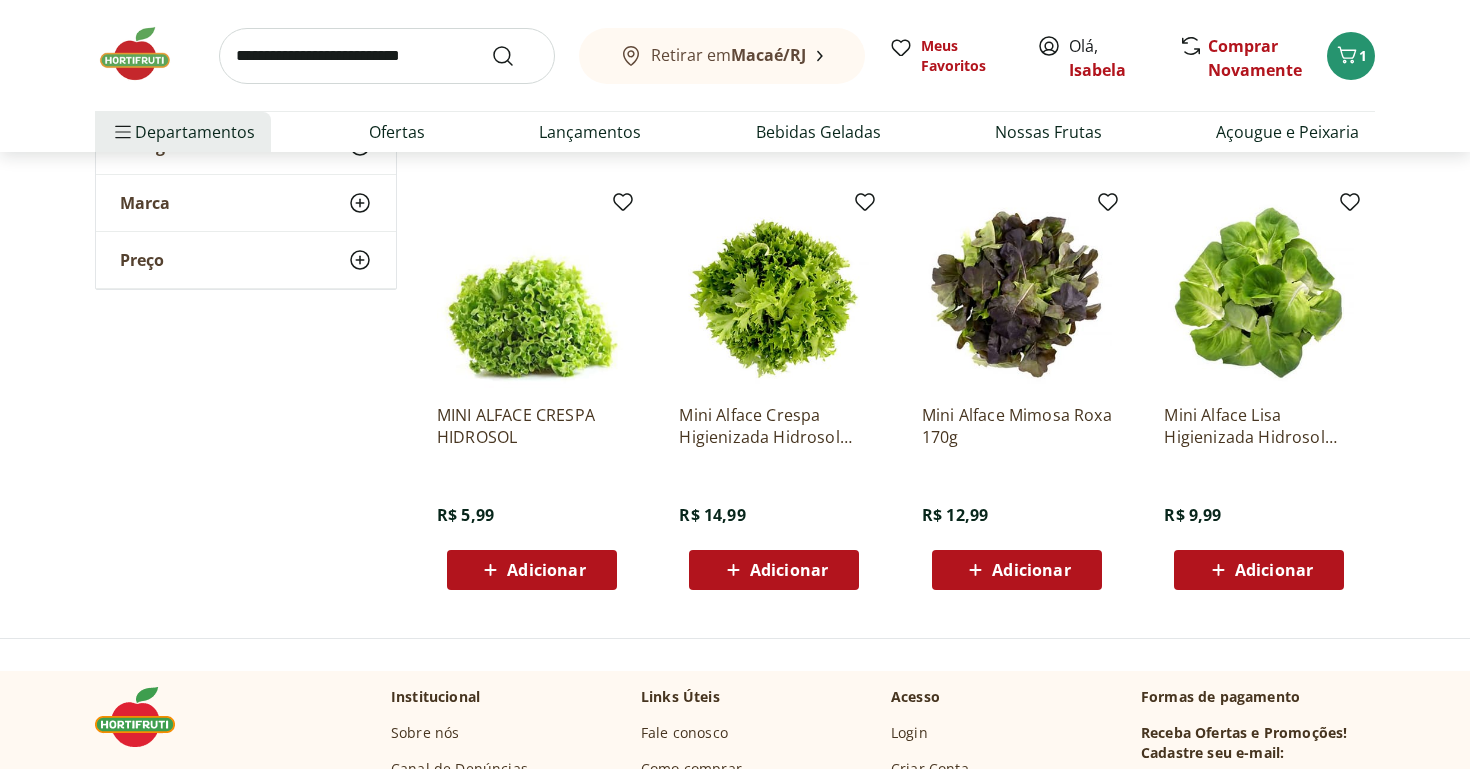 scroll, scrollTop: 2426, scrollLeft: 0, axis: vertical 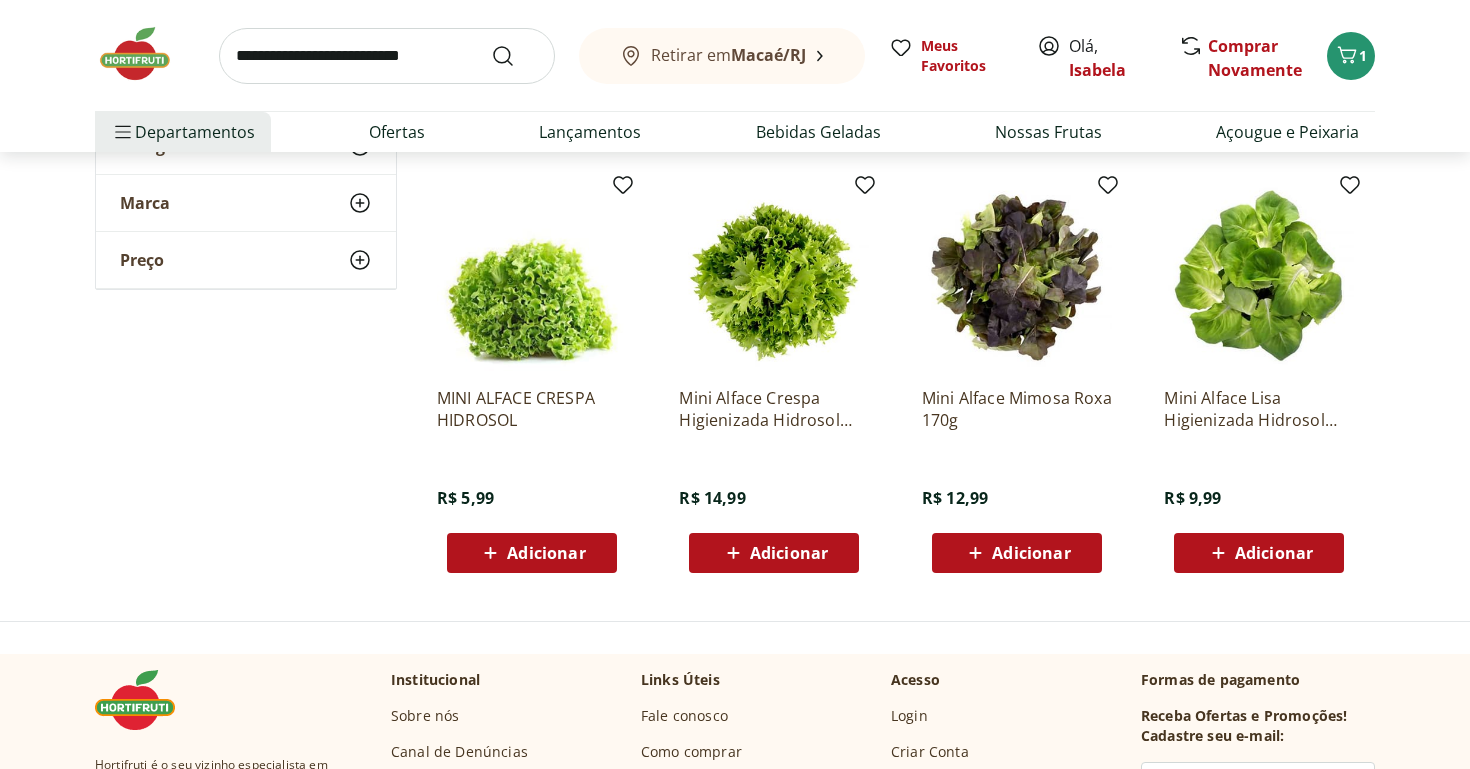 click on "Adicionar" at bounding box center [532, 553] 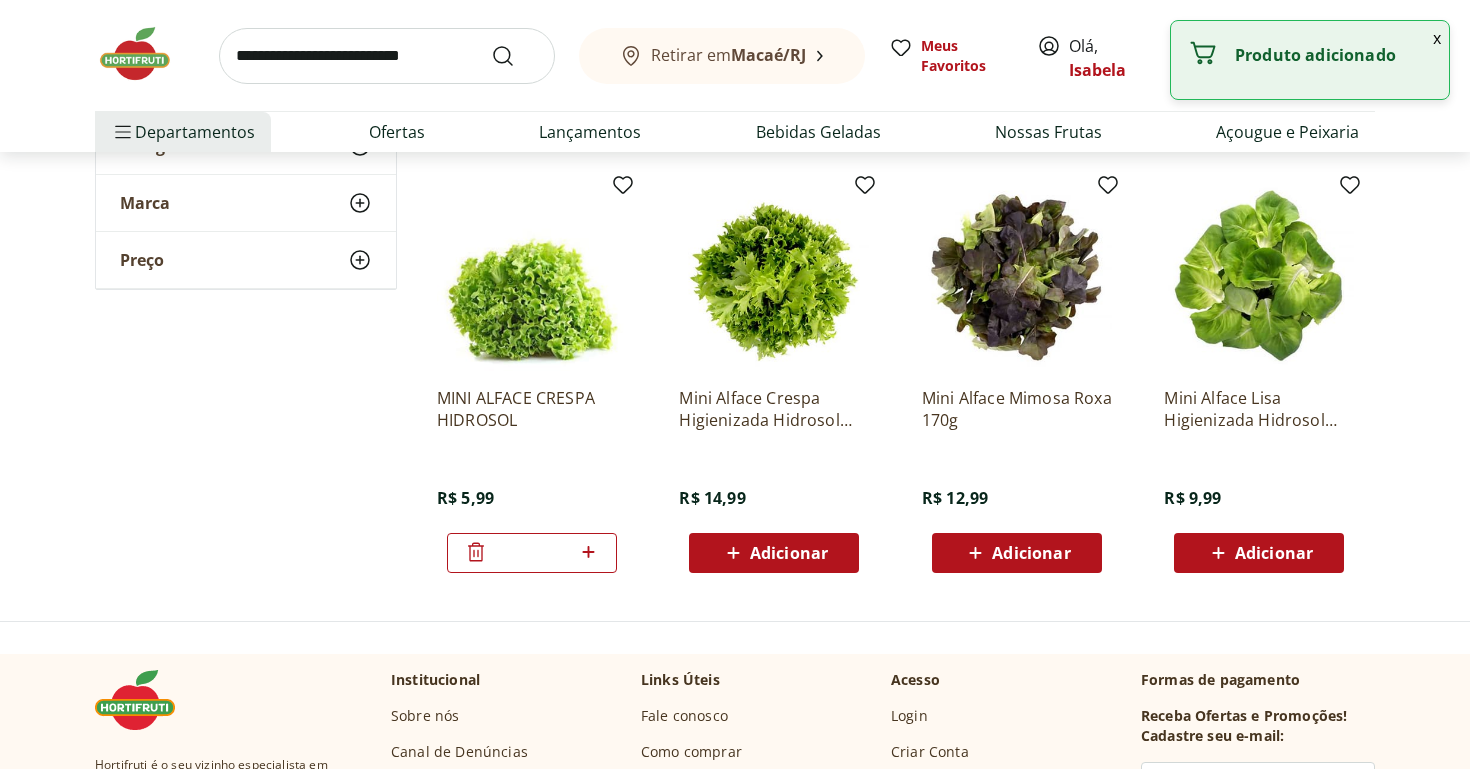 click at bounding box center [387, 56] 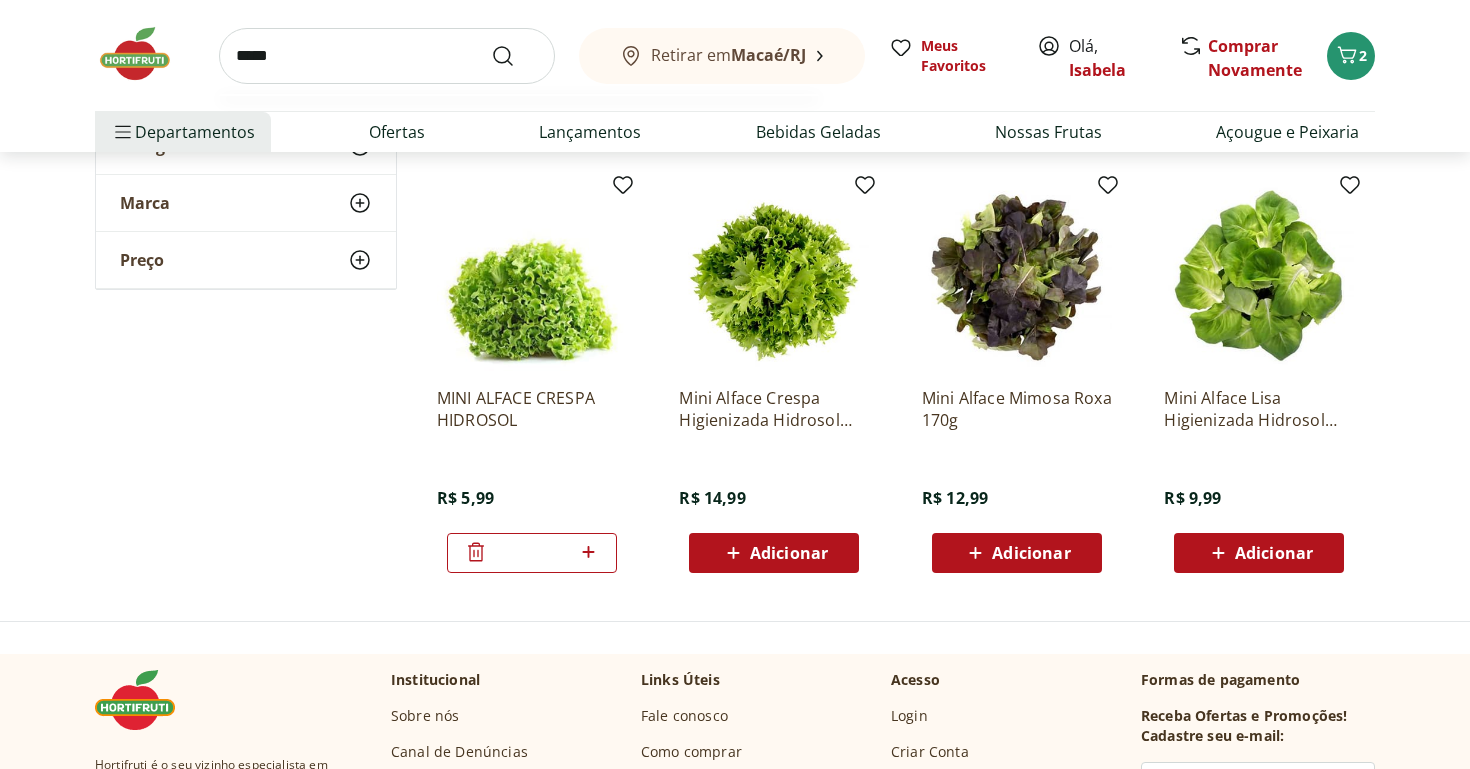 type on "******" 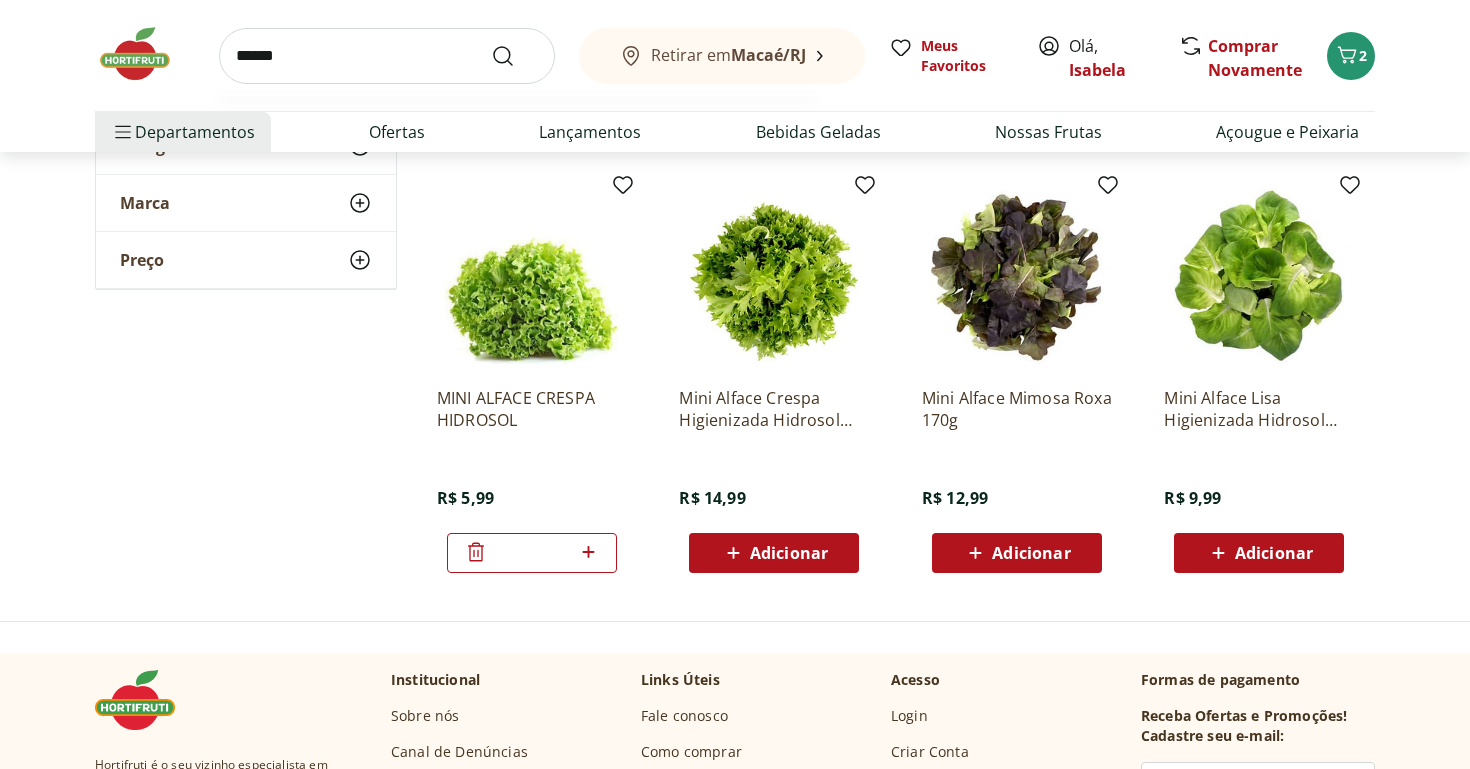 click at bounding box center [515, 56] 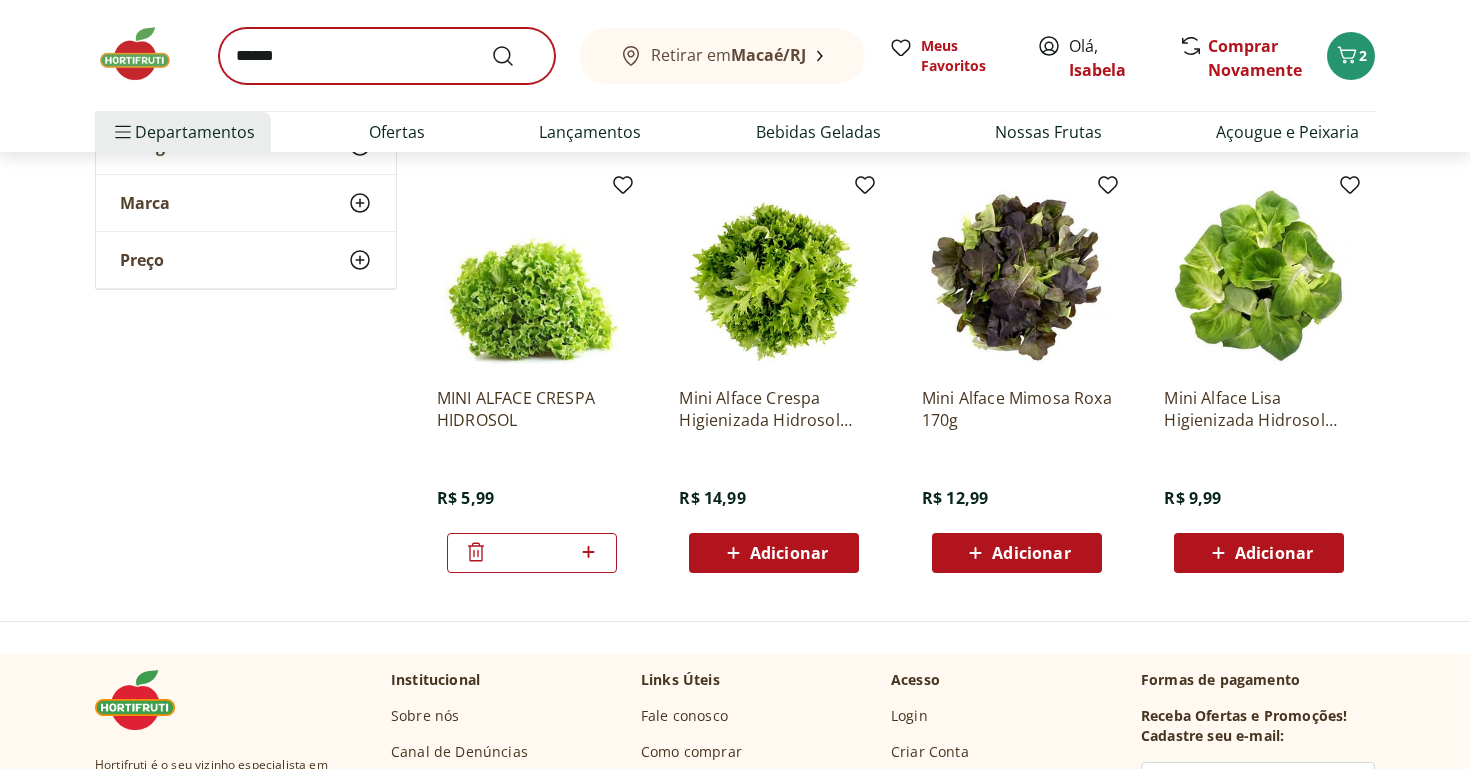 scroll, scrollTop: 0, scrollLeft: 0, axis: both 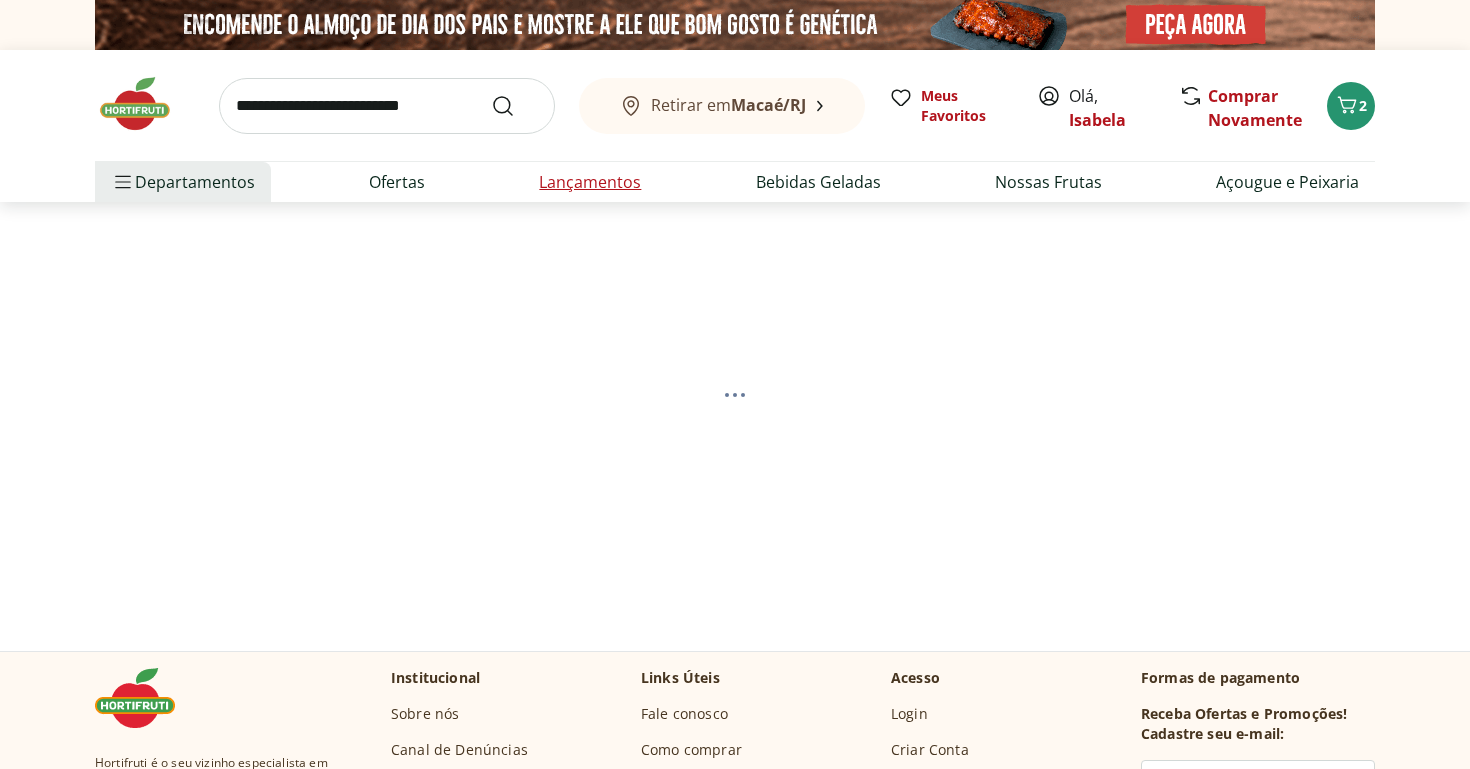 select on "**********" 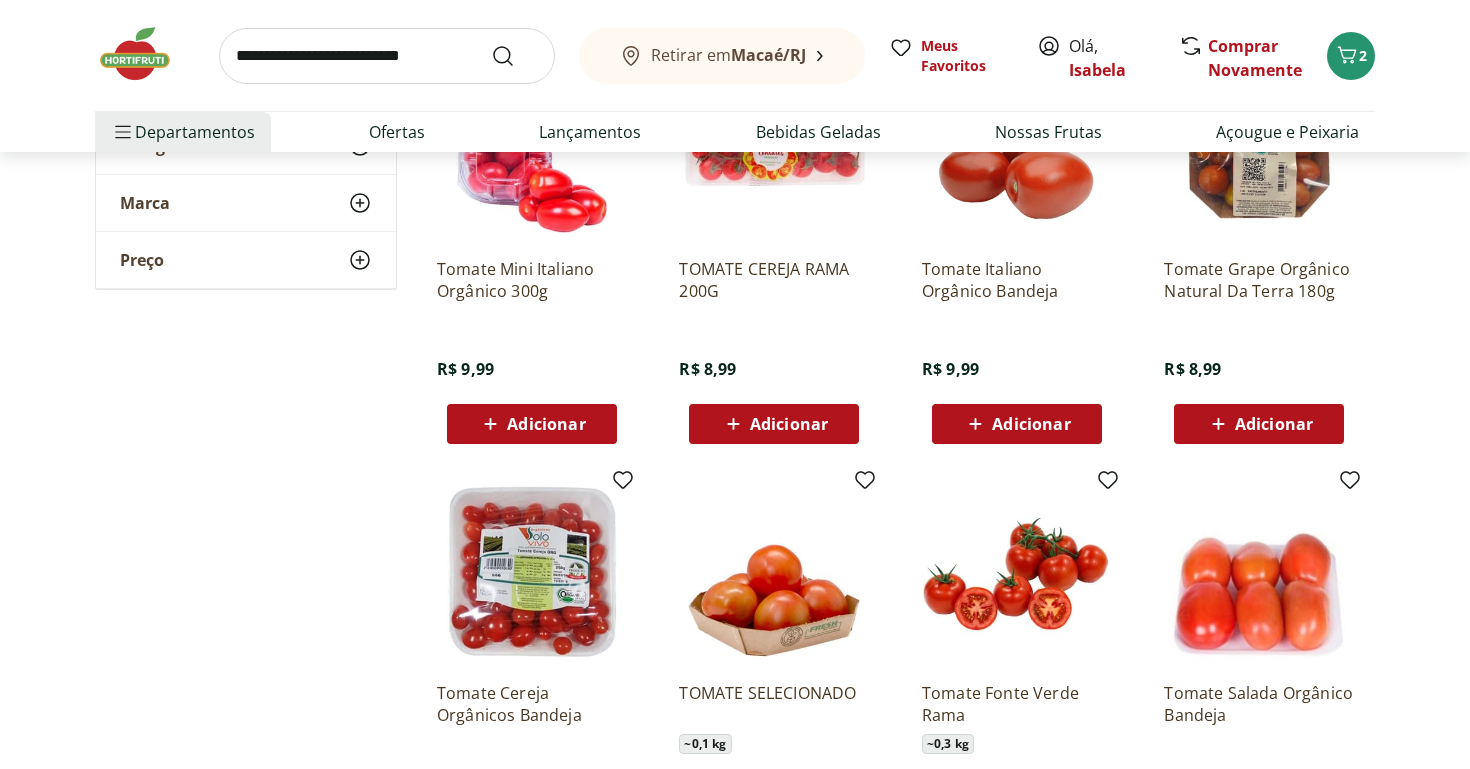 scroll, scrollTop: 1250, scrollLeft: 0, axis: vertical 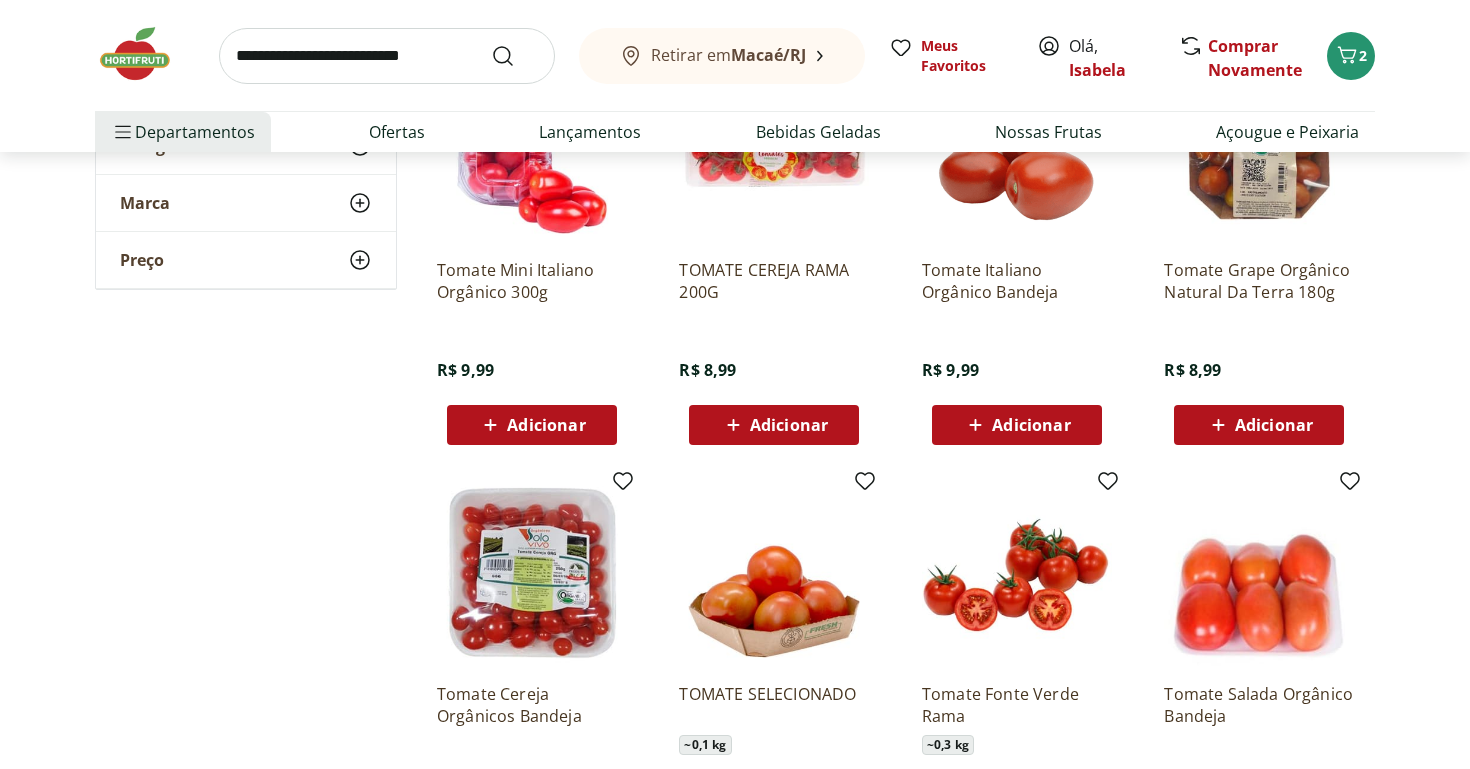 click on "Adicionar" at bounding box center (546, 425) 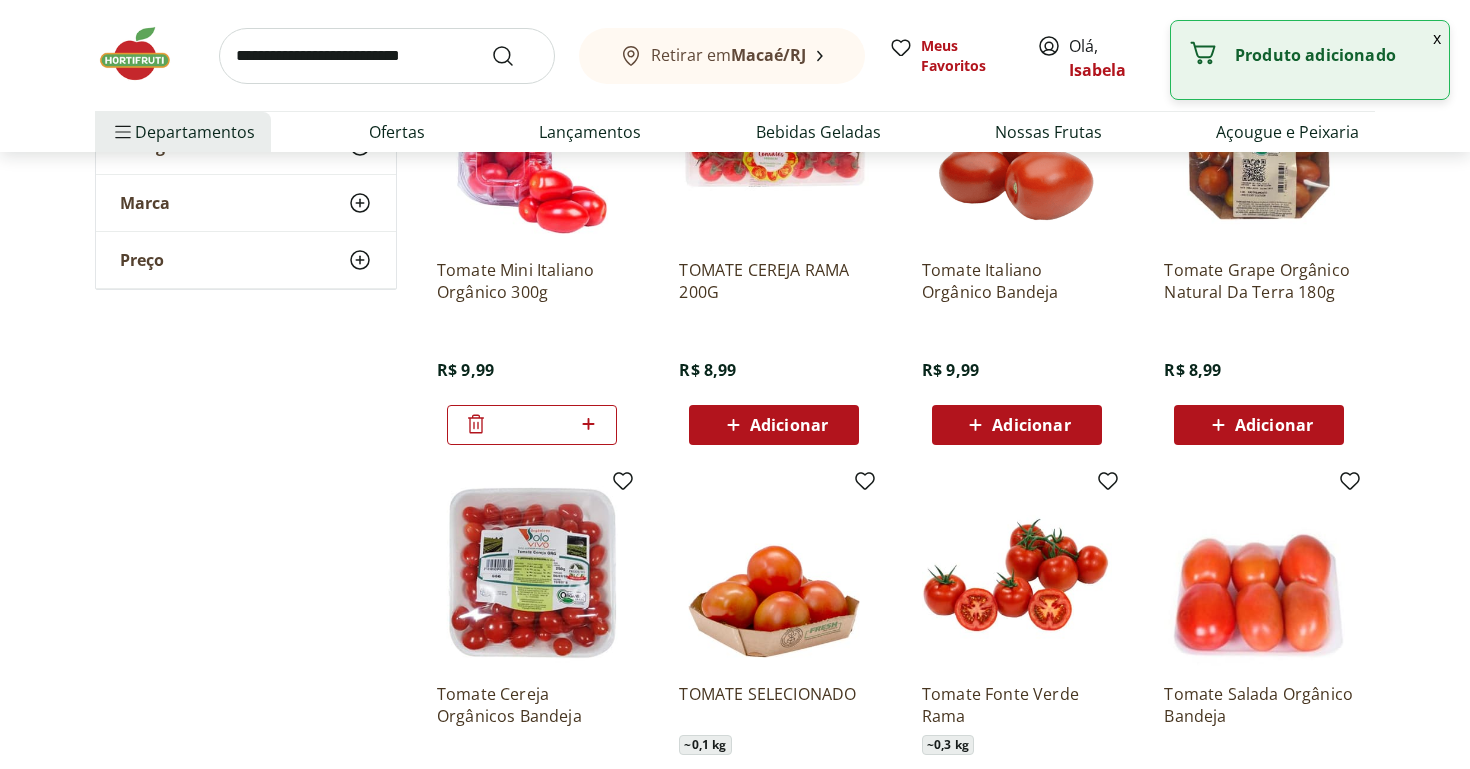 click at bounding box center (145, 54) 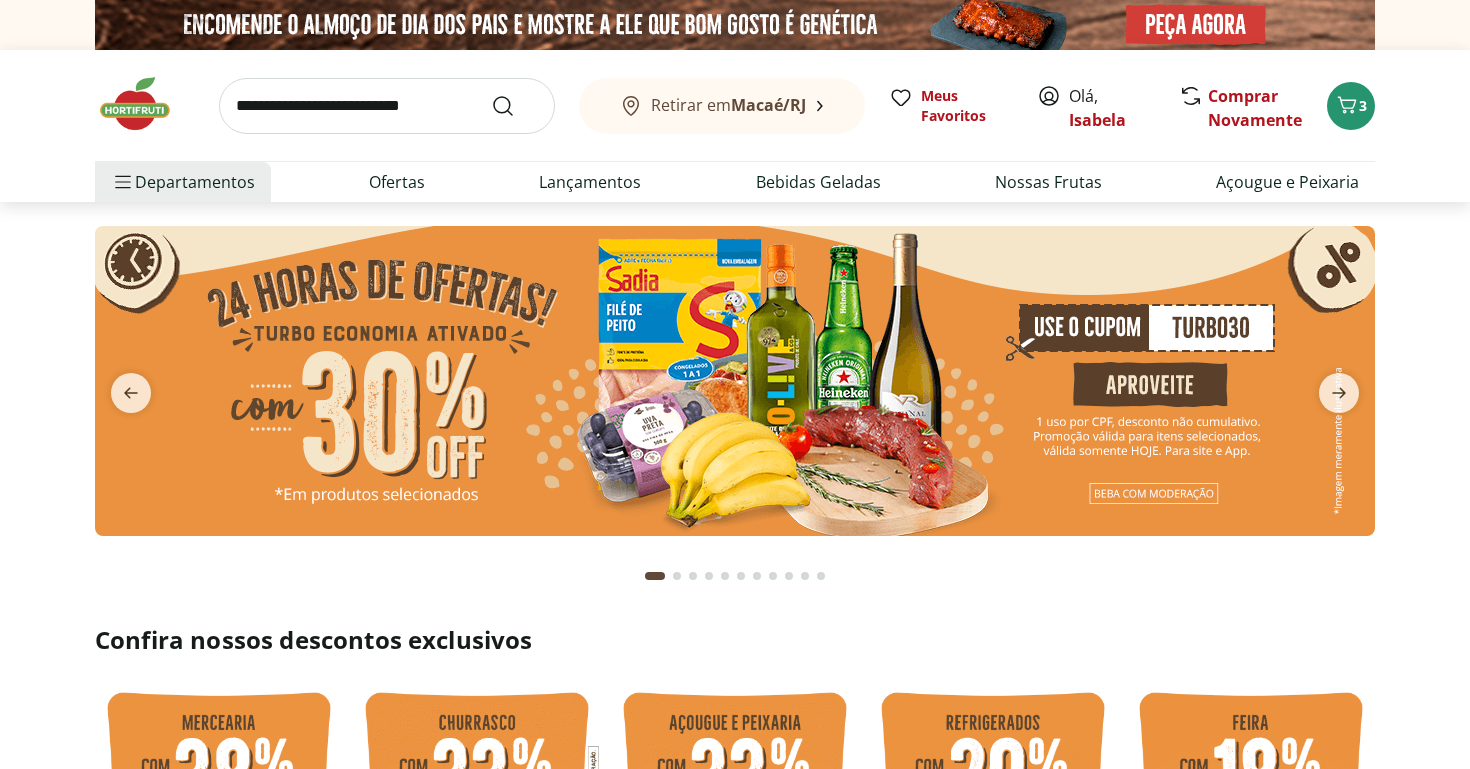 click at bounding box center [735, 381] 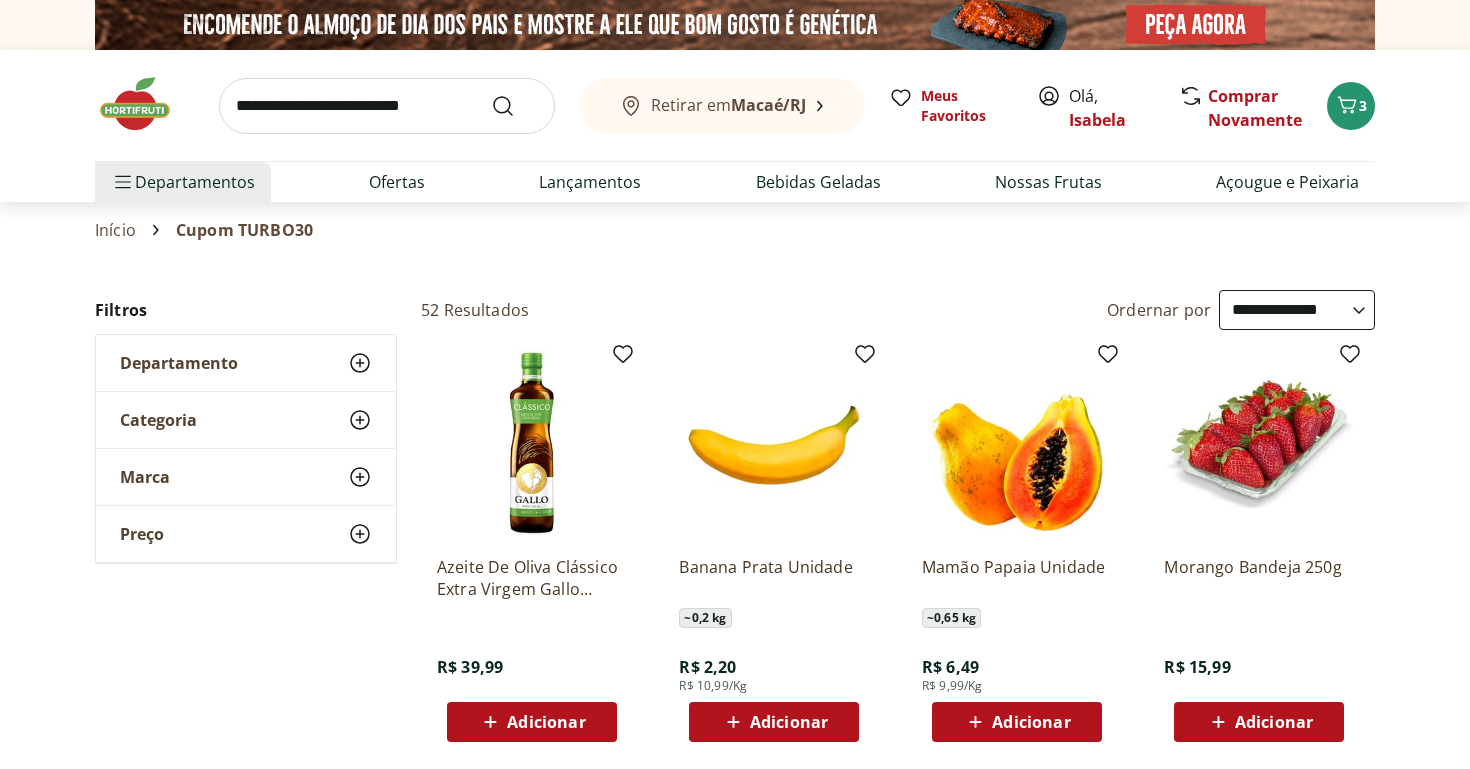 click at bounding box center [145, 104] 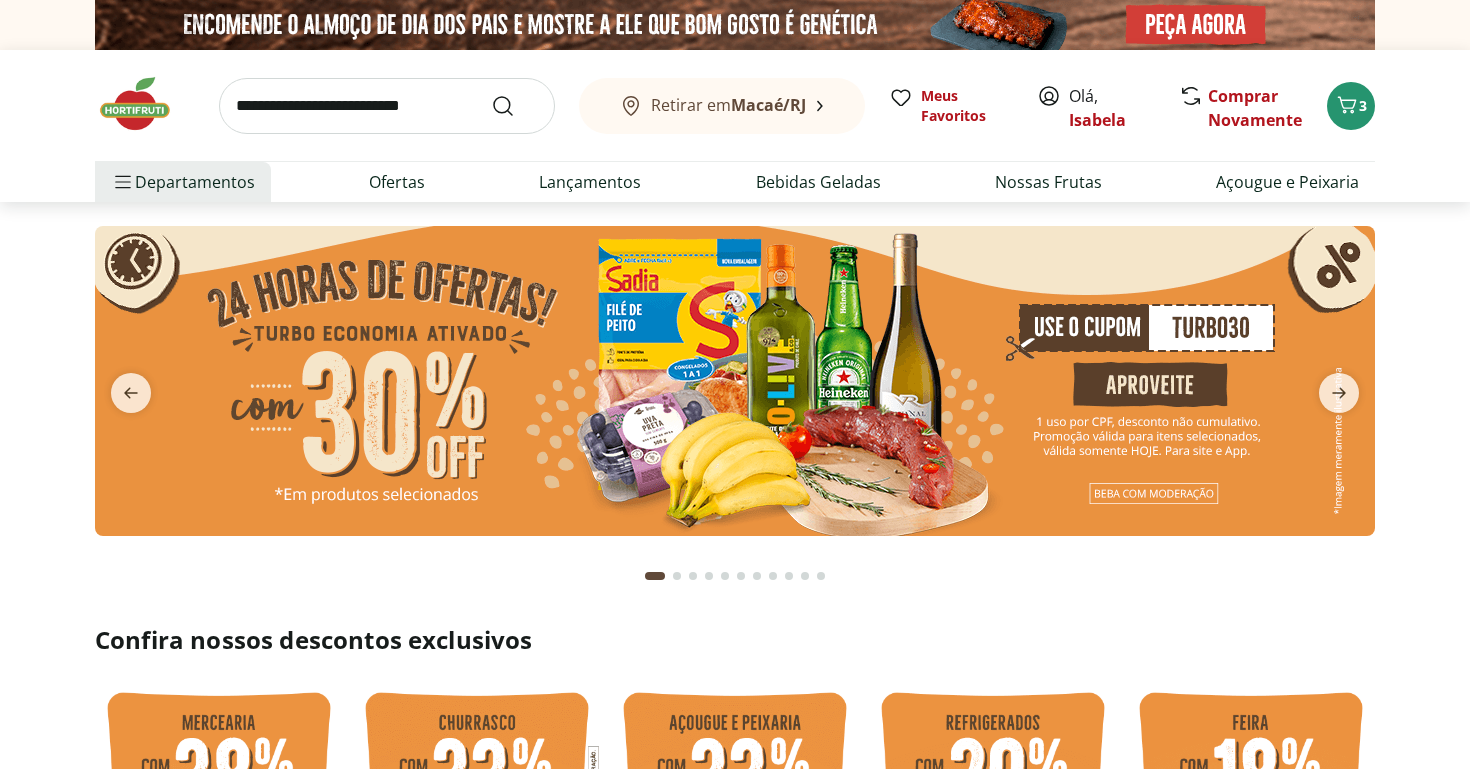click at bounding box center [735, 381] 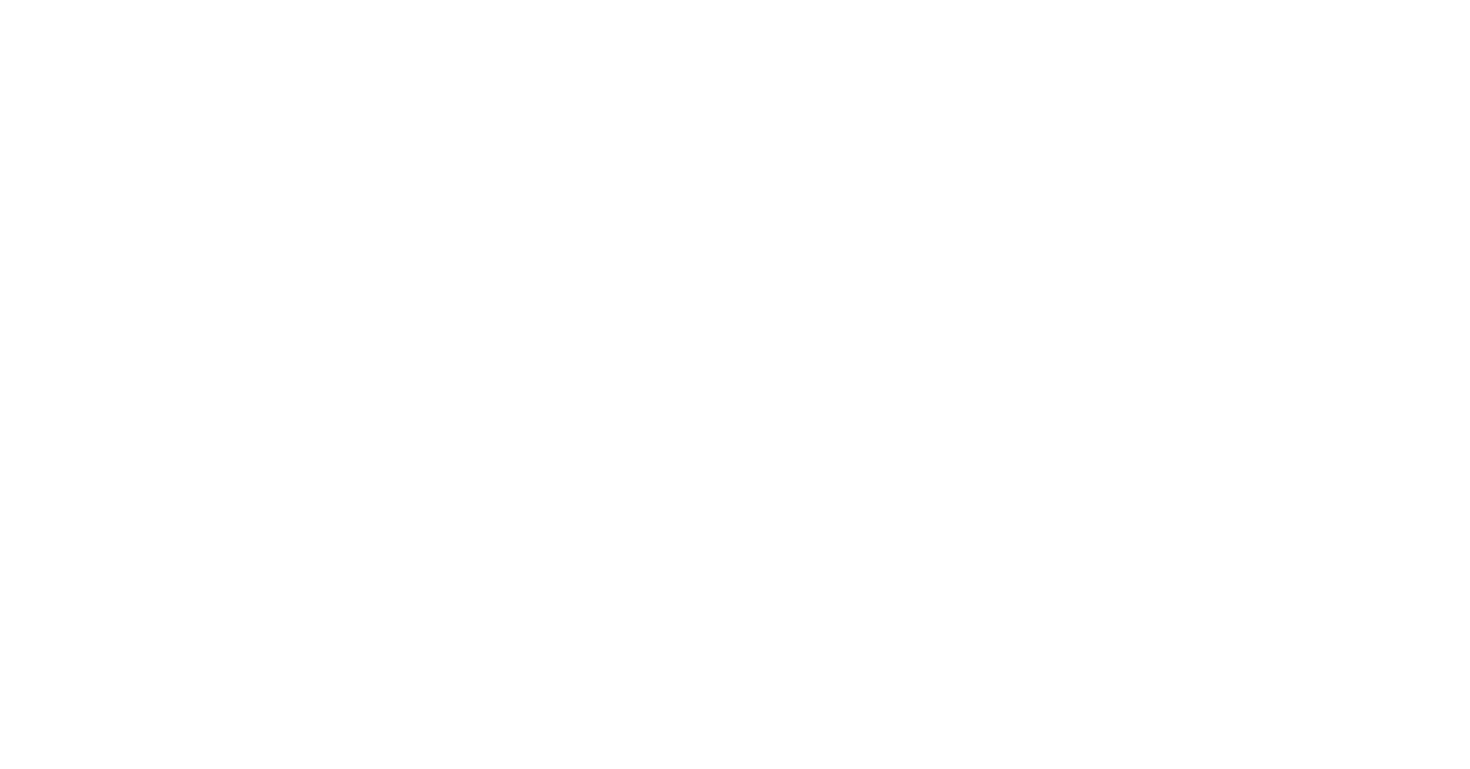 select on "**********" 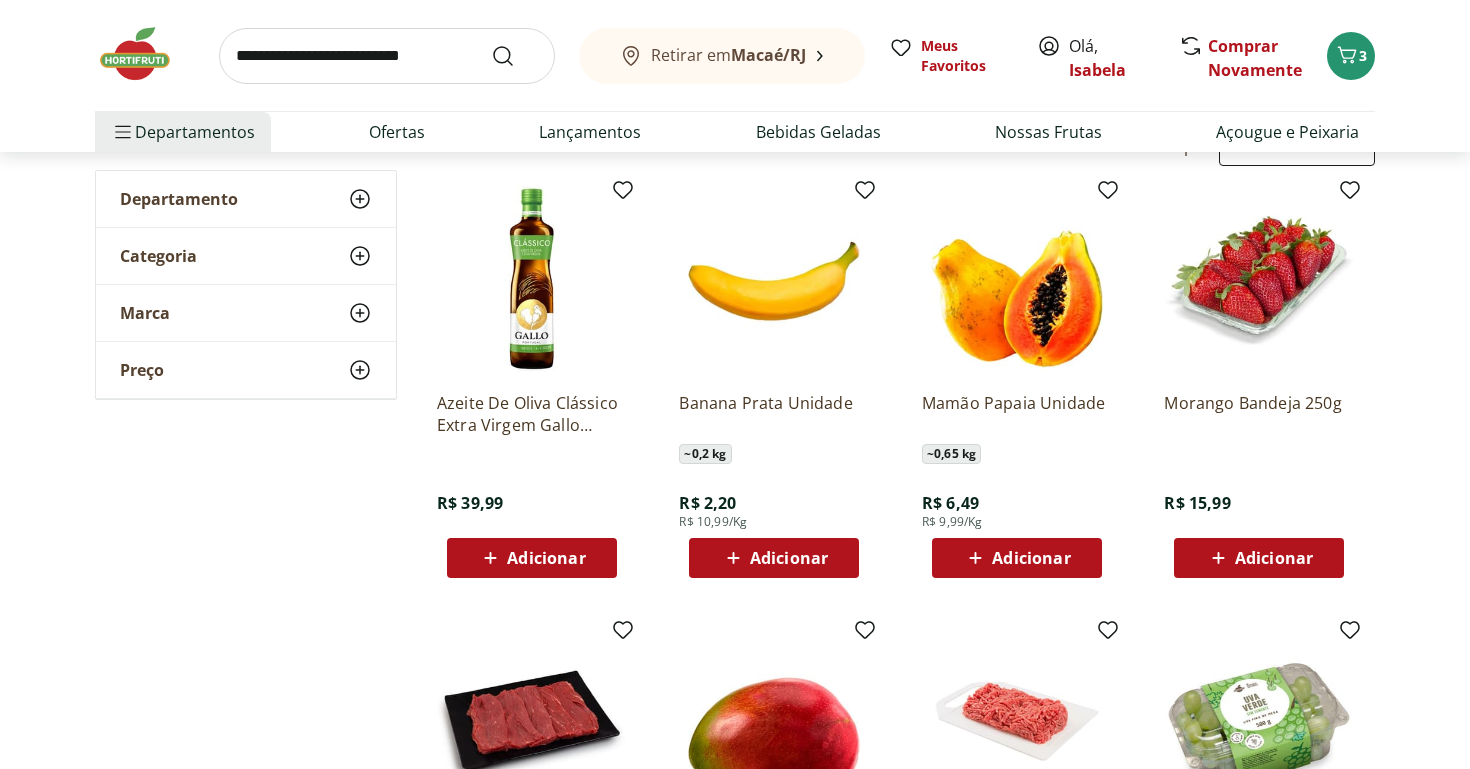 scroll, scrollTop: 161, scrollLeft: 0, axis: vertical 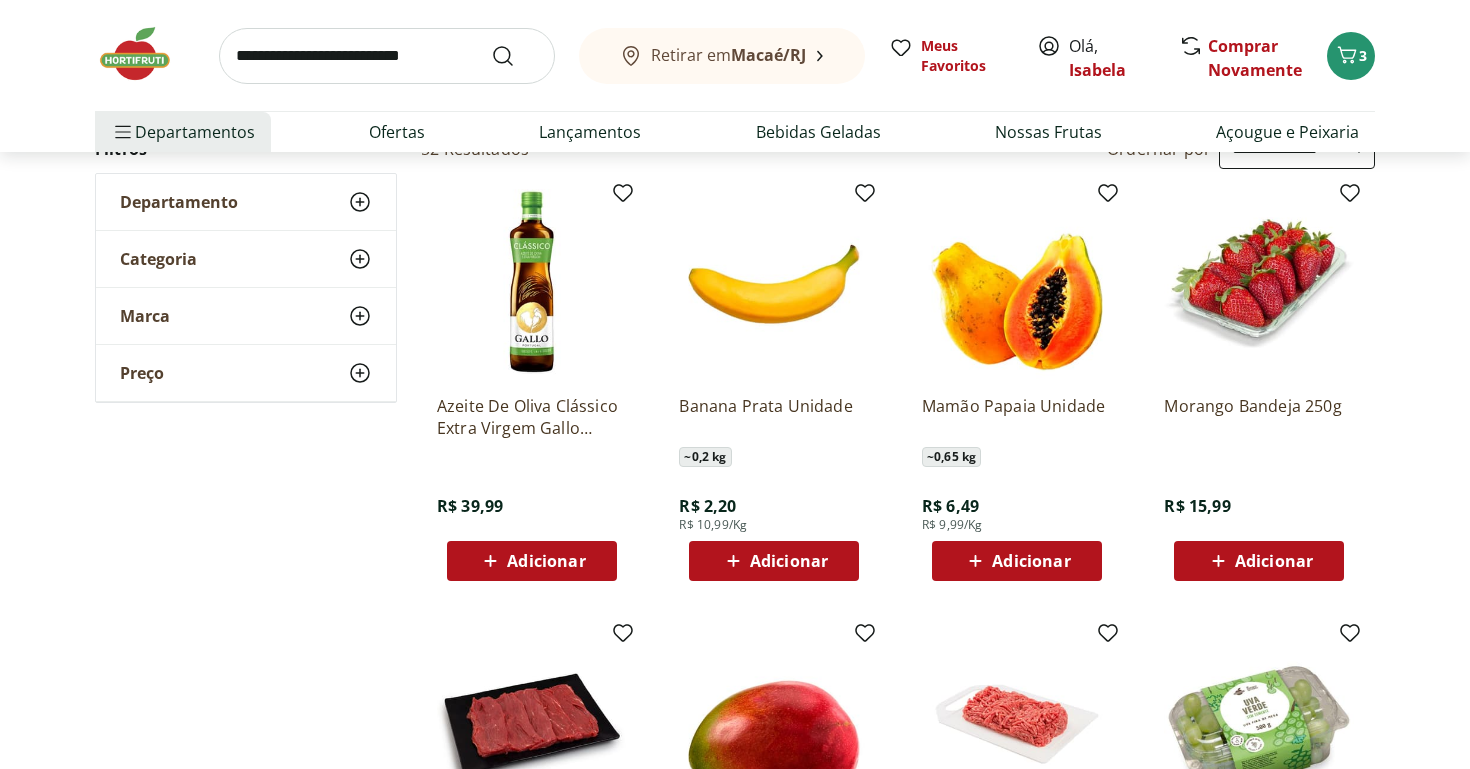 click 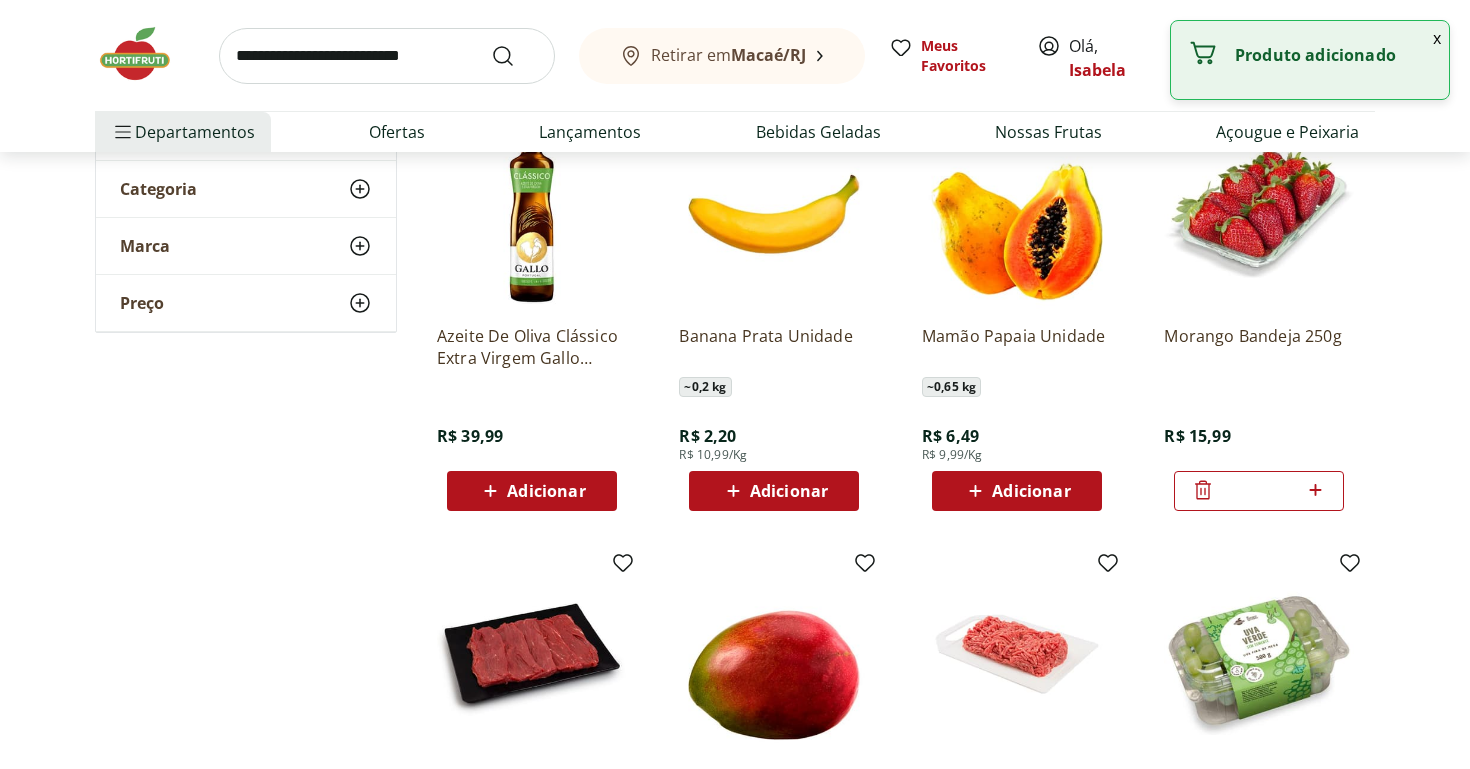 scroll, scrollTop: 227, scrollLeft: 0, axis: vertical 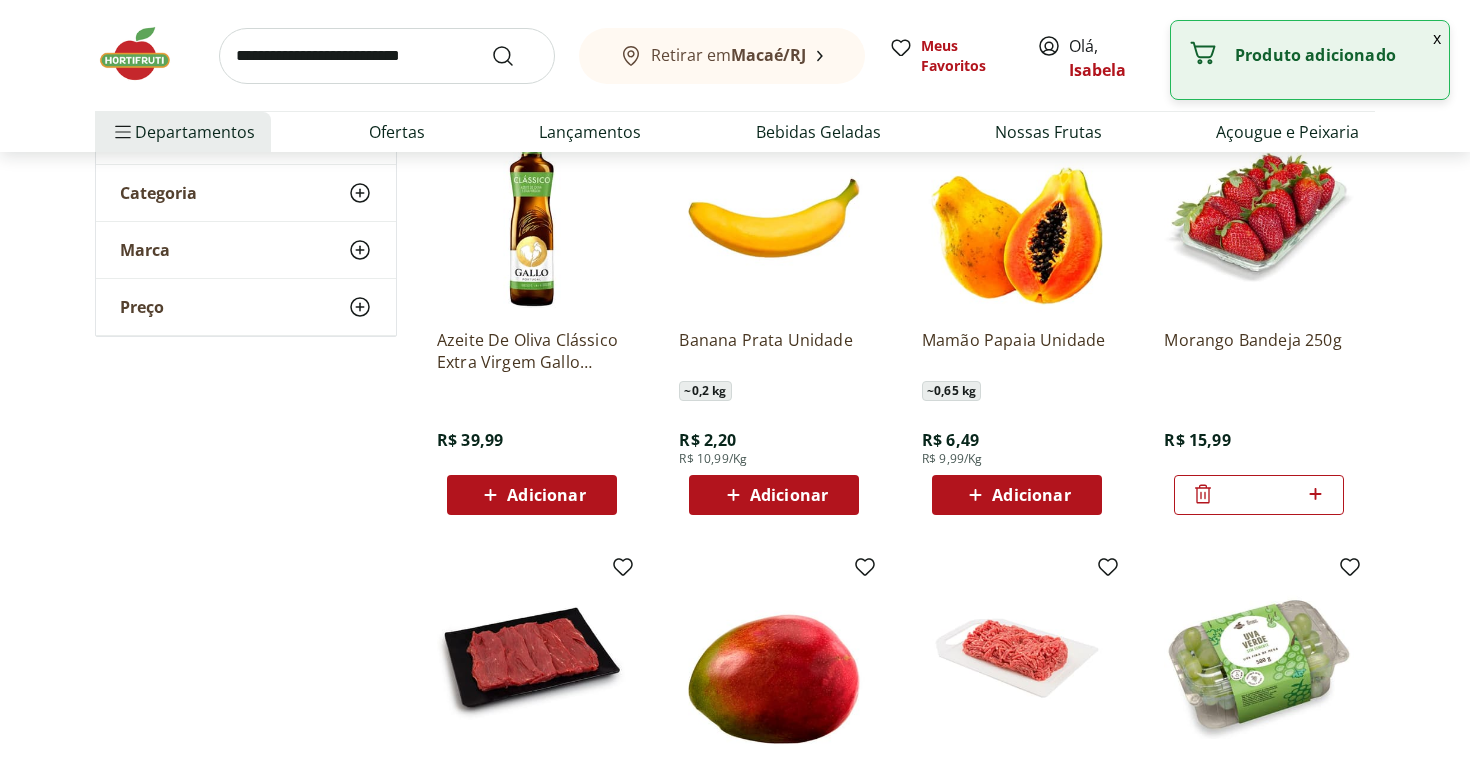 click on "Adicionar" at bounding box center [1031, 495] 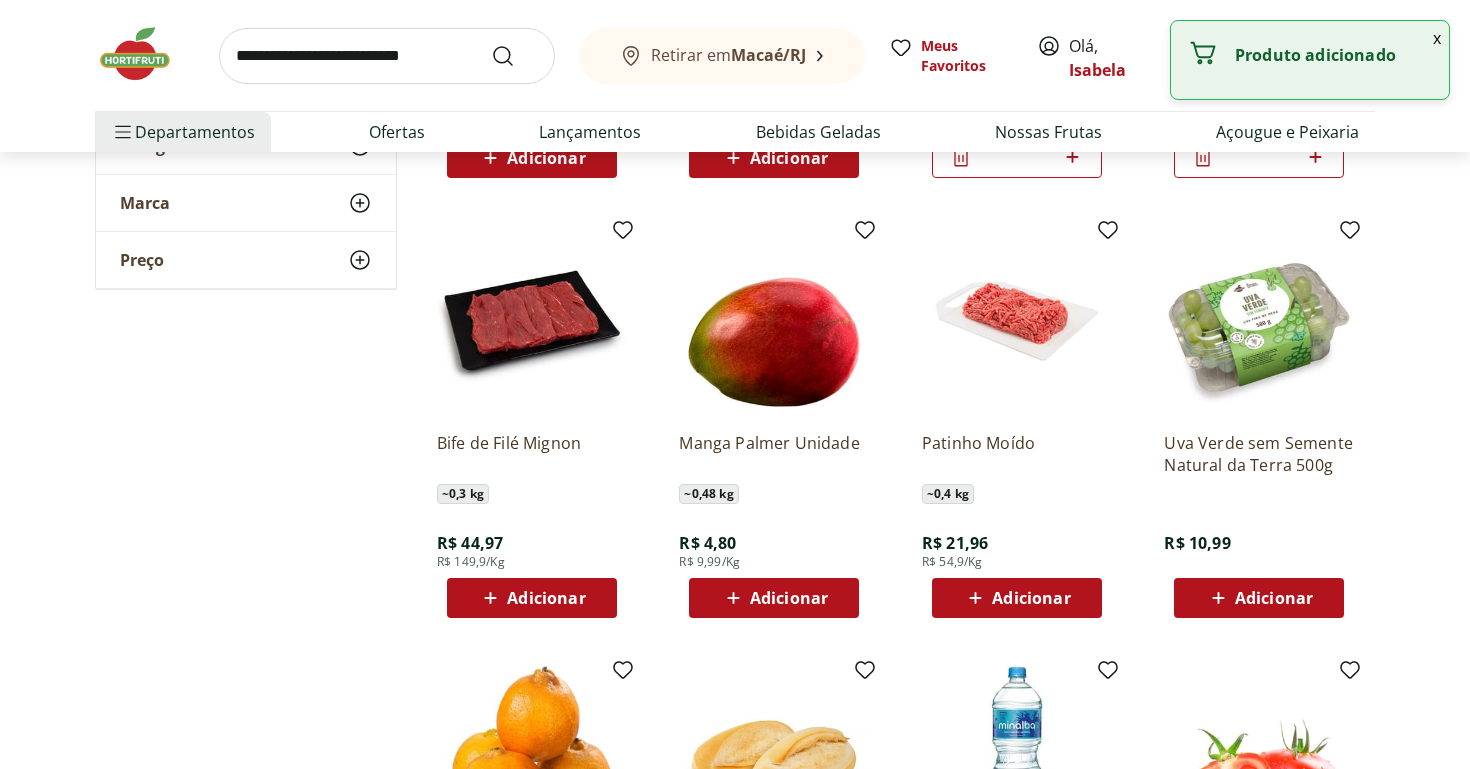 scroll, scrollTop: 606, scrollLeft: 0, axis: vertical 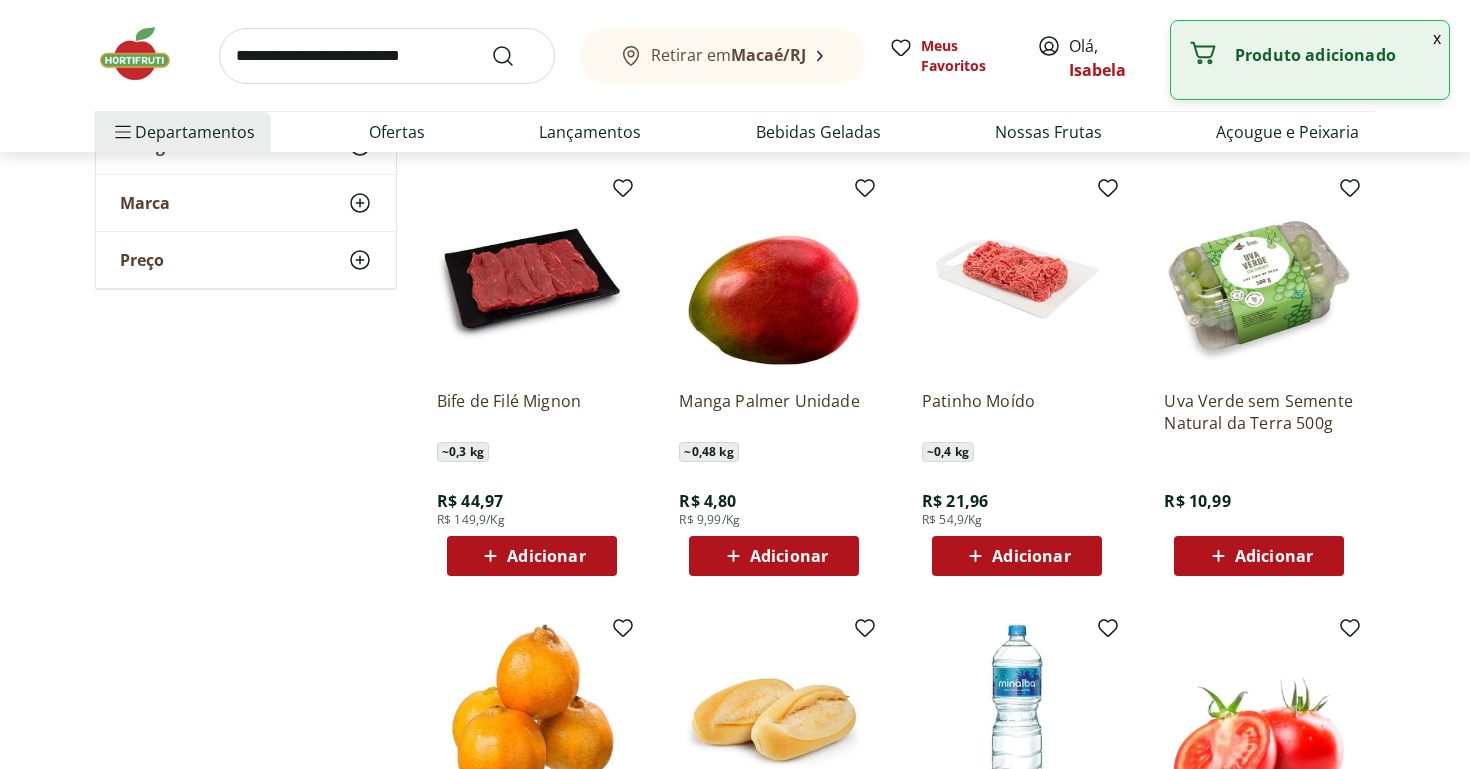 click on "Adicionar" at bounding box center (774, 556) 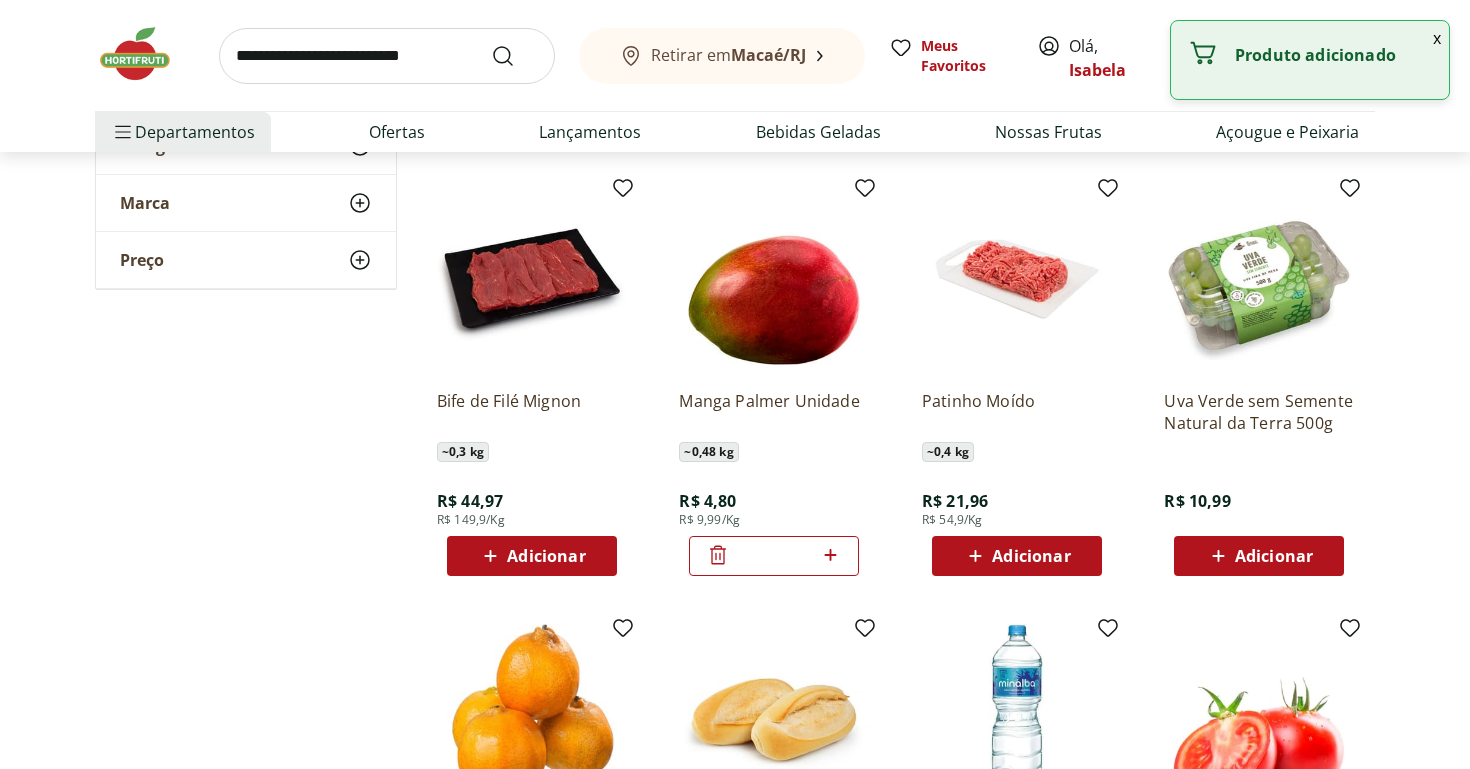 click 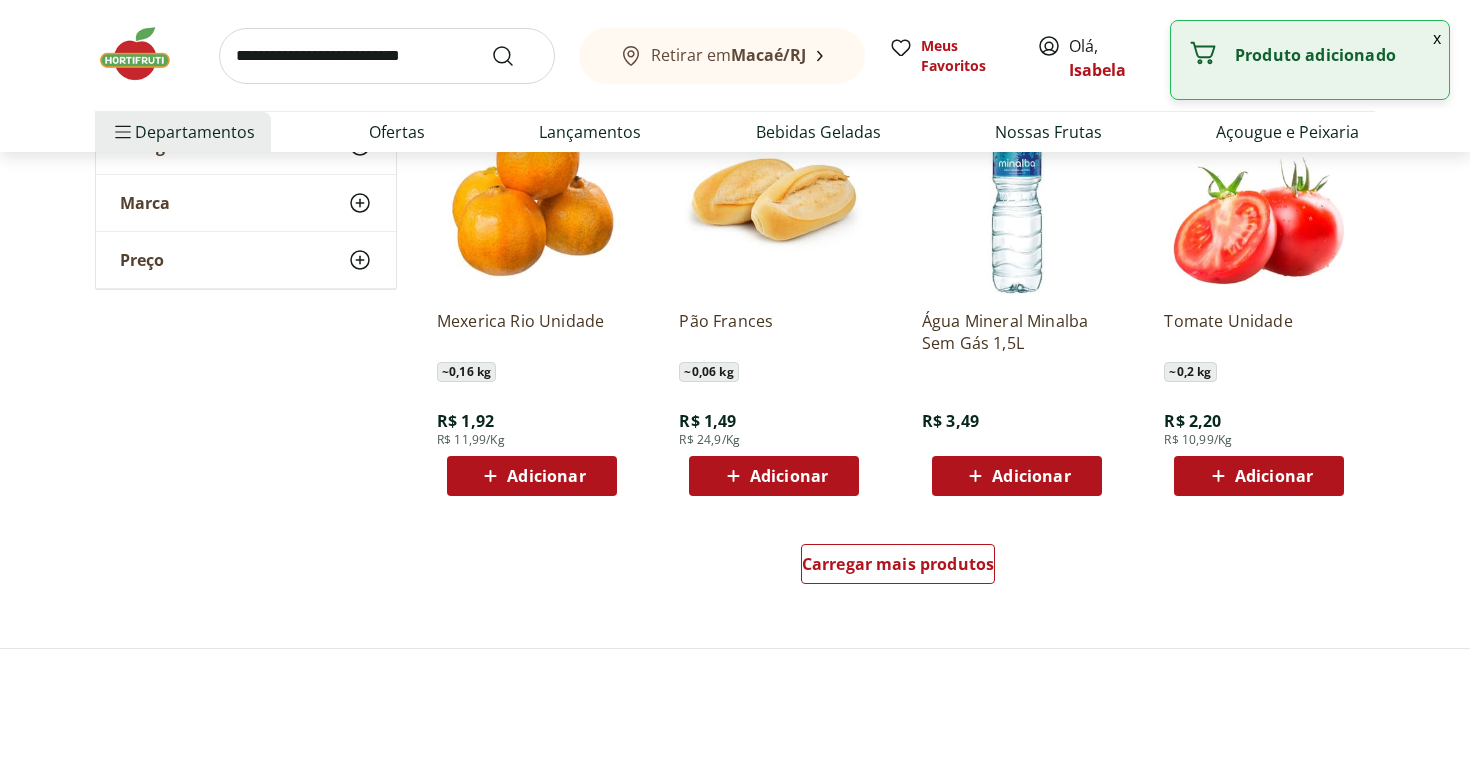 scroll, scrollTop: 1128, scrollLeft: 0, axis: vertical 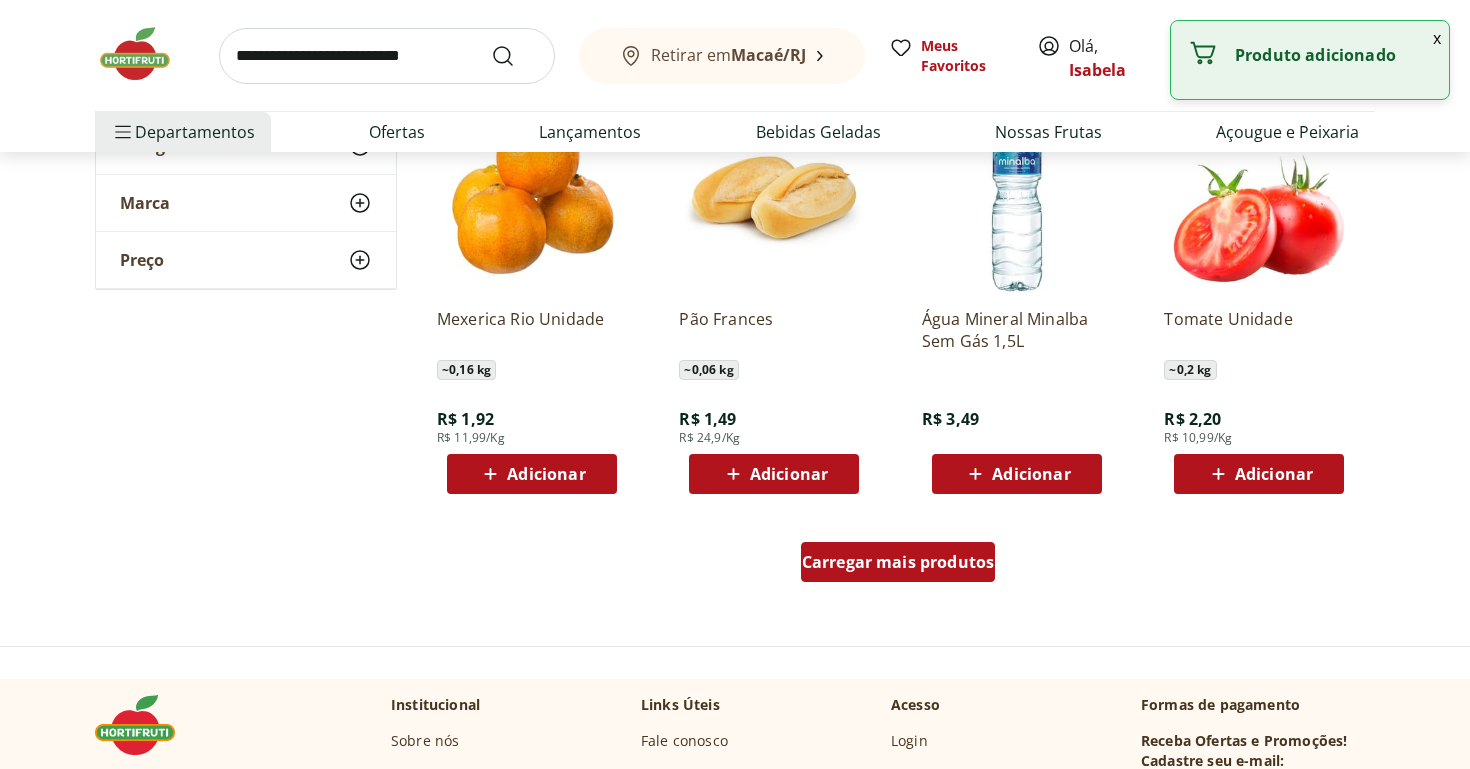 click on "Carregar mais produtos" at bounding box center [898, 562] 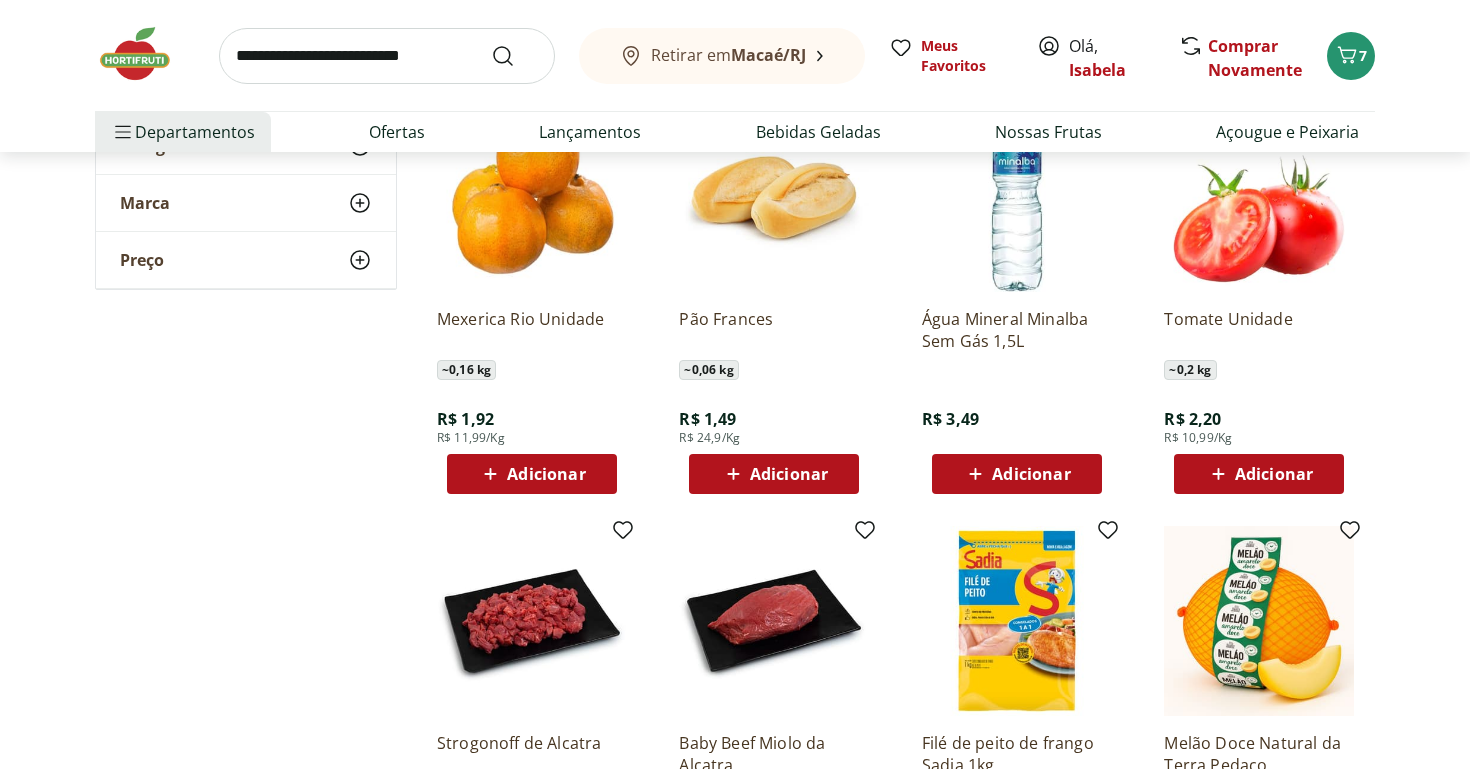 click on "Adicionar" at bounding box center (532, 474) 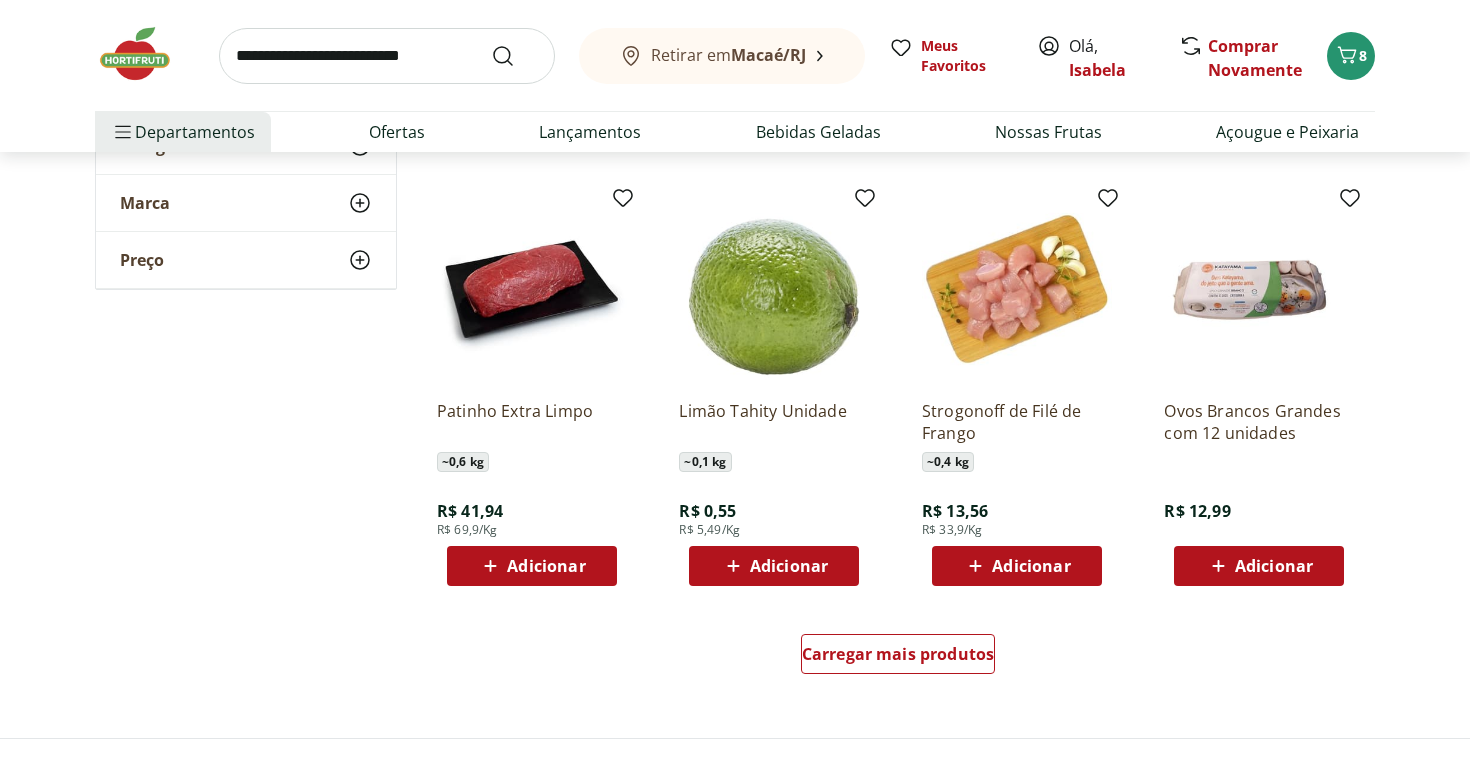 scroll, scrollTop: 2339, scrollLeft: 0, axis: vertical 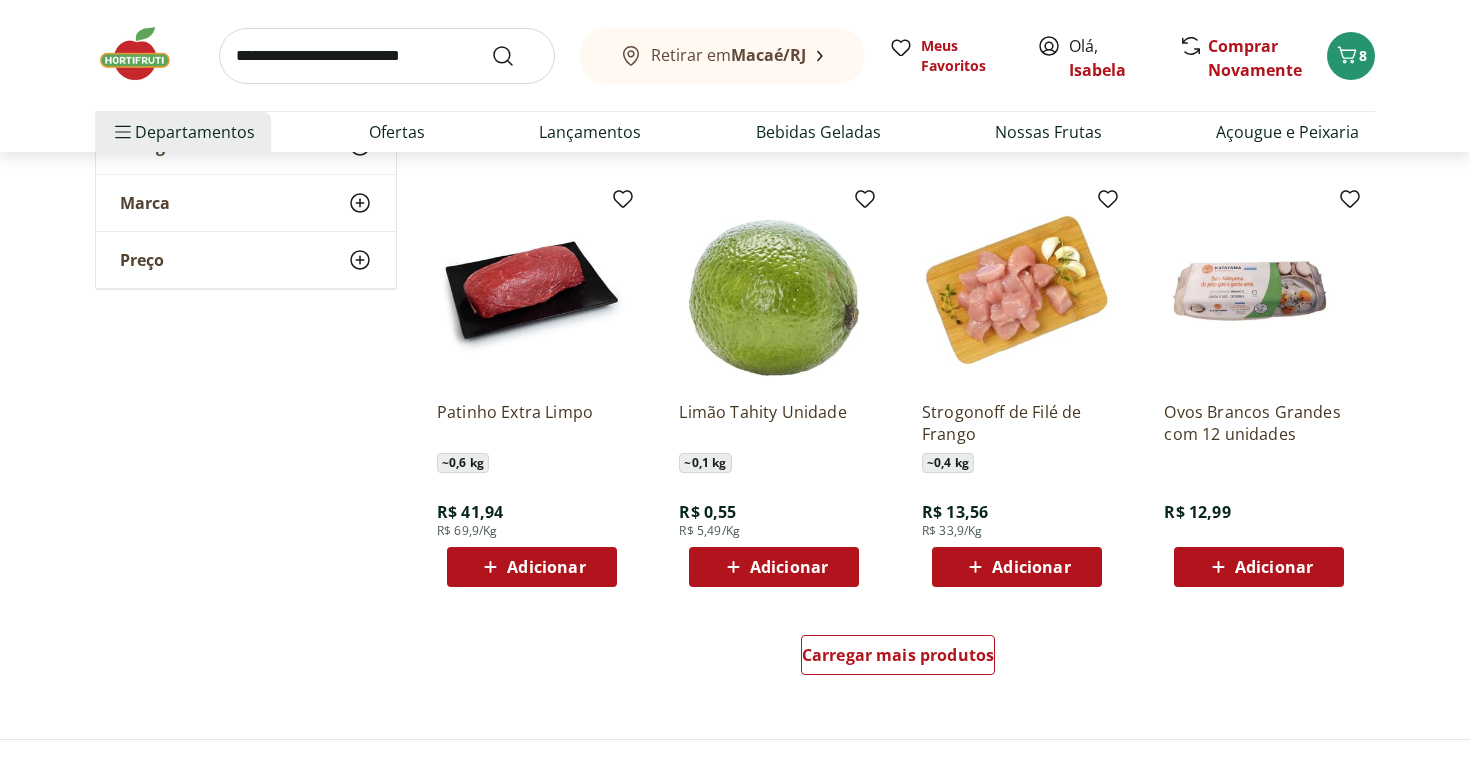 click on "Adicionar" at bounding box center [789, 567] 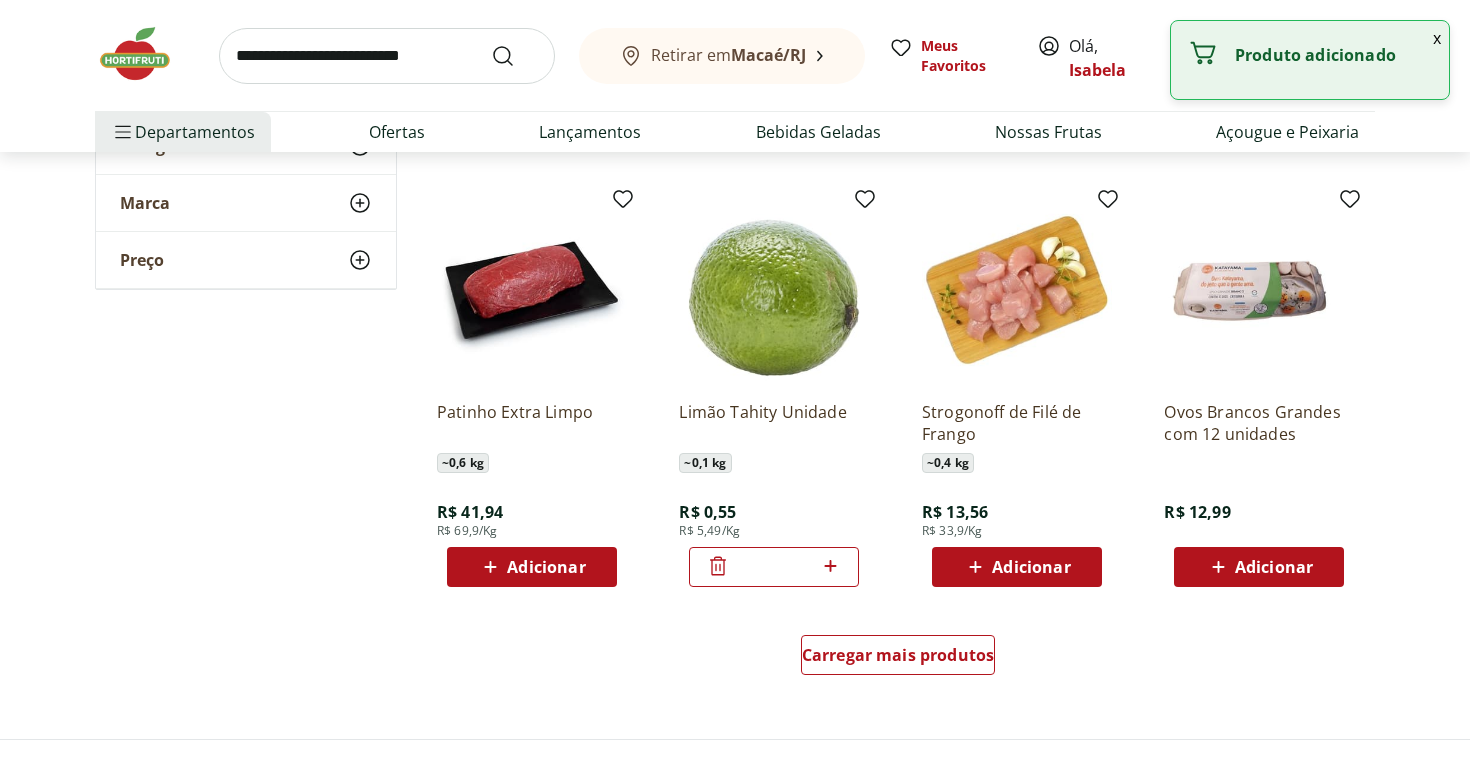 click 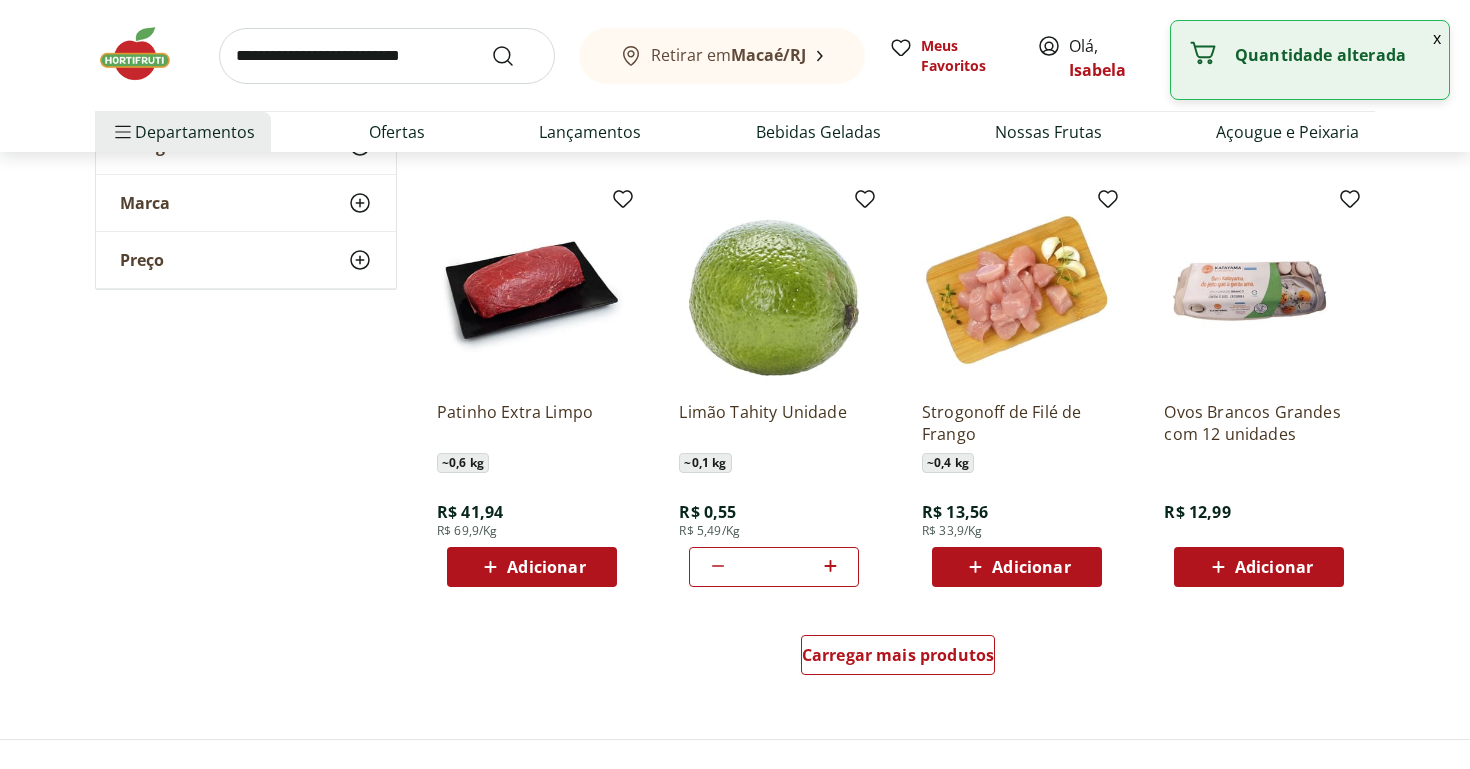 click 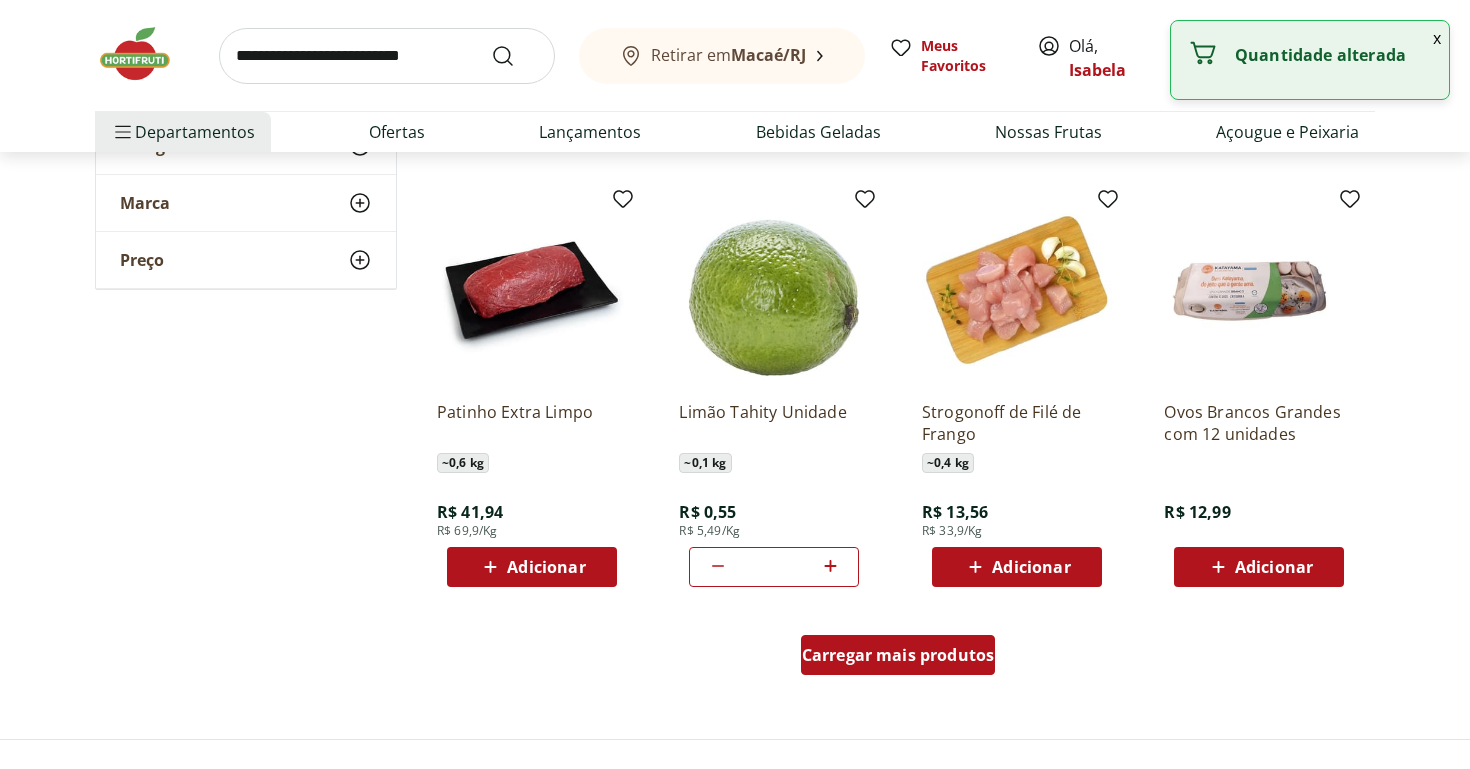 click on "Carregar mais produtos" at bounding box center [898, 655] 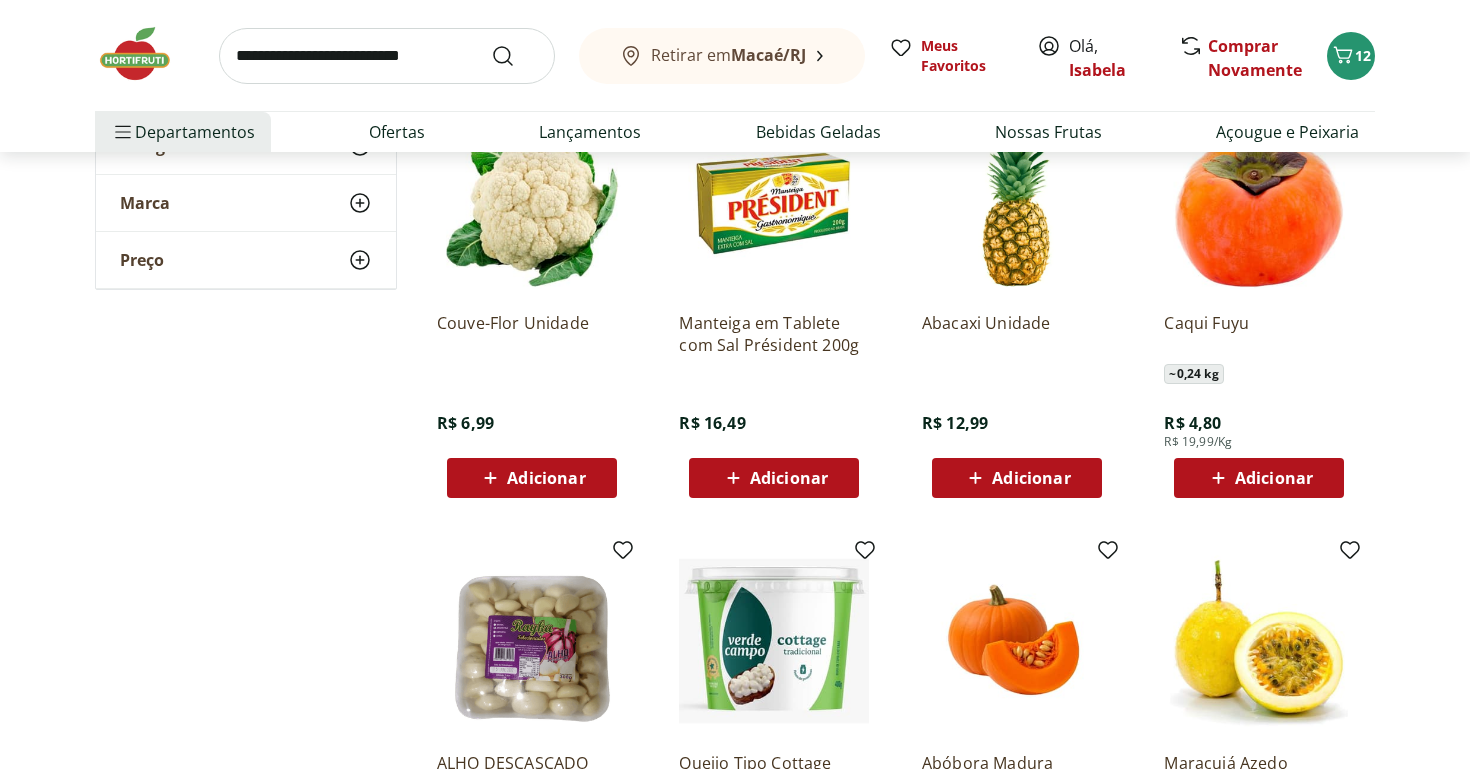 scroll, scrollTop: 2859, scrollLeft: 0, axis: vertical 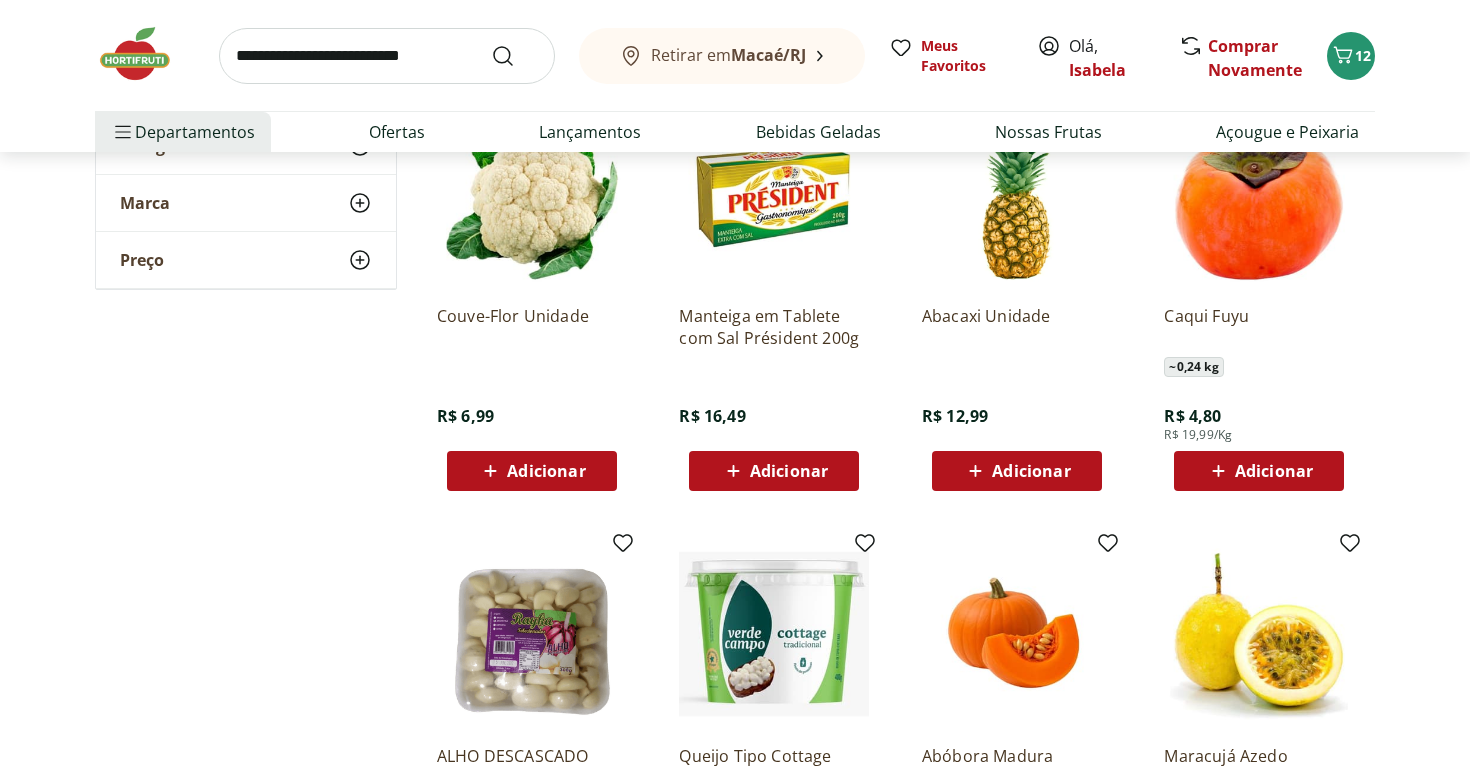 click 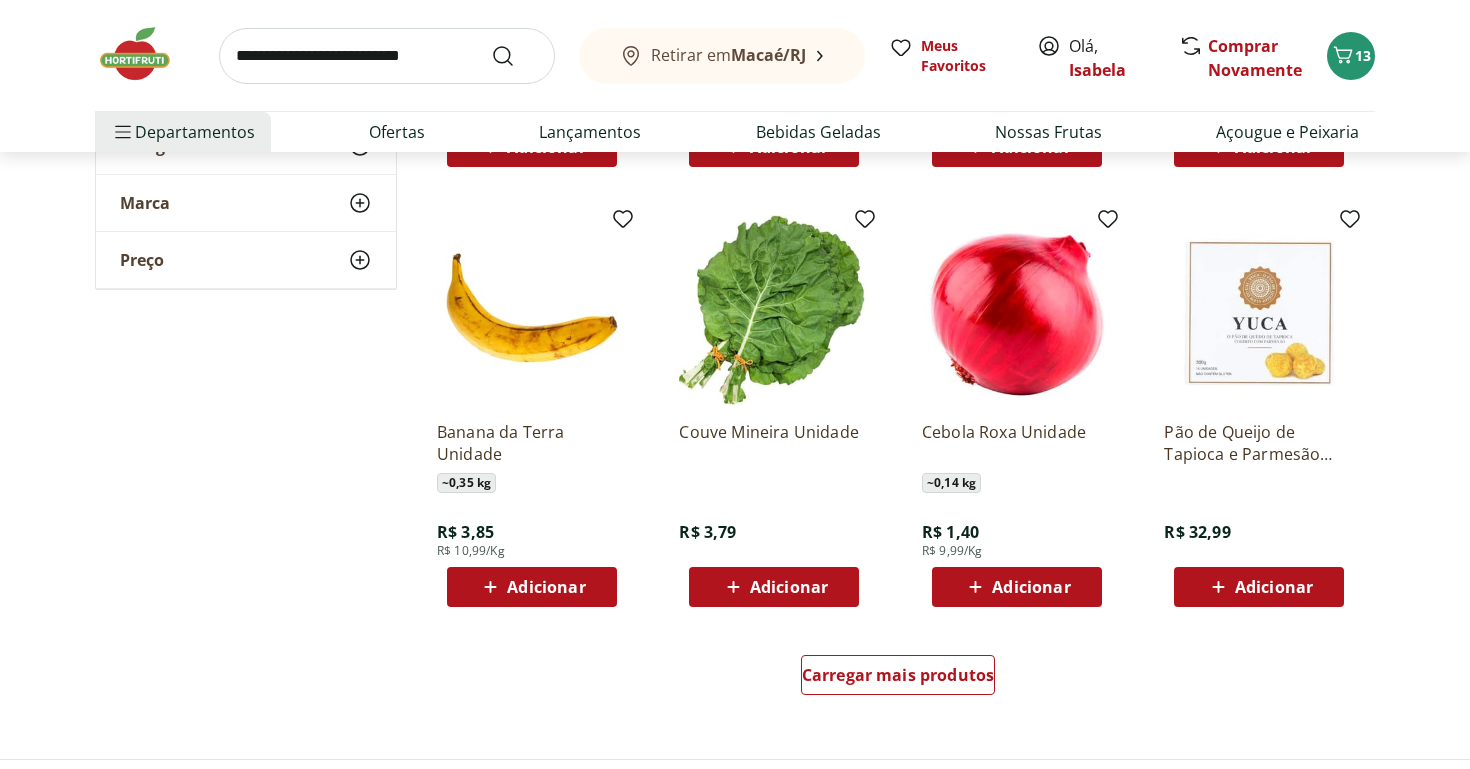 scroll, scrollTop: 3635, scrollLeft: 0, axis: vertical 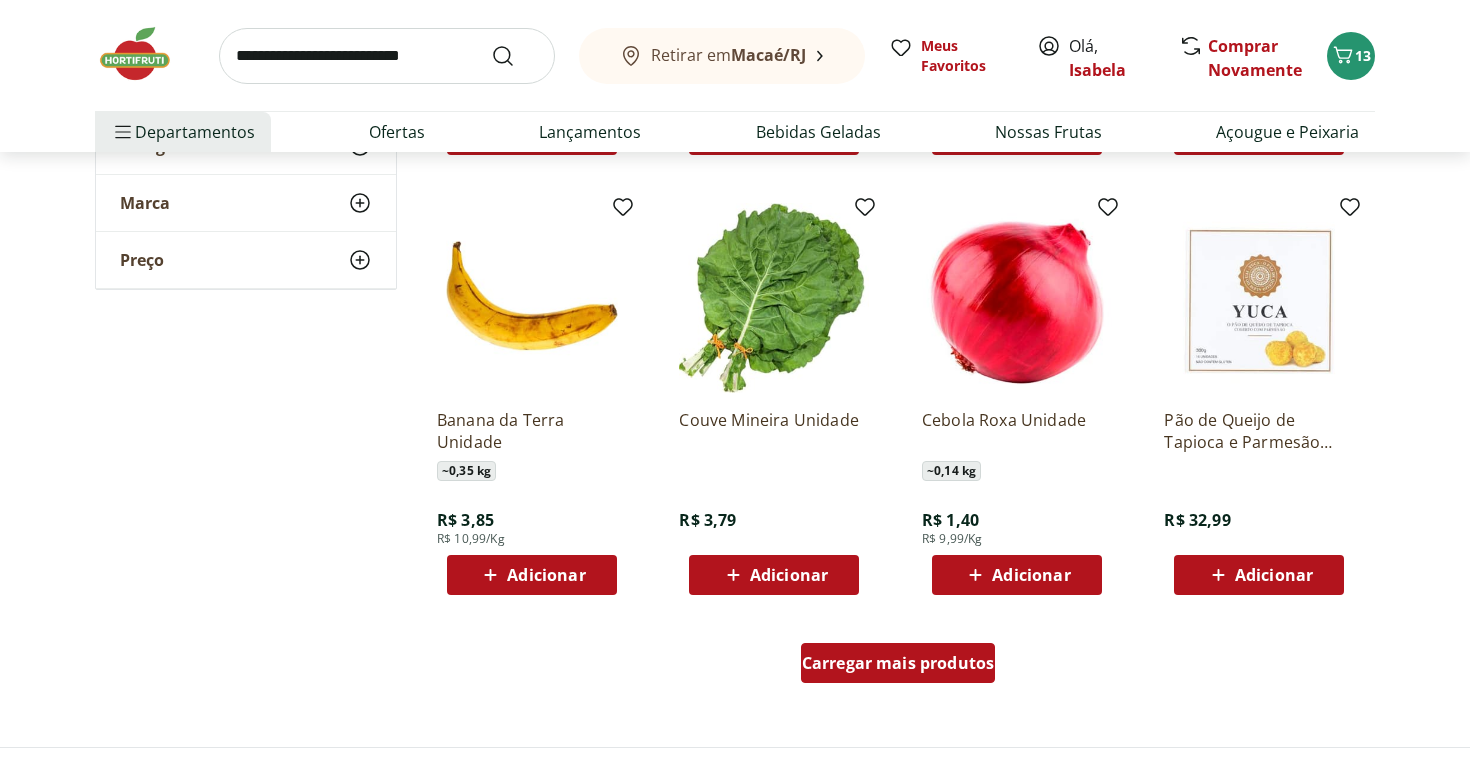 click on "Carregar mais produtos" at bounding box center (898, 663) 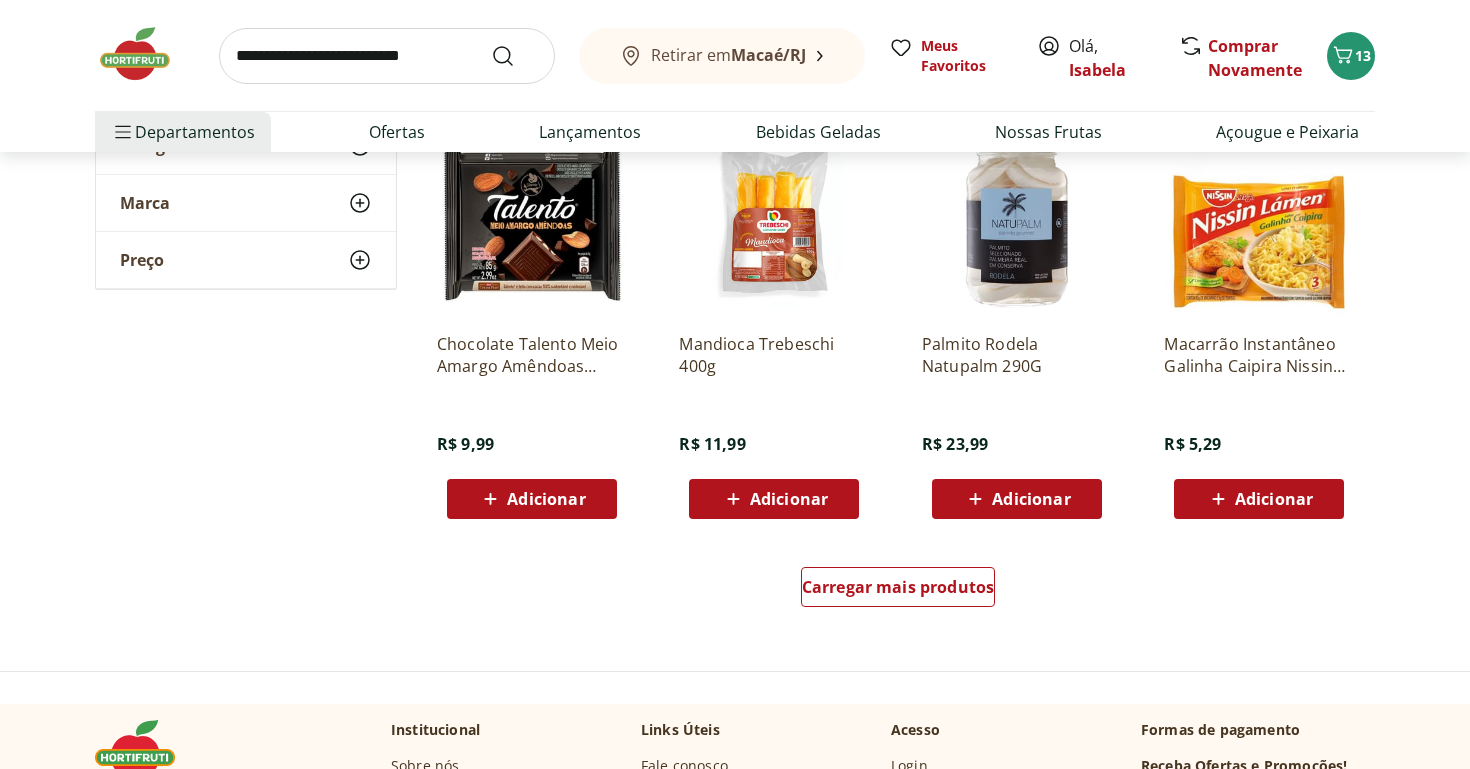 scroll, scrollTop: 5014, scrollLeft: 0, axis: vertical 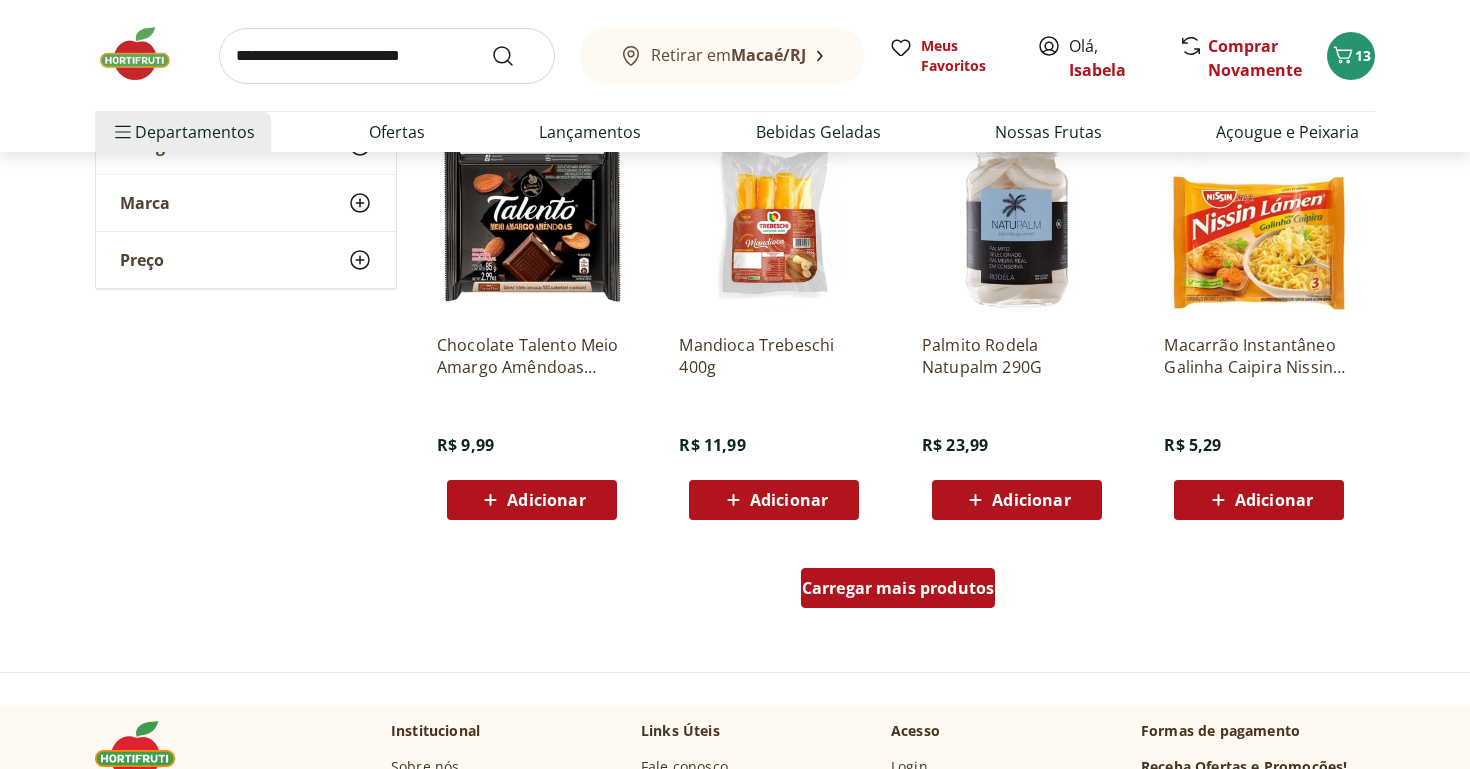 click on "Carregar mais produtos" at bounding box center [898, 588] 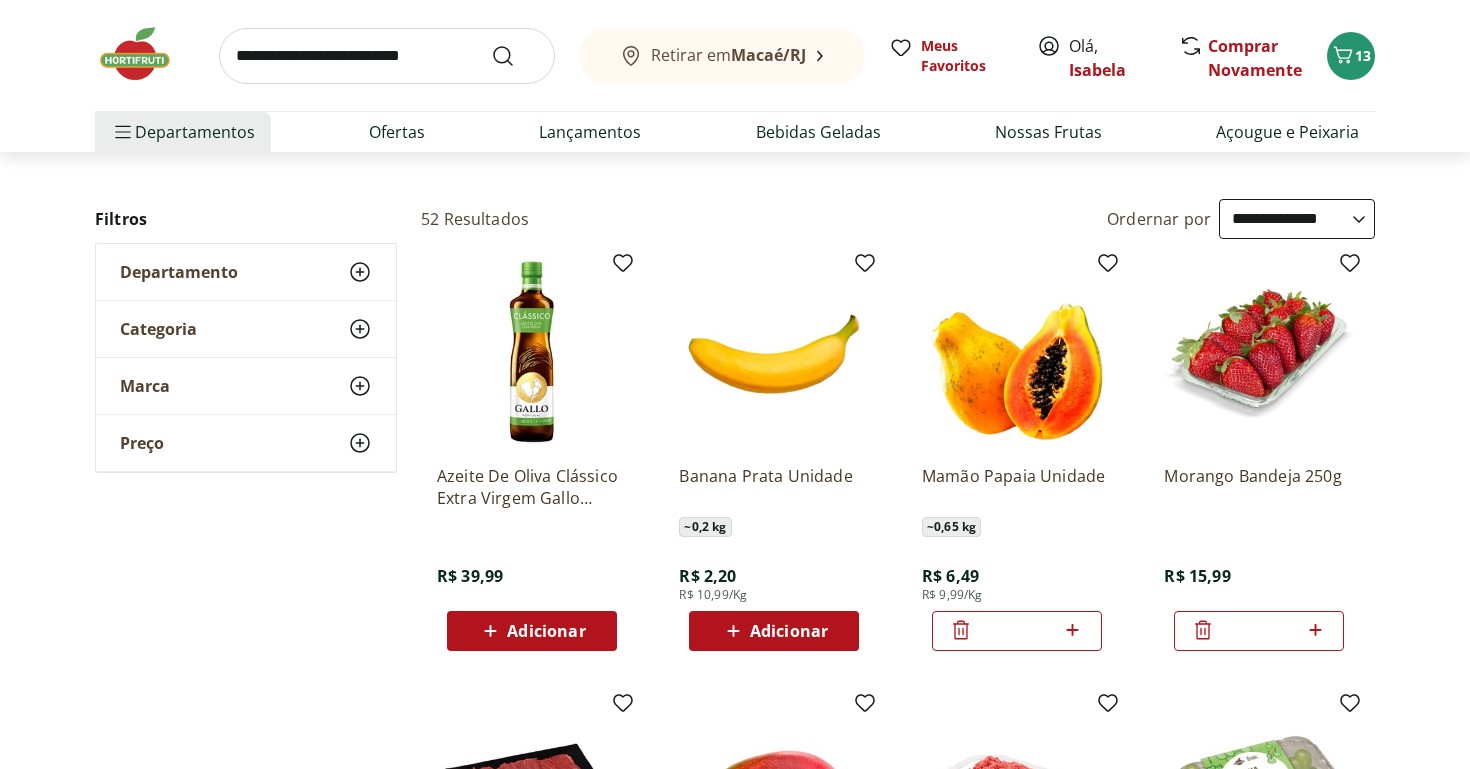 scroll, scrollTop: 165, scrollLeft: 0, axis: vertical 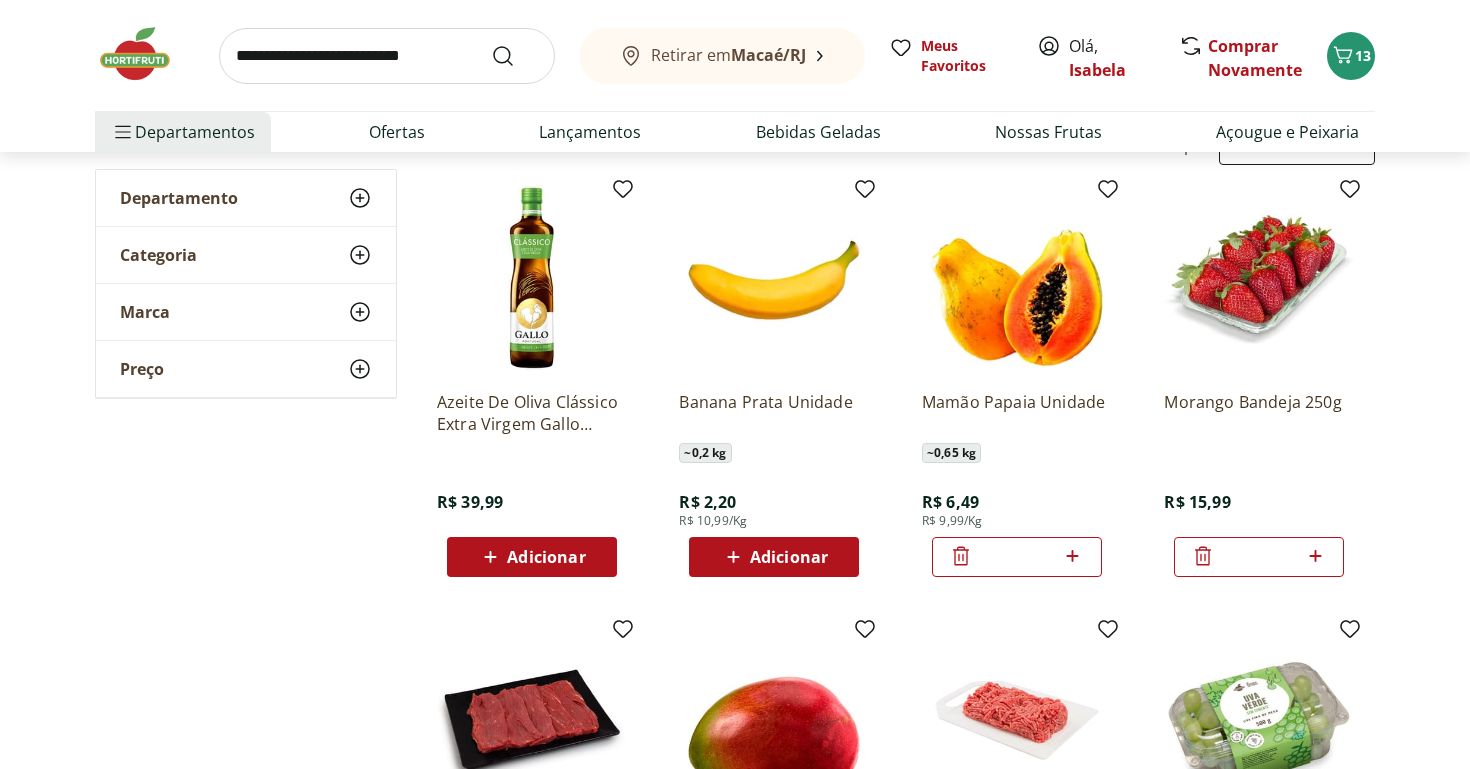 click on "Adicionar" at bounding box center (774, 557) 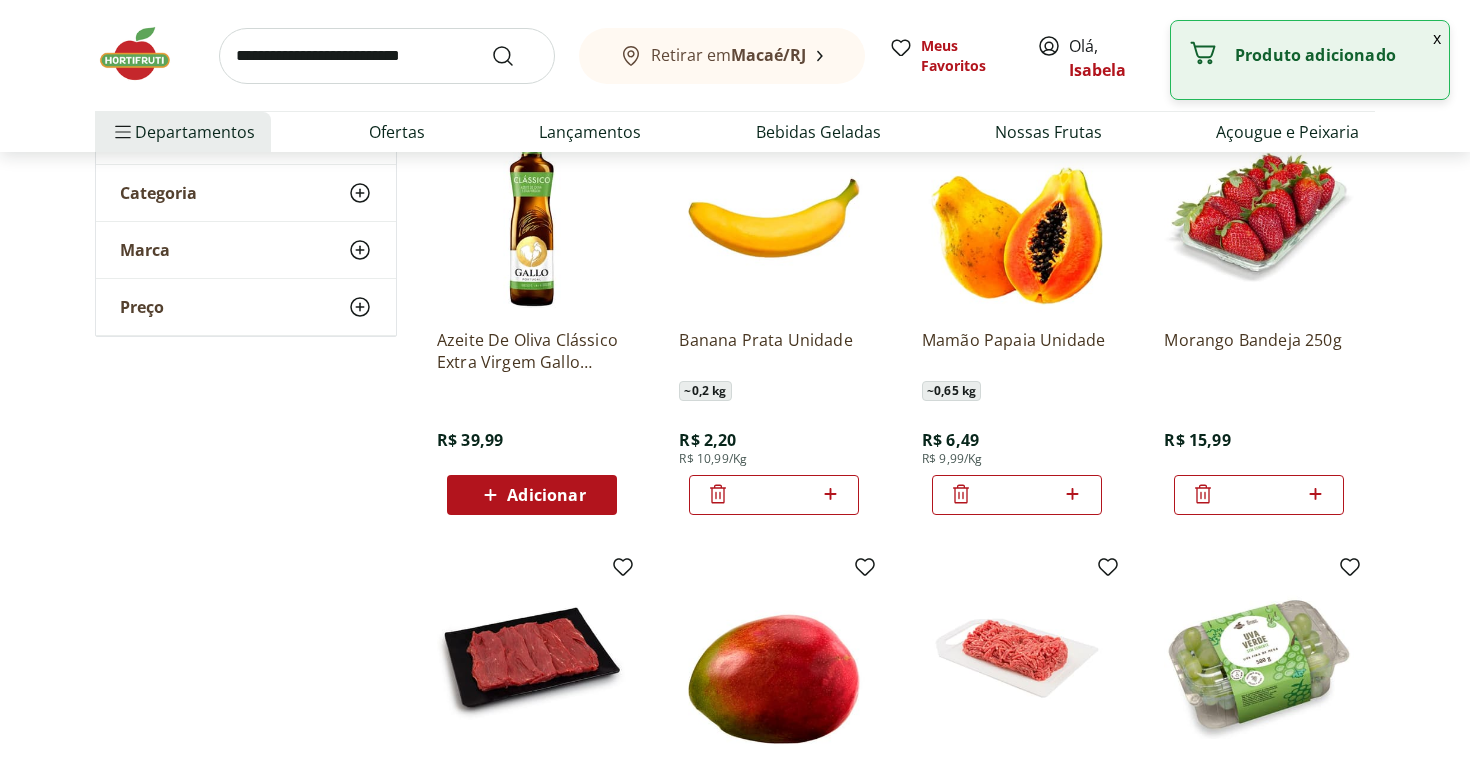 scroll, scrollTop: 194, scrollLeft: 0, axis: vertical 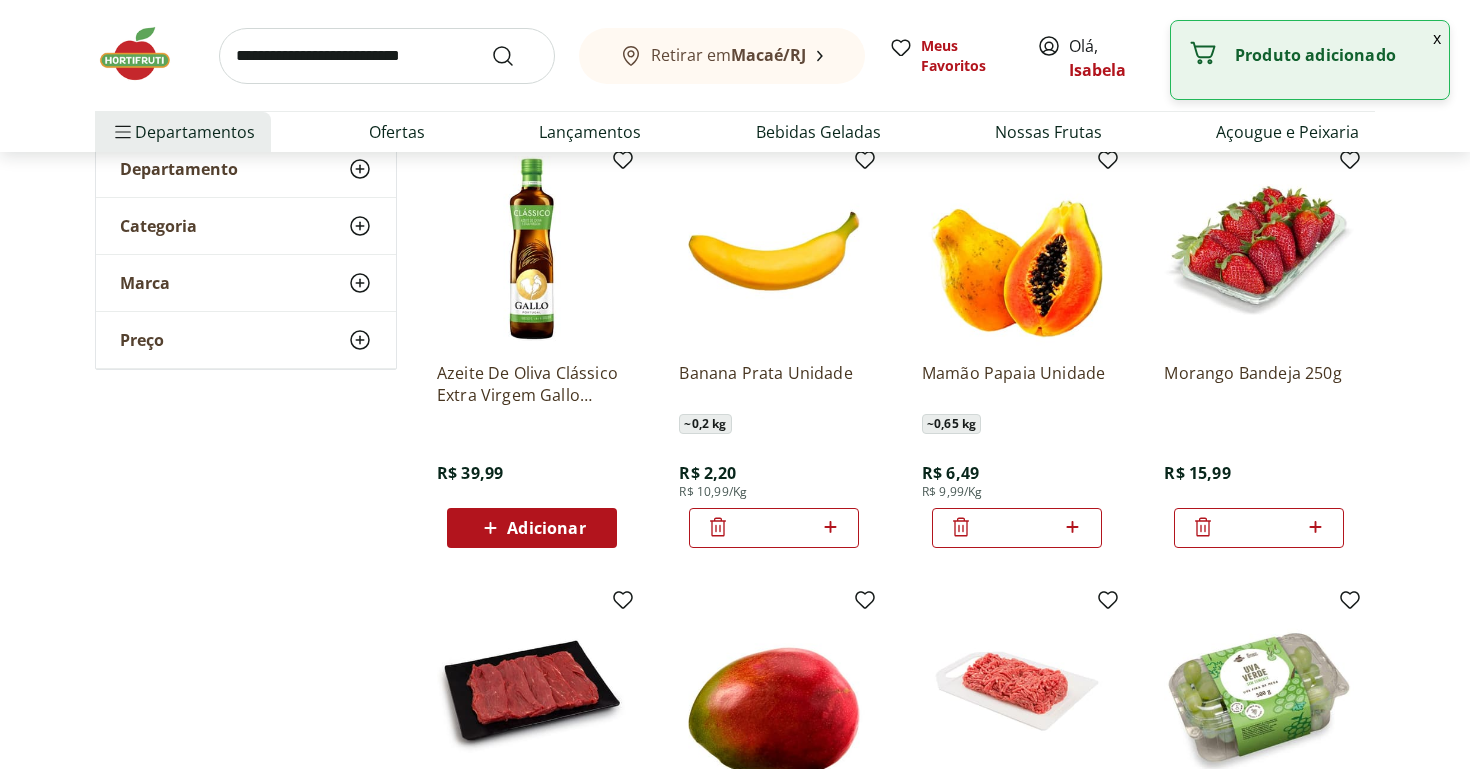 click 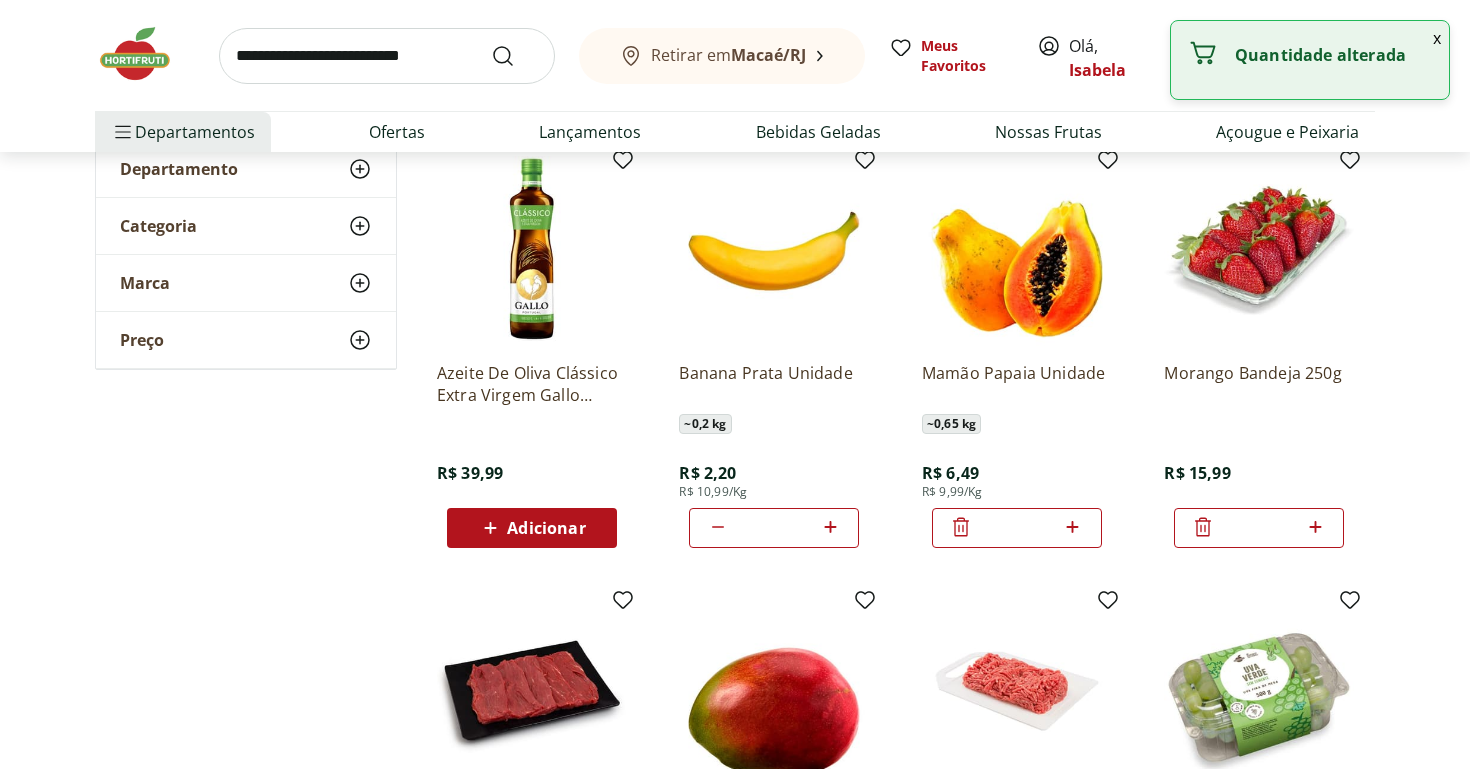 click 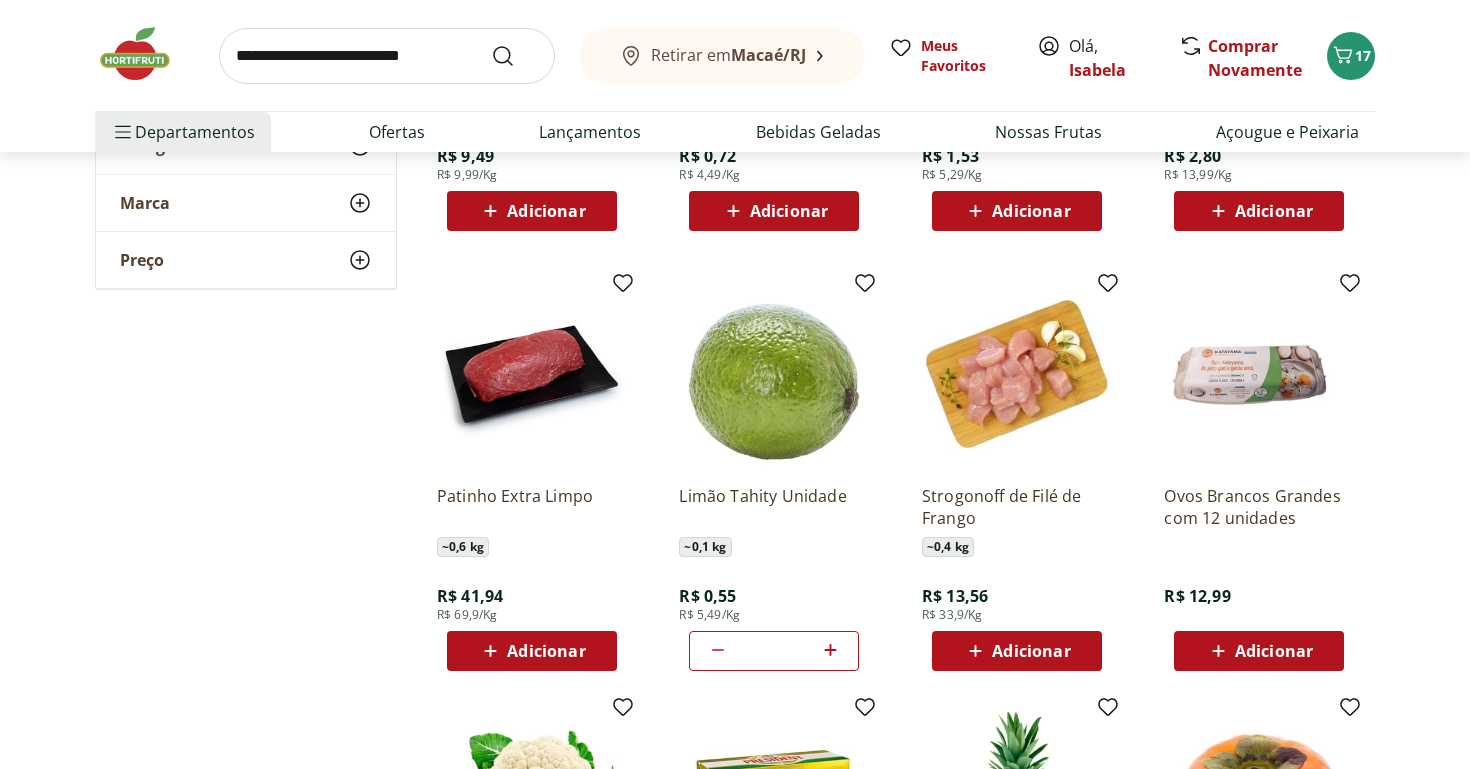 scroll, scrollTop: 2258, scrollLeft: 0, axis: vertical 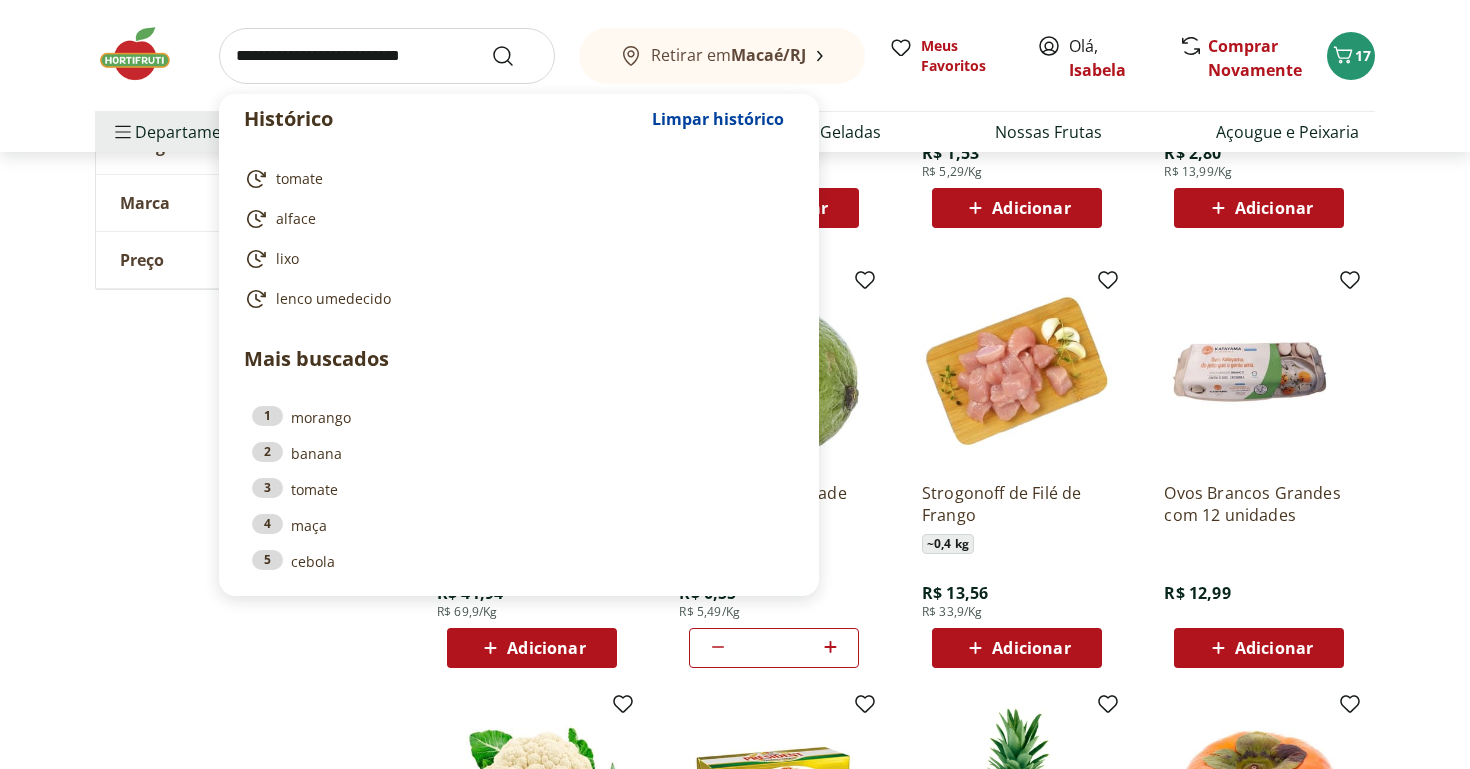 click at bounding box center (387, 56) 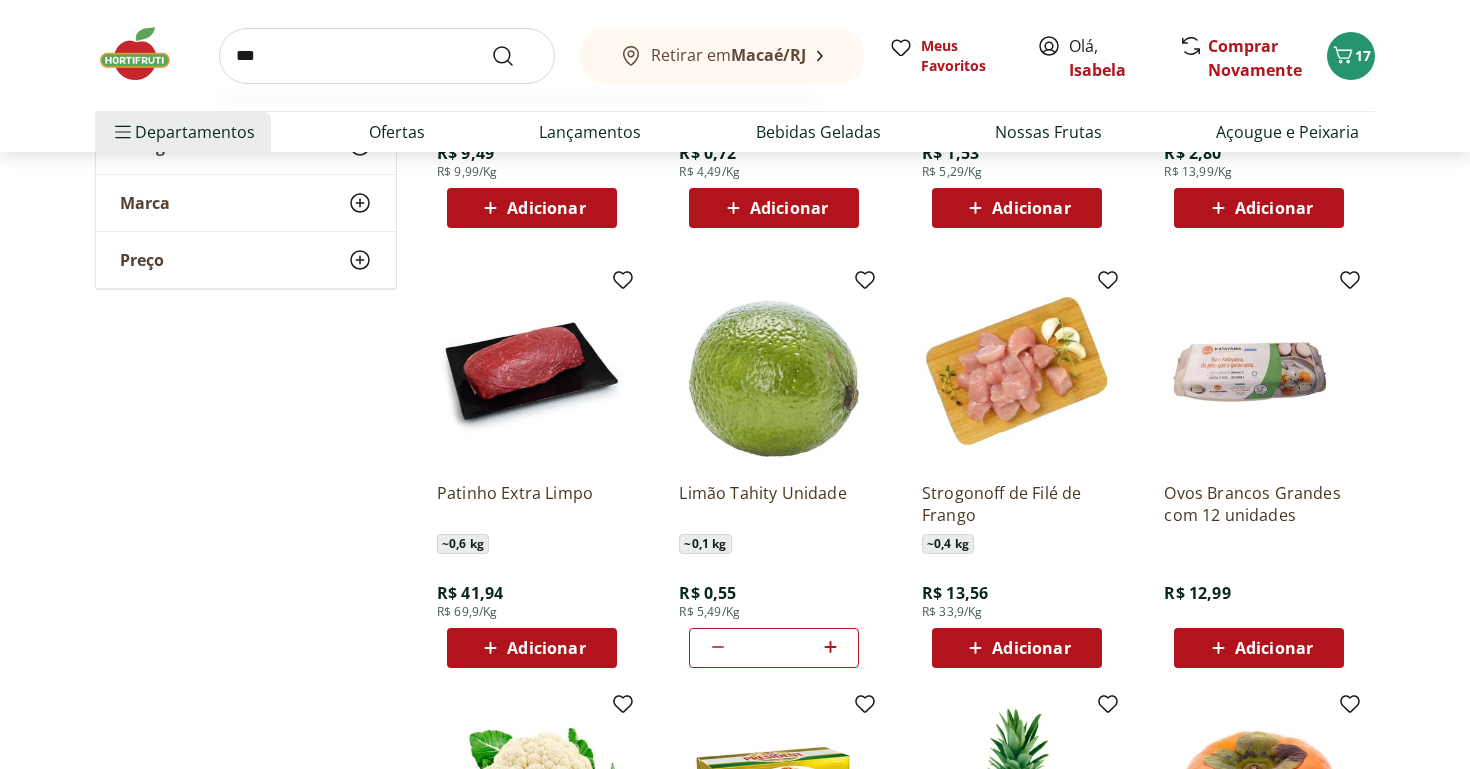 type on "***" 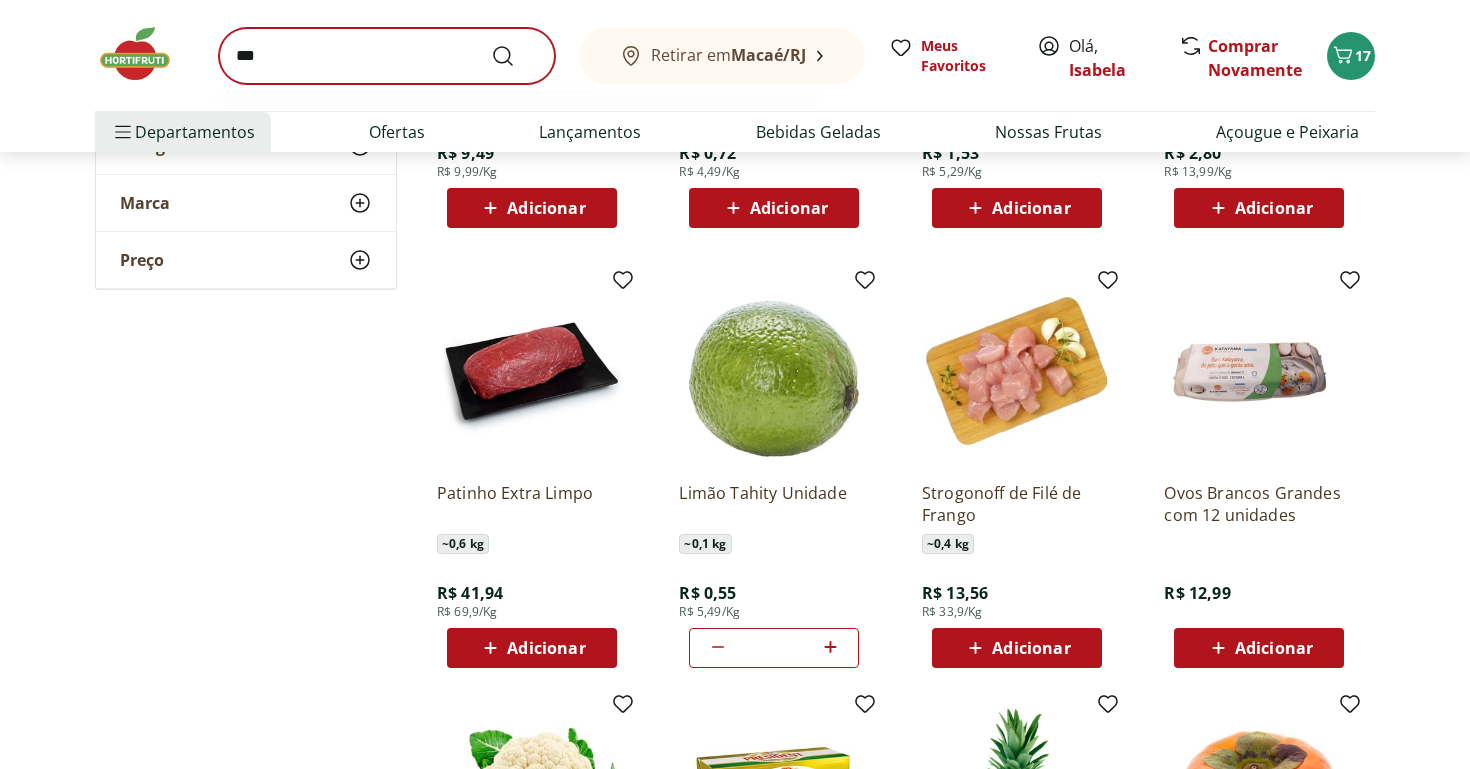 scroll, scrollTop: 0, scrollLeft: 0, axis: both 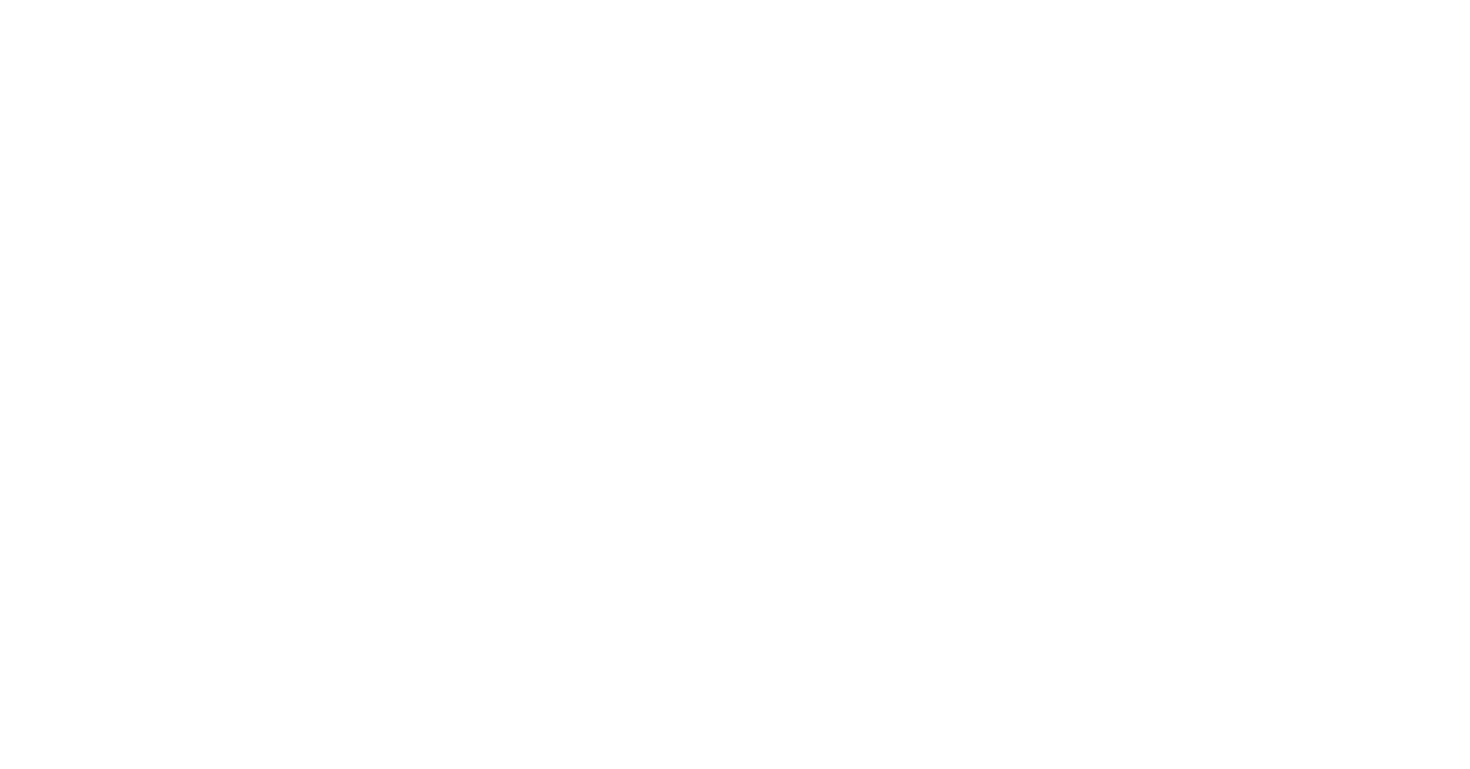 select on "**********" 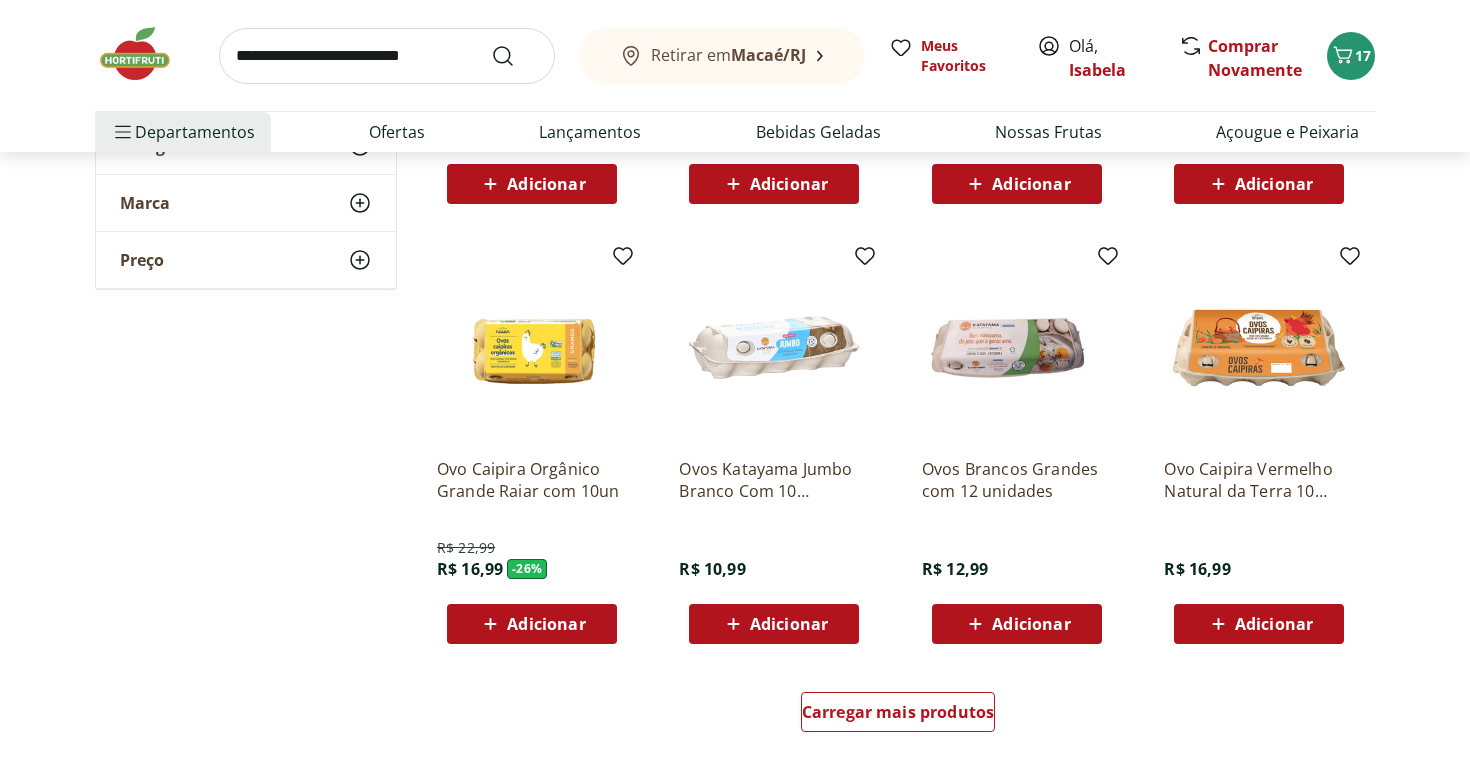 scroll, scrollTop: 1087, scrollLeft: 0, axis: vertical 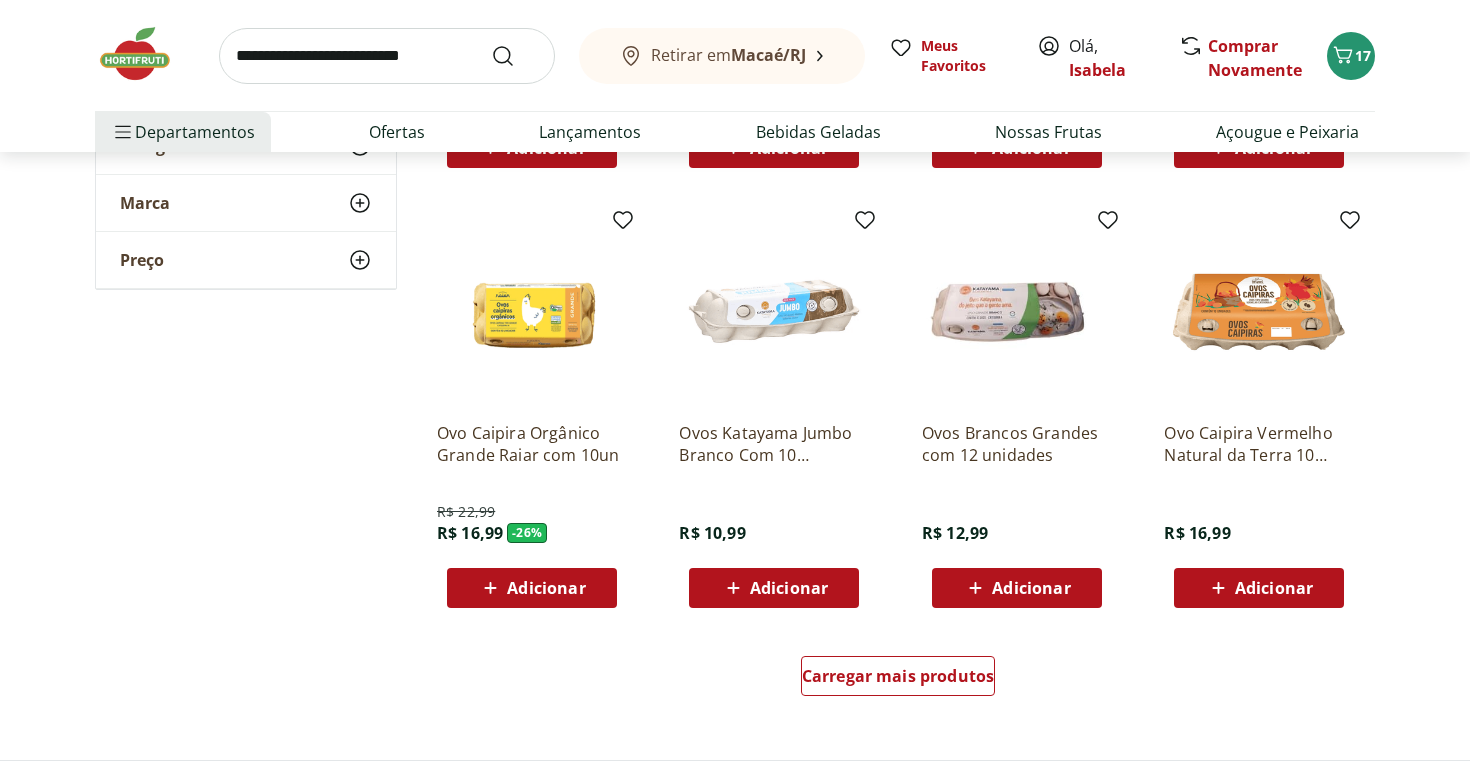 click on "Adicionar" at bounding box center (546, 588) 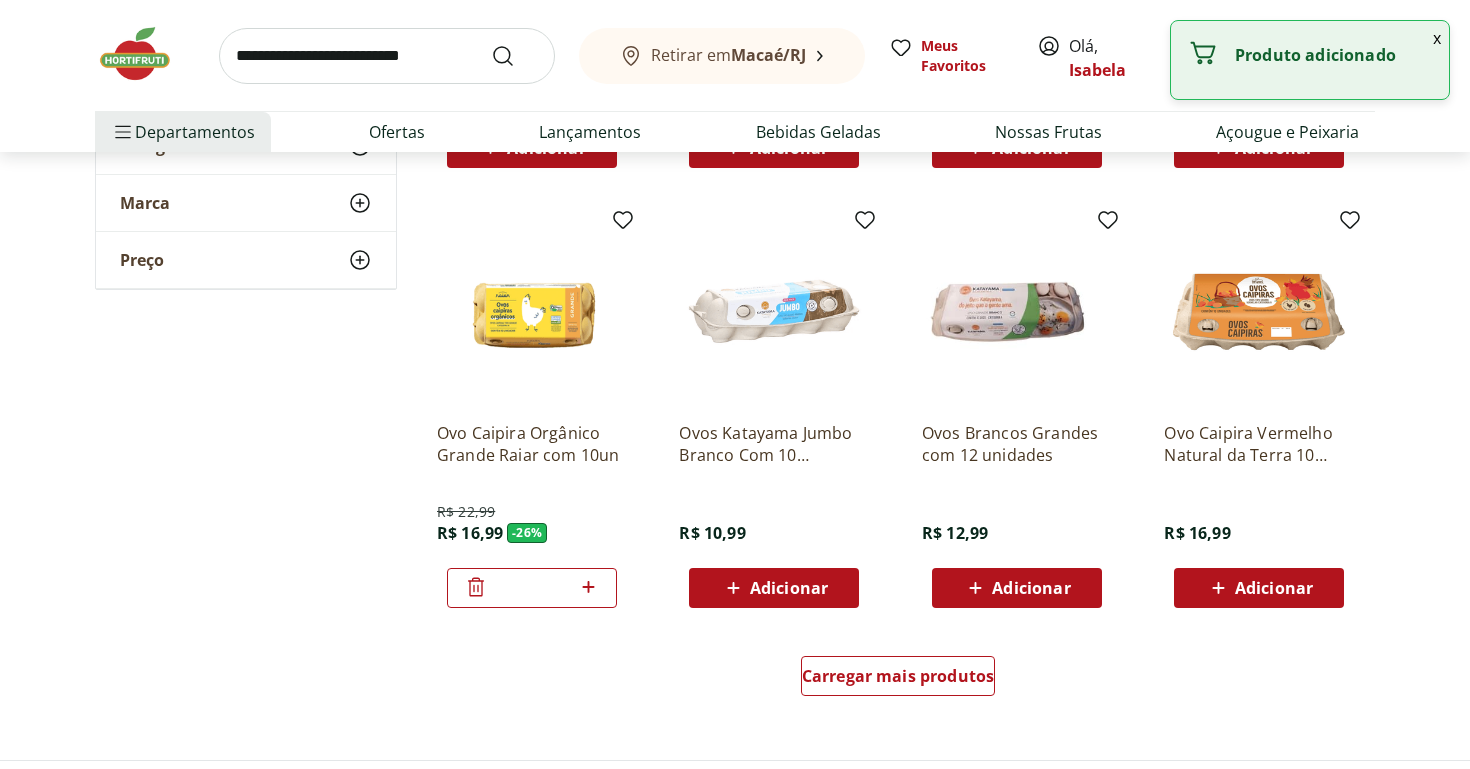 click at bounding box center [145, 54] 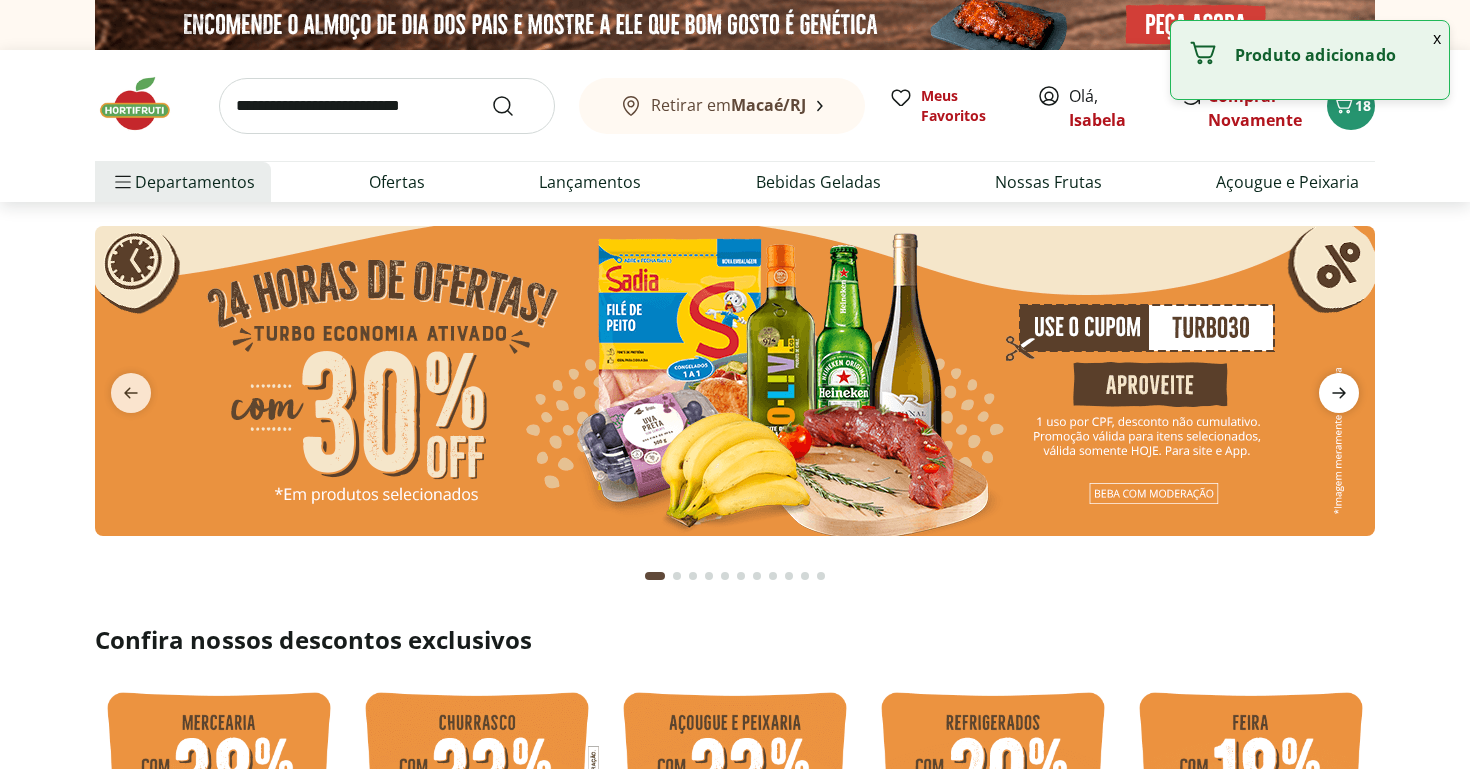 click 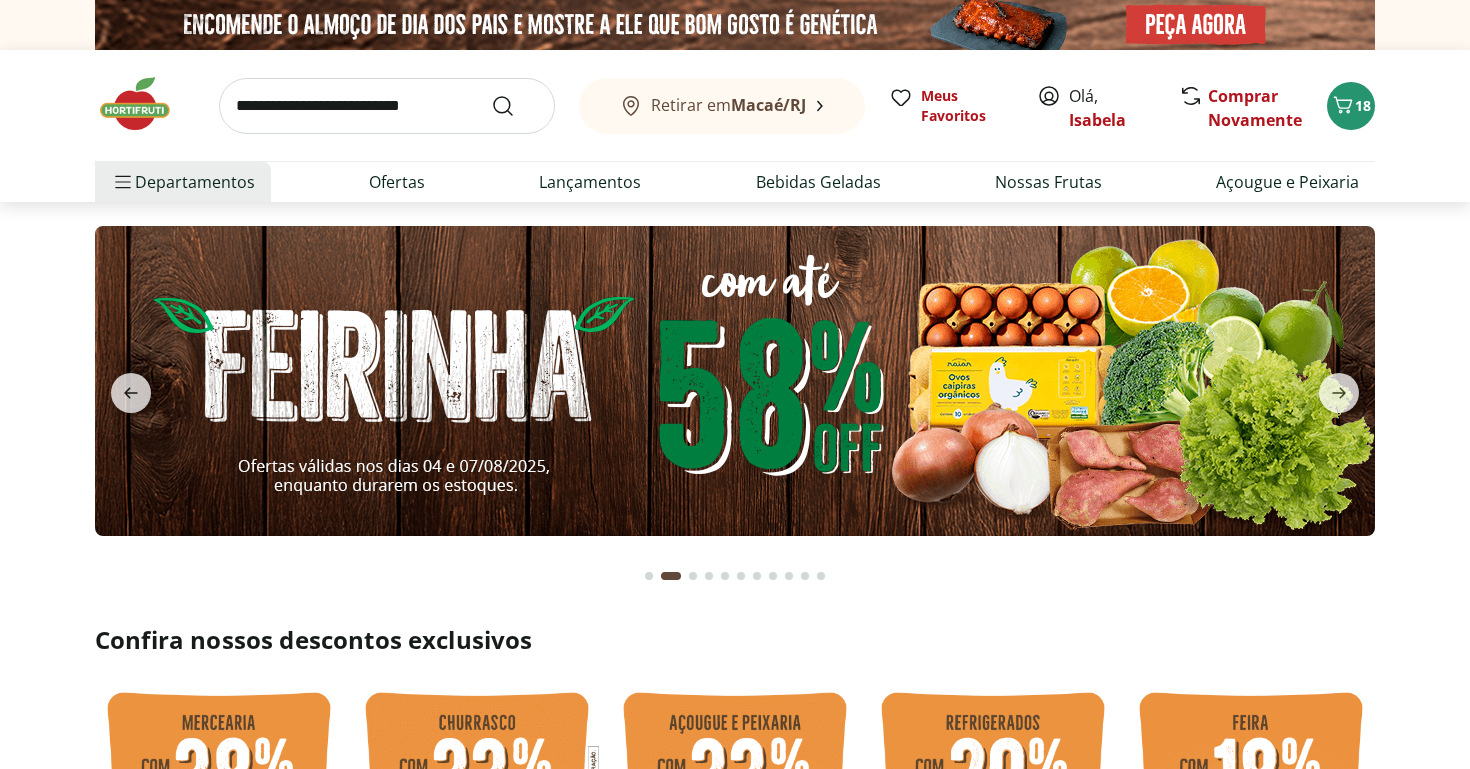 click at bounding box center [735, 381] 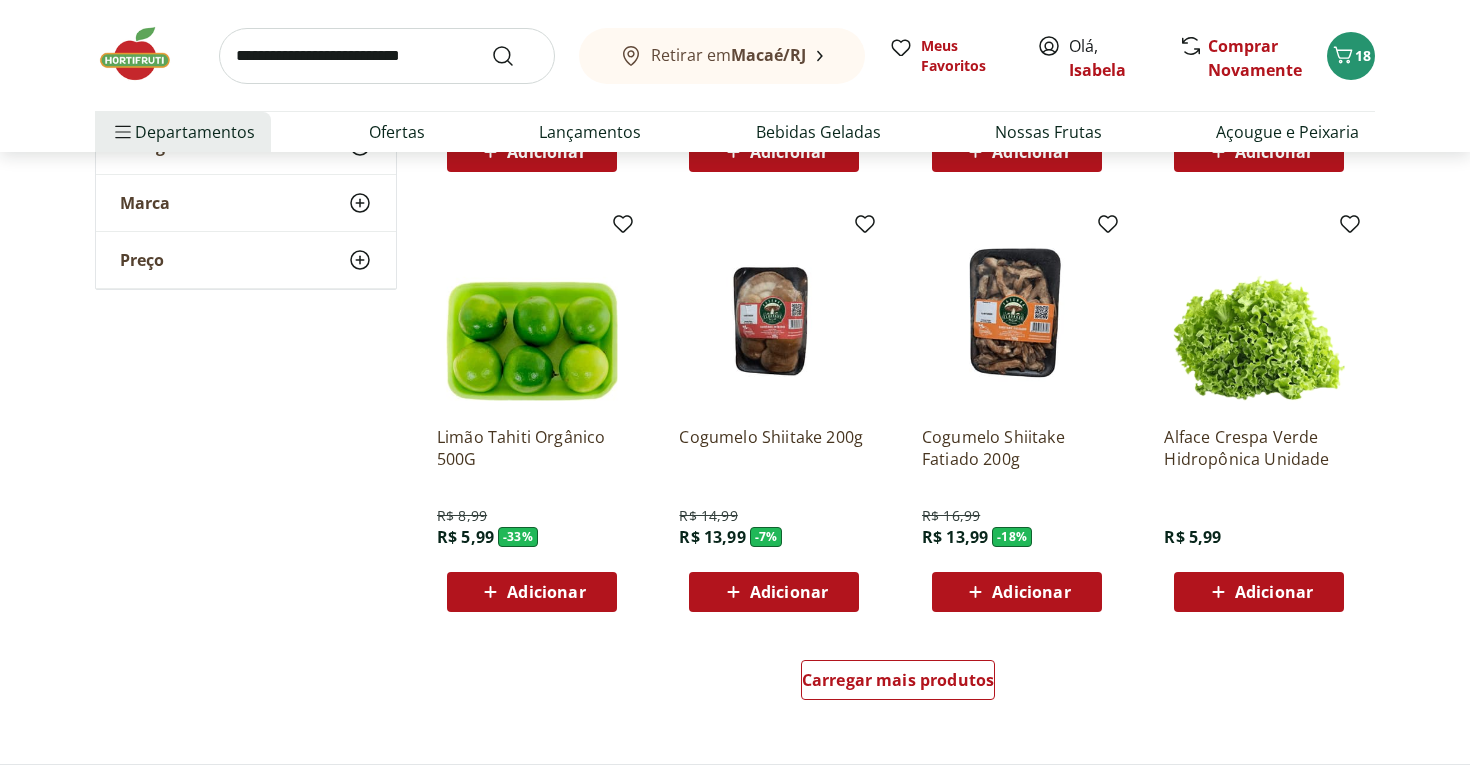 scroll, scrollTop: 1009, scrollLeft: 0, axis: vertical 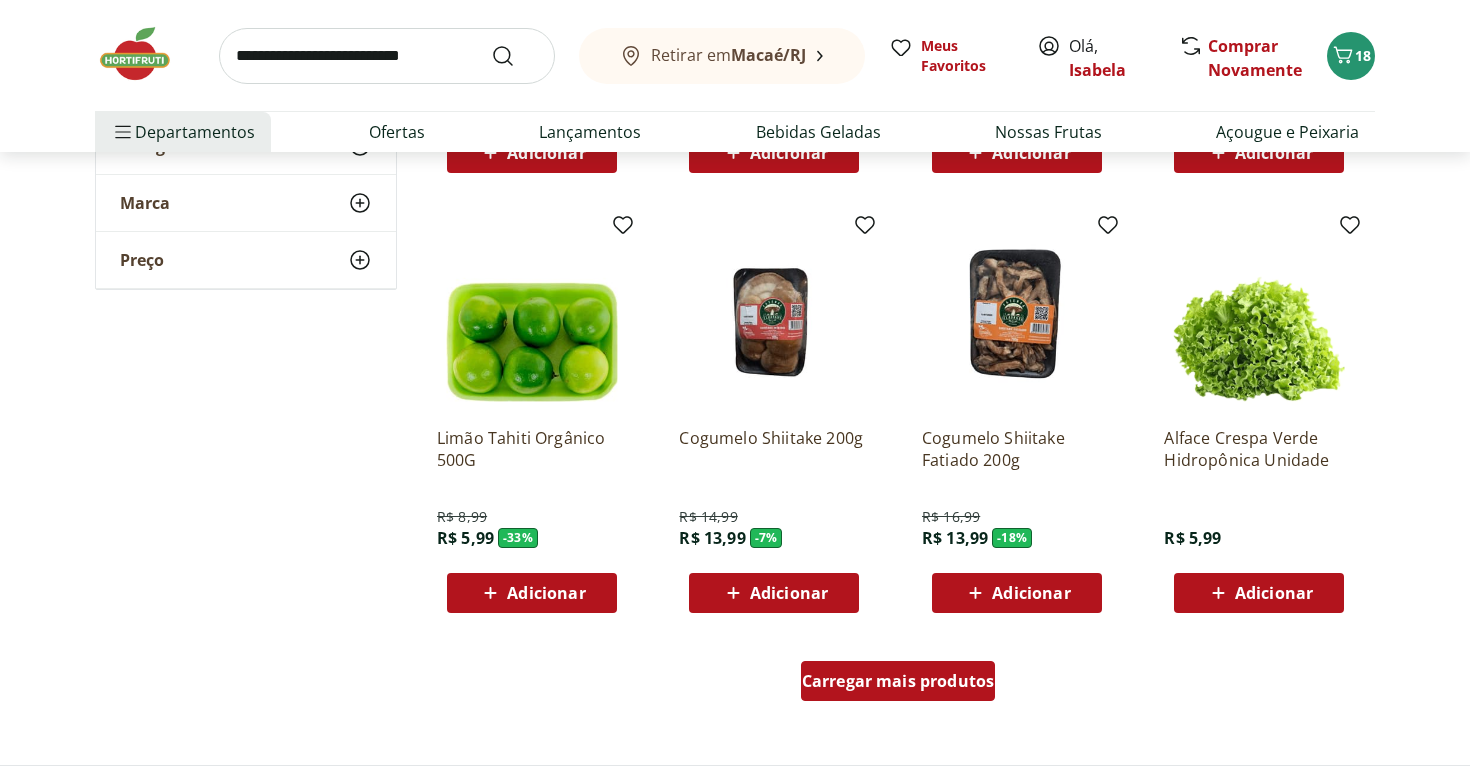 click on "Carregar mais produtos" at bounding box center (898, 681) 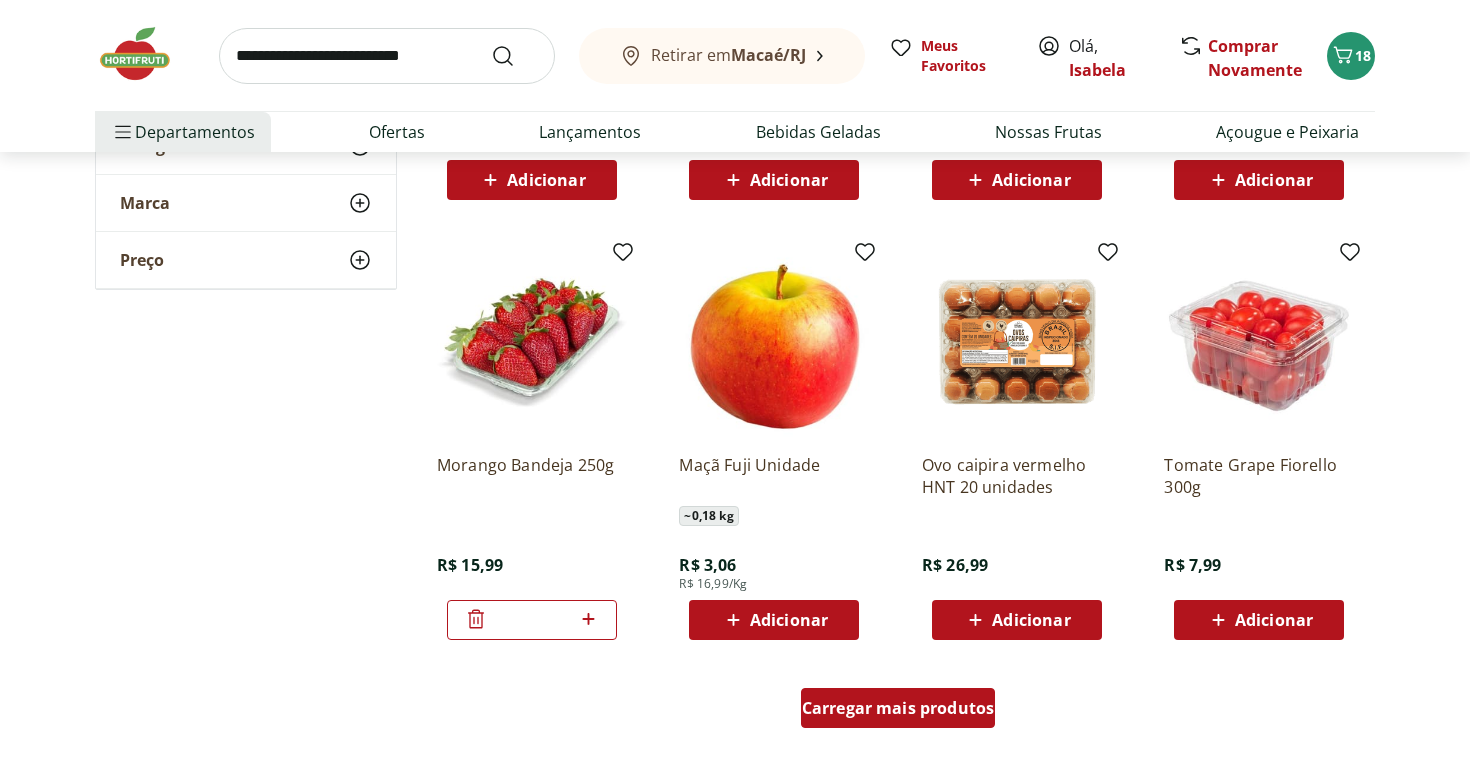 scroll, scrollTop: 2289, scrollLeft: 0, axis: vertical 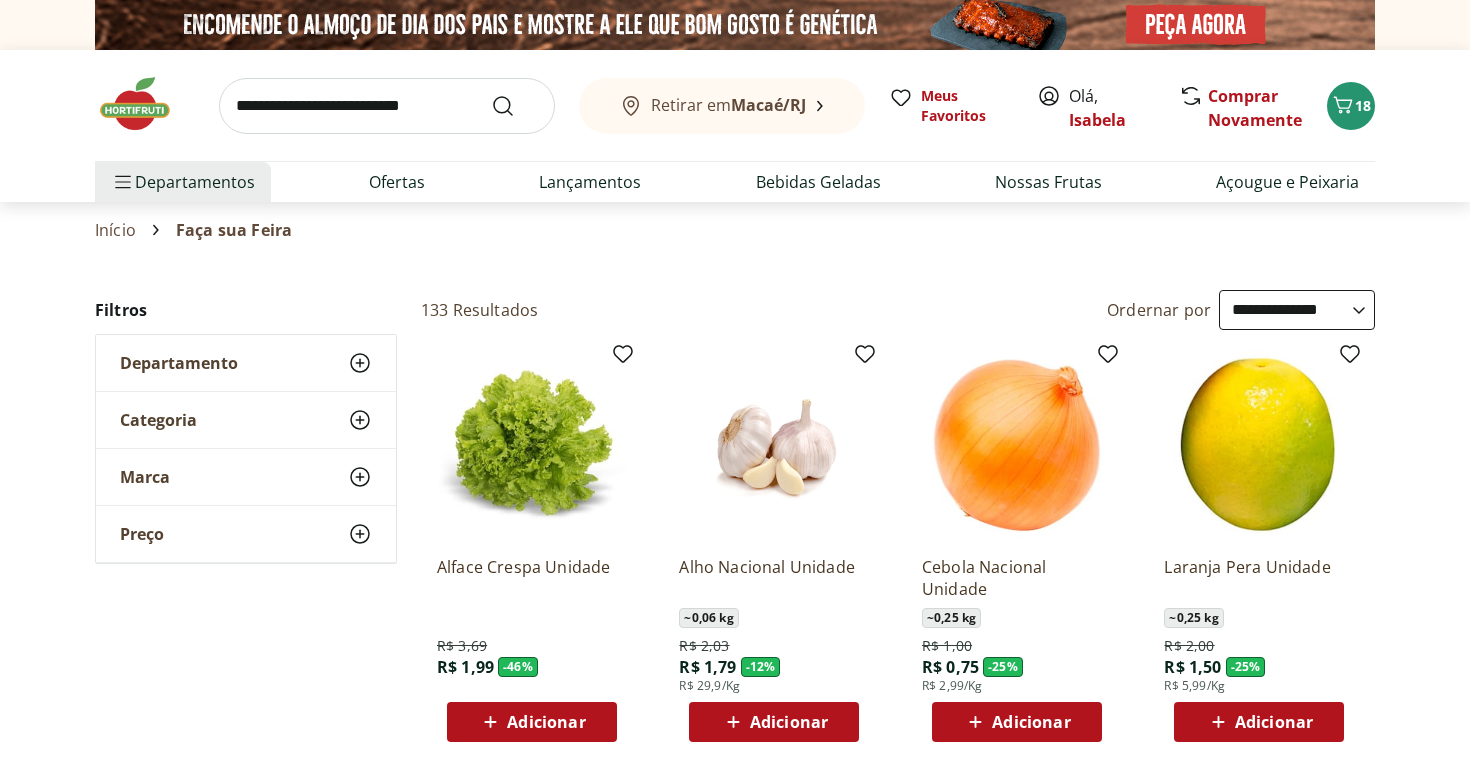 select on "**********" 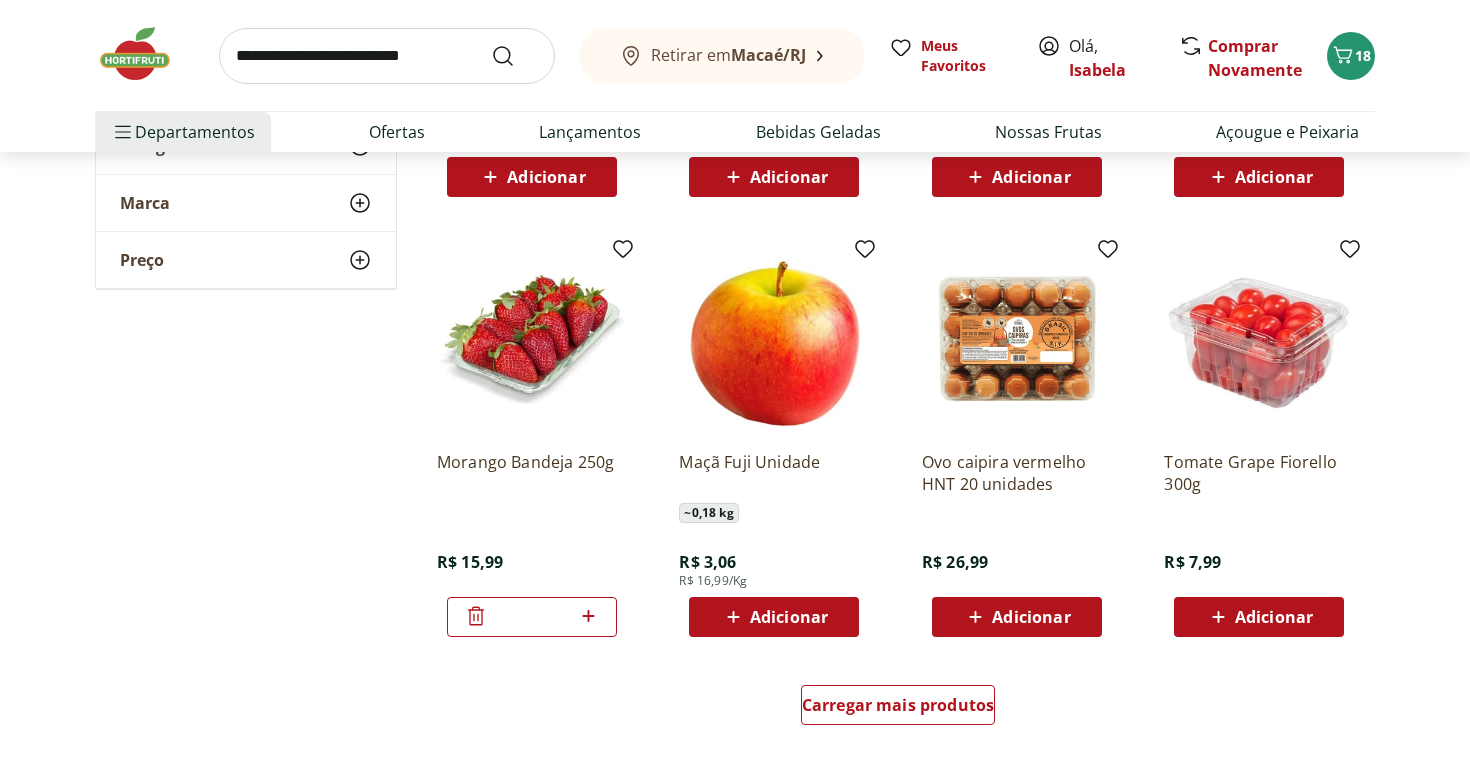 scroll, scrollTop: 0, scrollLeft: 0, axis: both 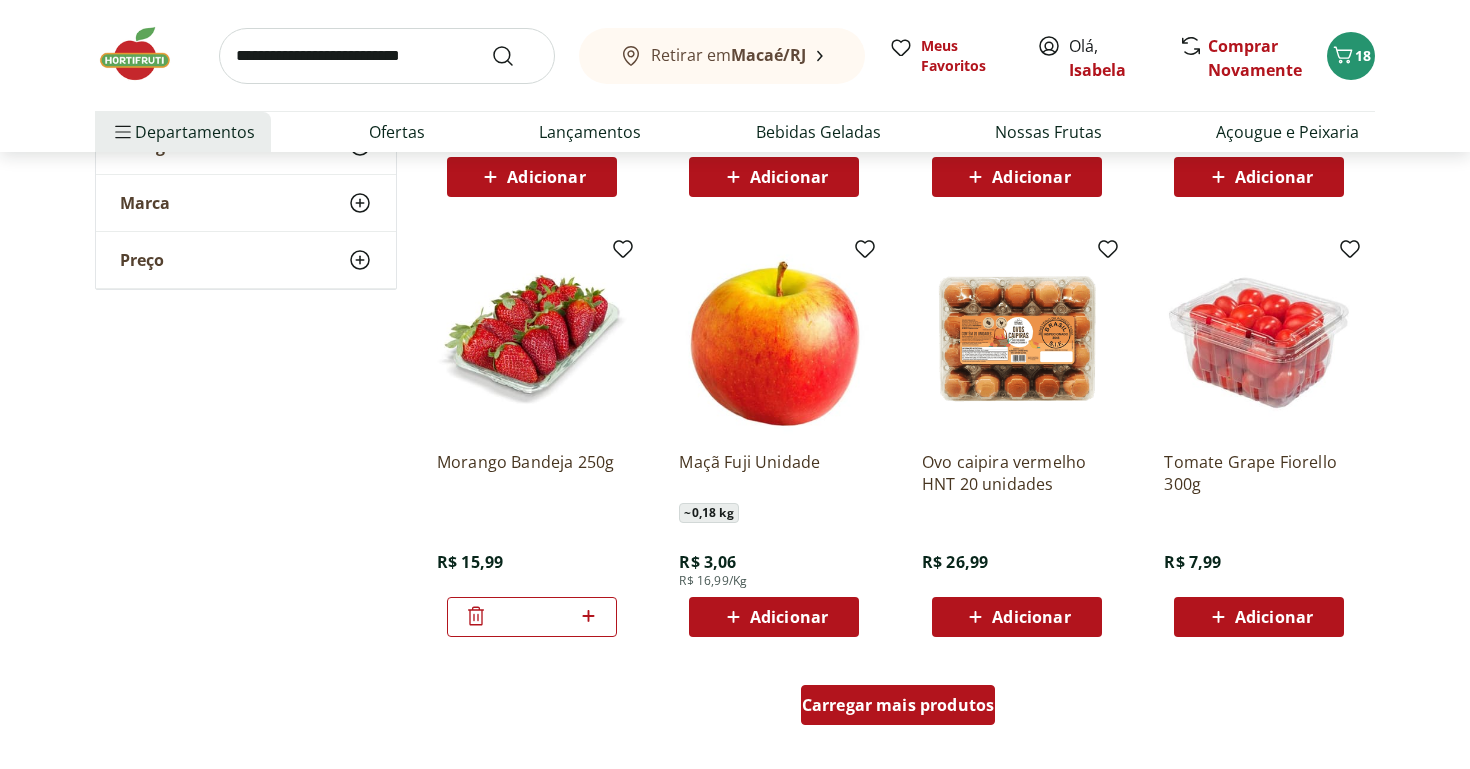 click on "Carregar mais produtos" at bounding box center (898, 705) 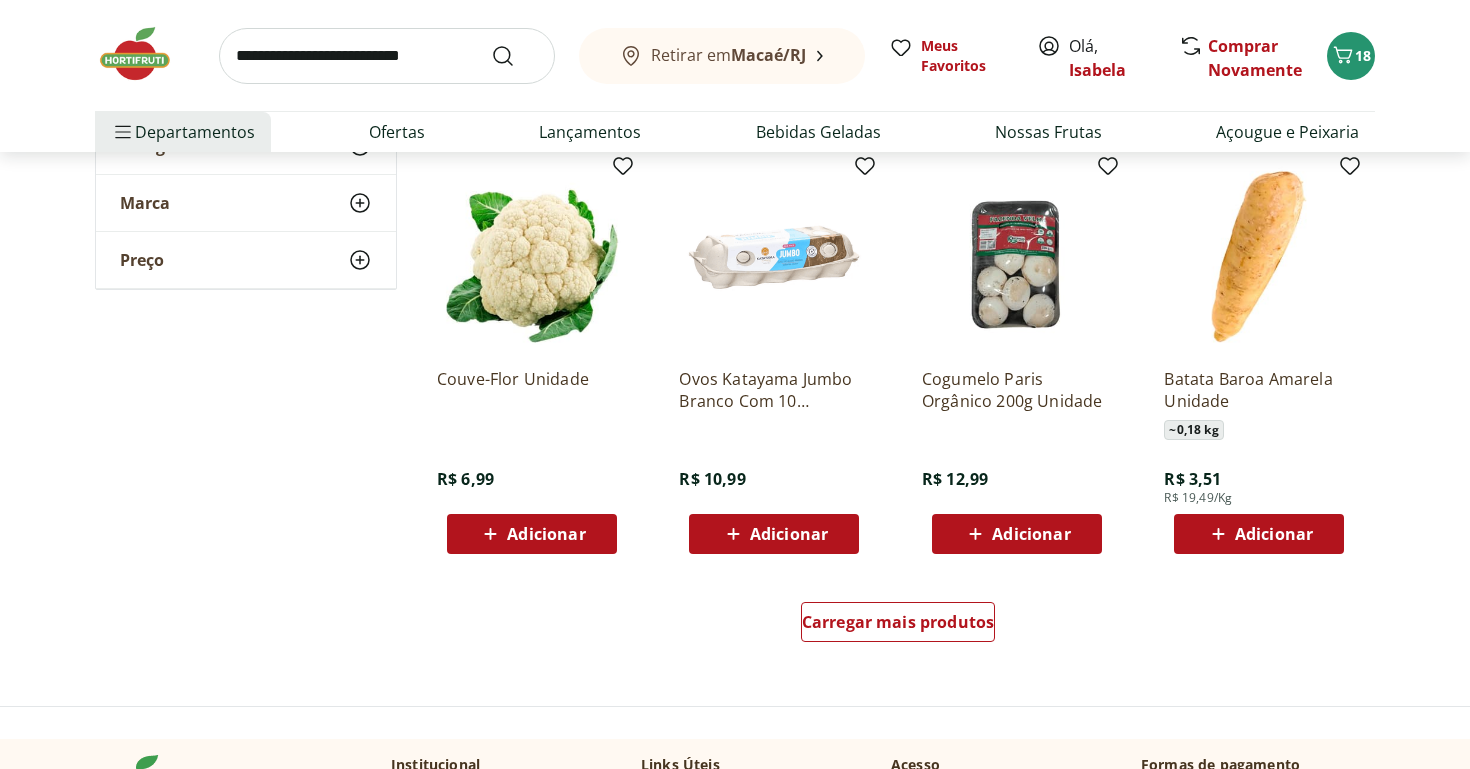scroll, scrollTop: 3692, scrollLeft: 0, axis: vertical 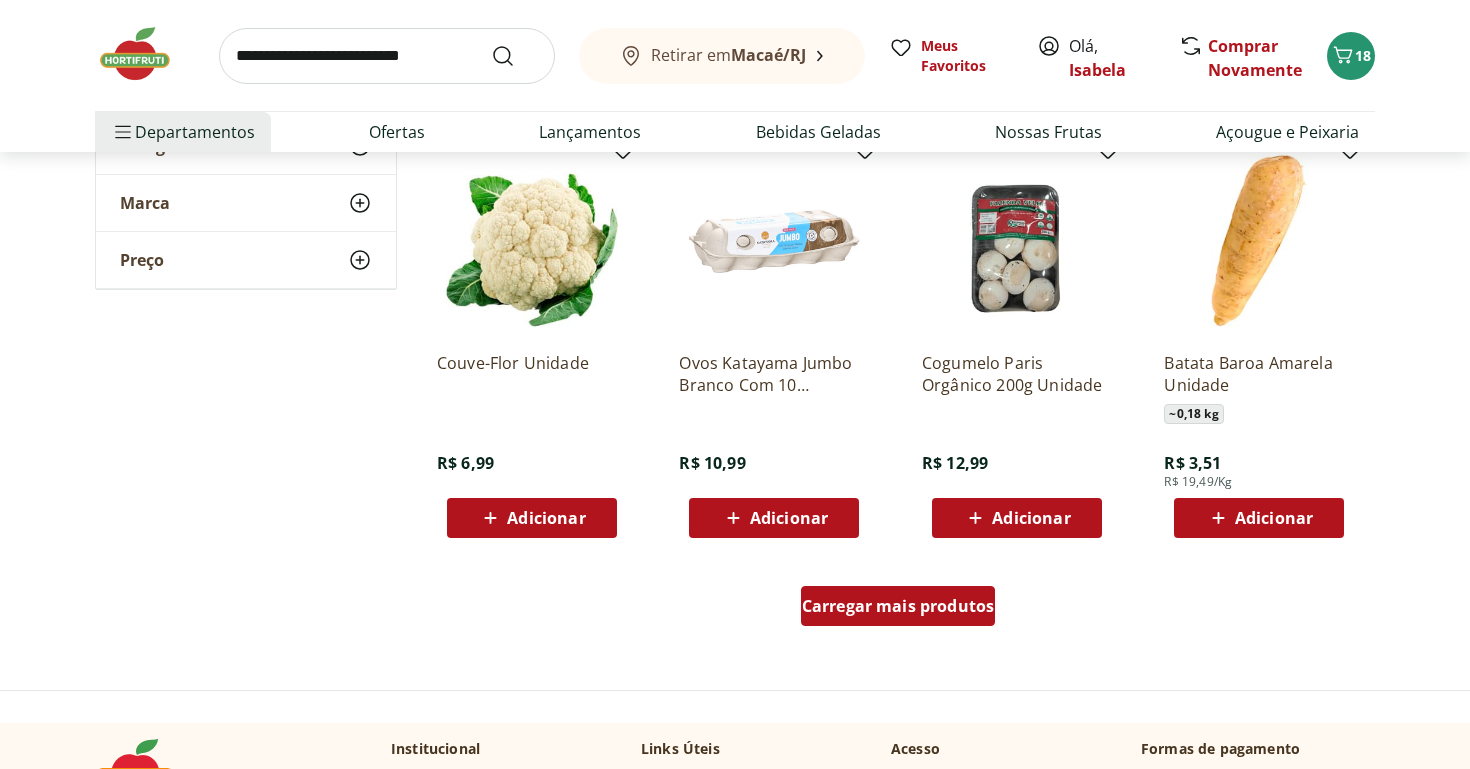 click on "Carregar mais produtos" at bounding box center (898, 606) 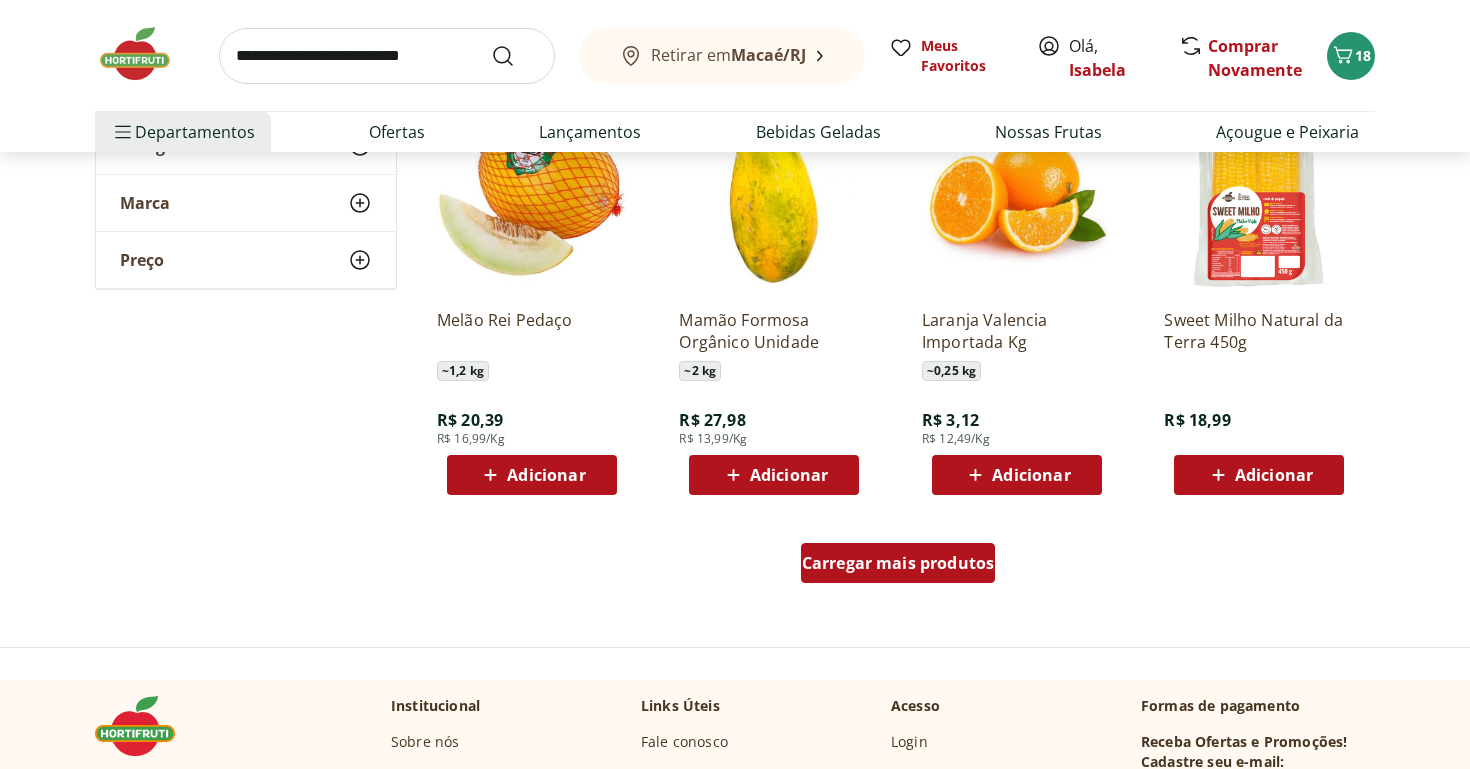 scroll, scrollTop: 5033, scrollLeft: 0, axis: vertical 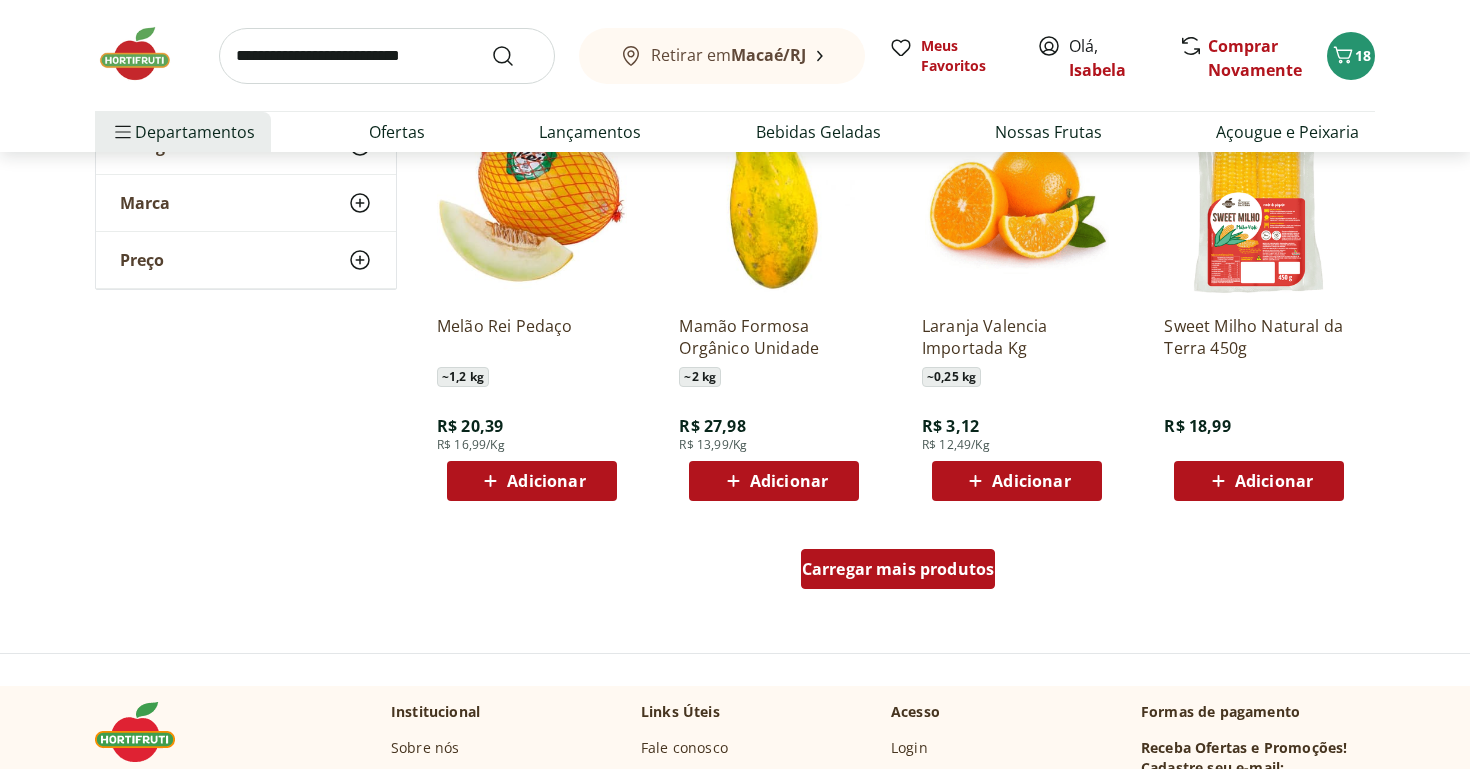 click on "Carregar mais produtos" at bounding box center [898, 569] 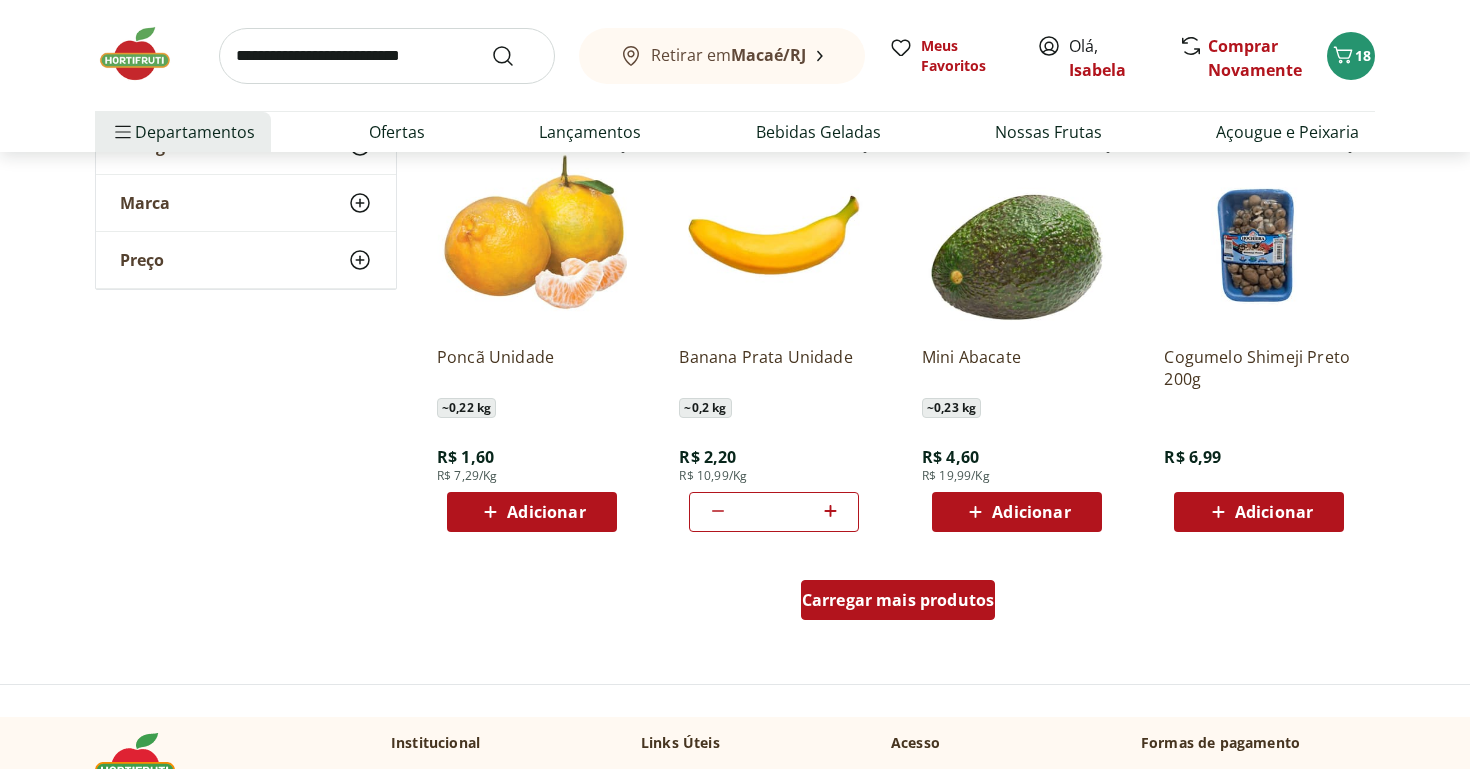 scroll, scrollTop: 6307, scrollLeft: 0, axis: vertical 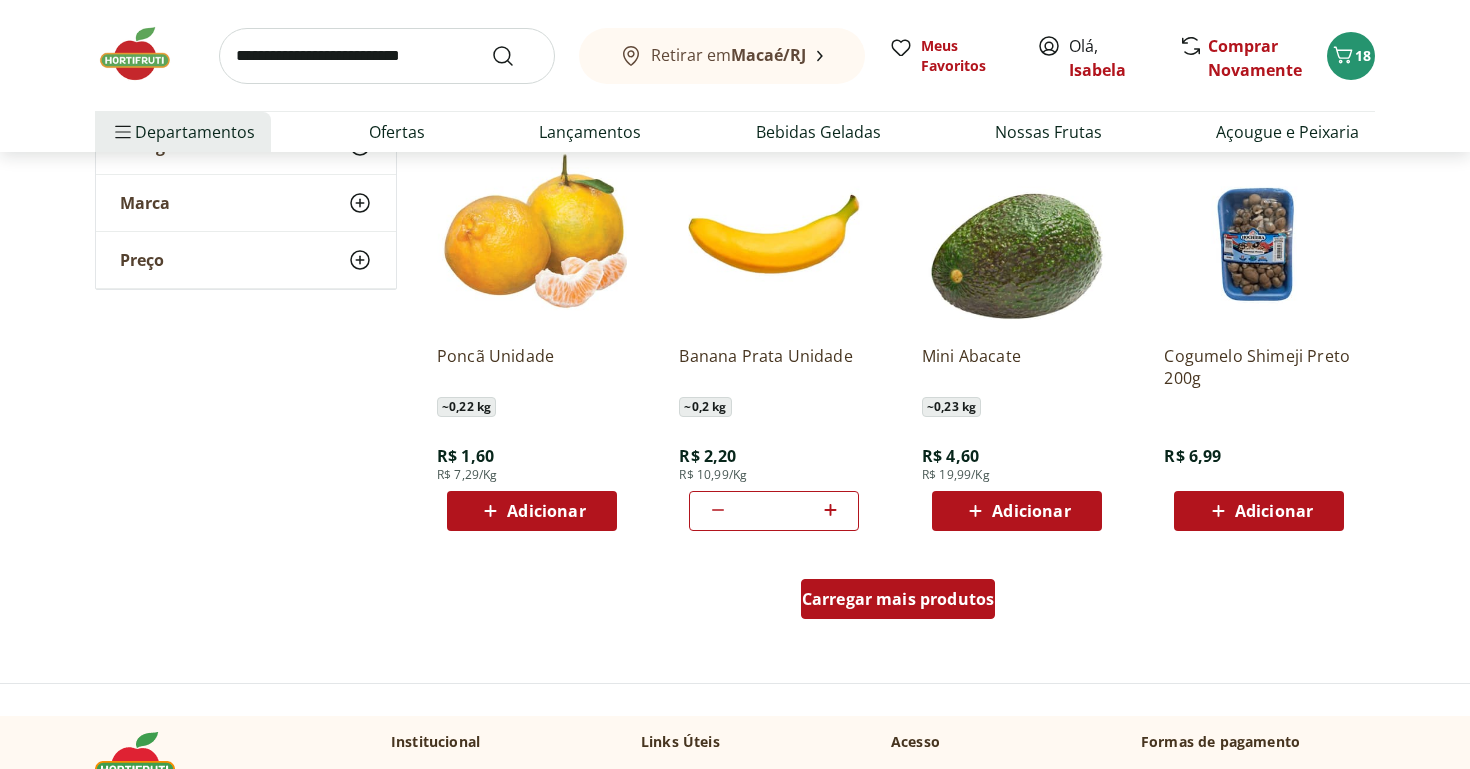 click on "Carregar mais produtos" at bounding box center [898, 599] 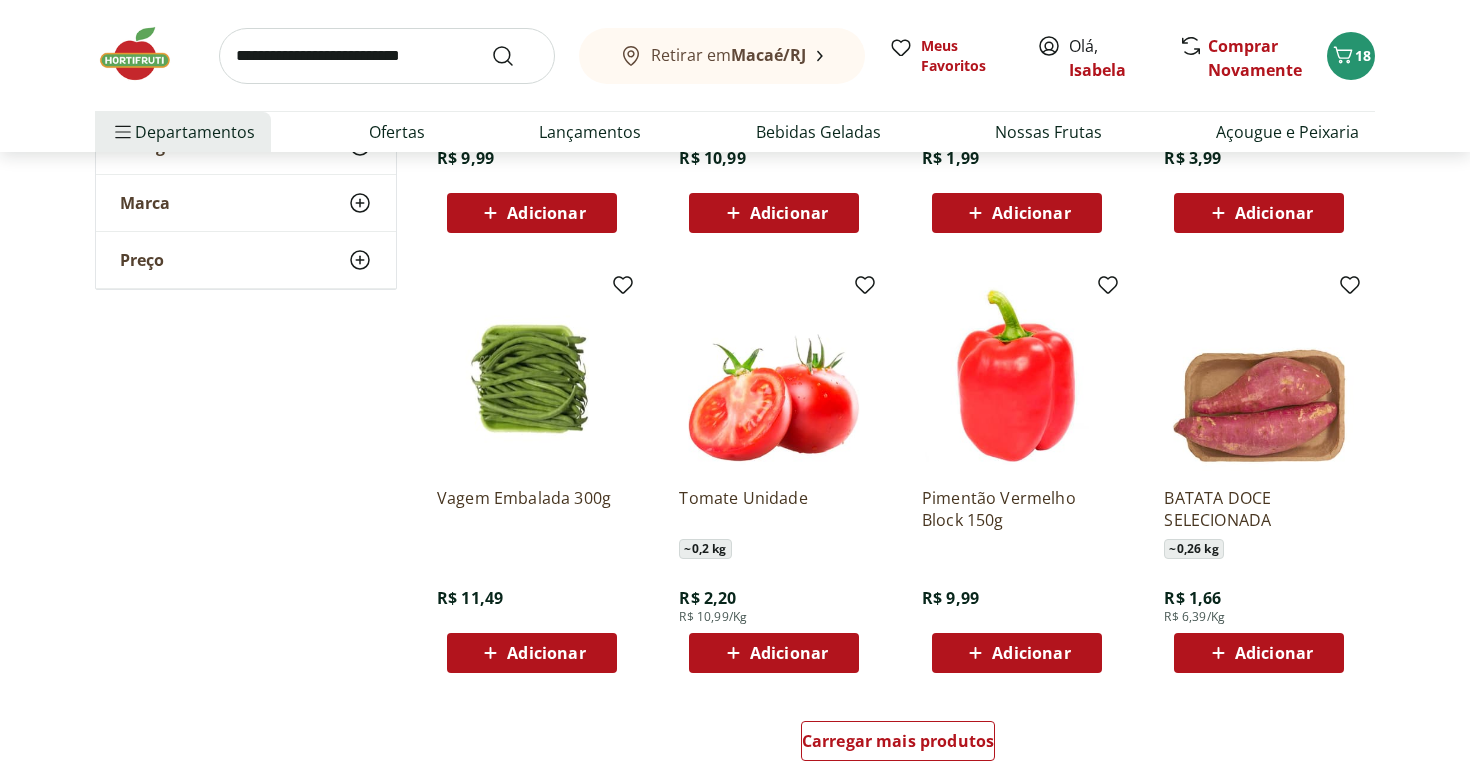 scroll, scrollTop: 7601, scrollLeft: 0, axis: vertical 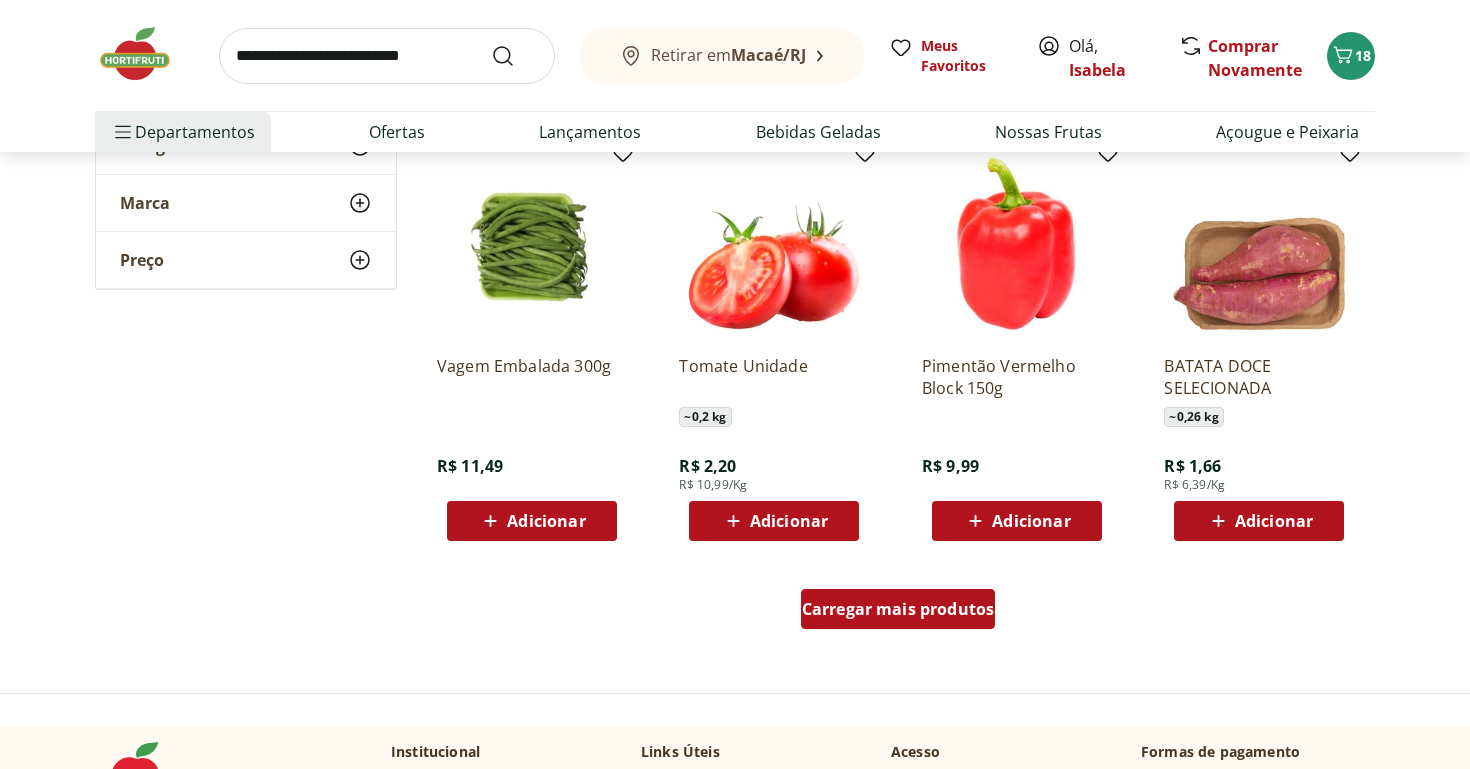click on "Carregar mais produtos" at bounding box center [898, 609] 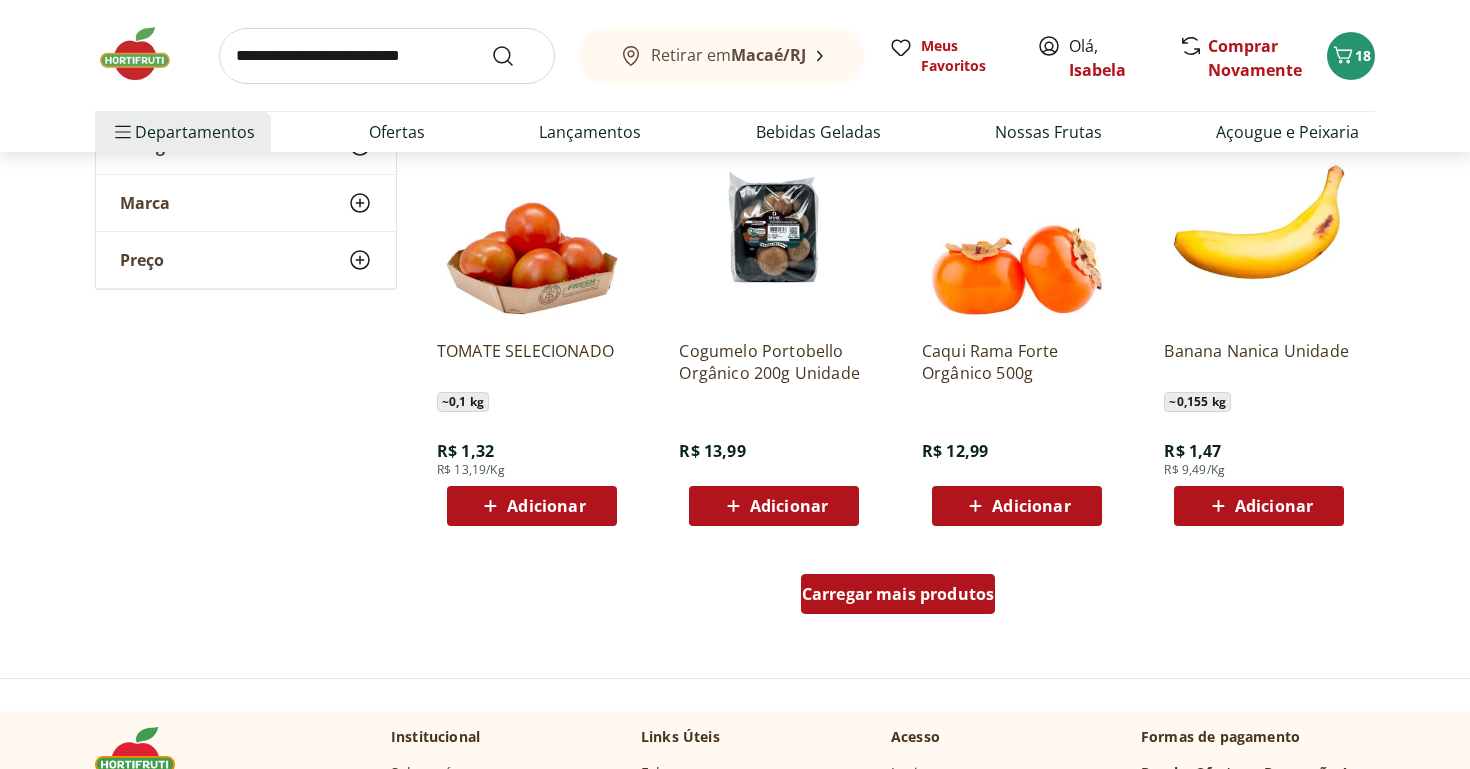 scroll, scrollTop: 8951, scrollLeft: 0, axis: vertical 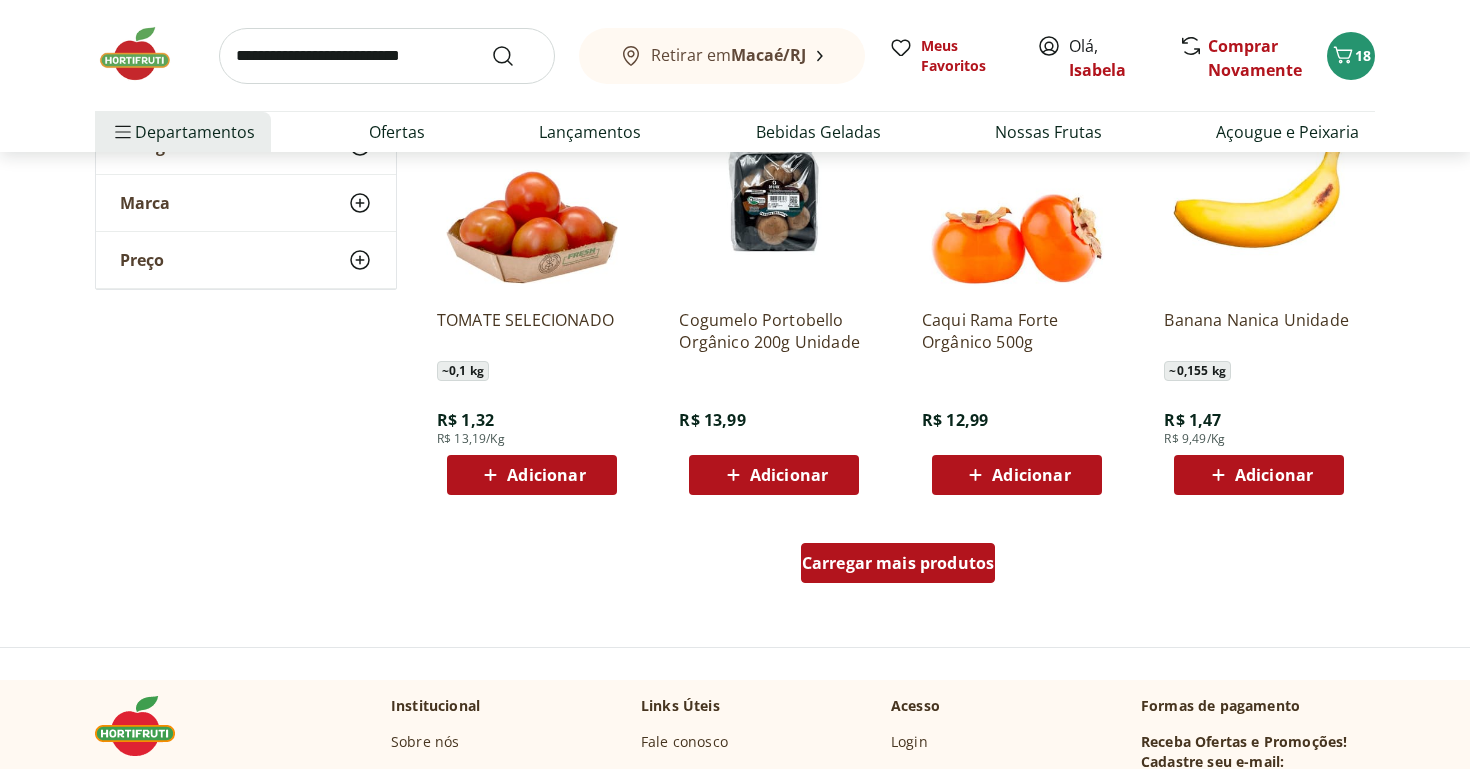 click on "Carregar mais produtos" at bounding box center [898, 563] 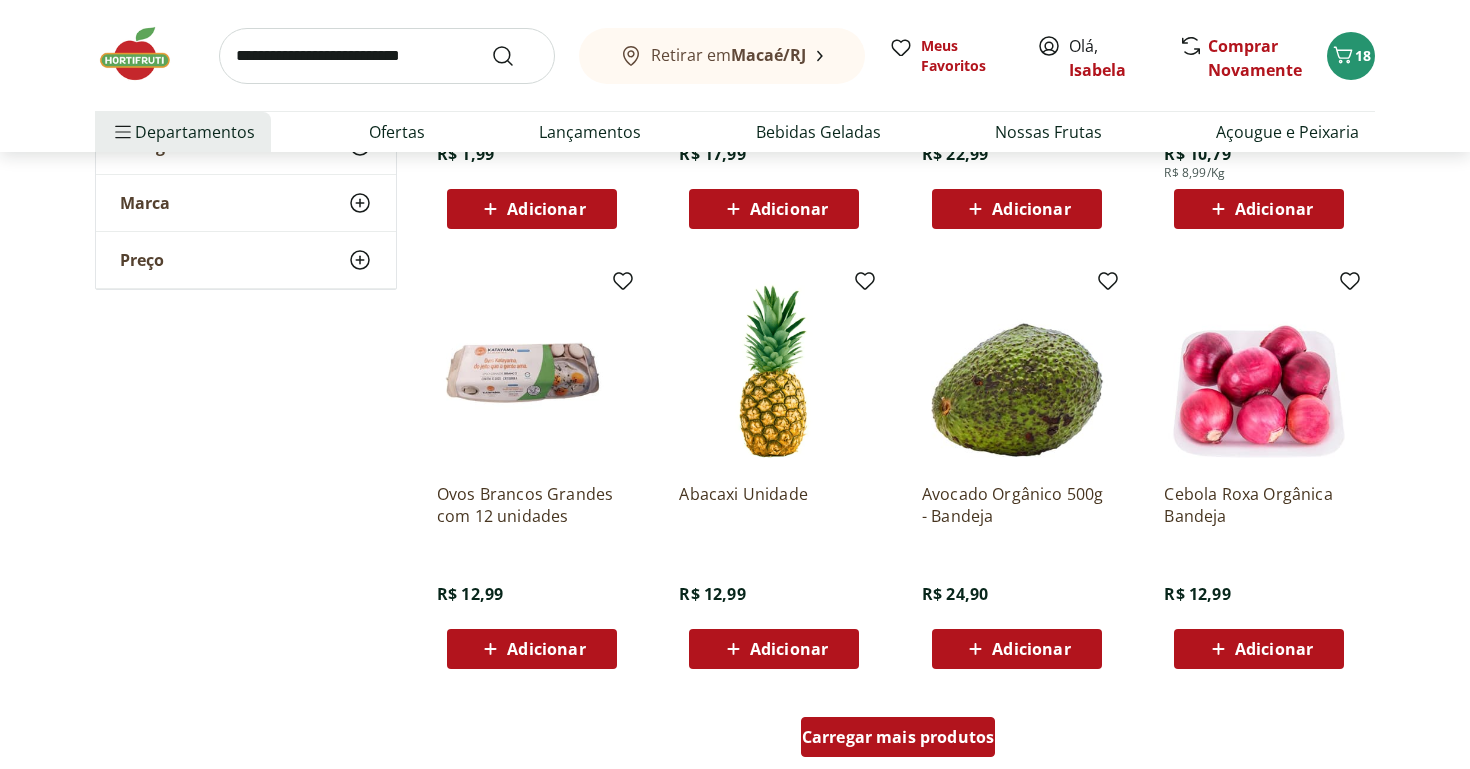 scroll, scrollTop: 10168, scrollLeft: 0, axis: vertical 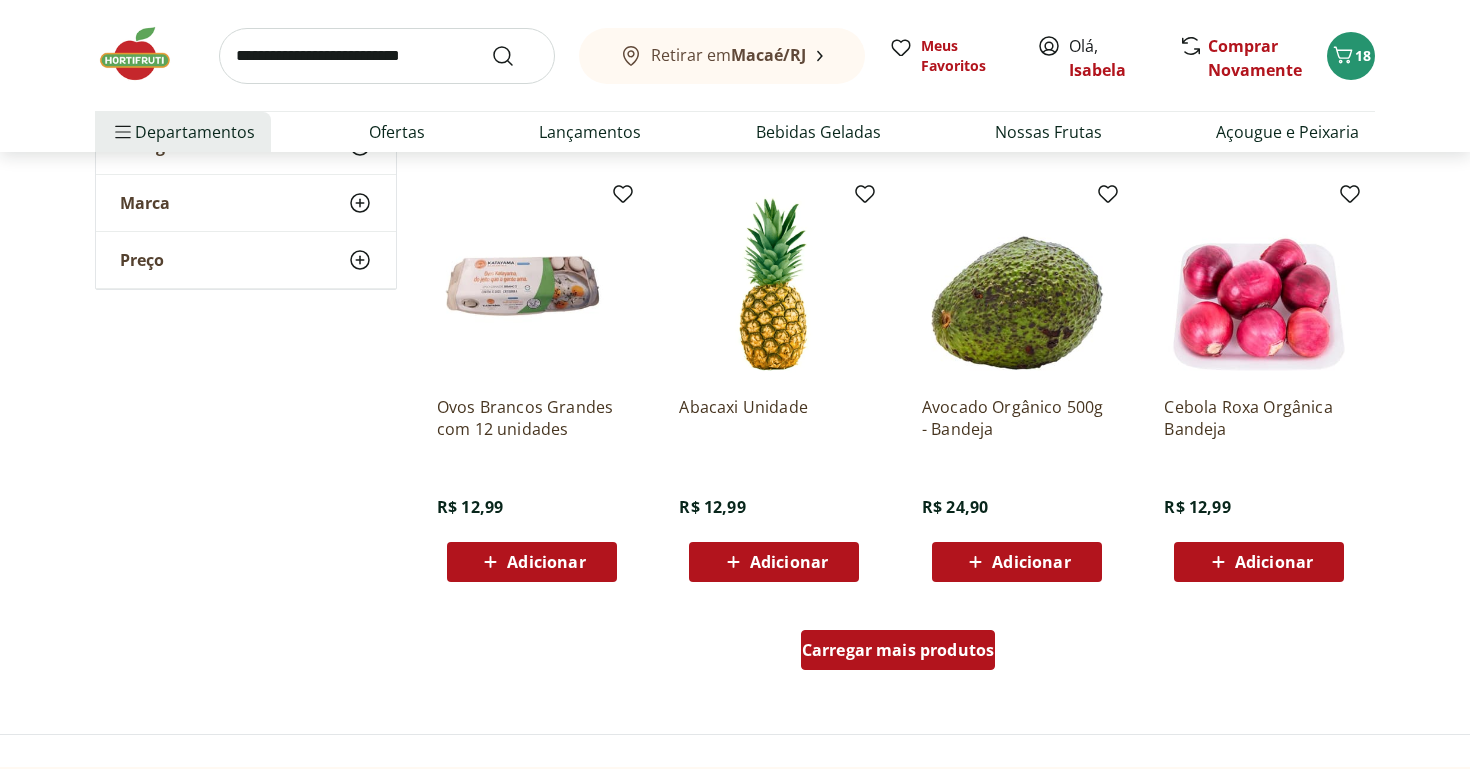 click on "Carregar mais produtos" at bounding box center (898, 650) 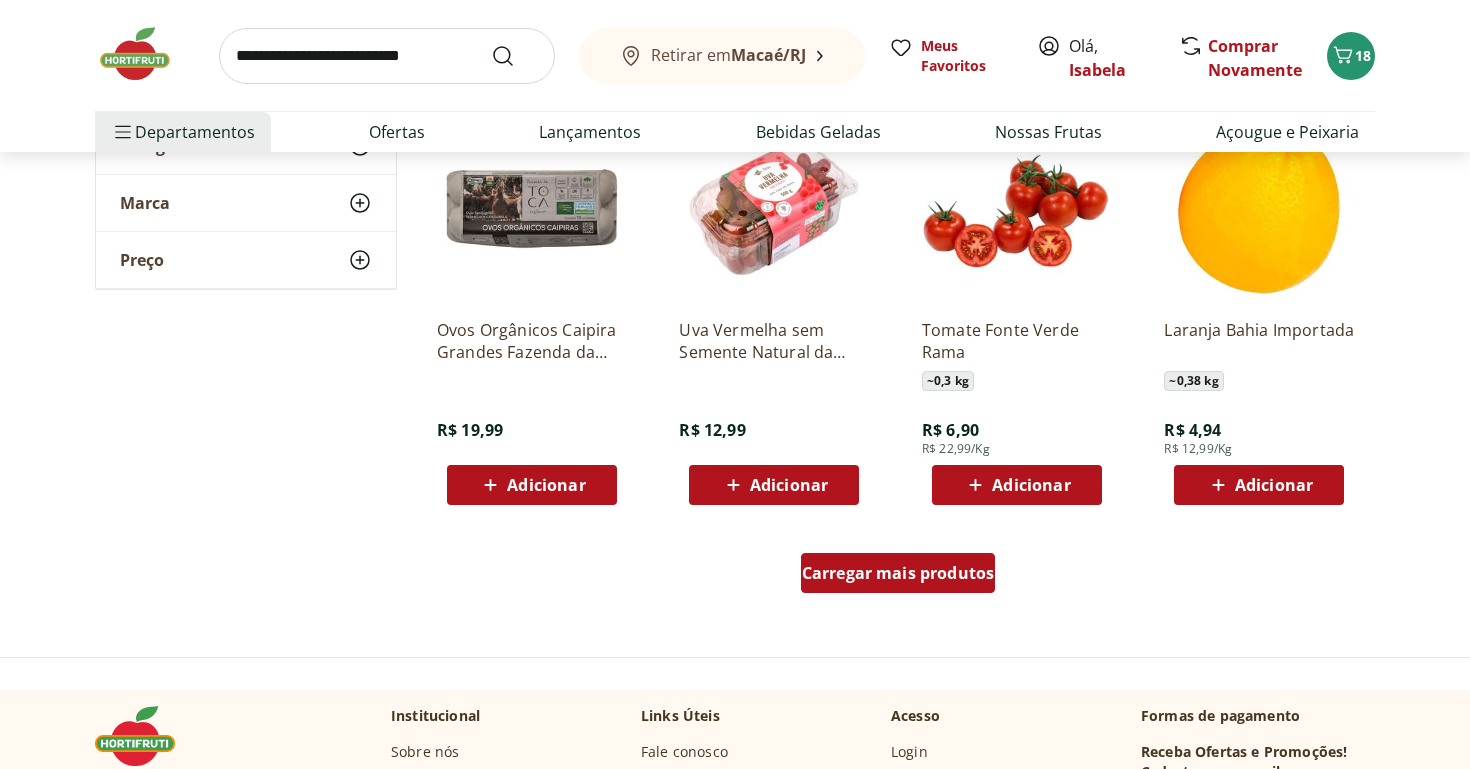 scroll, scrollTop: 11578, scrollLeft: 0, axis: vertical 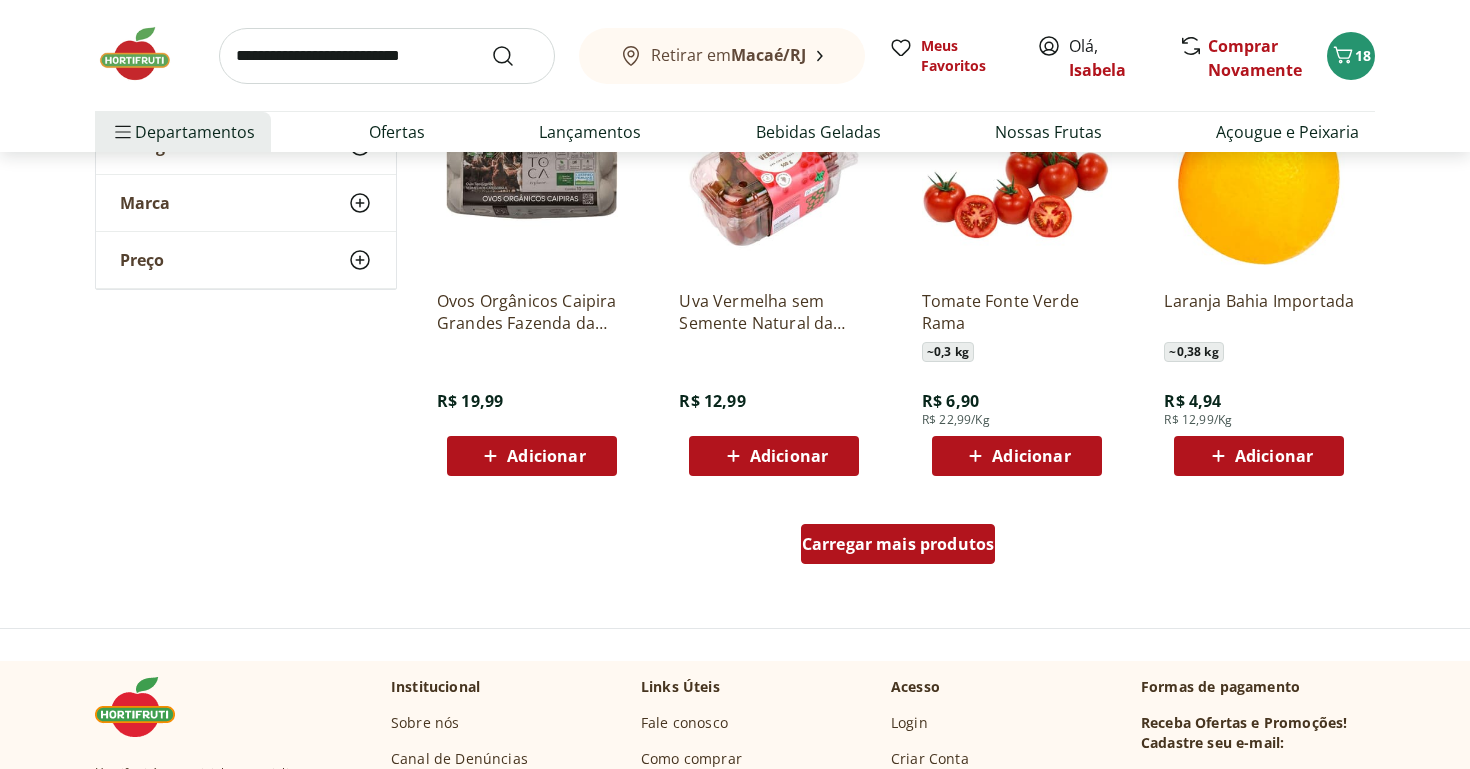 click on "Carregar mais produtos" at bounding box center [898, 544] 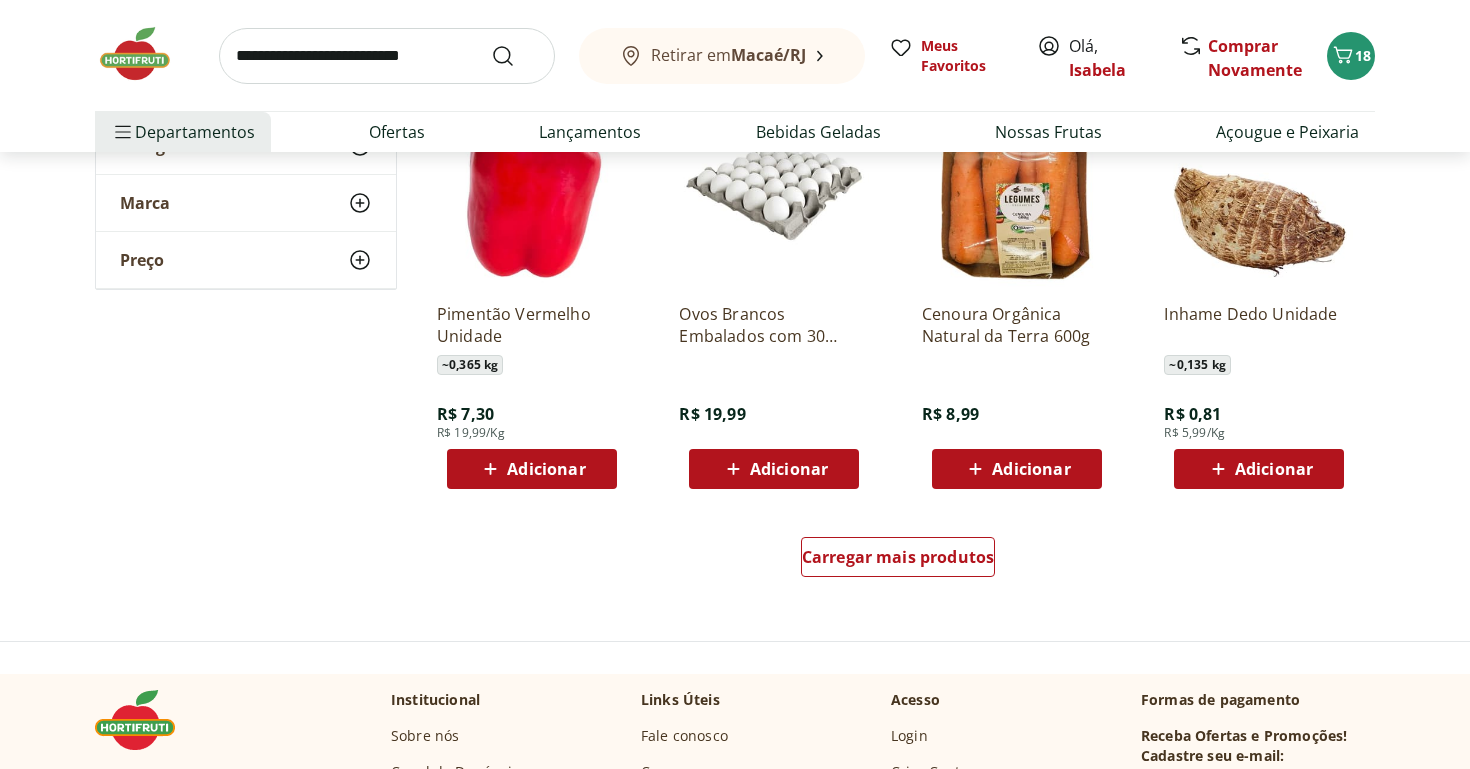 scroll, scrollTop: 12871, scrollLeft: 0, axis: vertical 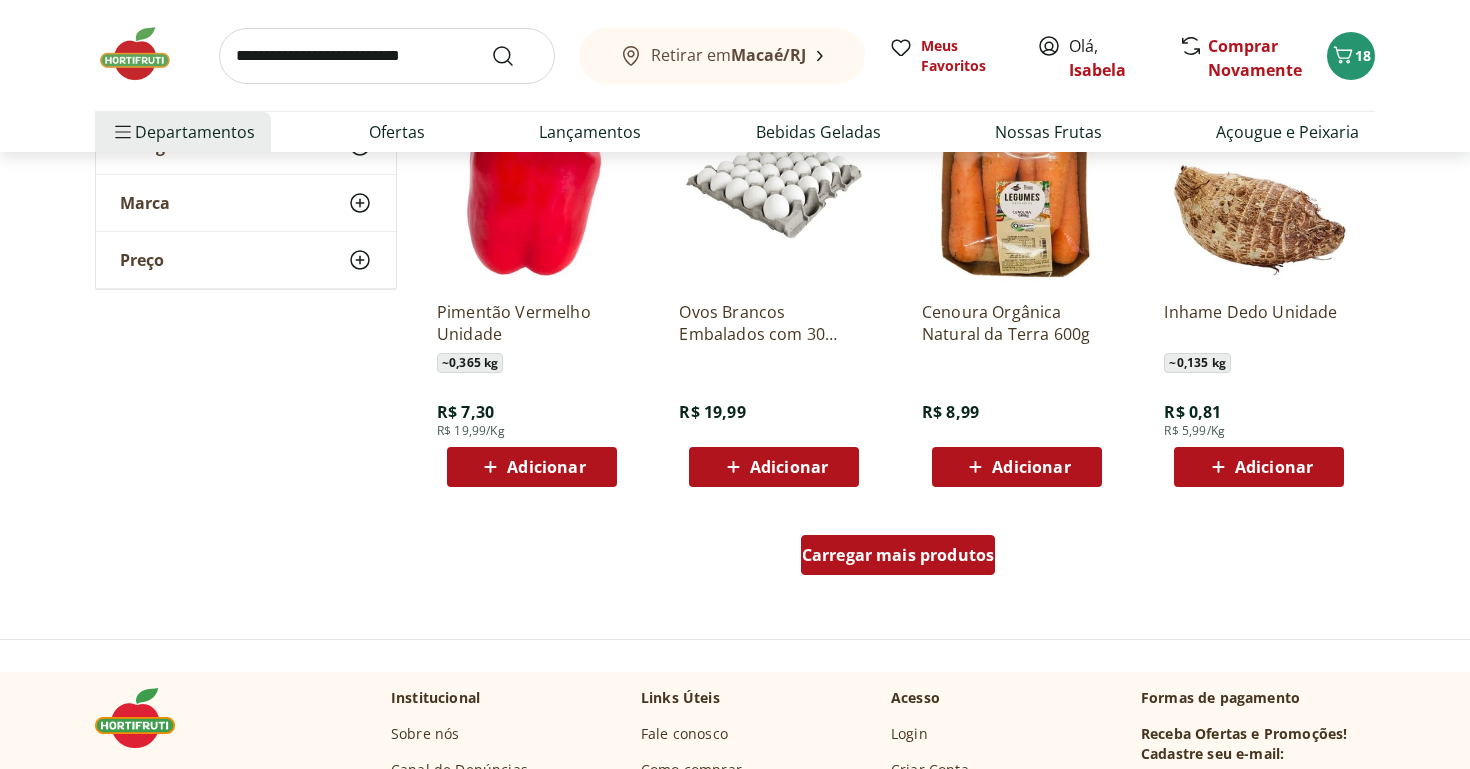 click on "Carregar mais produtos" at bounding box center [898, 555] 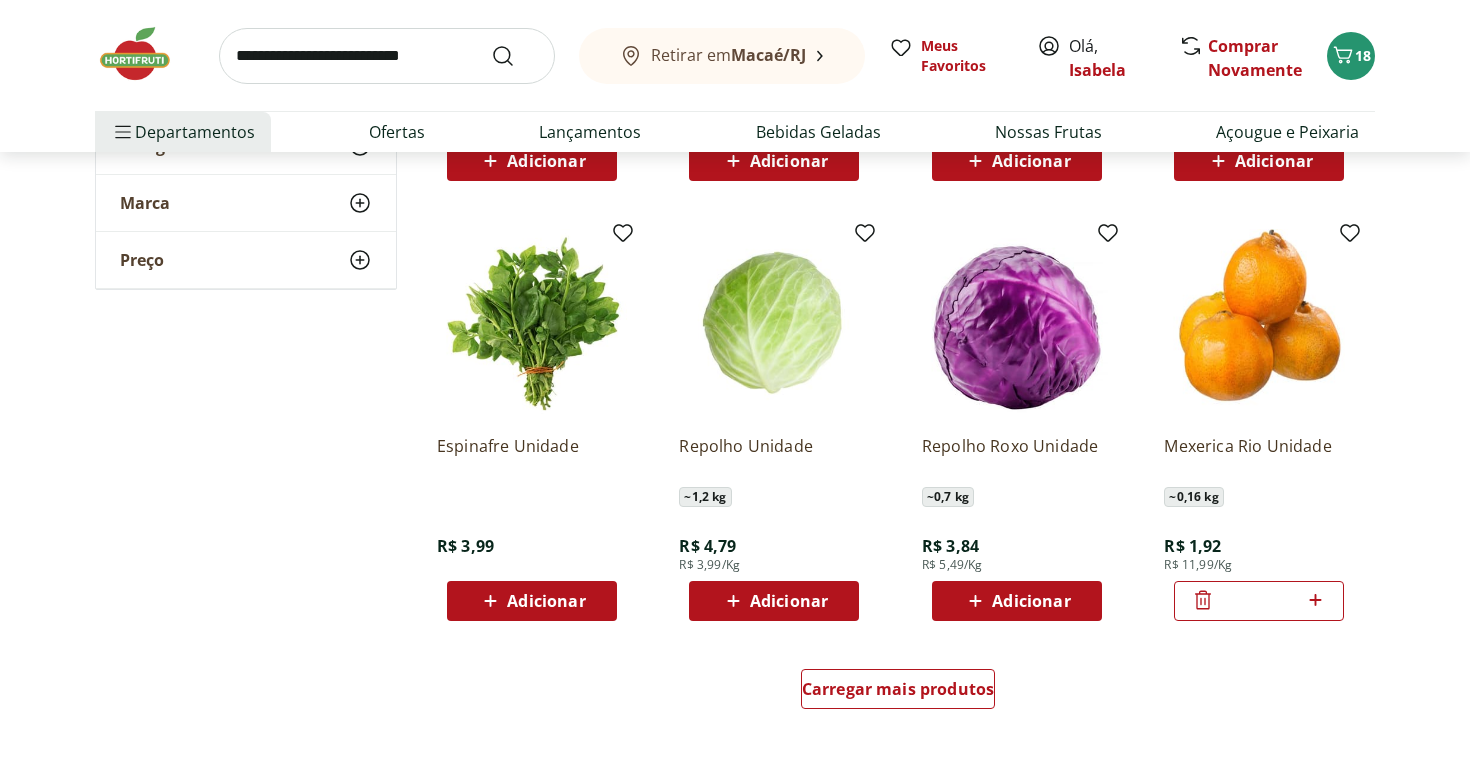 scroll, scrollTop: 14159, scrollLeft: 0, axis: vertical 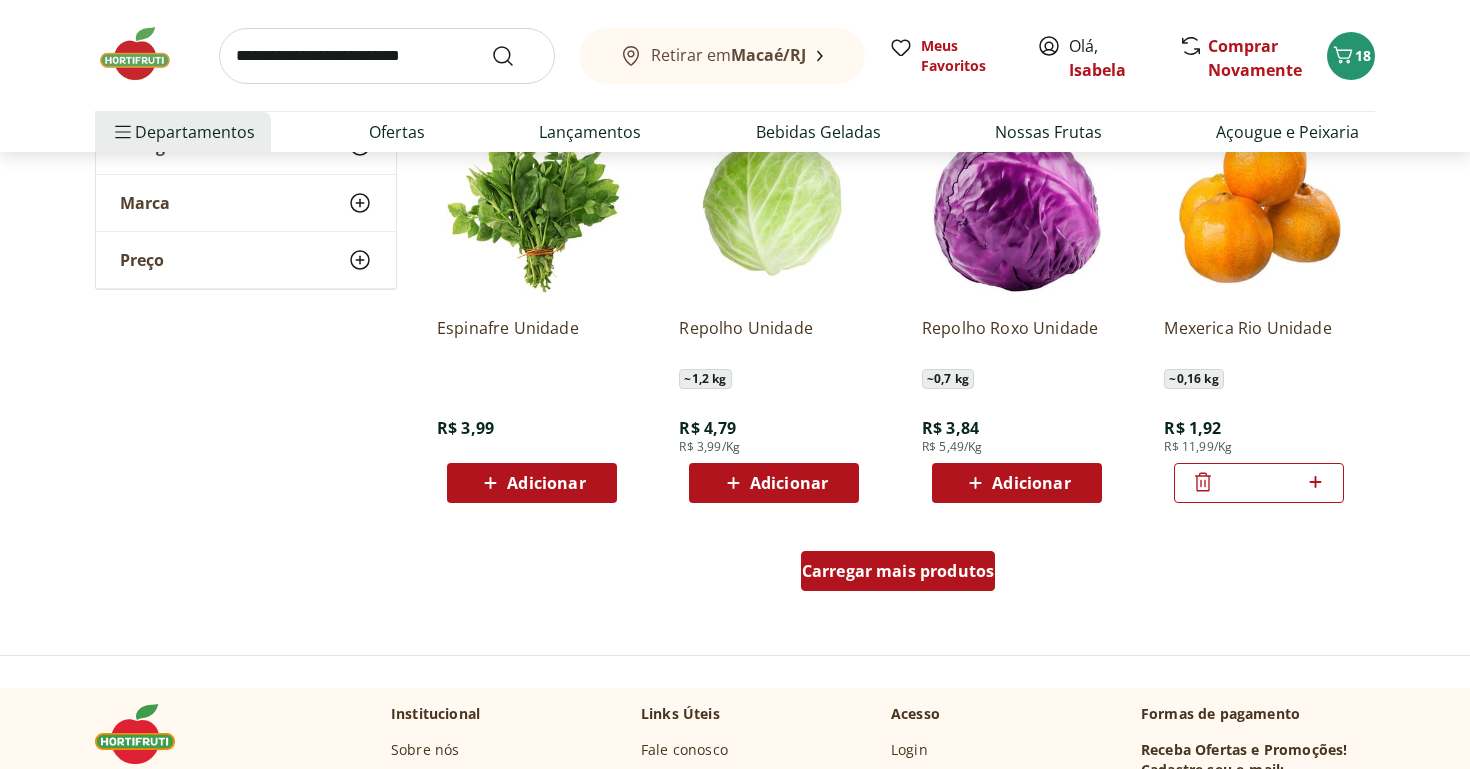 click on "Carregar mais produtos" at bounding box center [898, 571] 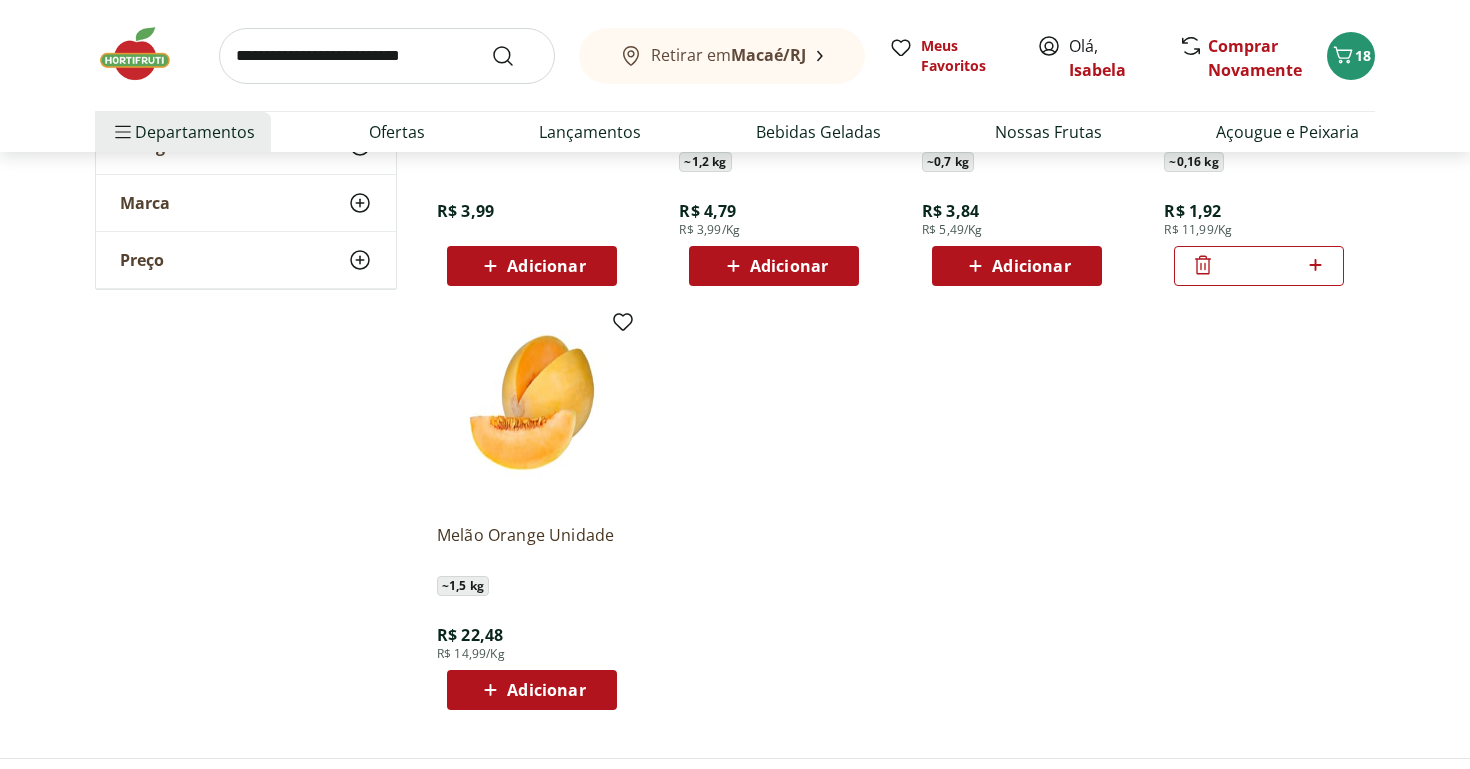 scroll, scrollTop: 14386, scrollLeft: 0, axis: vertical 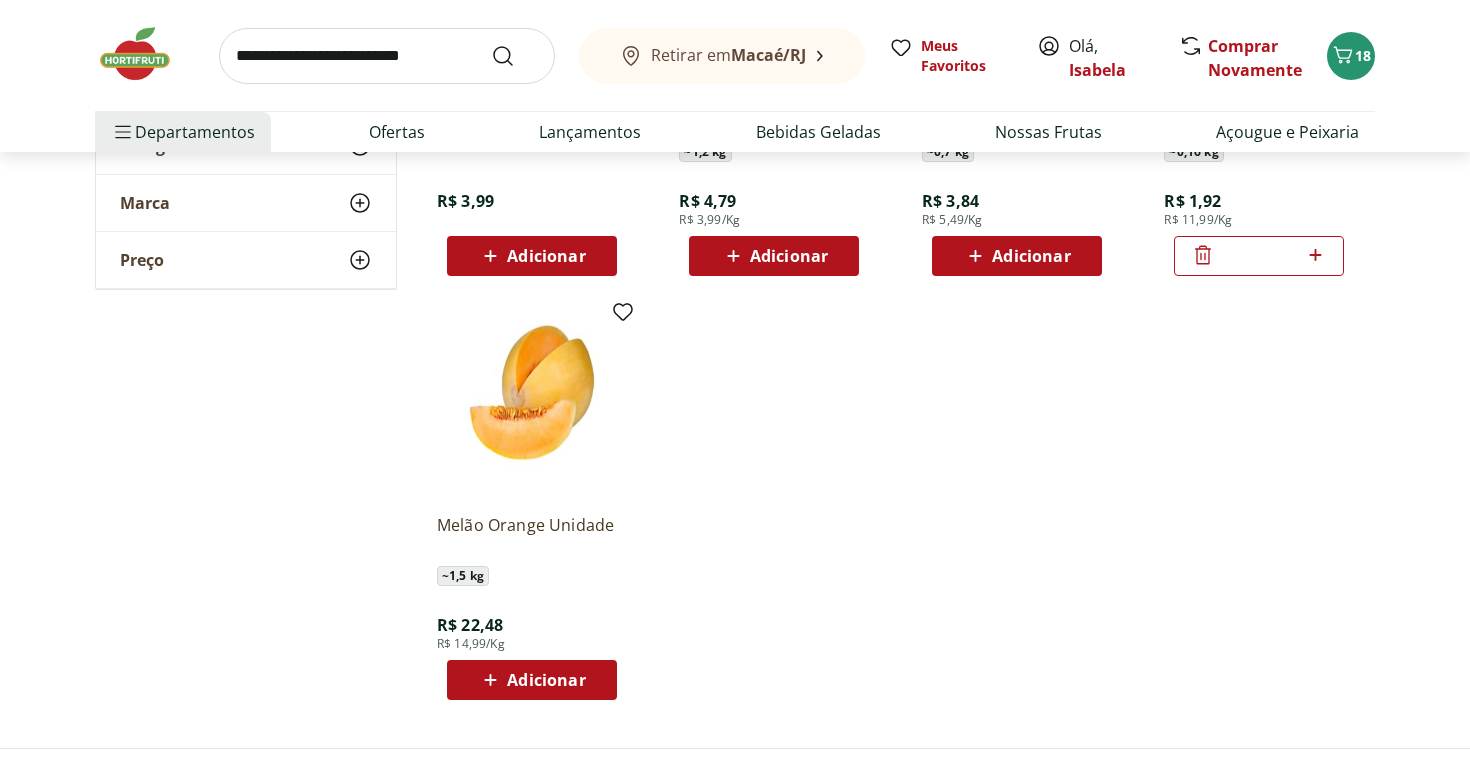 click at bounding box center [145, 54] 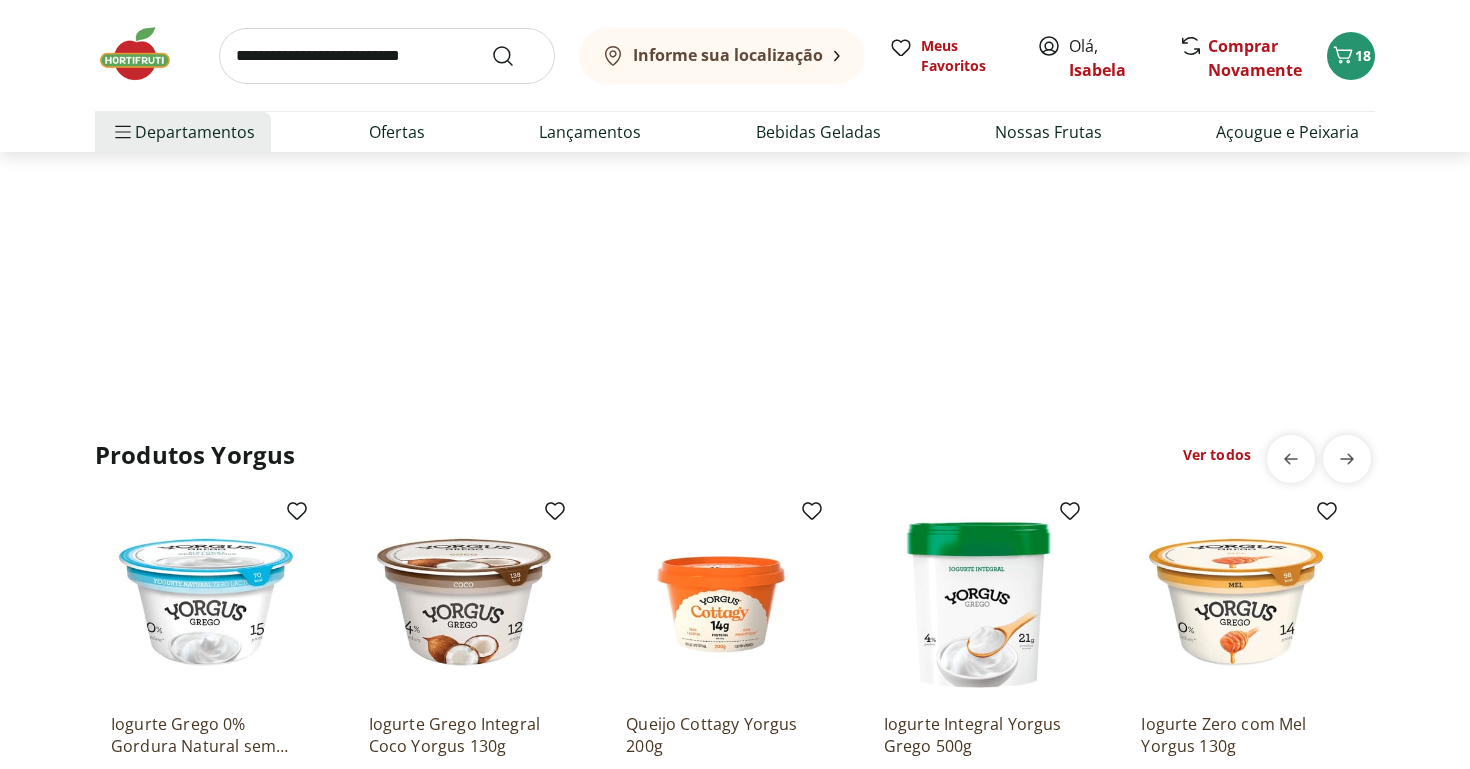 scroll, scrollTop: 0, scrollLeft: 0, axis: both 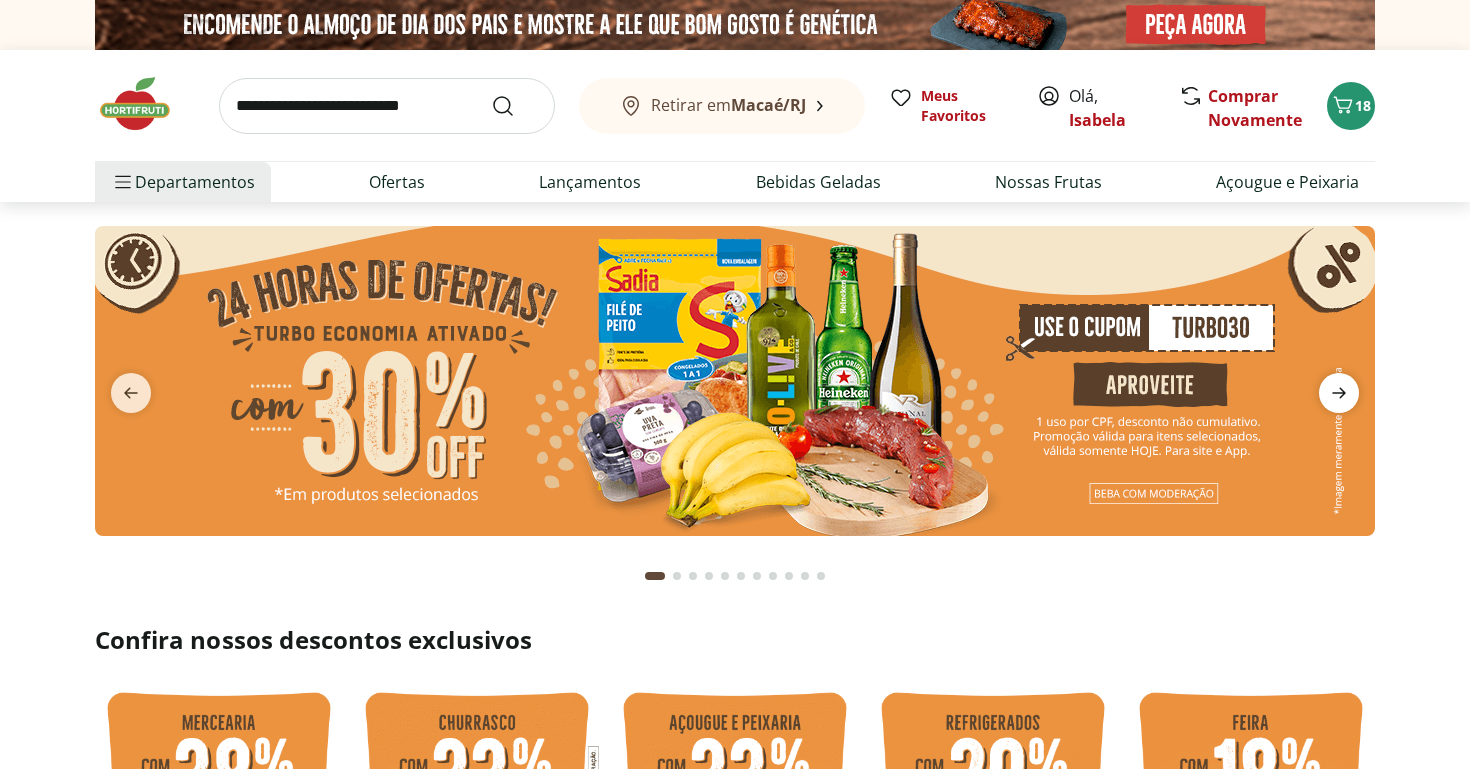 click 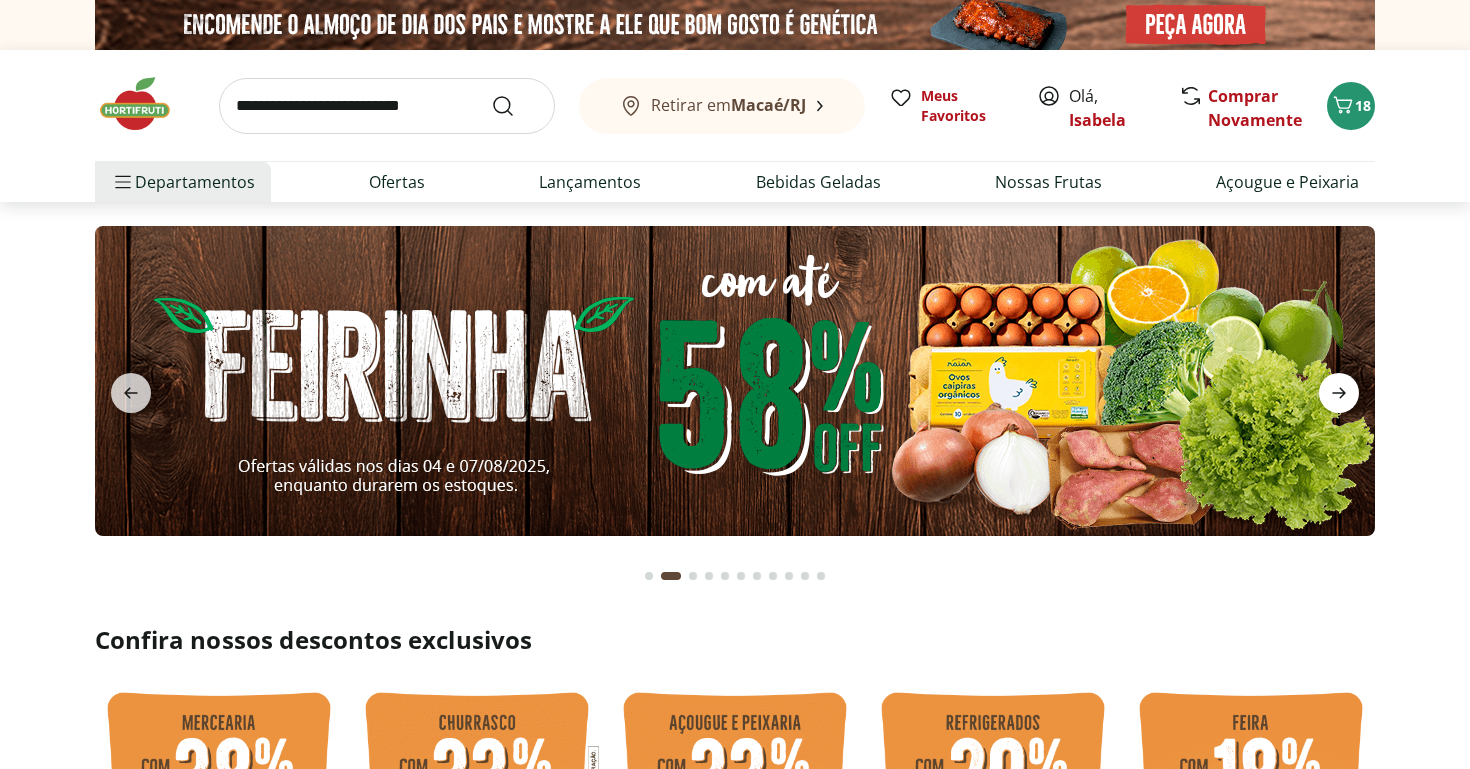 click 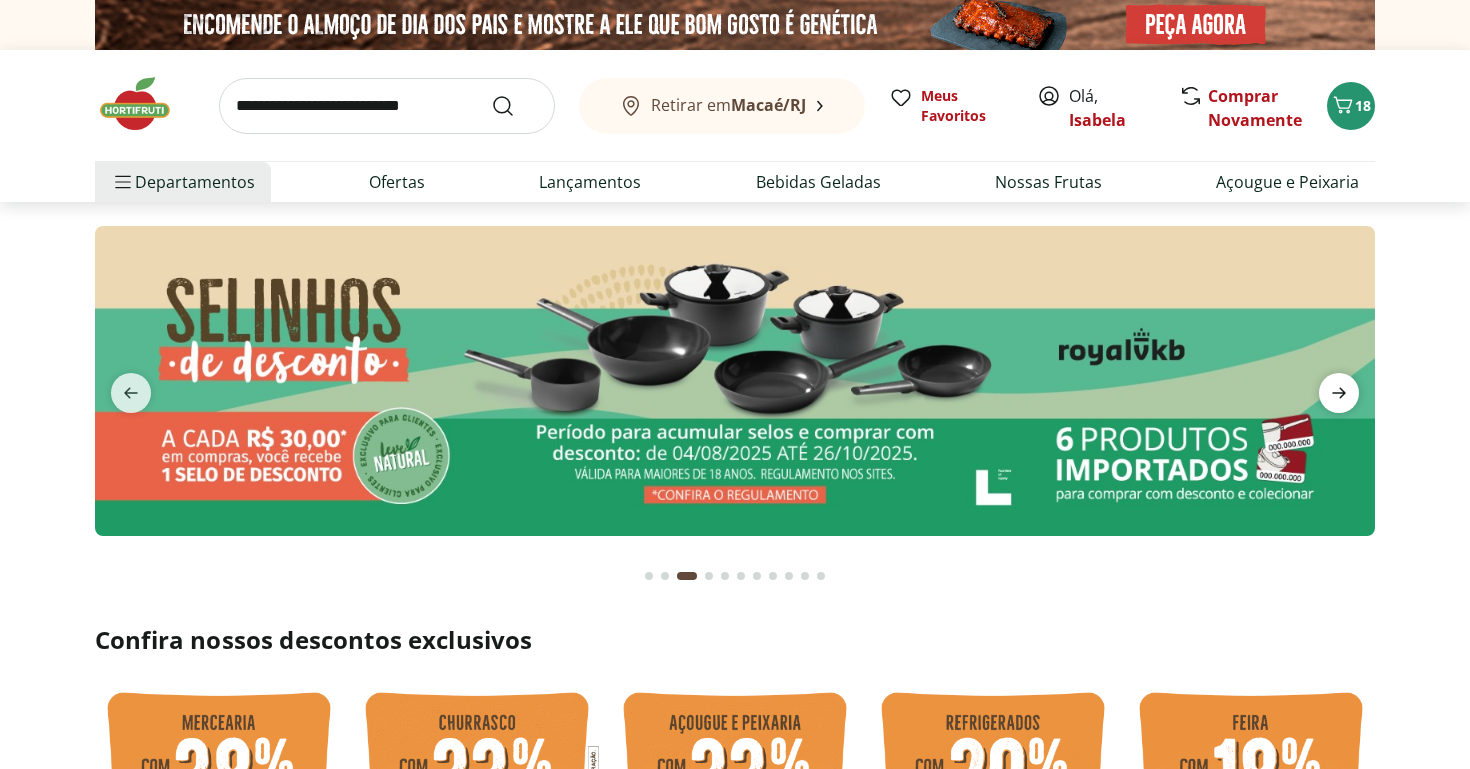 click 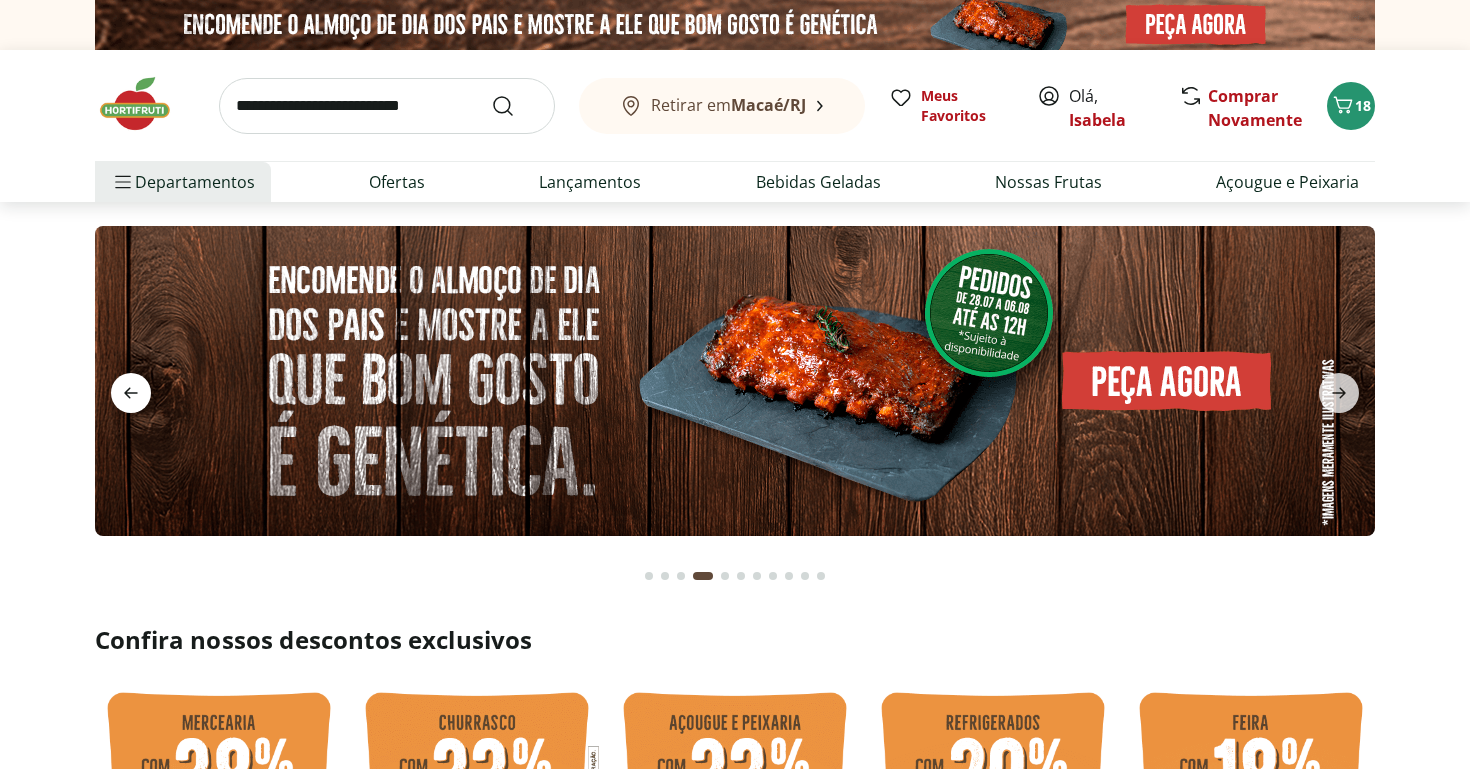 click 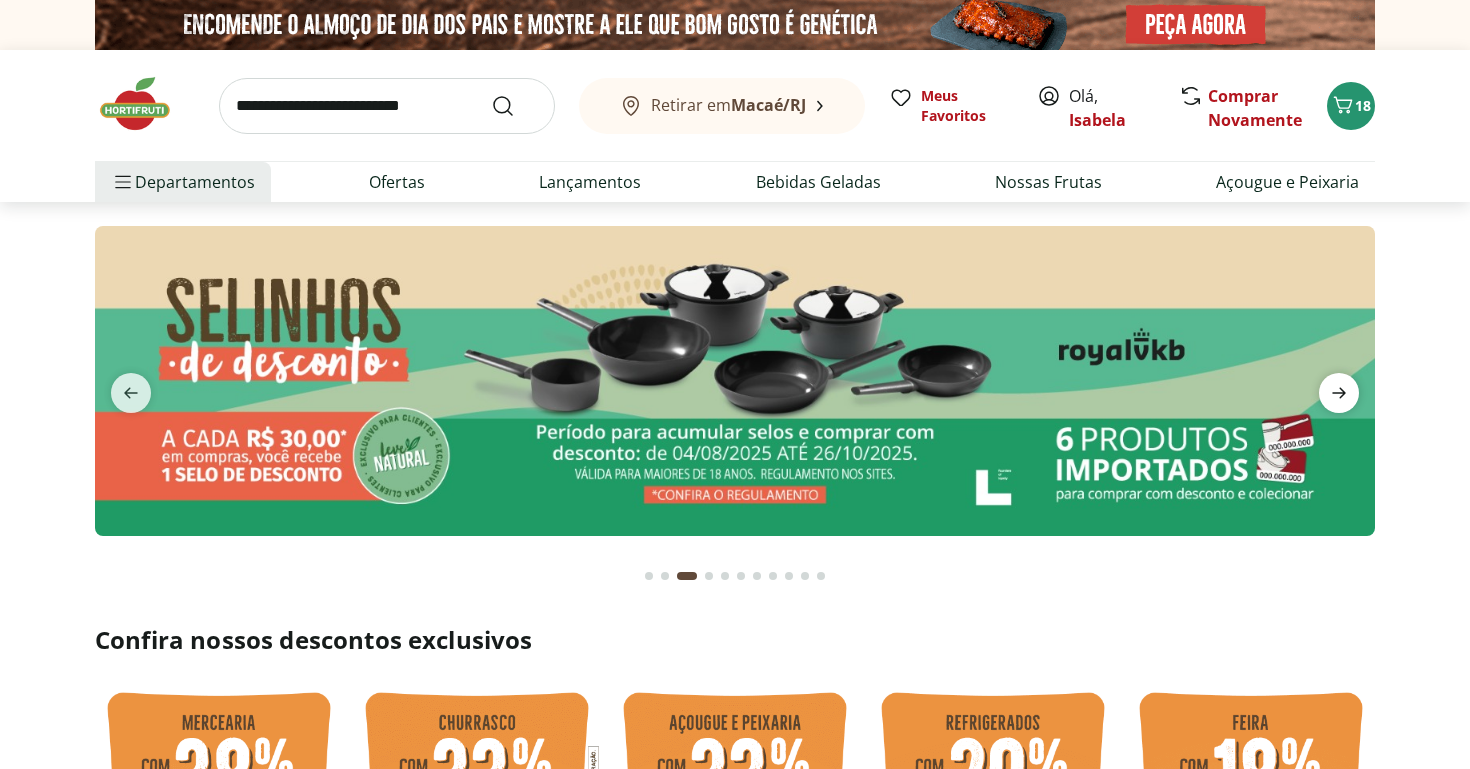 click 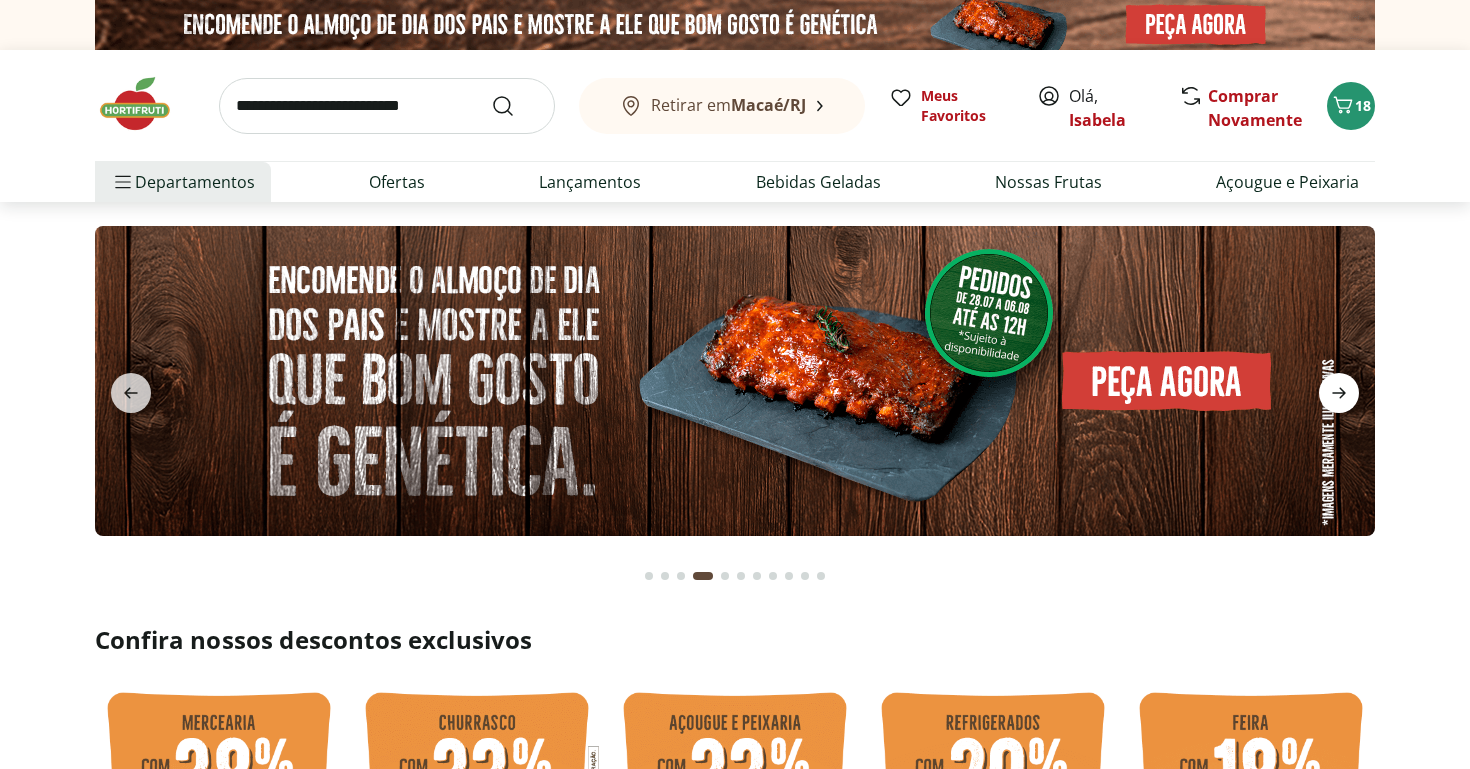 click 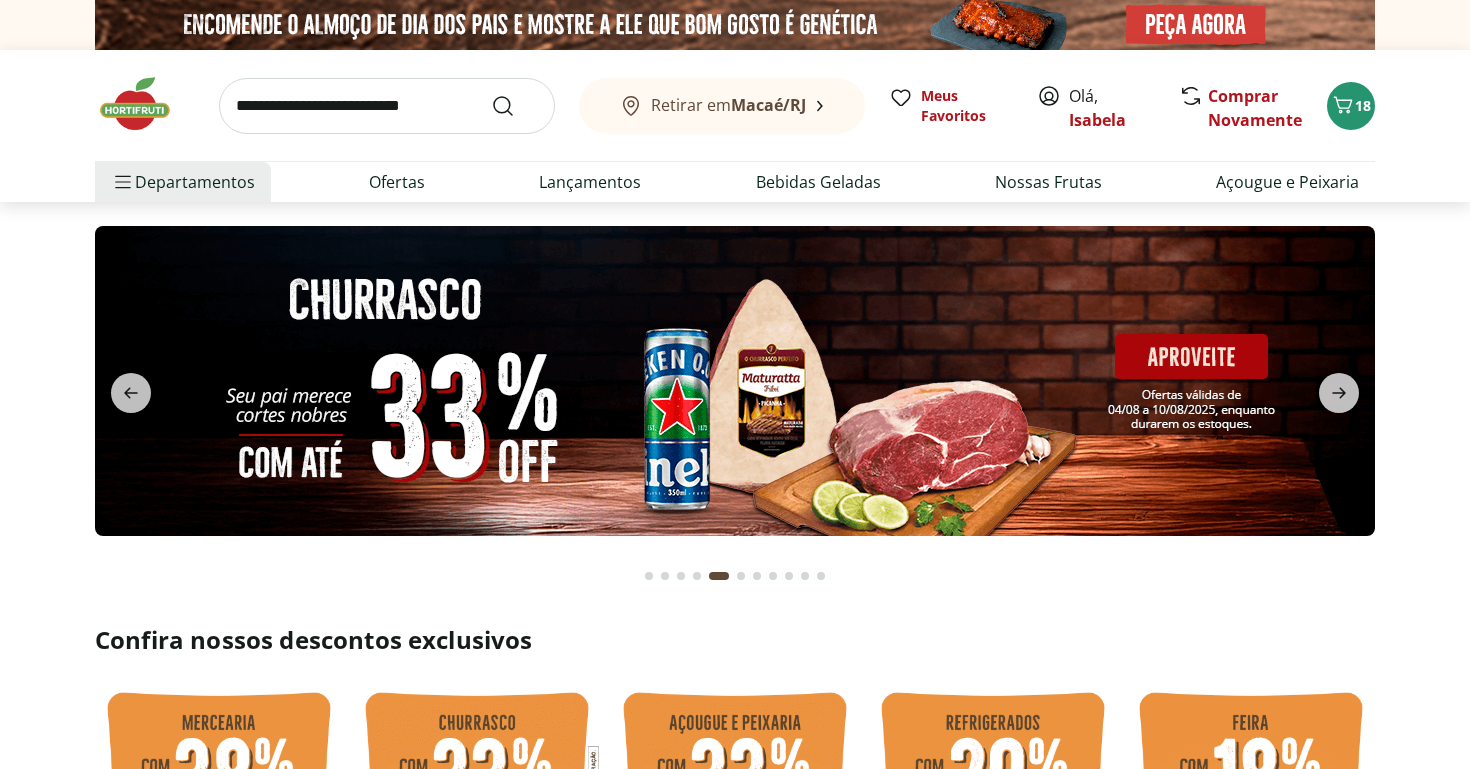 click at bounding box center [735, 381] 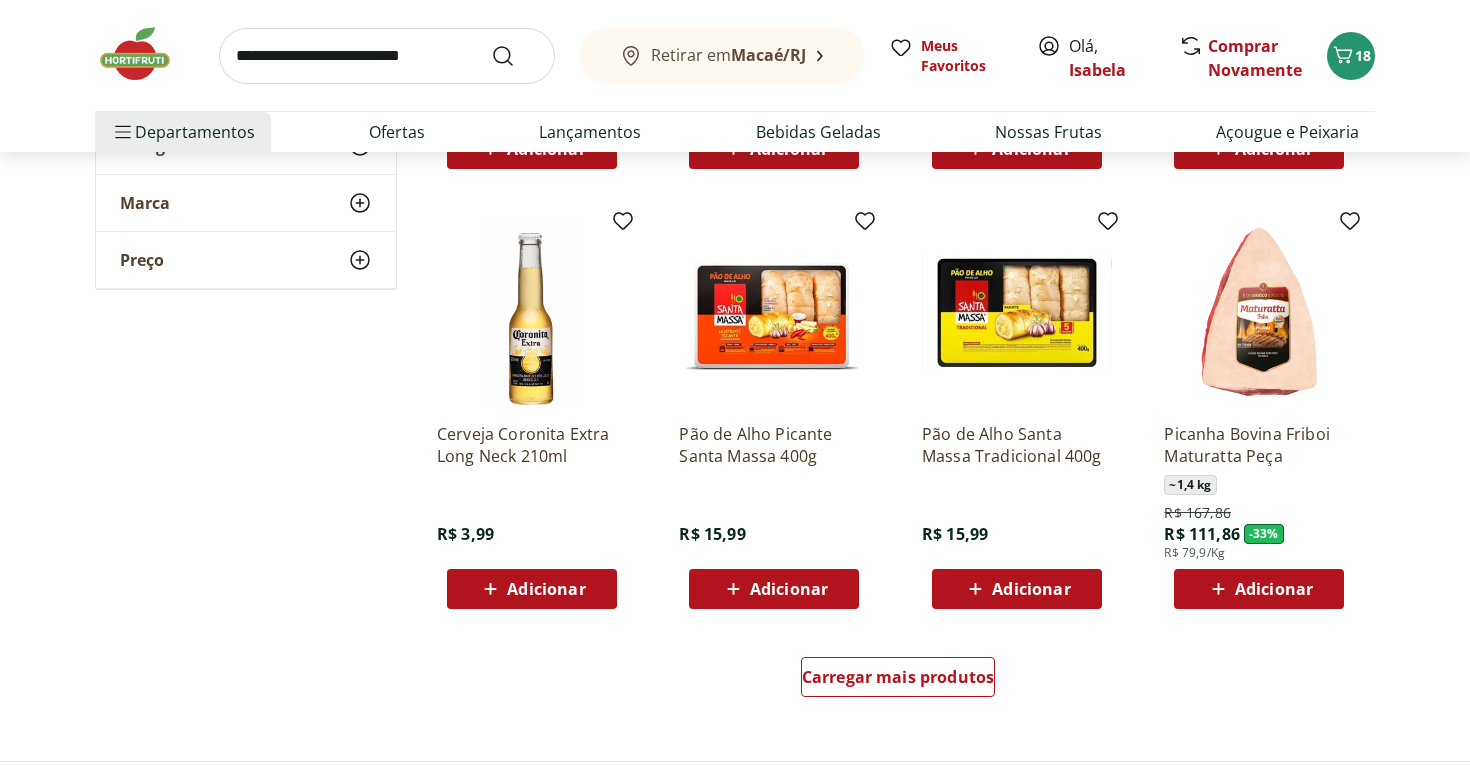 scroll, scrollTop: 1014, scrollLeft: 0, axis: vertical 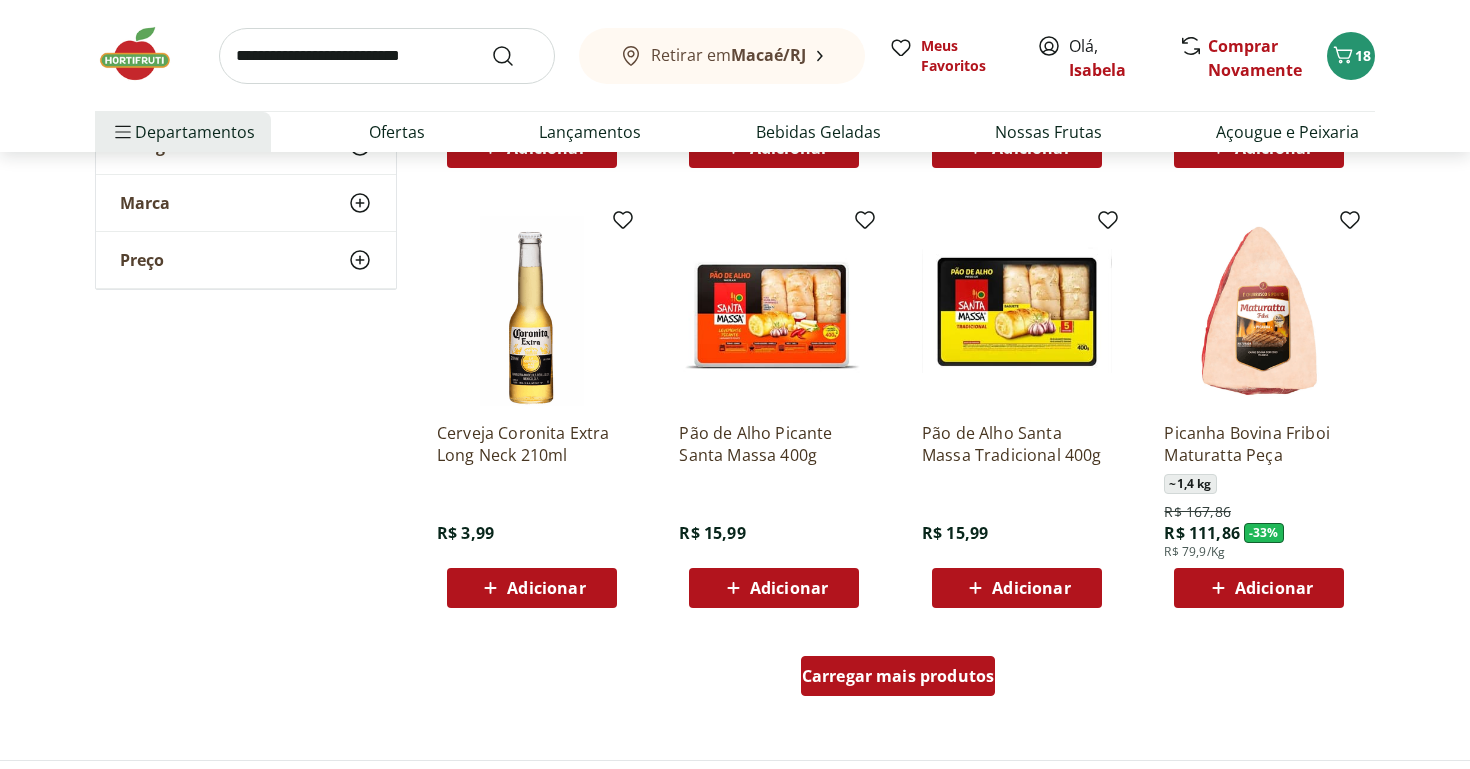 click on "Carregar mais produtos" at bounding box center (898, 676) 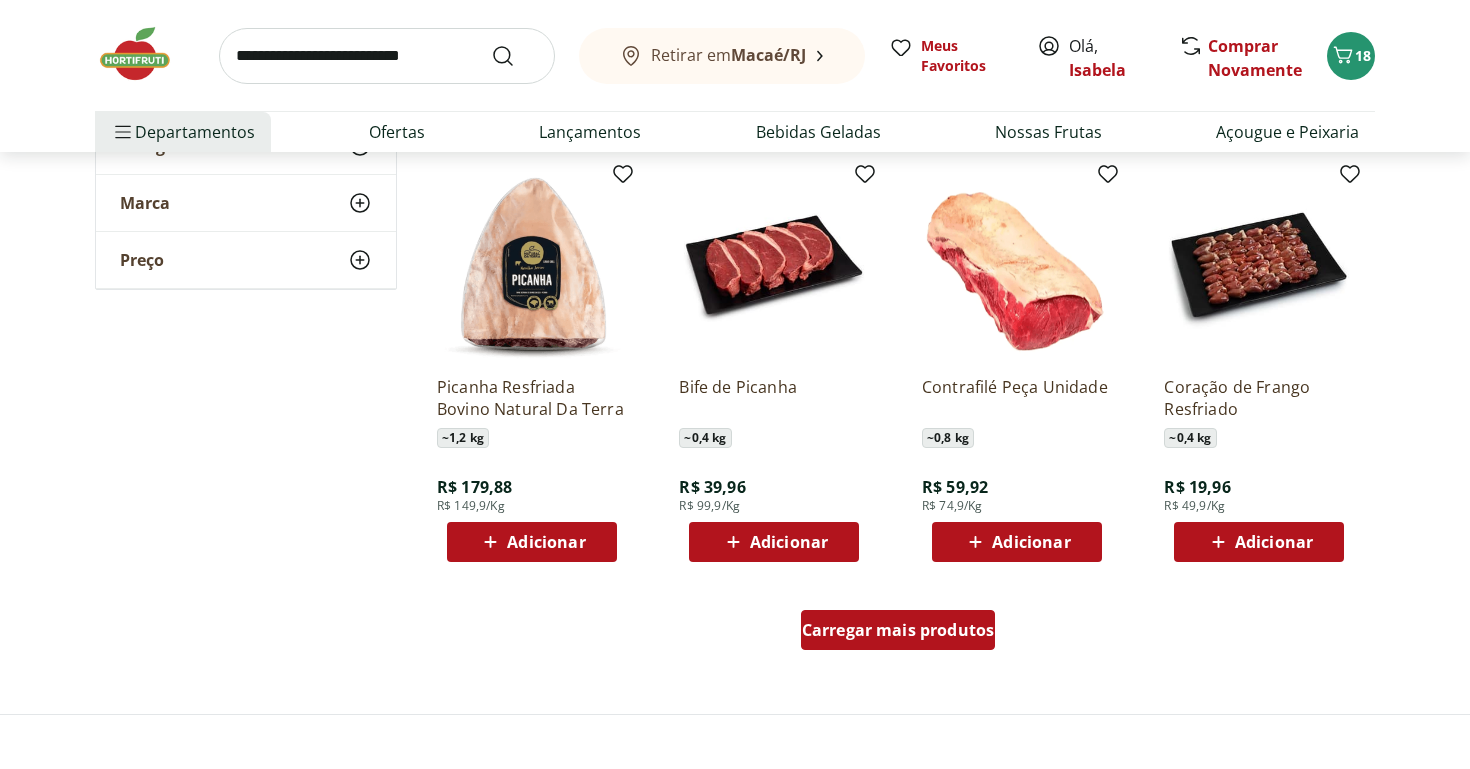 scroll, scrollTop: 2366, scrollLeft: 0, axis: vertical 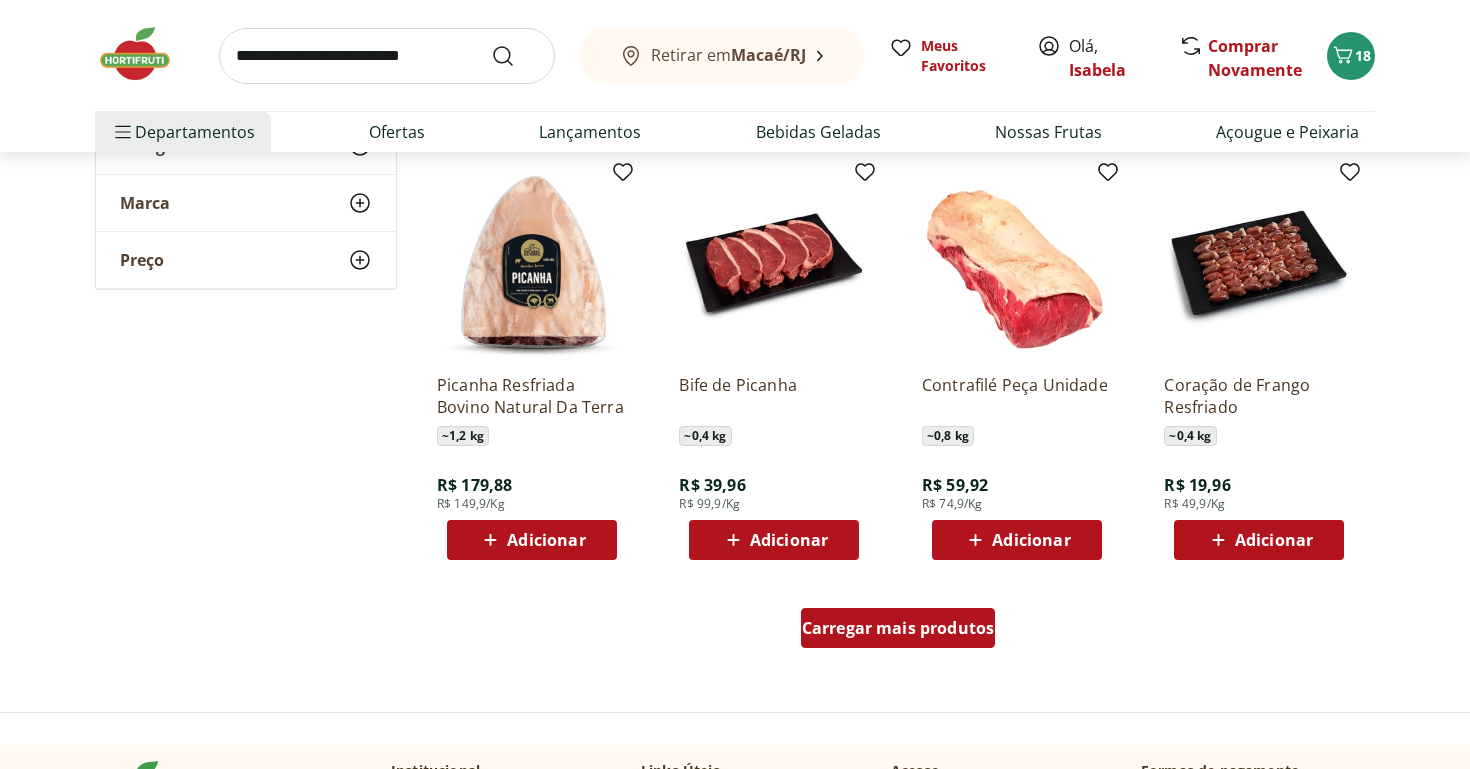 click on "Carregar mais produtos" at bounding box center (898, 628) 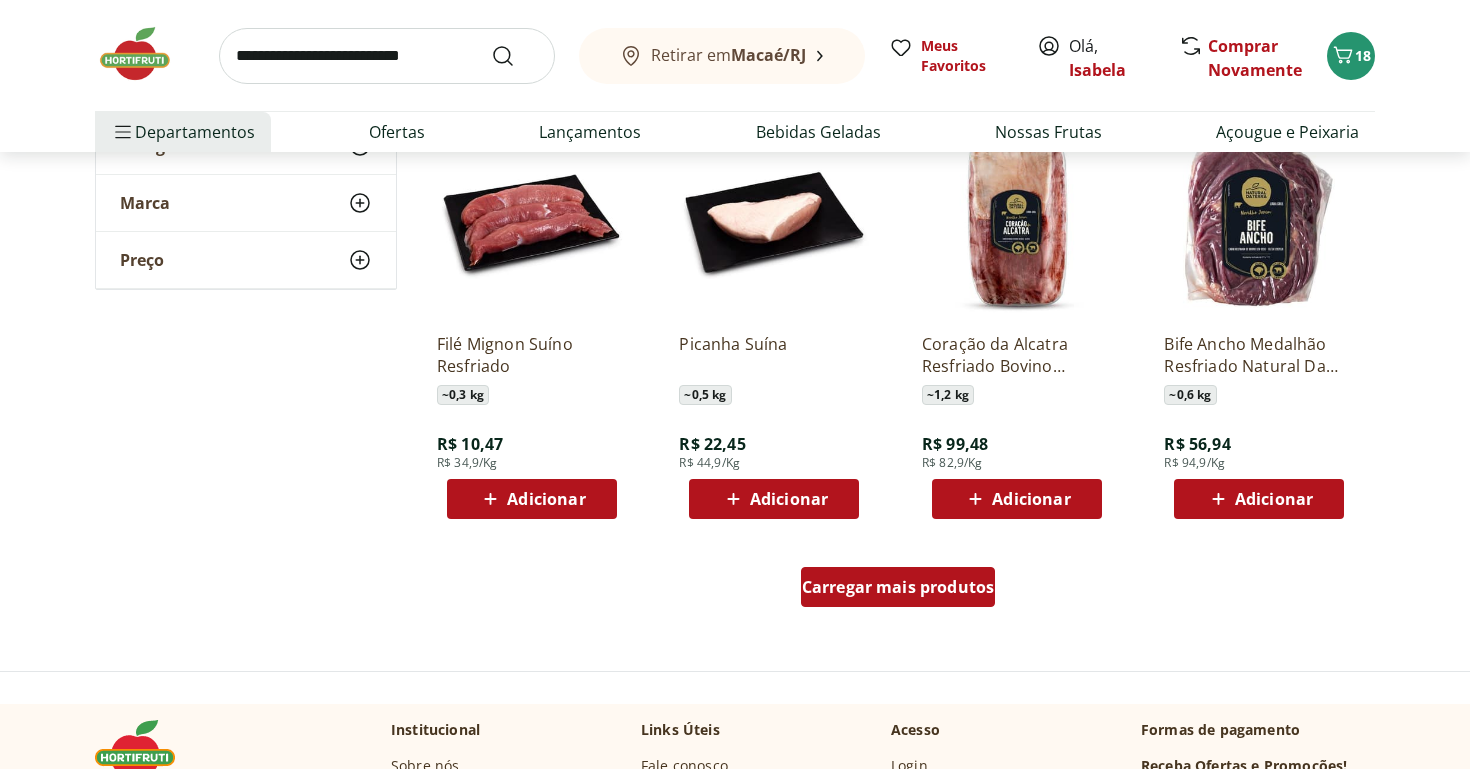 scroll, scrollTop: 3713, scrollLeft: 0, axis: vertical 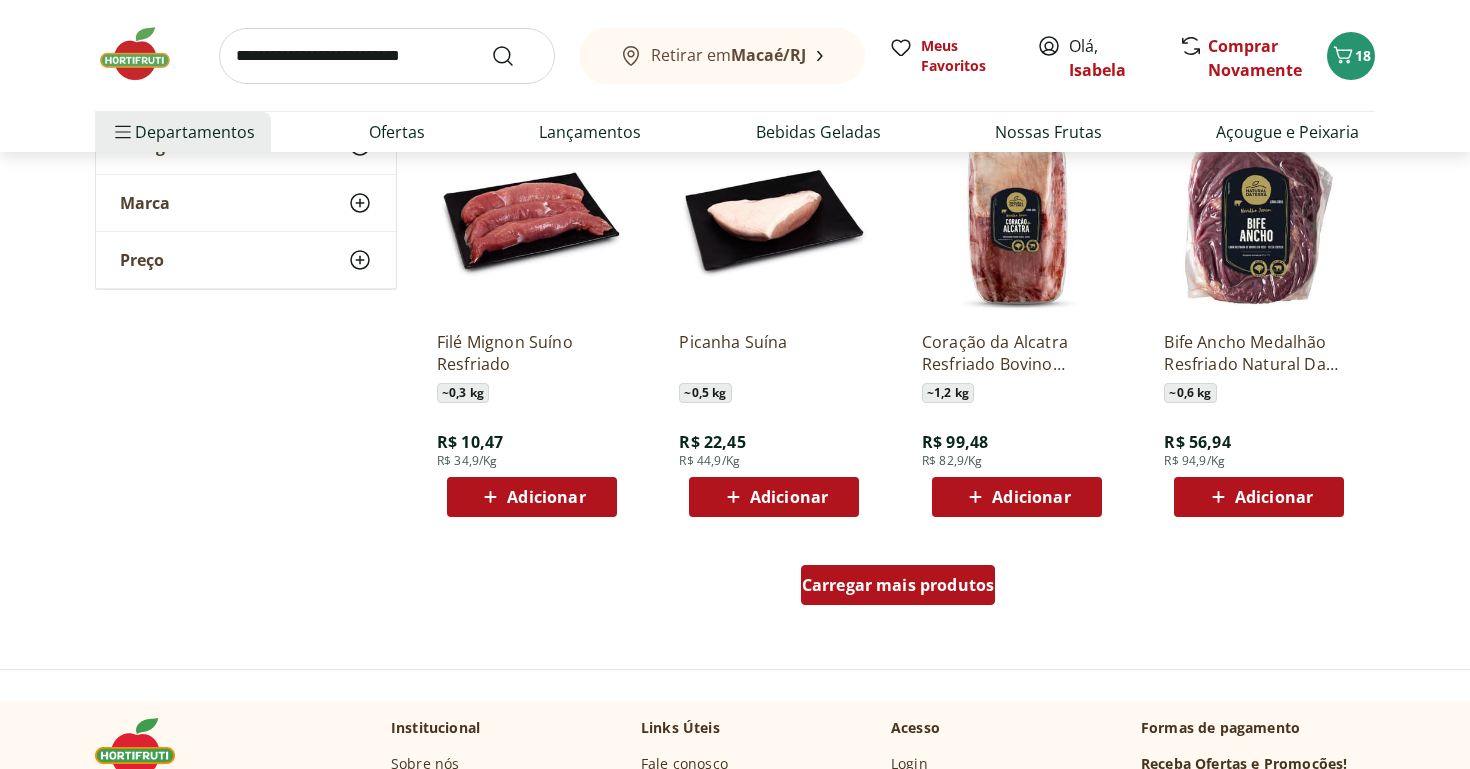 click on "Carregar mais produtos" at bounding box center (898, 585) 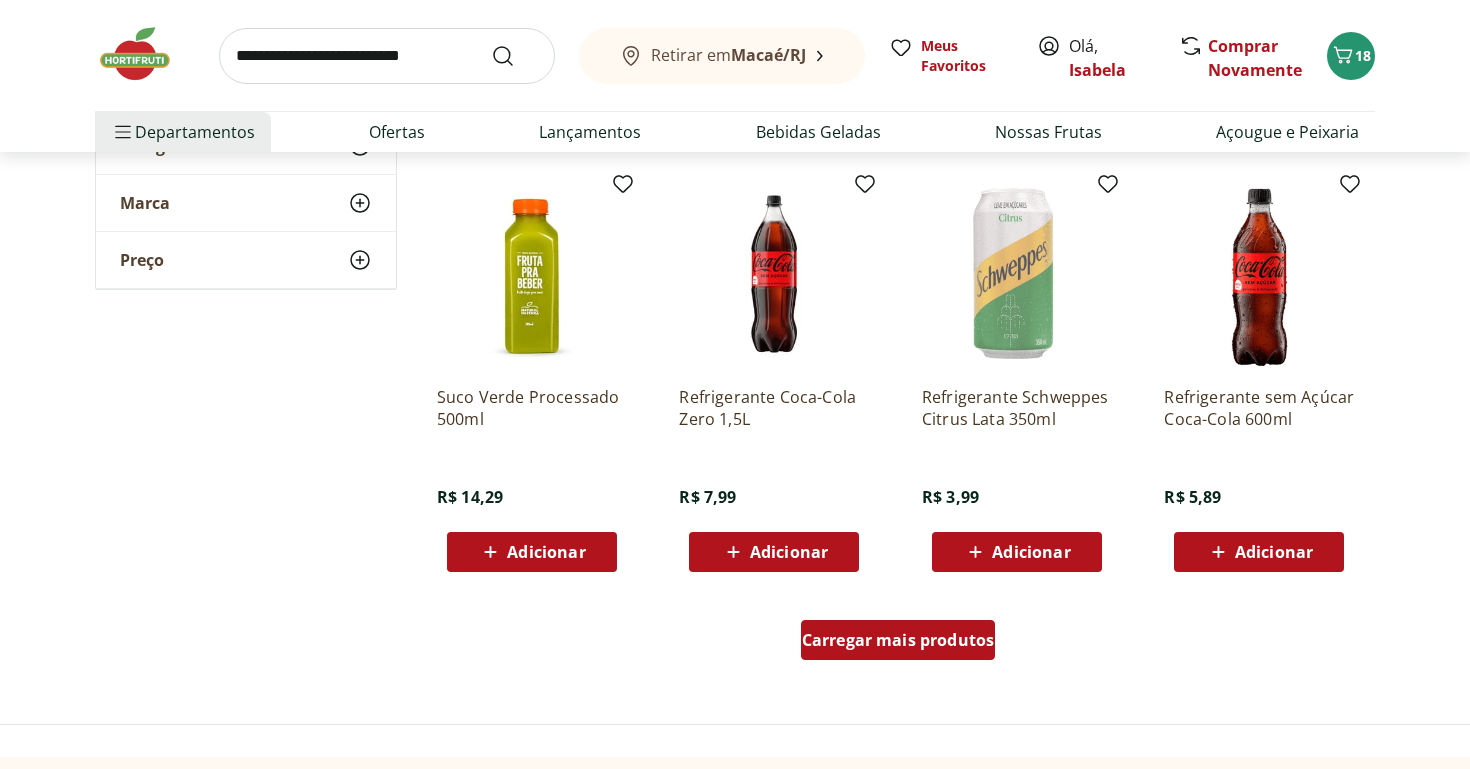 scroll, scrollTop: 4963, scrollLeft: 0, axis: vertical 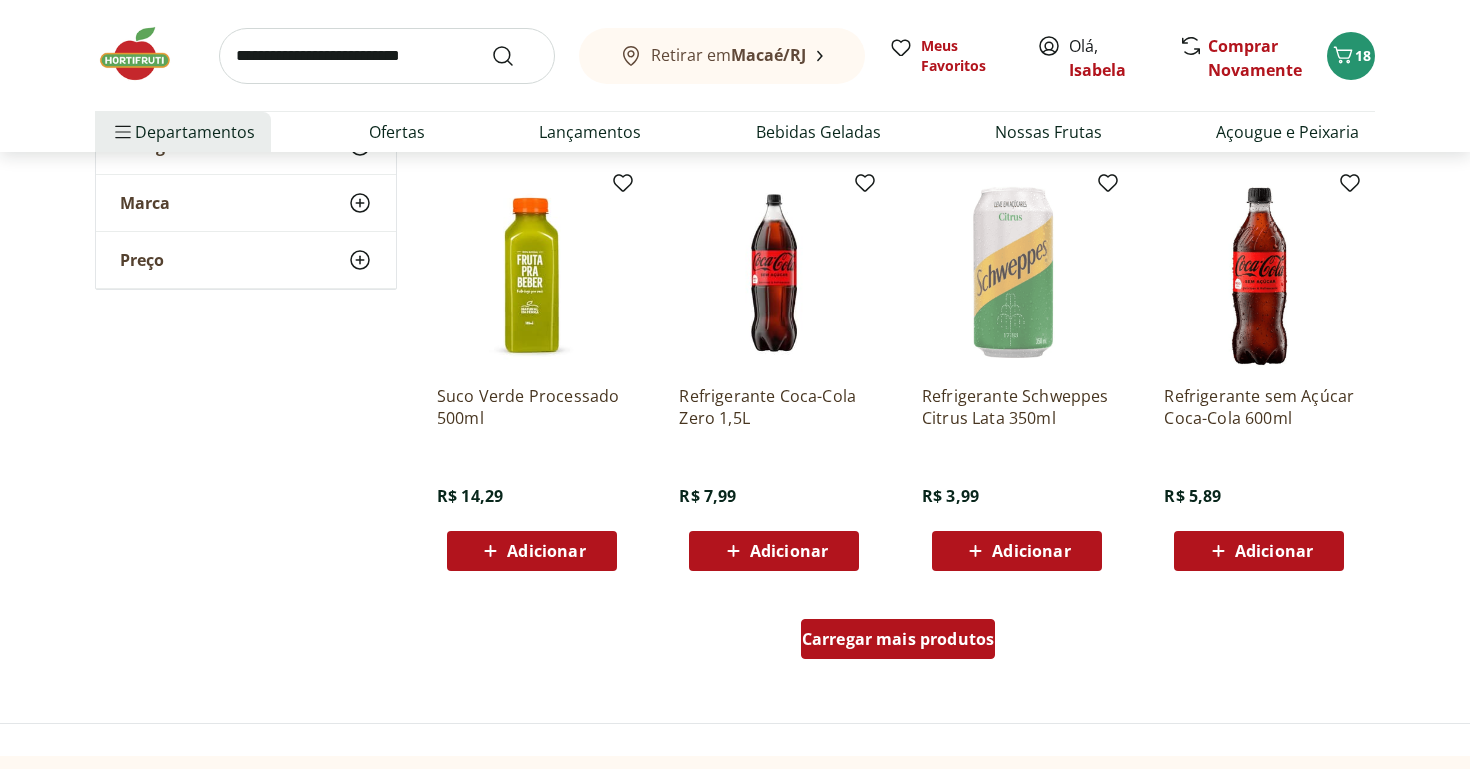 click on "Carregar mais produtos" at bounding box center [898, 639] 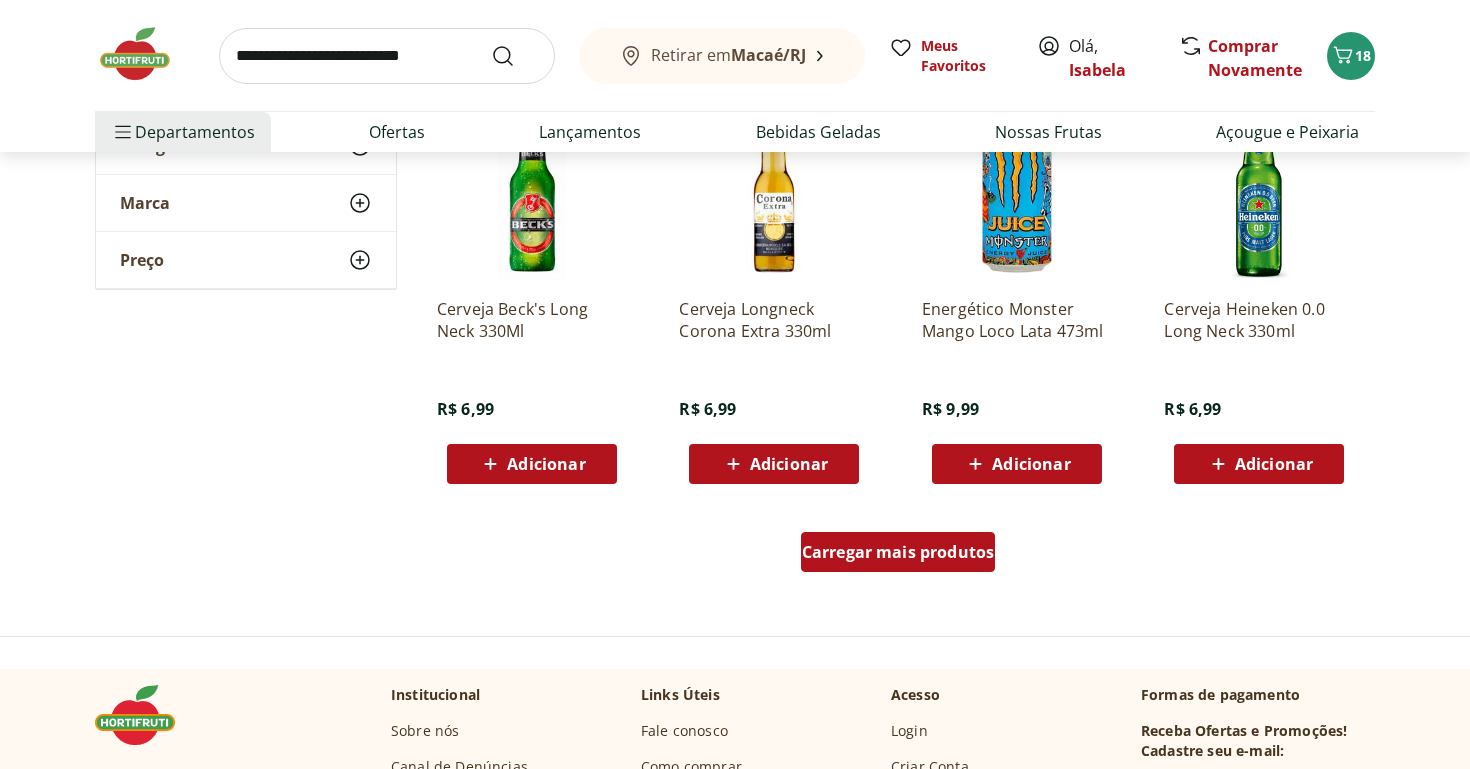 click on "Carregar mais produtos" at bounding box center [898, 552] 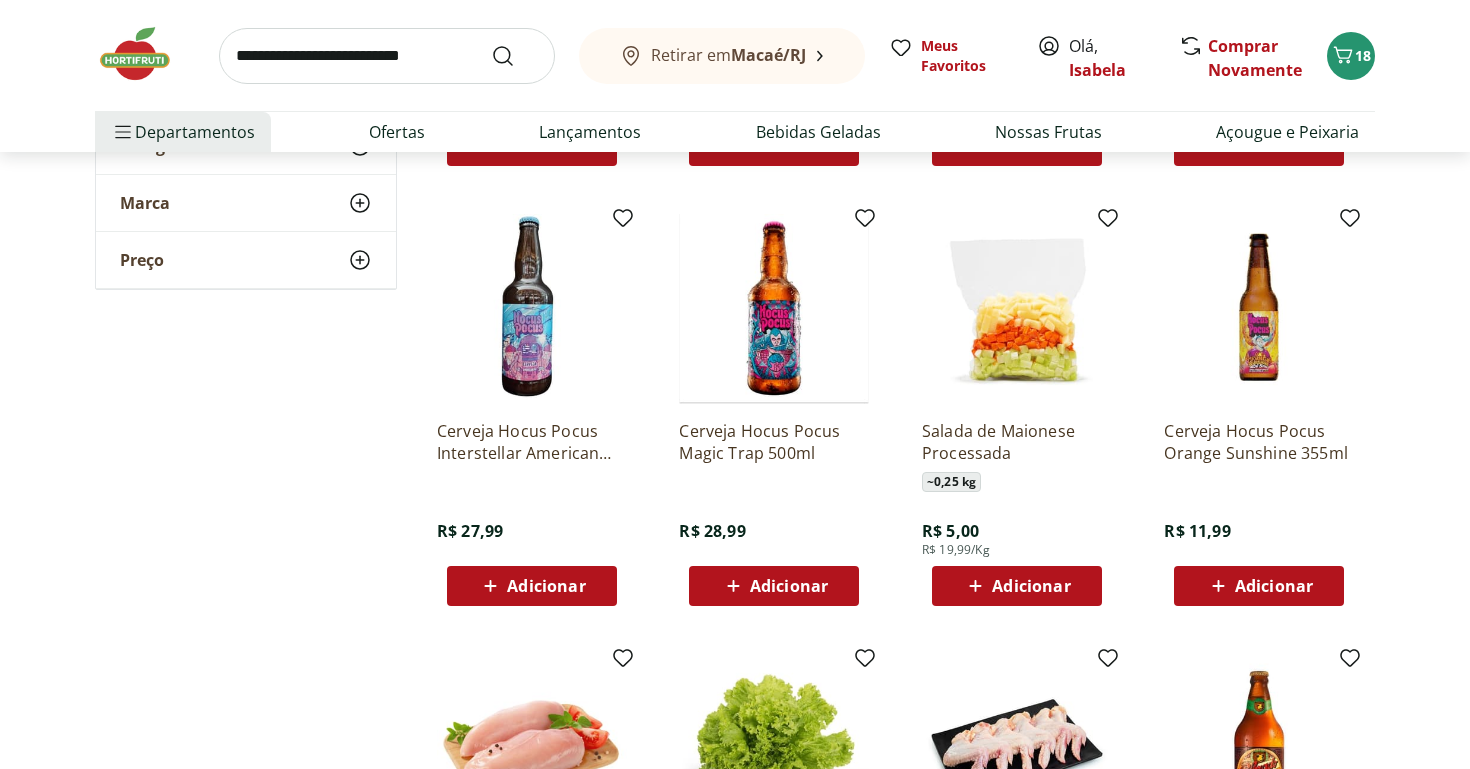scroll, scrollTop: 7123, scrollLeft: 0, axis: vertical 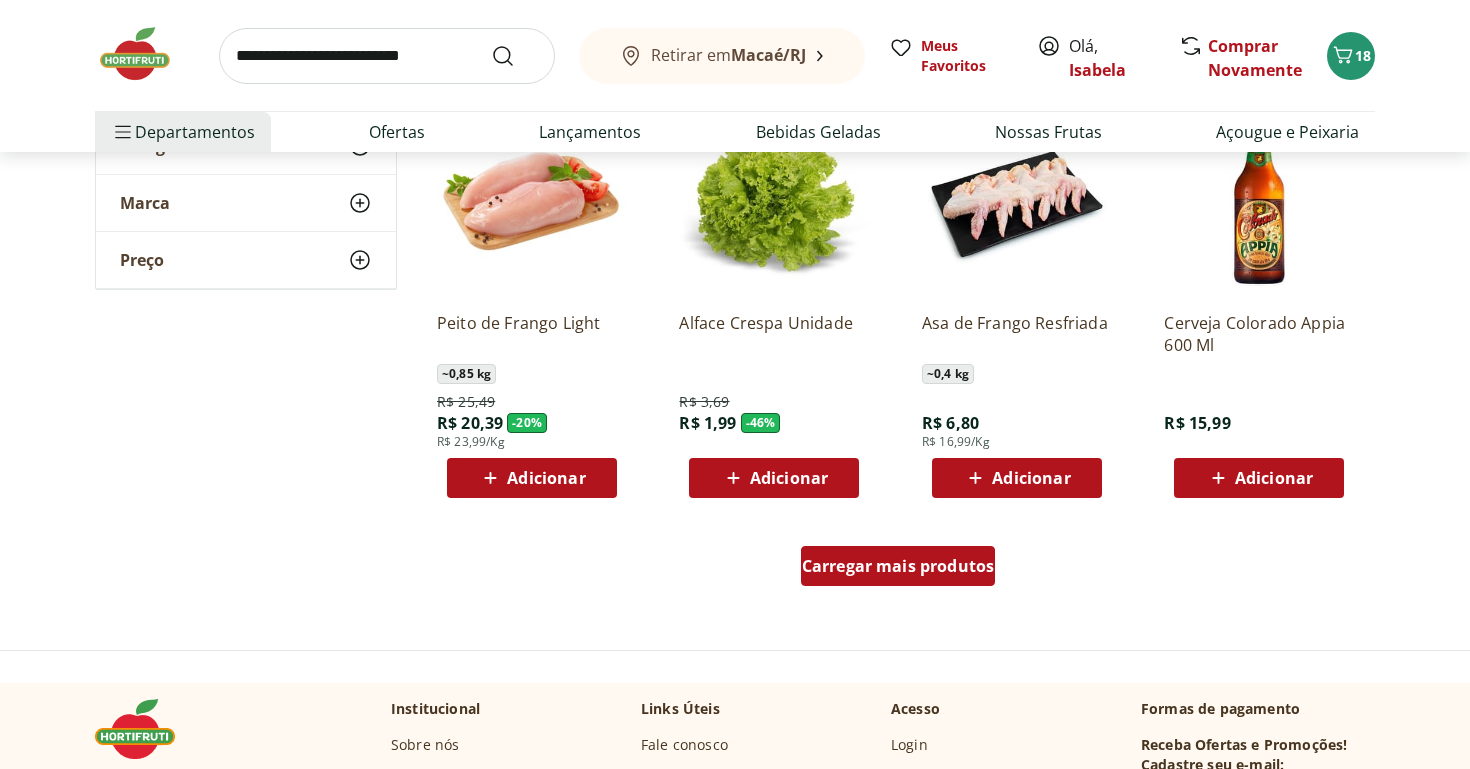 click on "Carregar mais produtos" at bounding box center [898, 566] 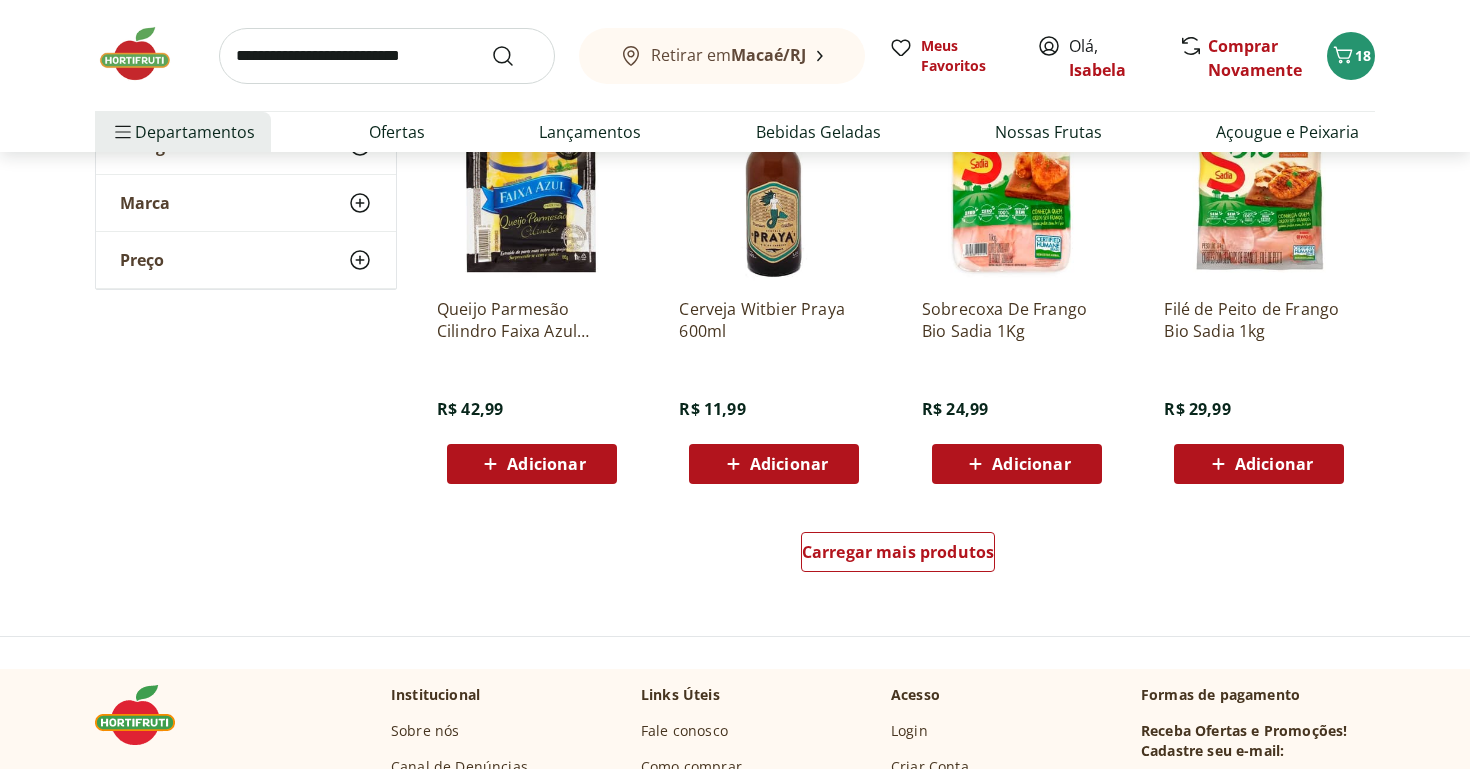 scroll, scrollTop: 8995, scrollLeft: 0, axis: vertical 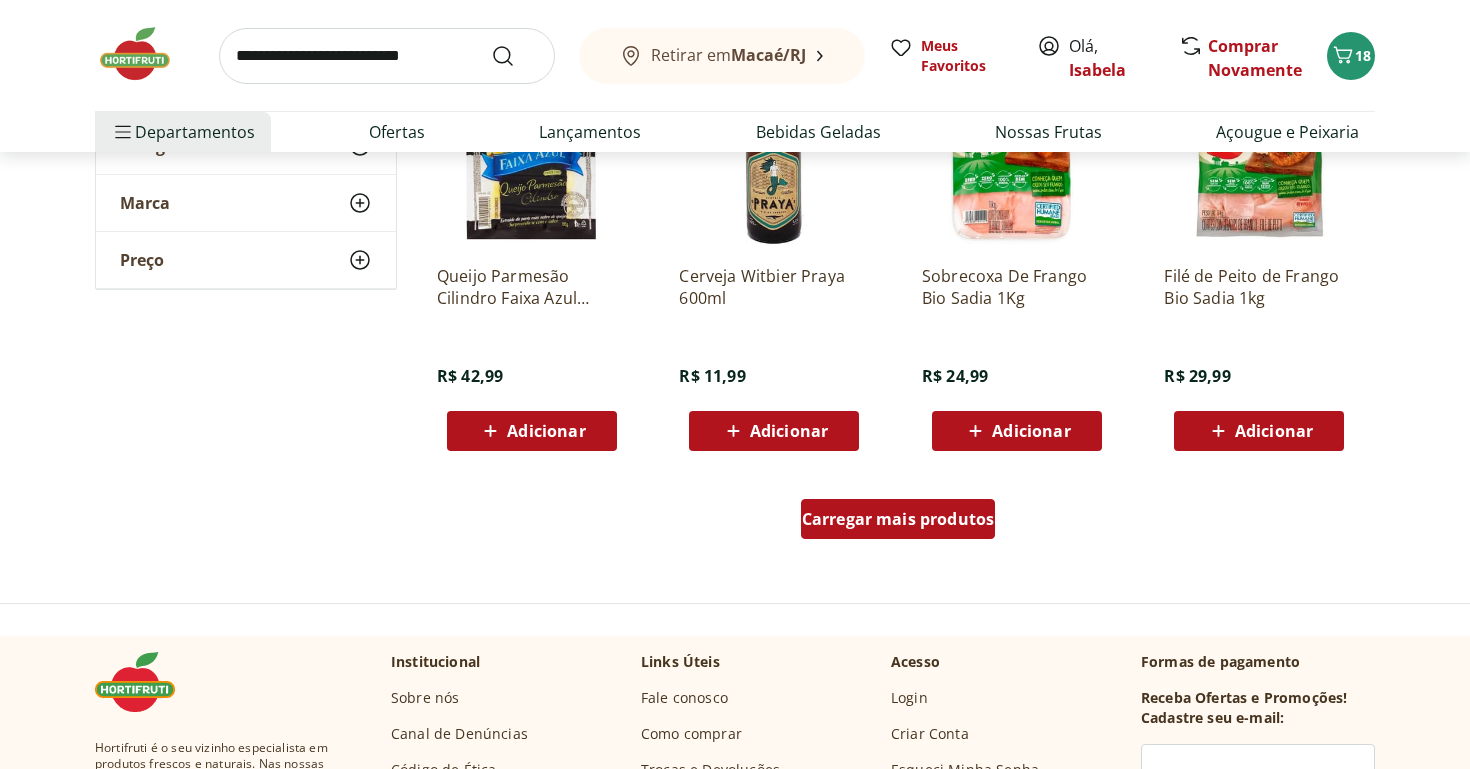 click on "Carregar mais produtos" at bounding box center (898, 519) 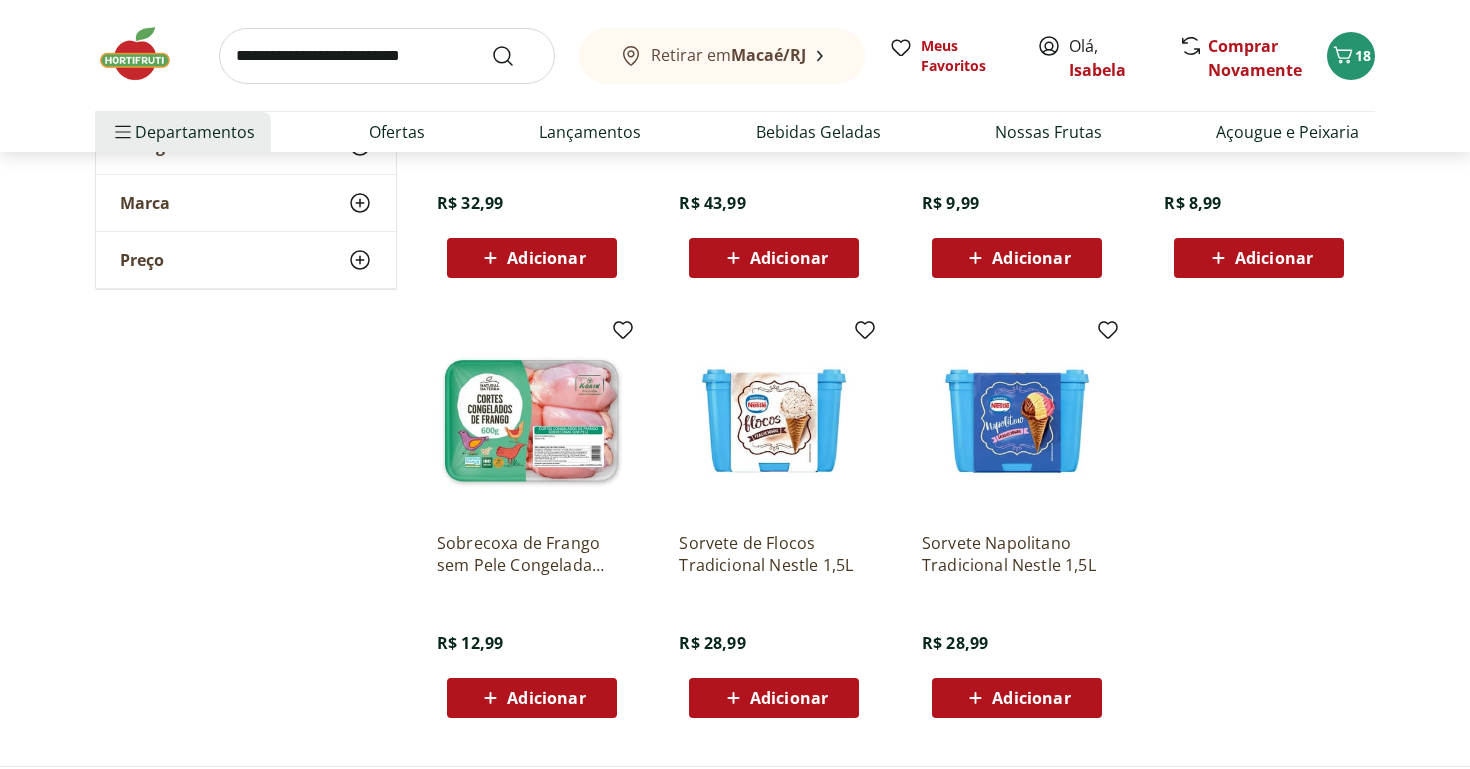 scroll, scrollTop: 10039, scrollLeft: 0, axis: vertical 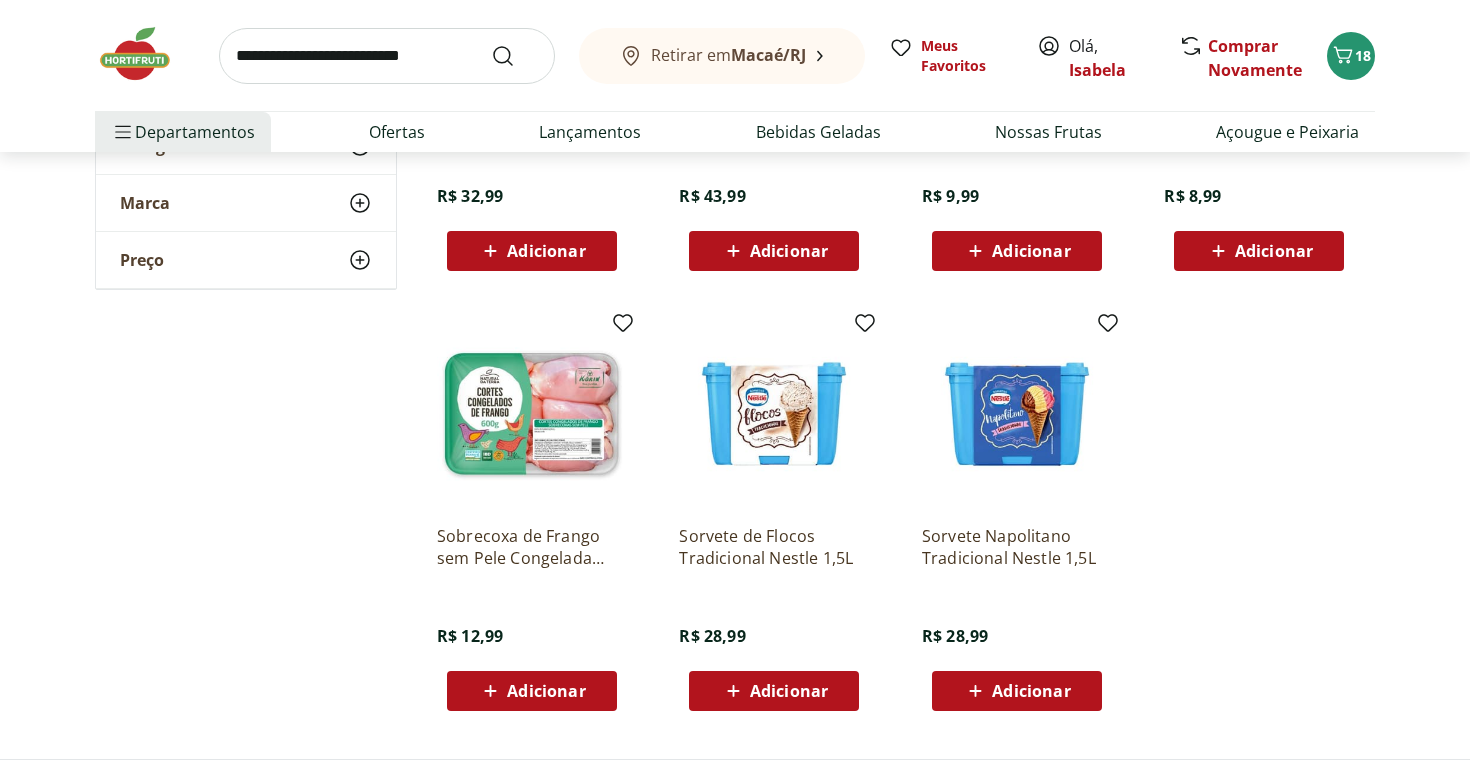 click on "Retirar em  Macaé/RJ Meus Favoritos Olá,  Isabela Comprar Novamente 18" at bounding box center [735, 55] 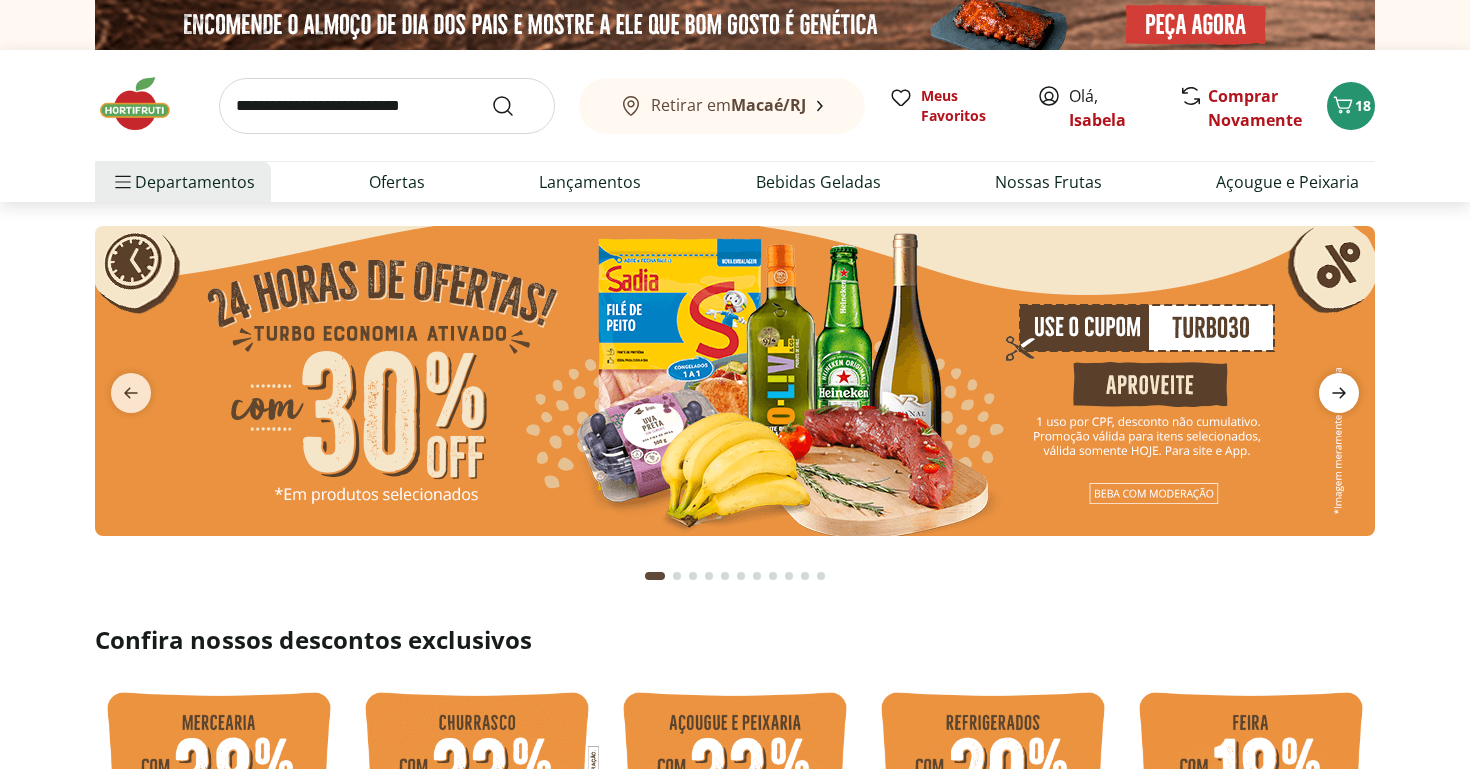 click 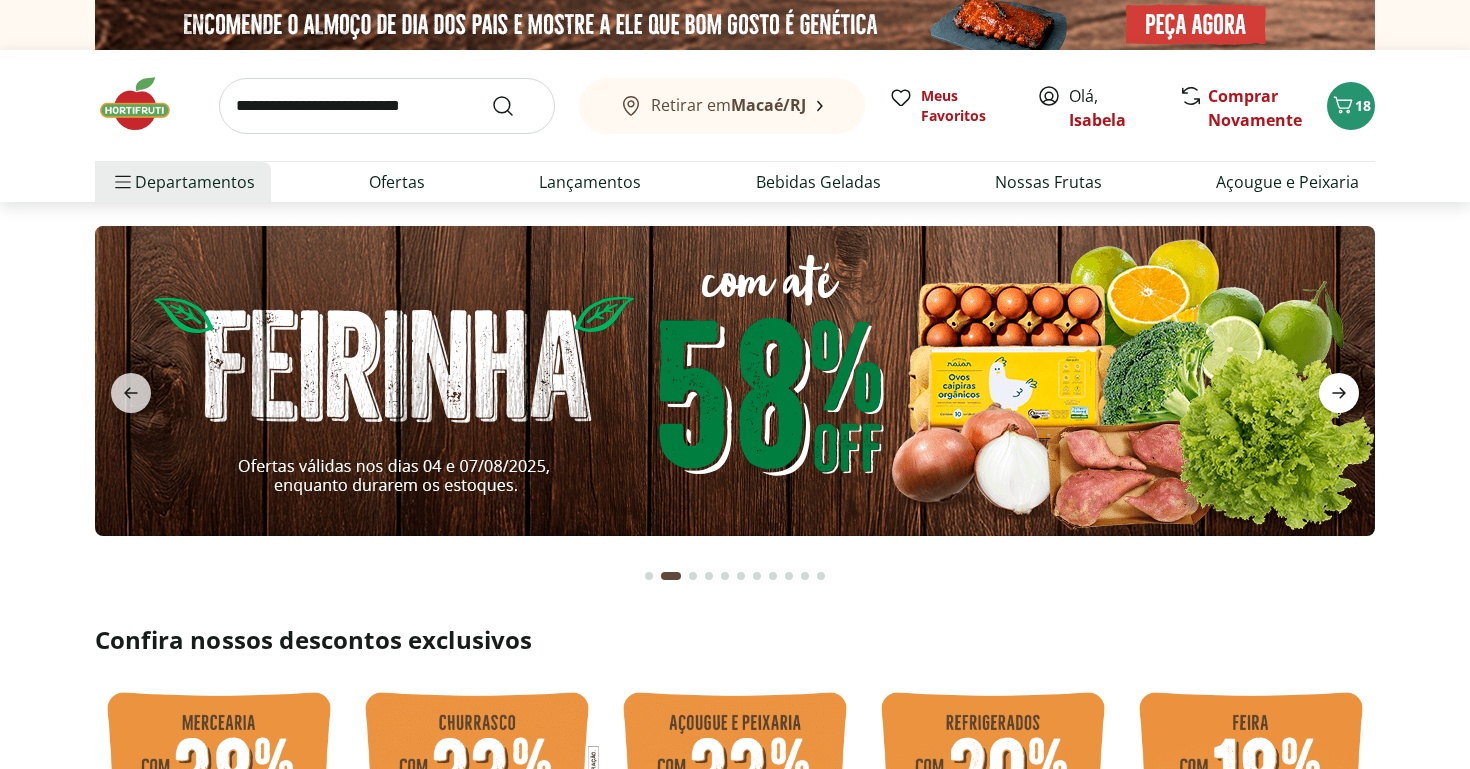 click 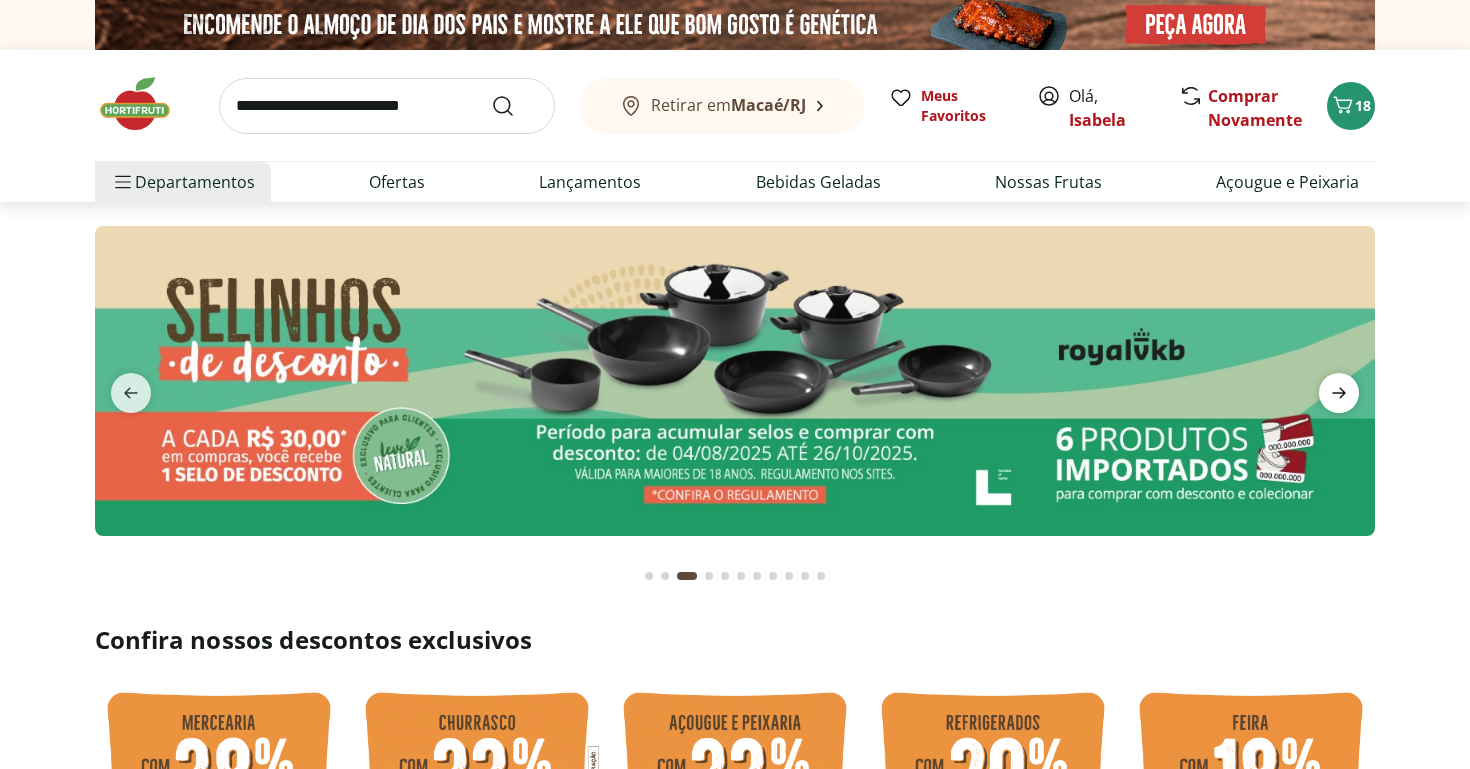 click 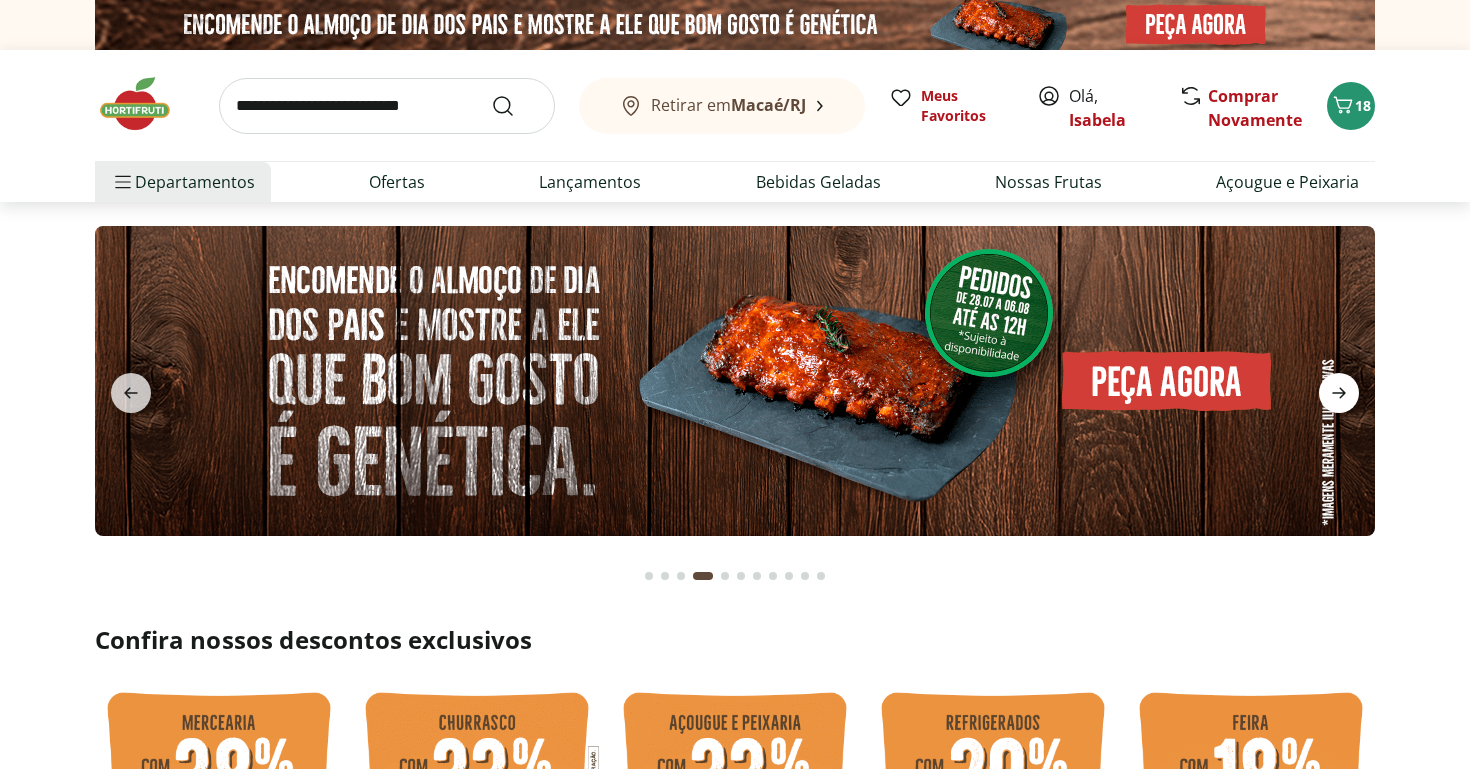 click 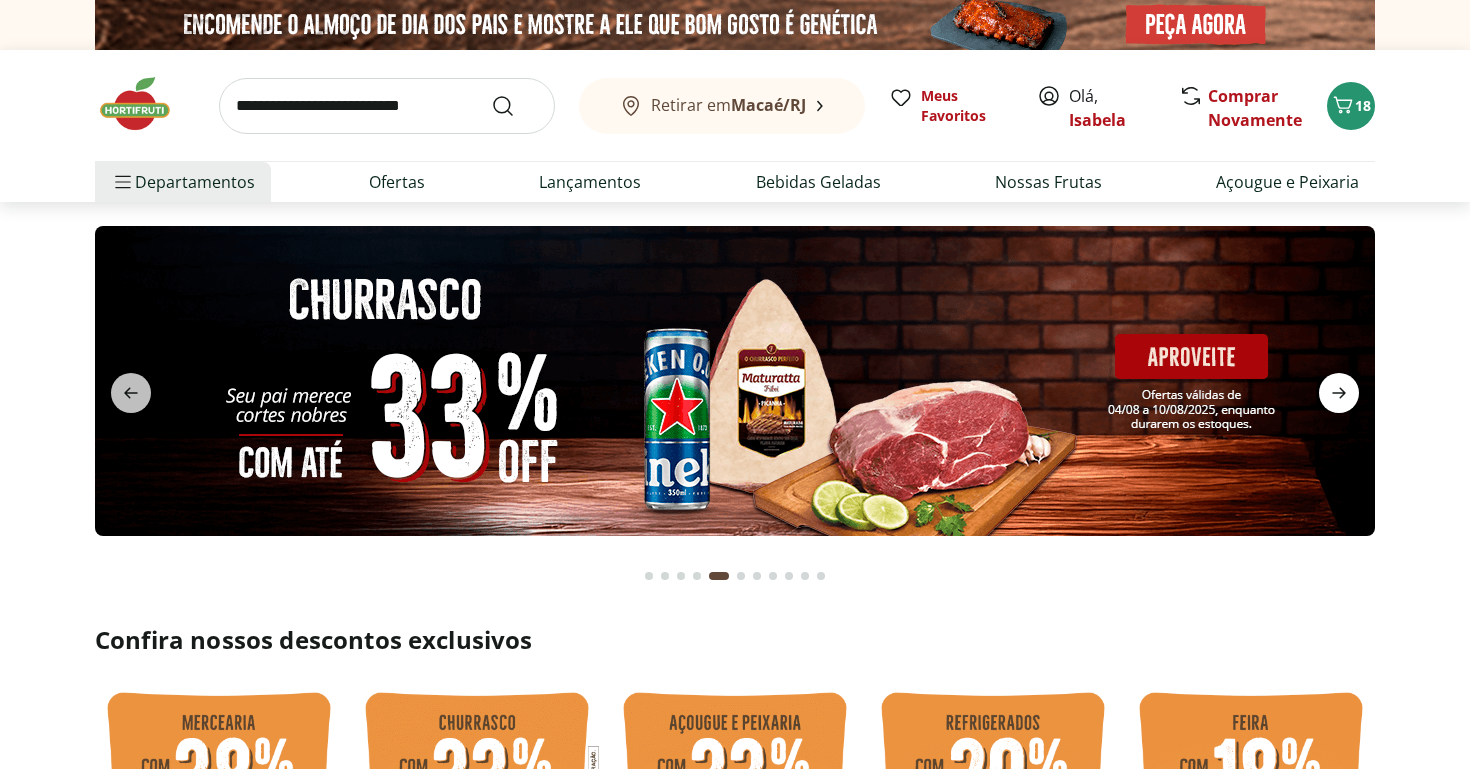 click 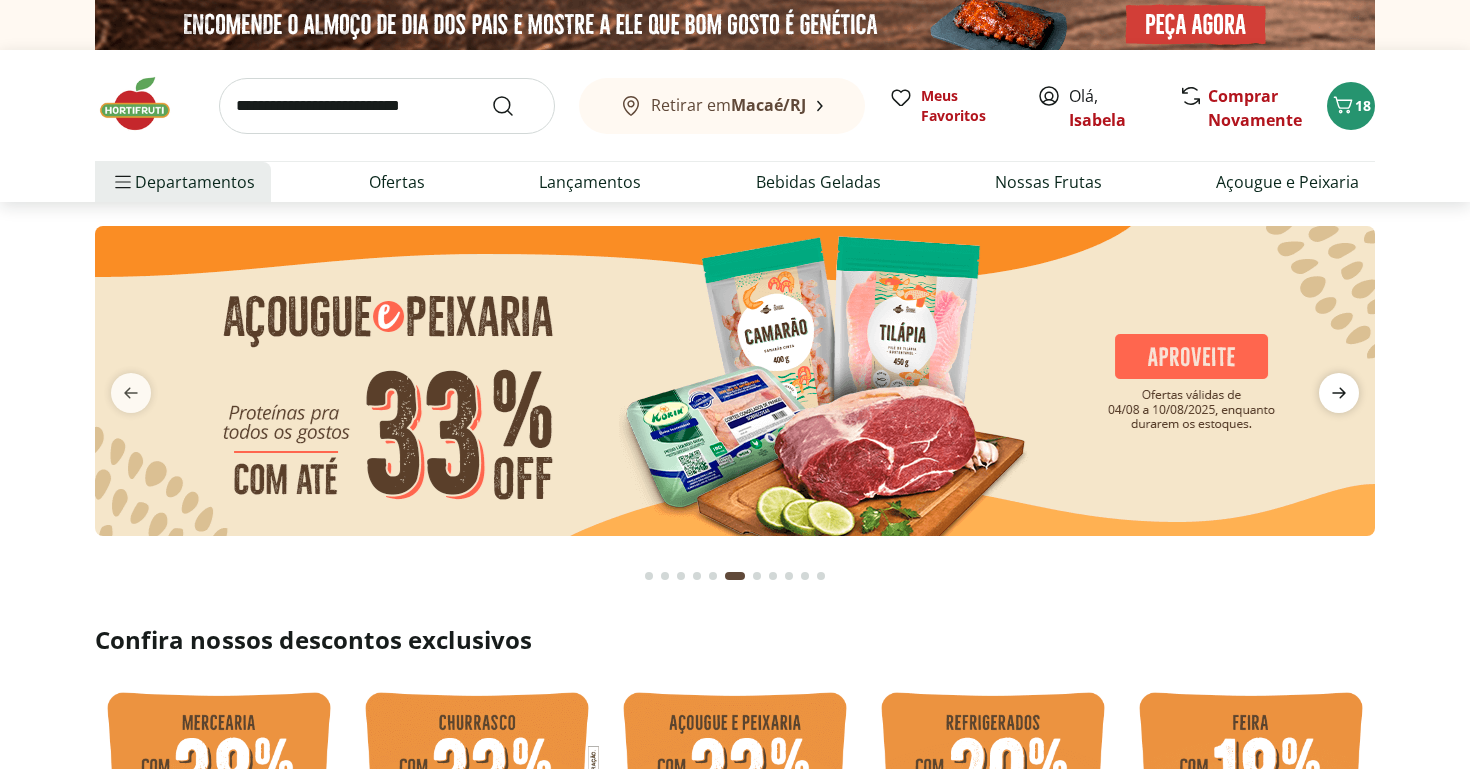 click 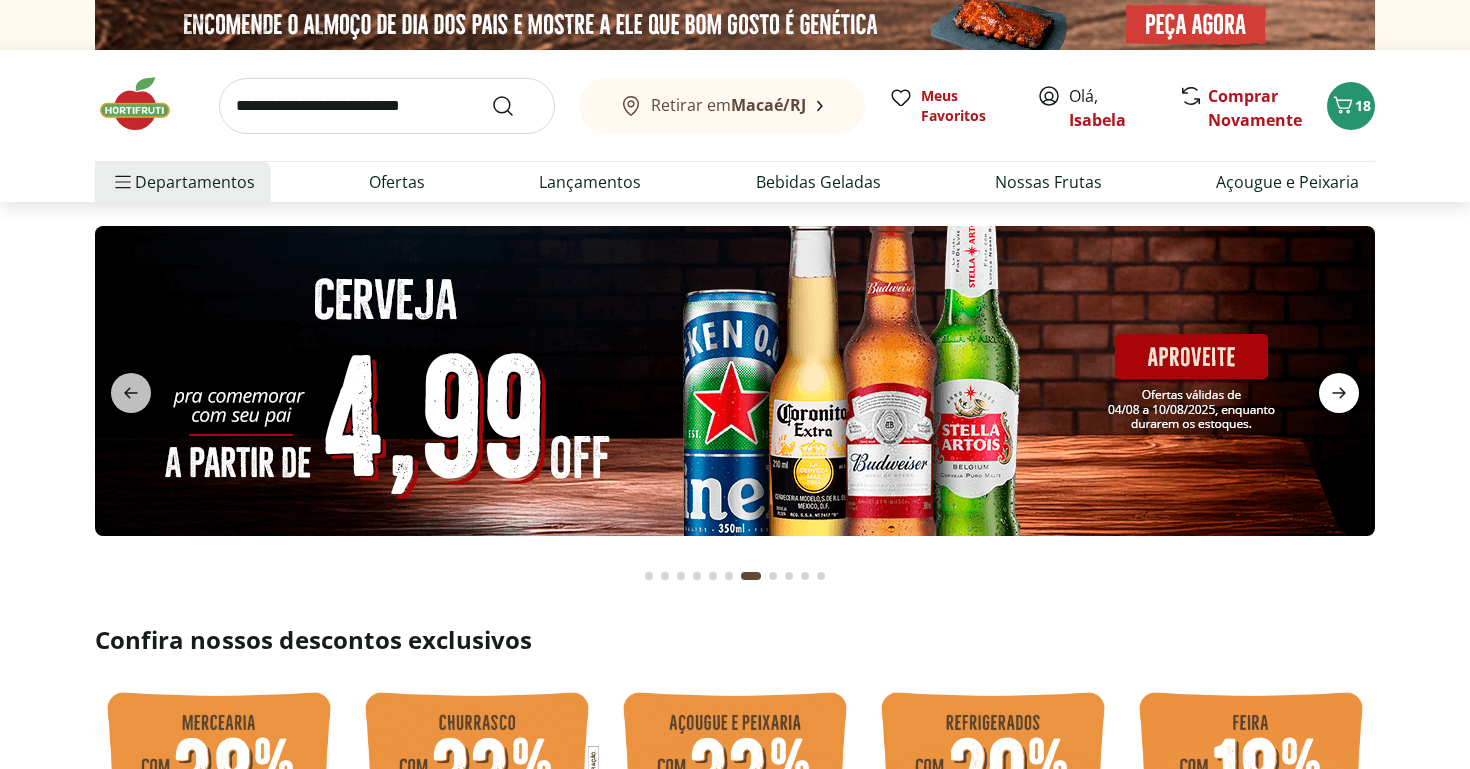 click 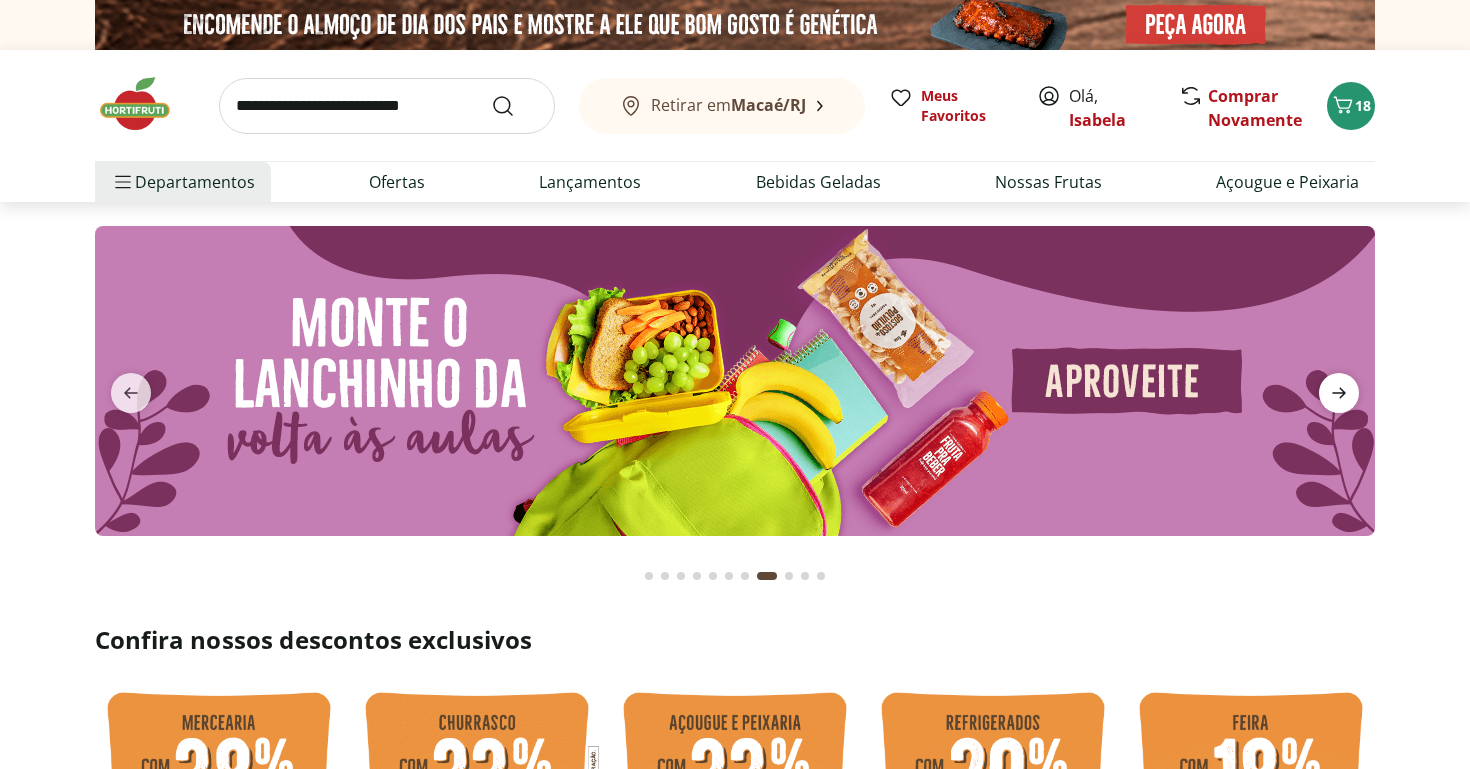 click 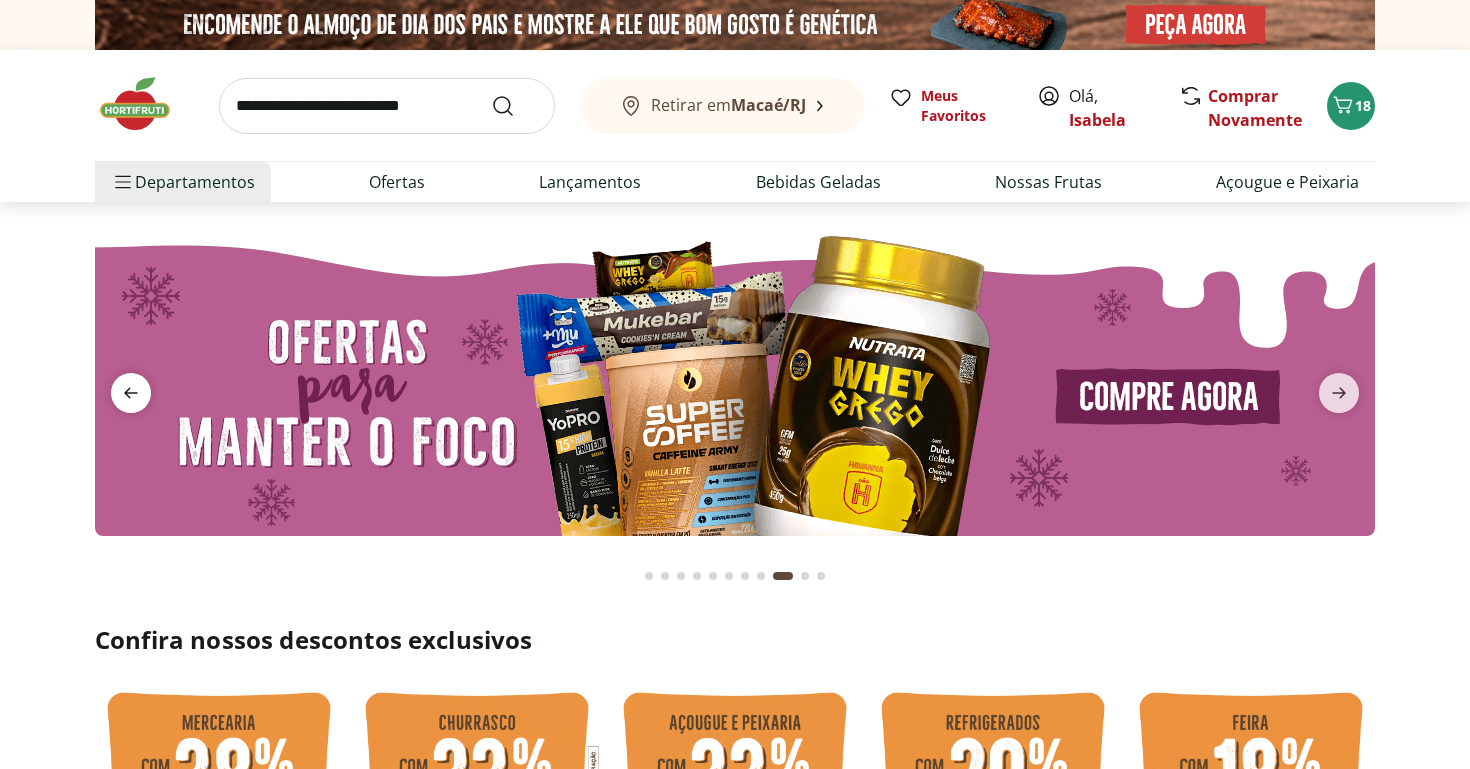 click 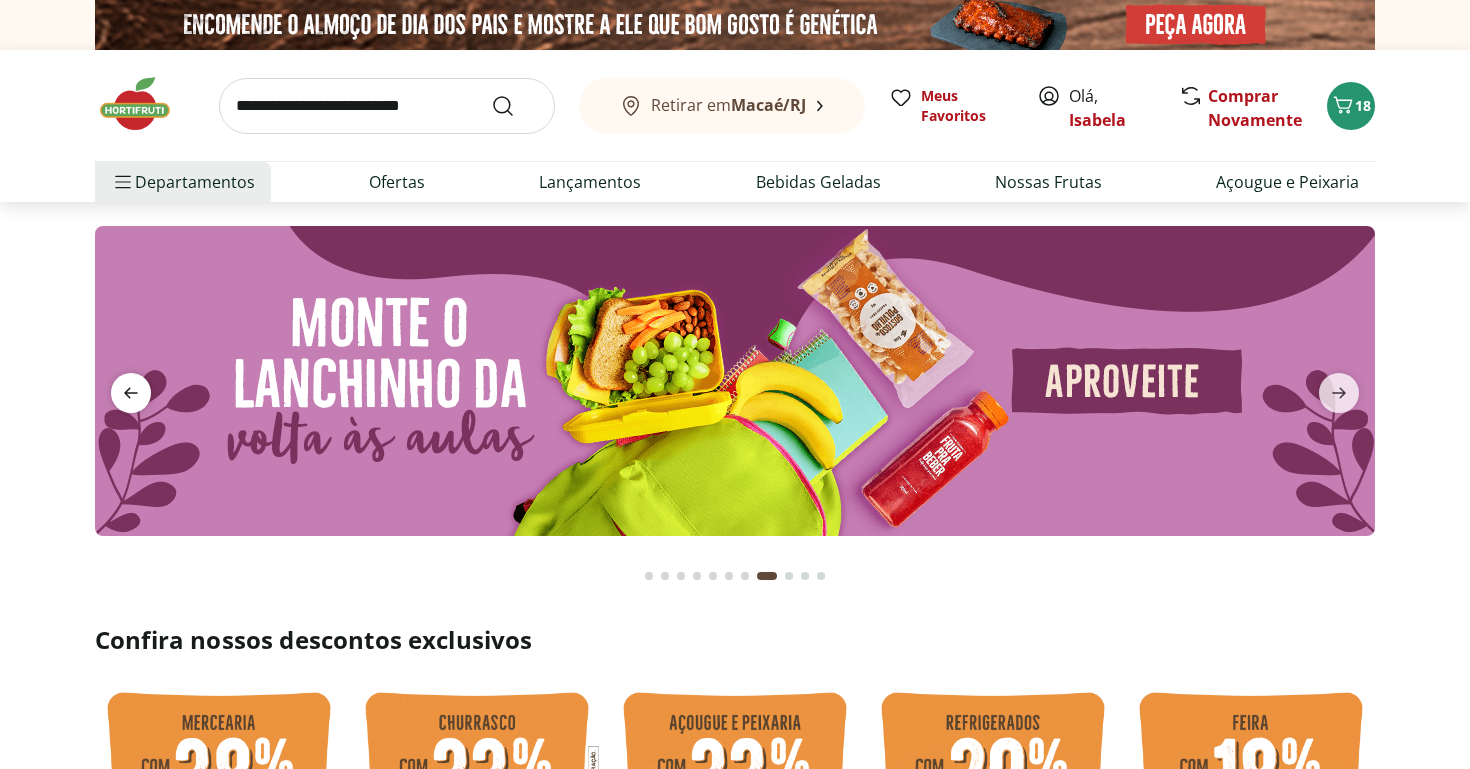 click 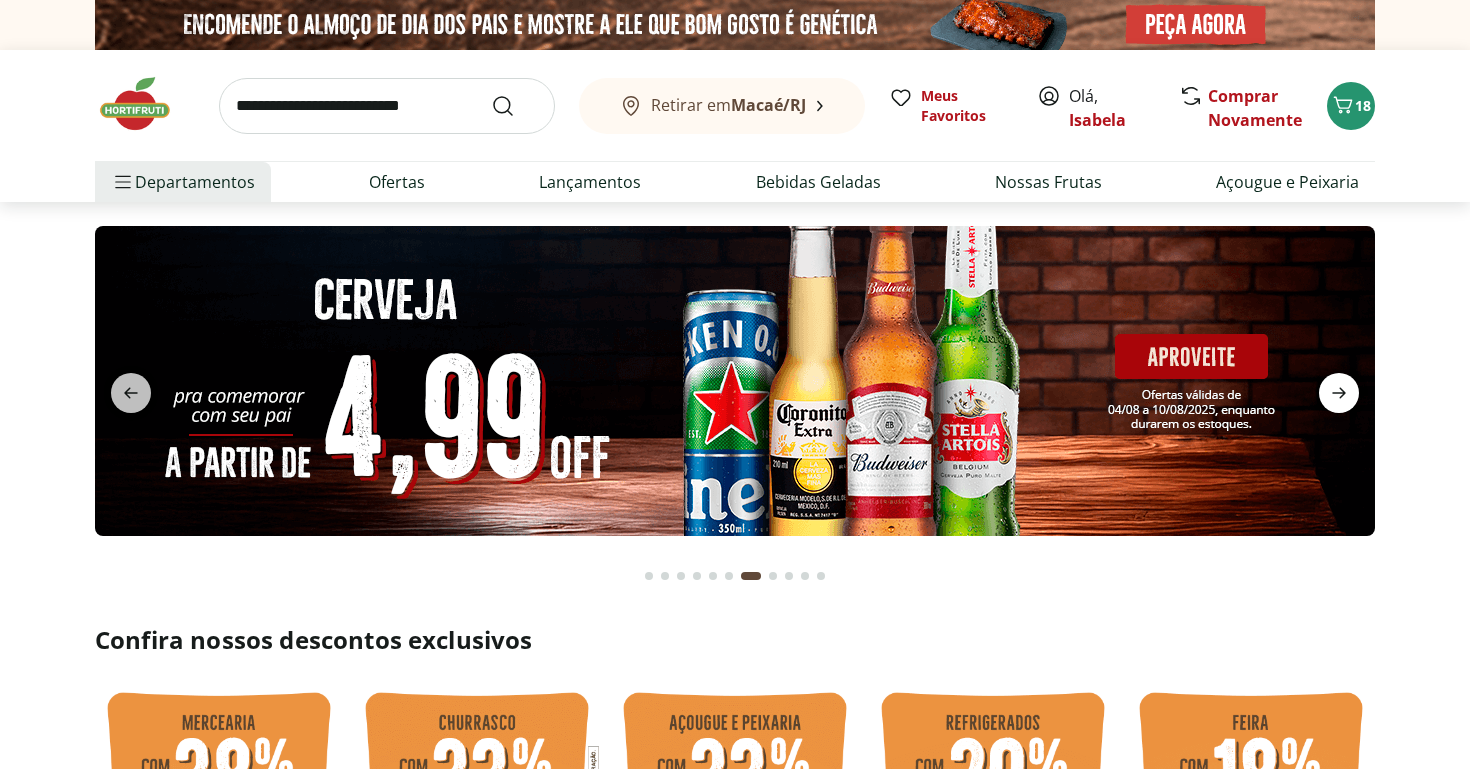 click 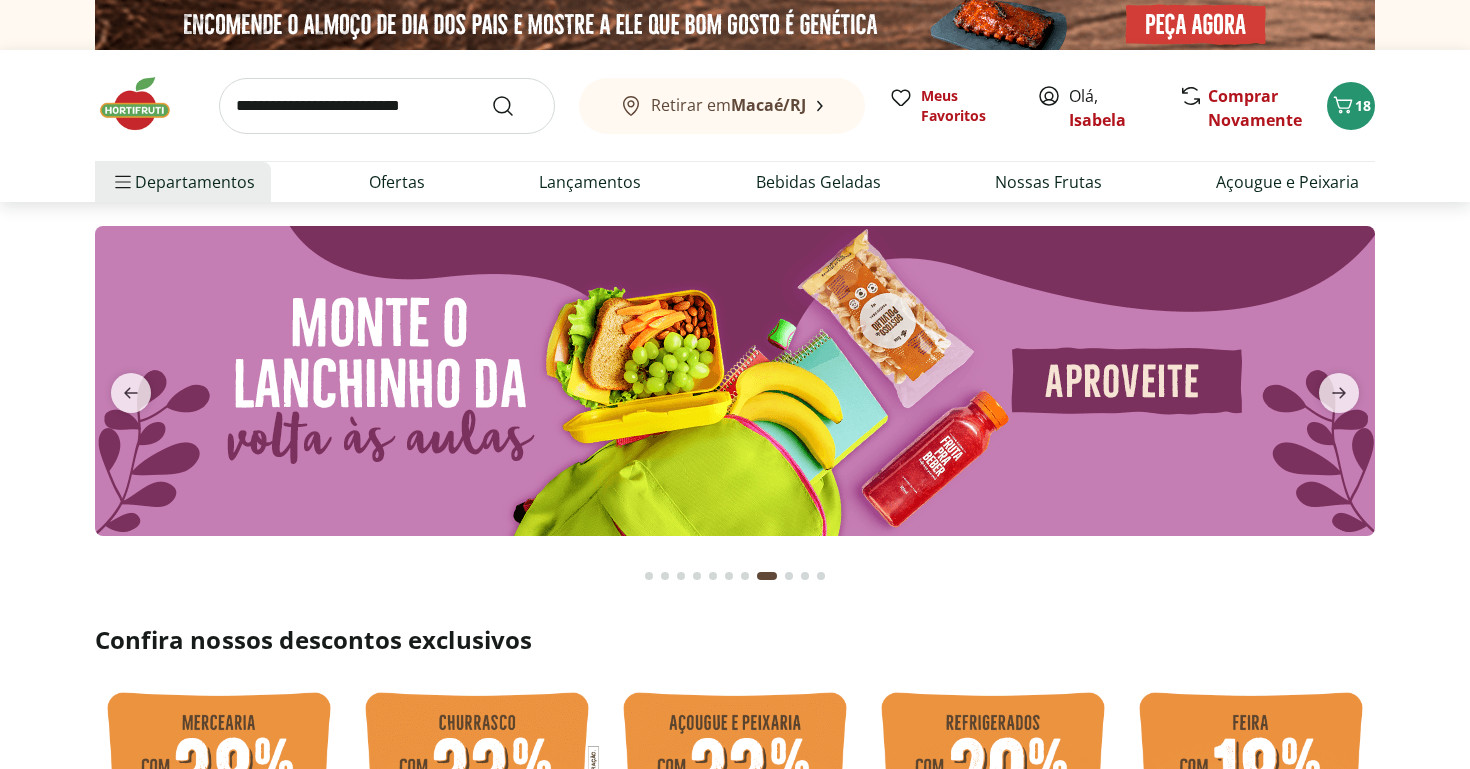 click at bounding box center [735, 381] 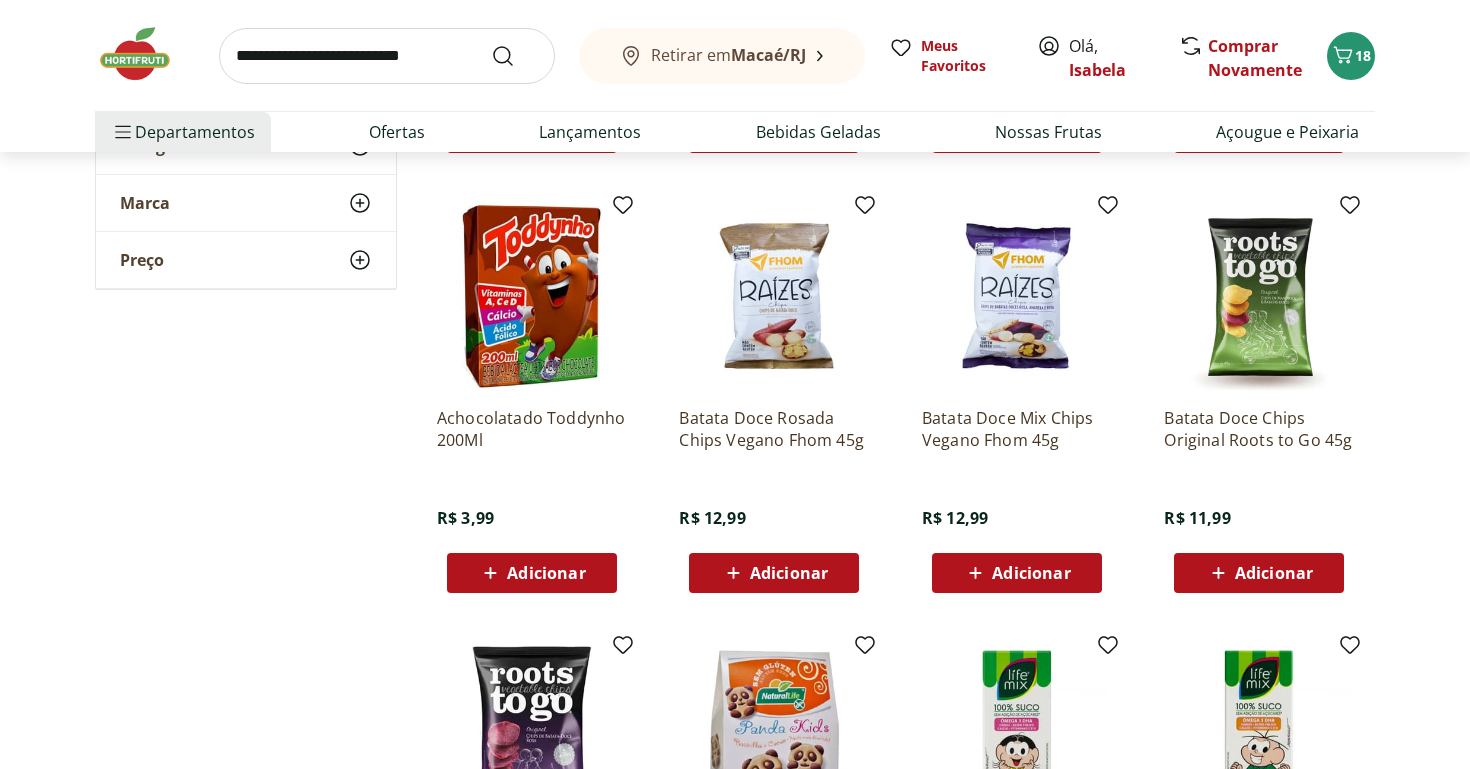 scroll, scrollTop: 596, scrollLeft: 0, axis: vertical 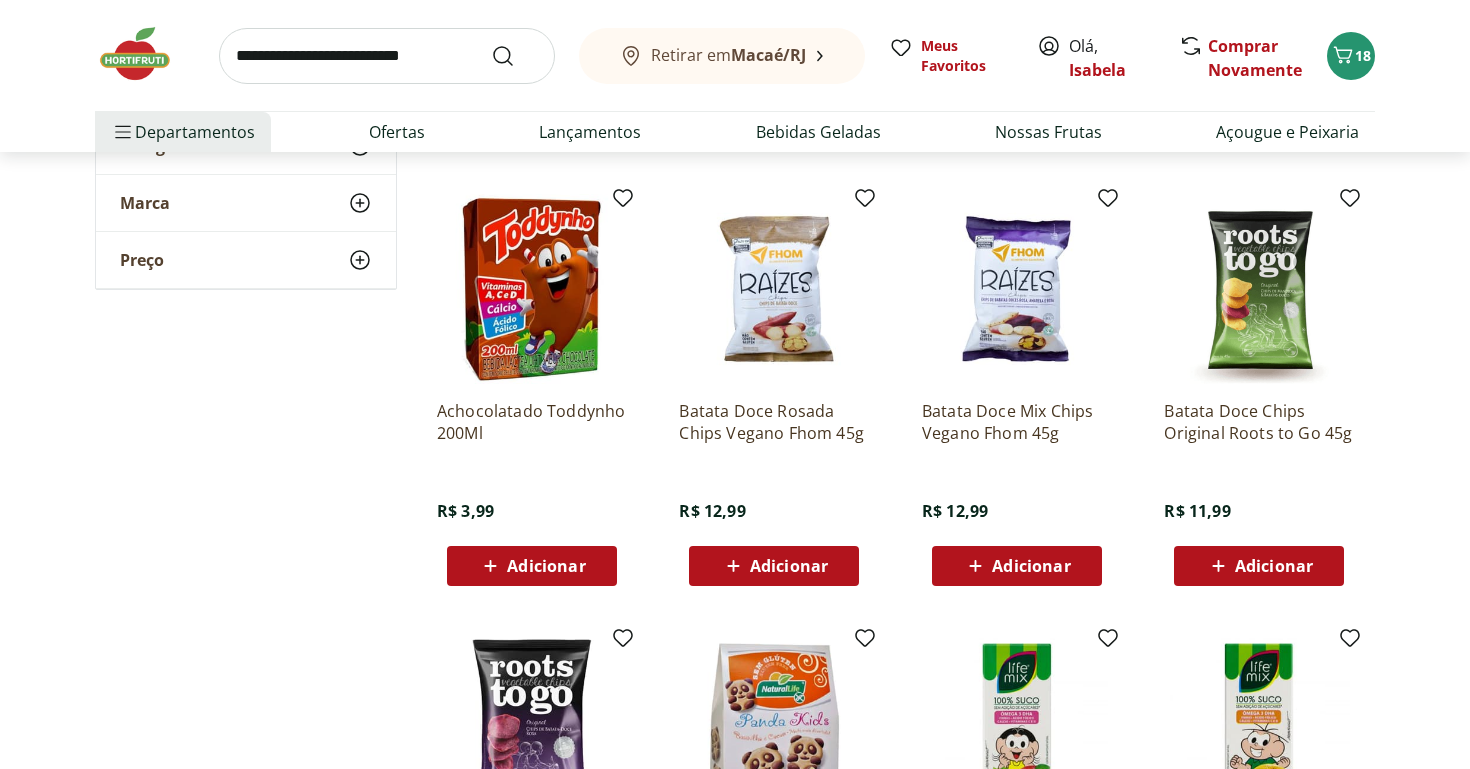 click on "Adicionar" at bounding box center [1274, 566] 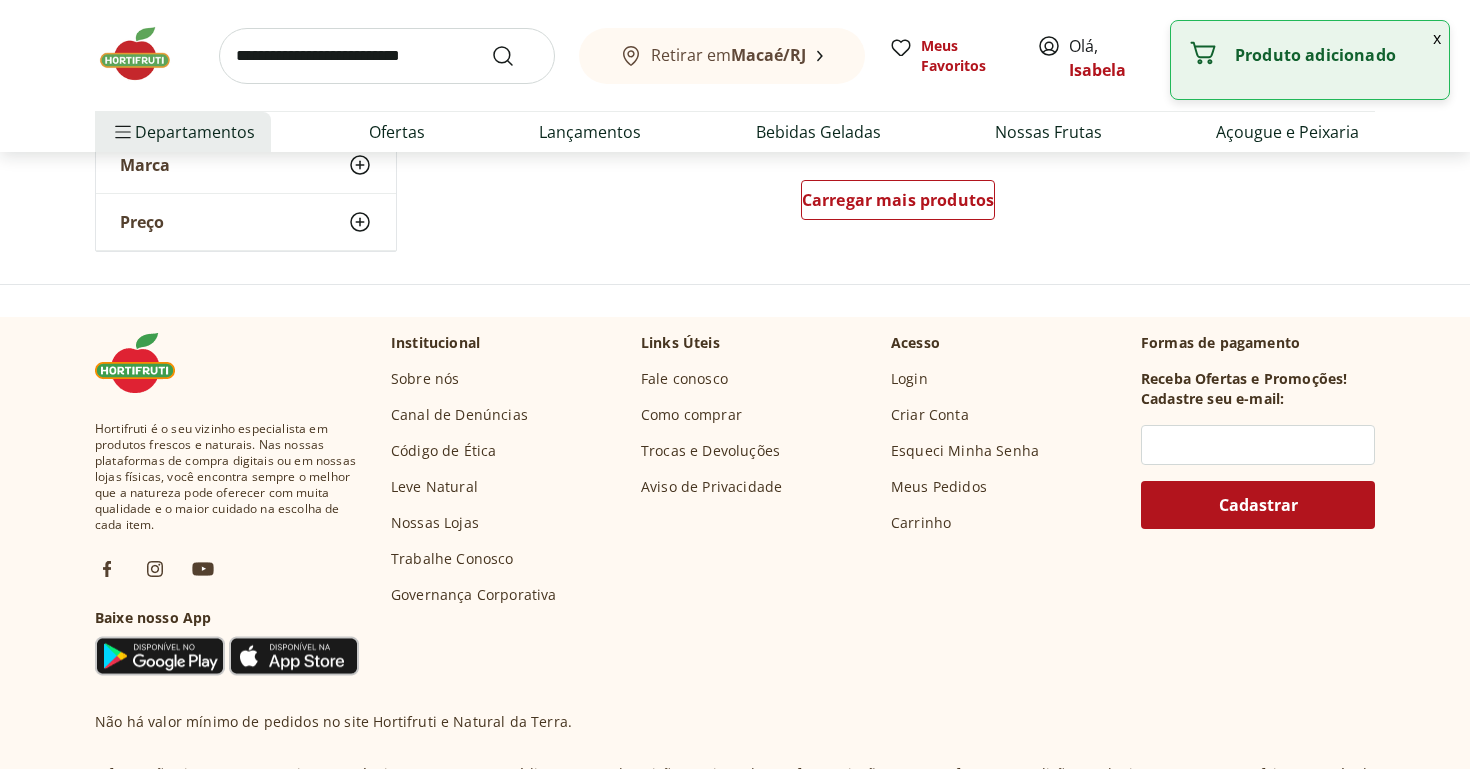scroll, scrollTop: 1507, scrollLeft: 0, axis: vertical 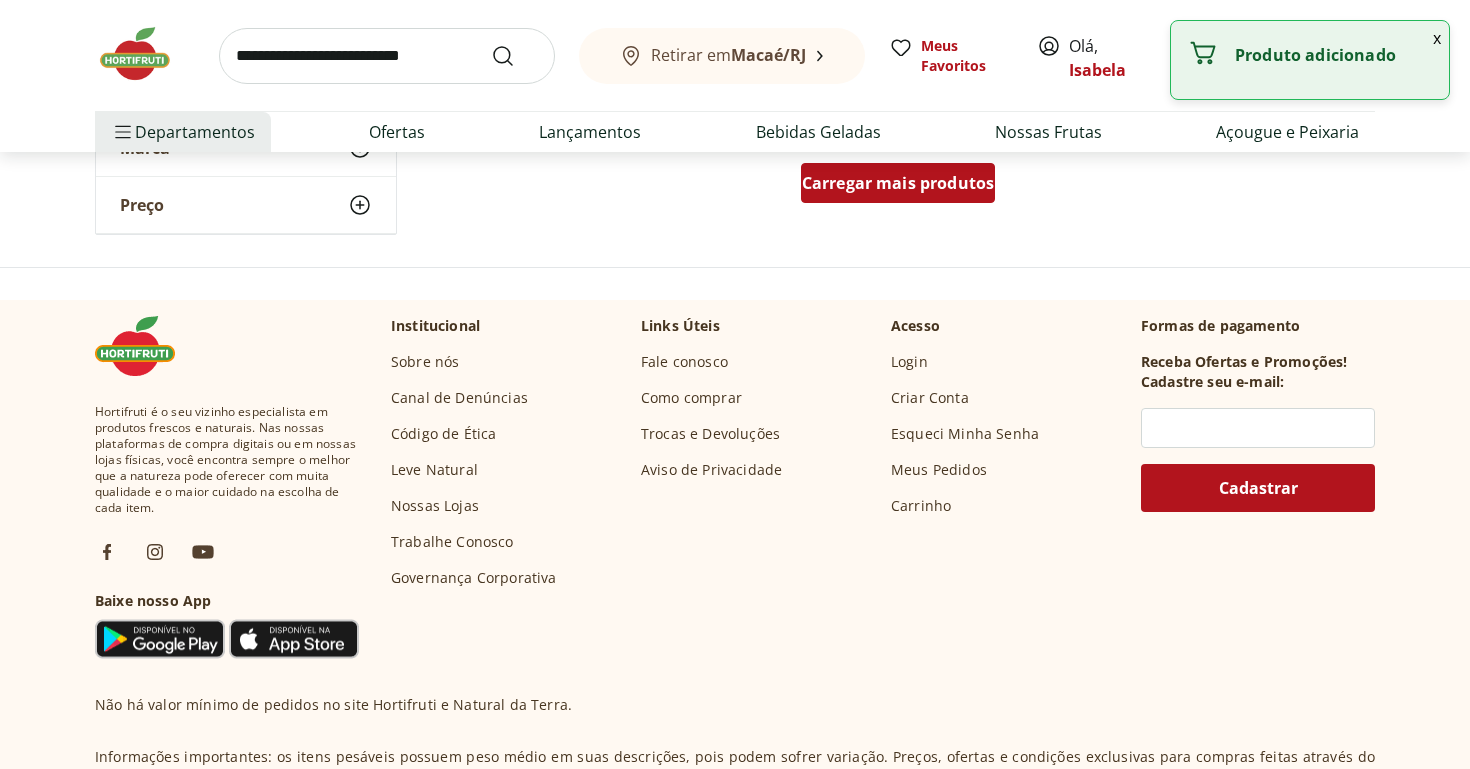 click on "Carregar mais produtos" at bounding box center [898, 183] 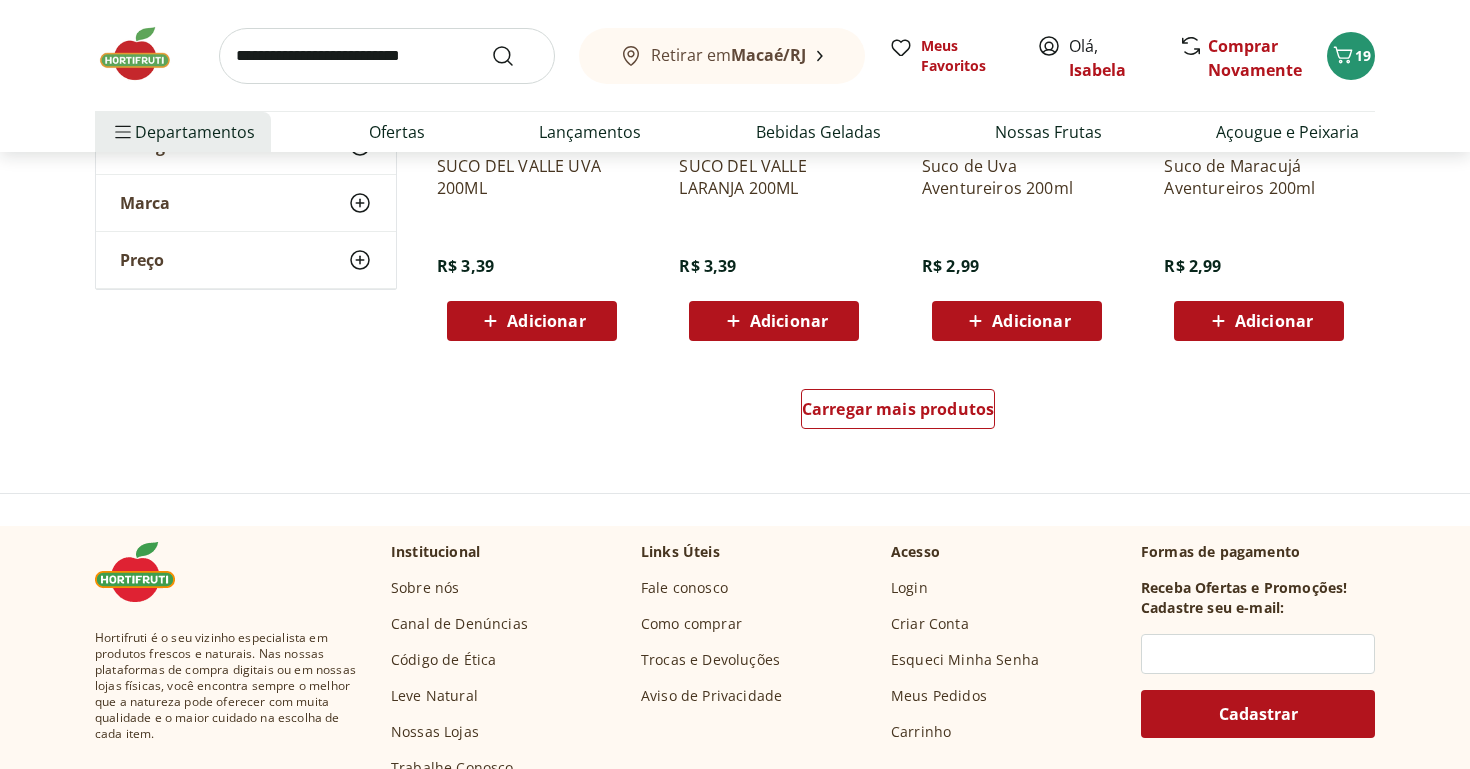 scroll, scrollTop: 2587, scrollLeft: 0, axis: vertical 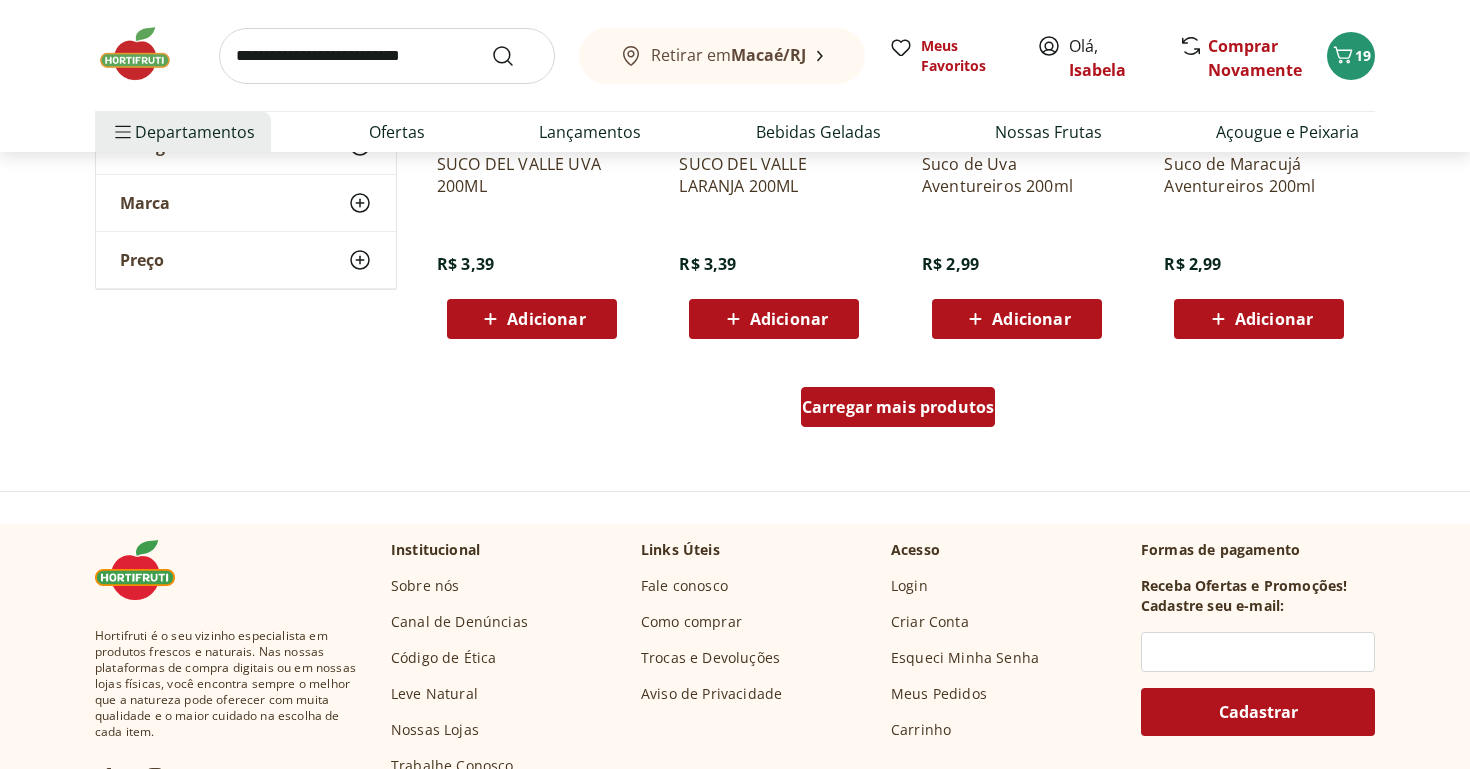 click on "Carregar mais produtos" at bounding box center (898, 407) 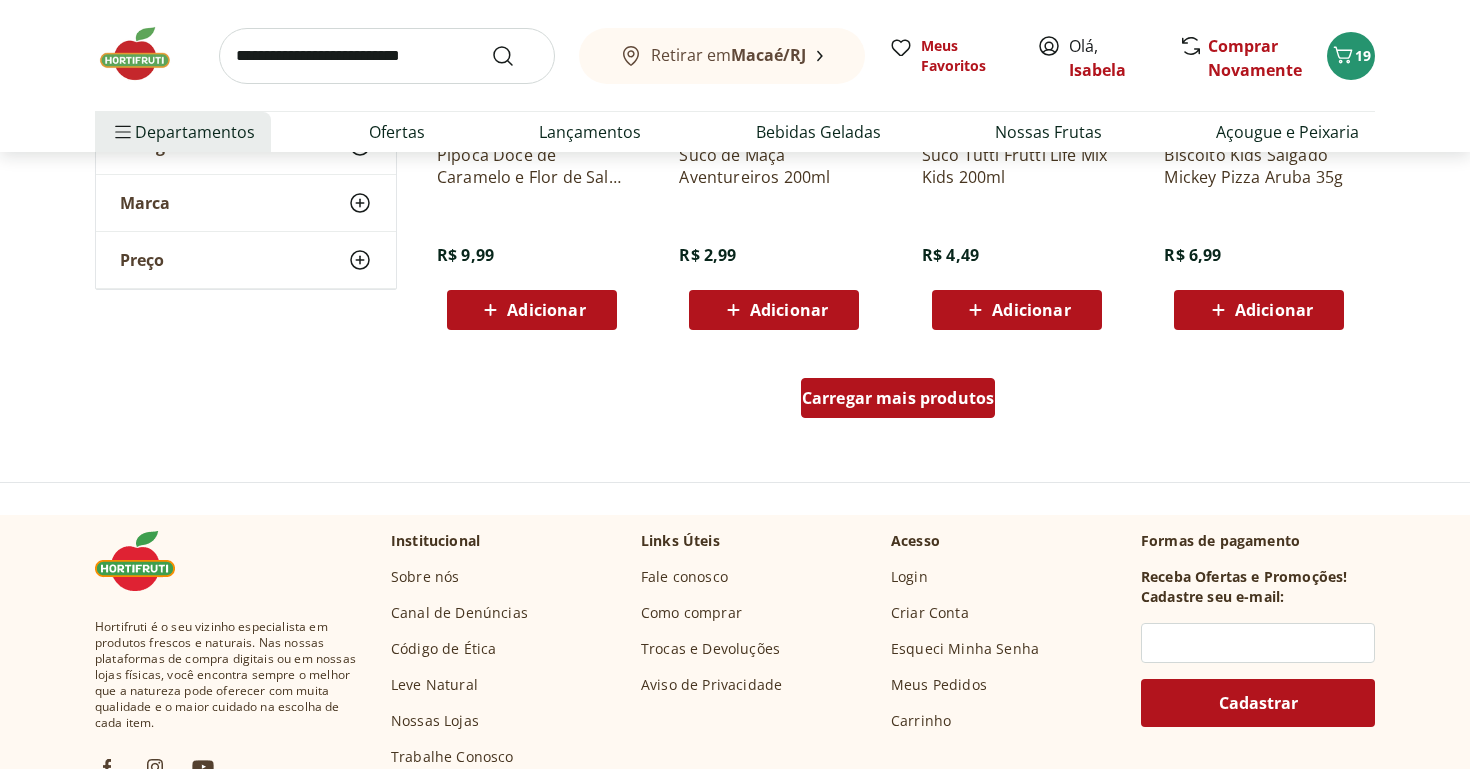 scroll, scrollTop: 3976, scrollLeft: 0, axis: vertical 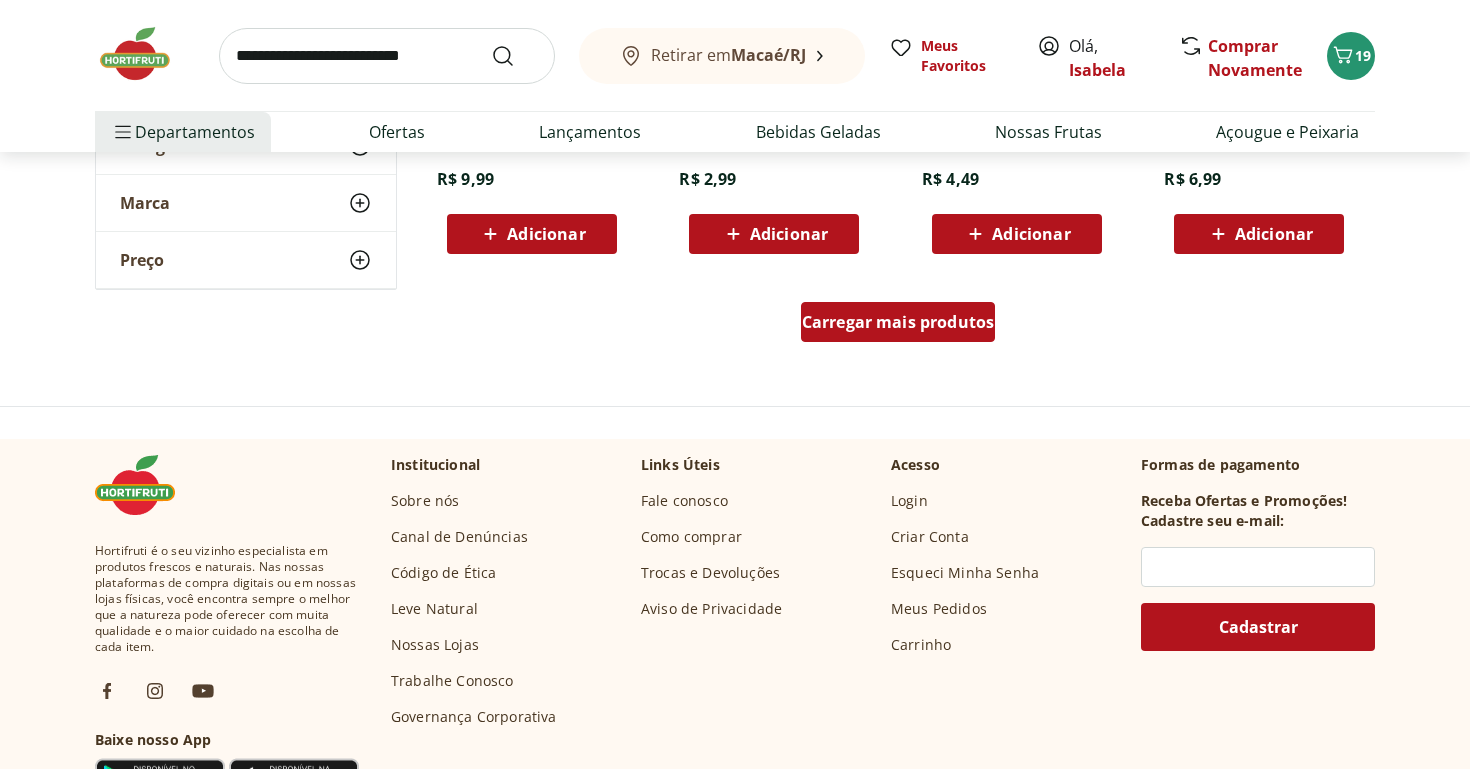 click on "Carregar mais produtos" at bounding box center (898, 322) 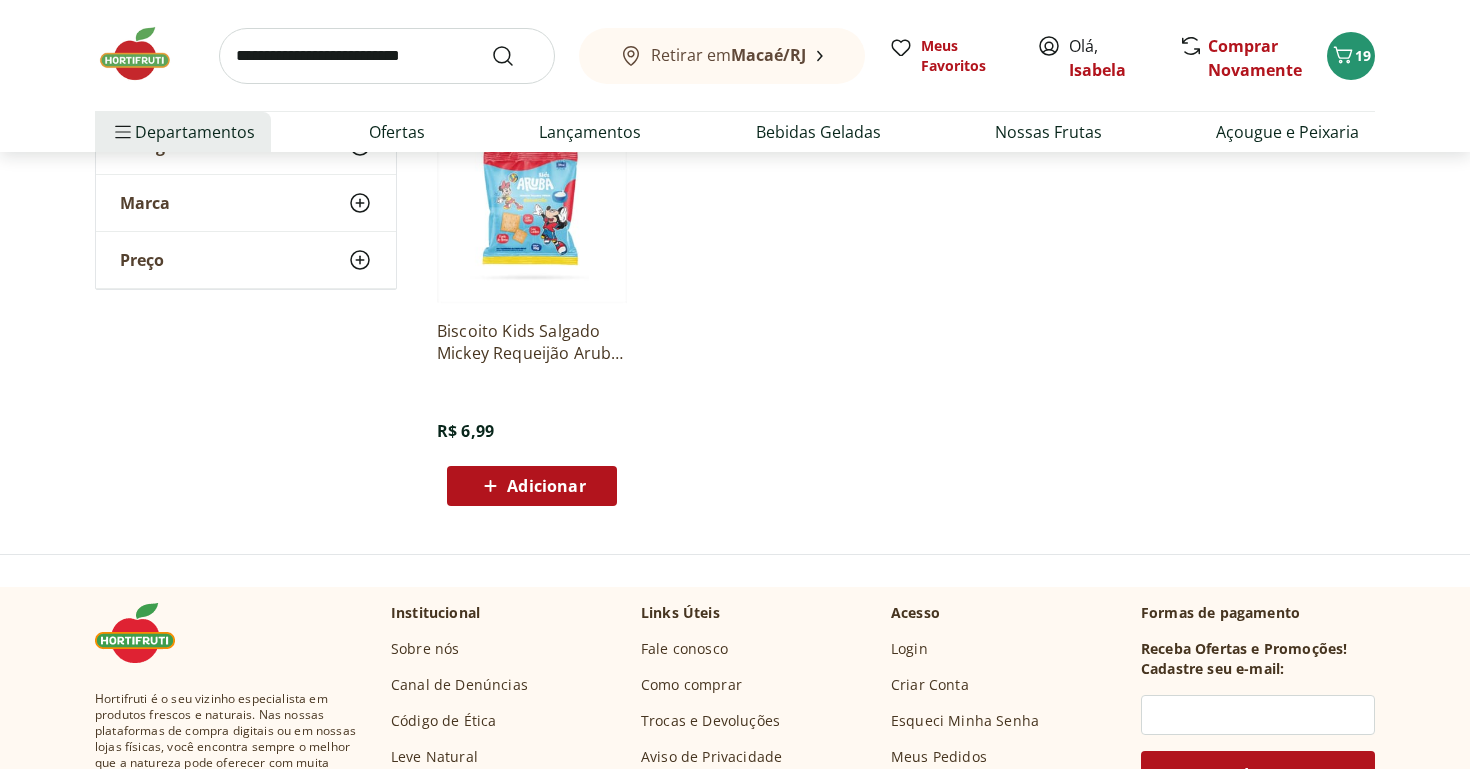 scroll, scrollTop: 4202, scrollLeft: 0, axis: vertical 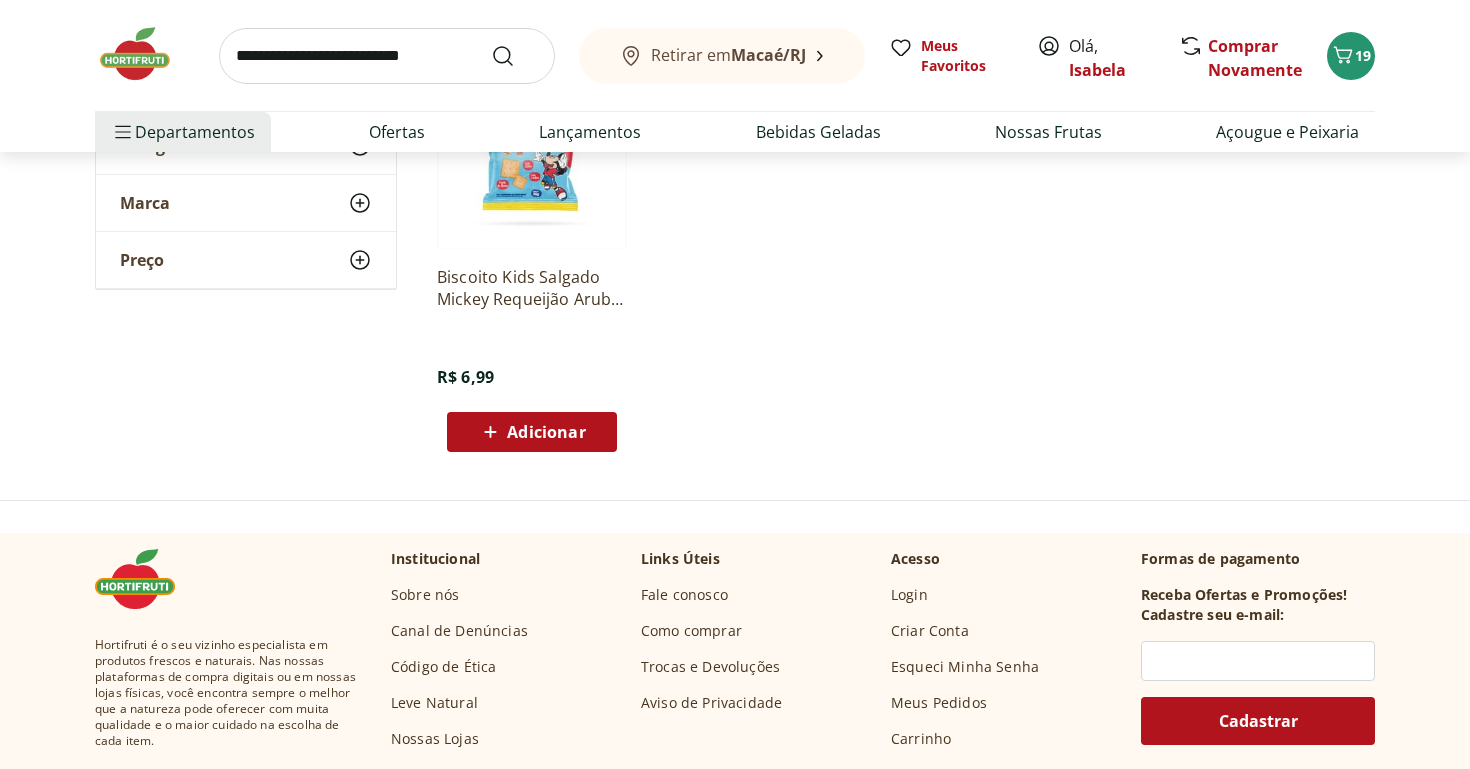 click at bounding box center (145, 54) 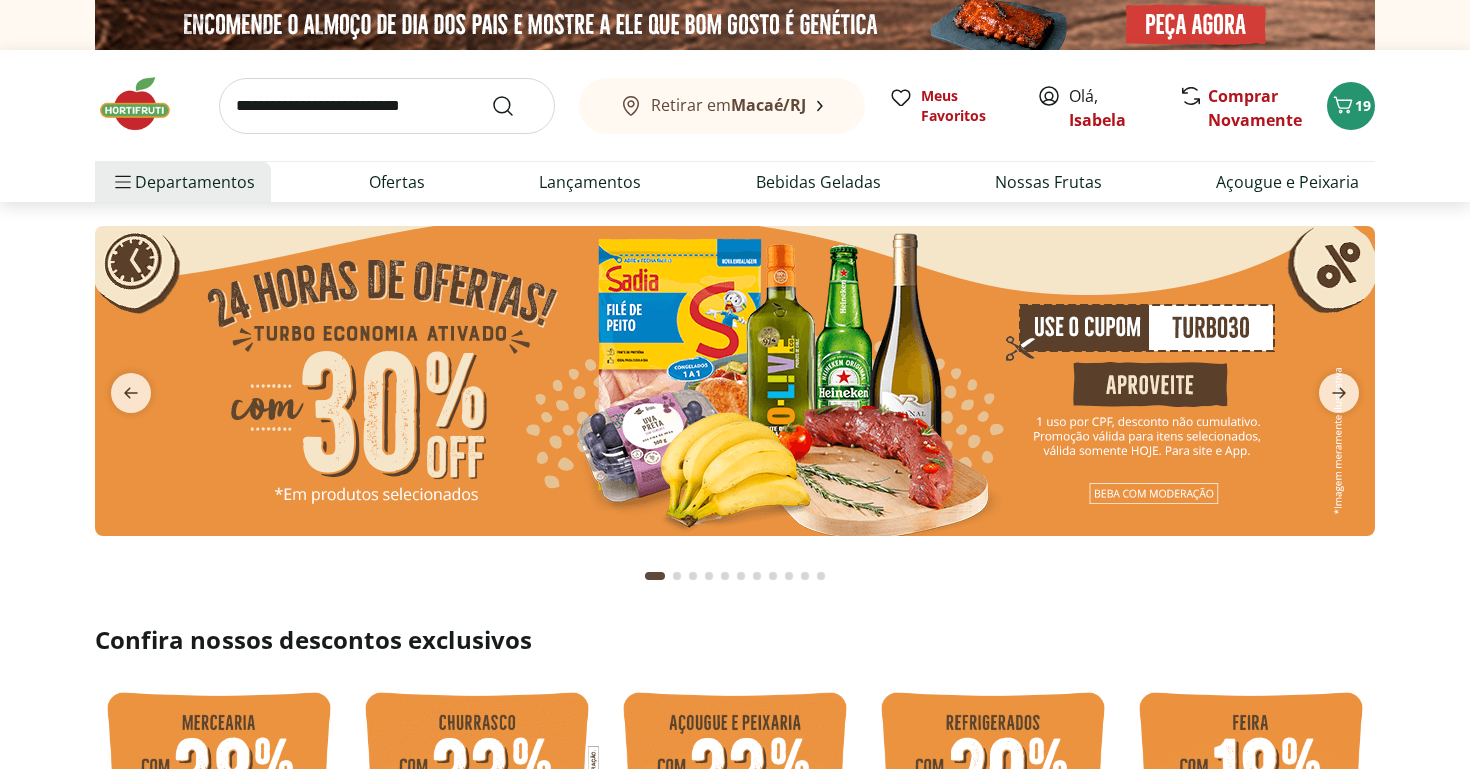 click at bounding box center (735, 568) 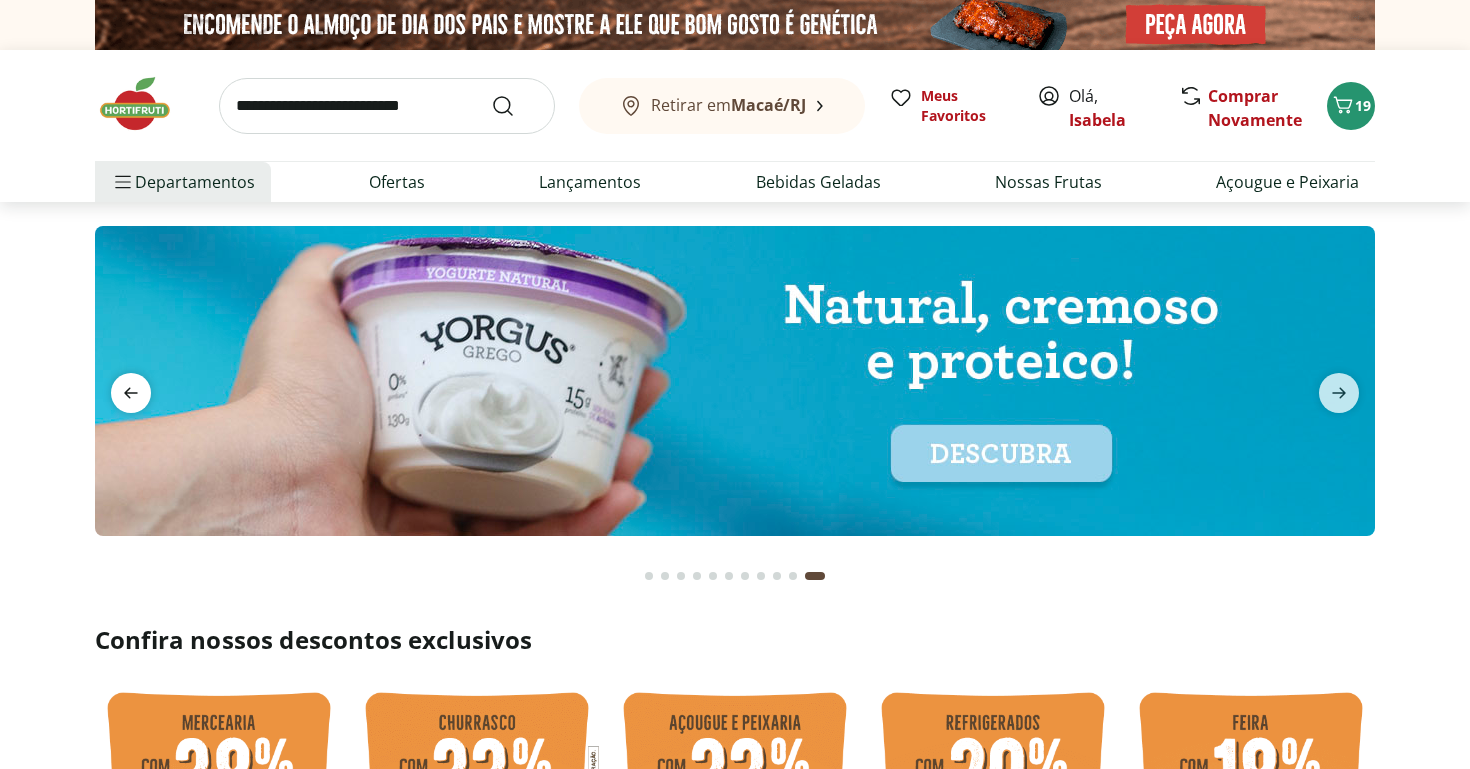 click 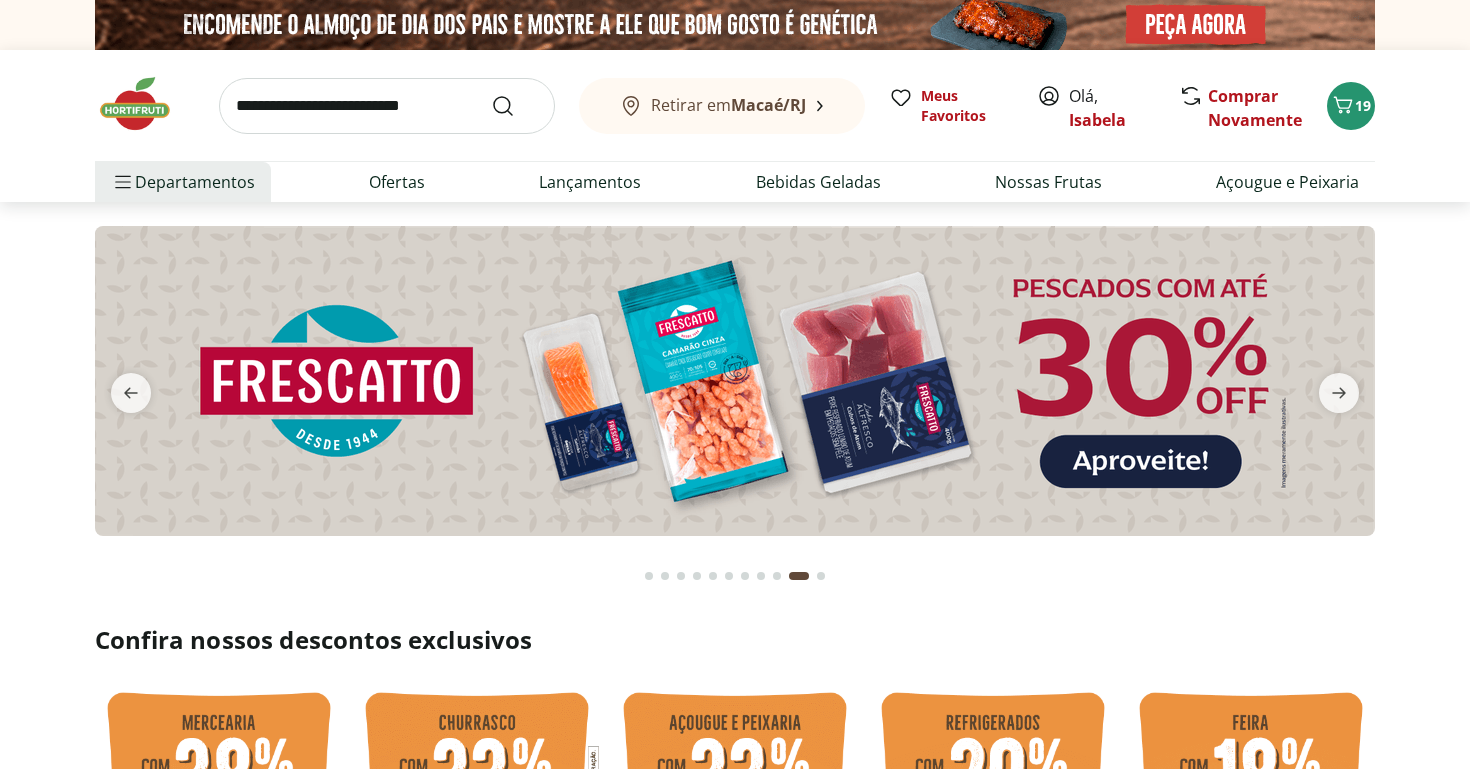 click at bounding box center [735, 381] 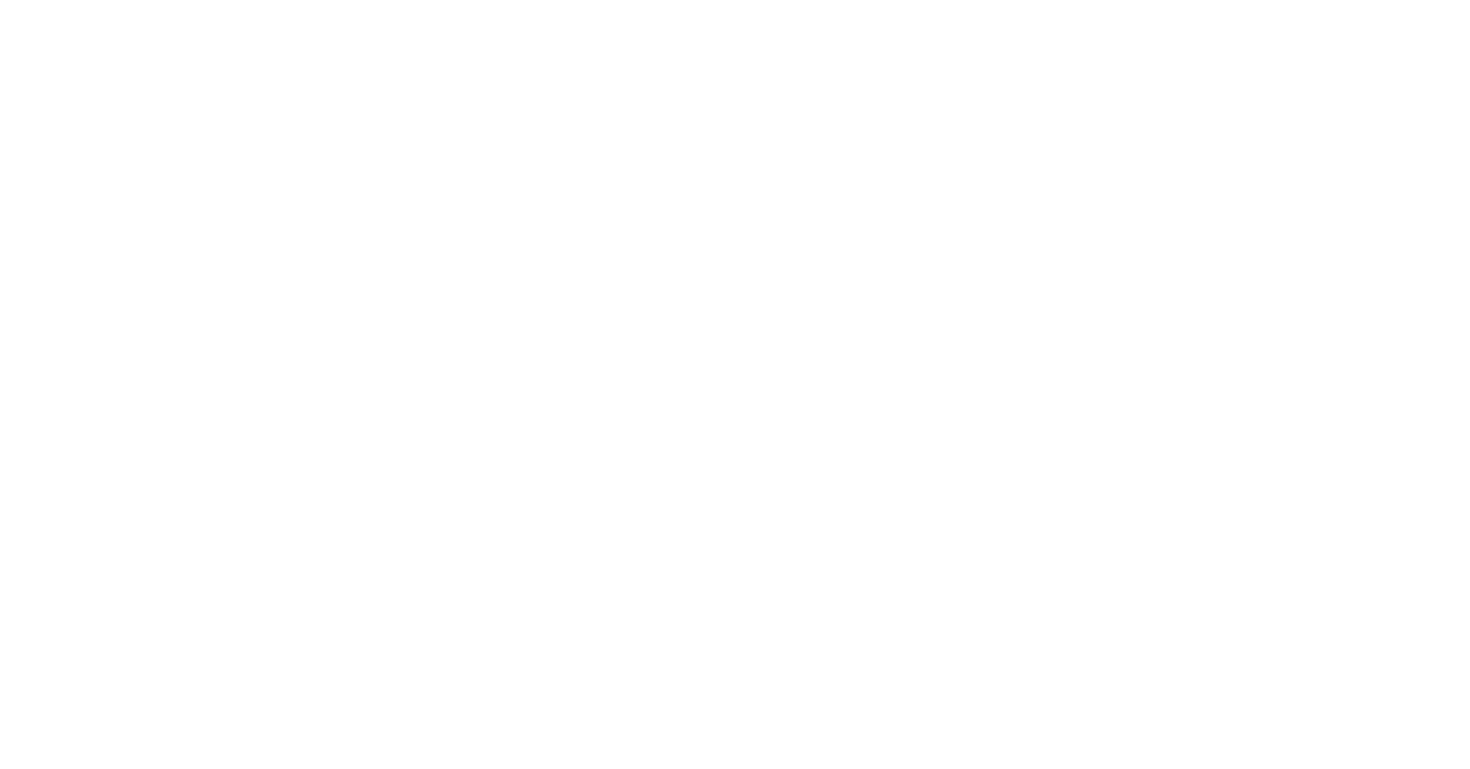 select on "**********" 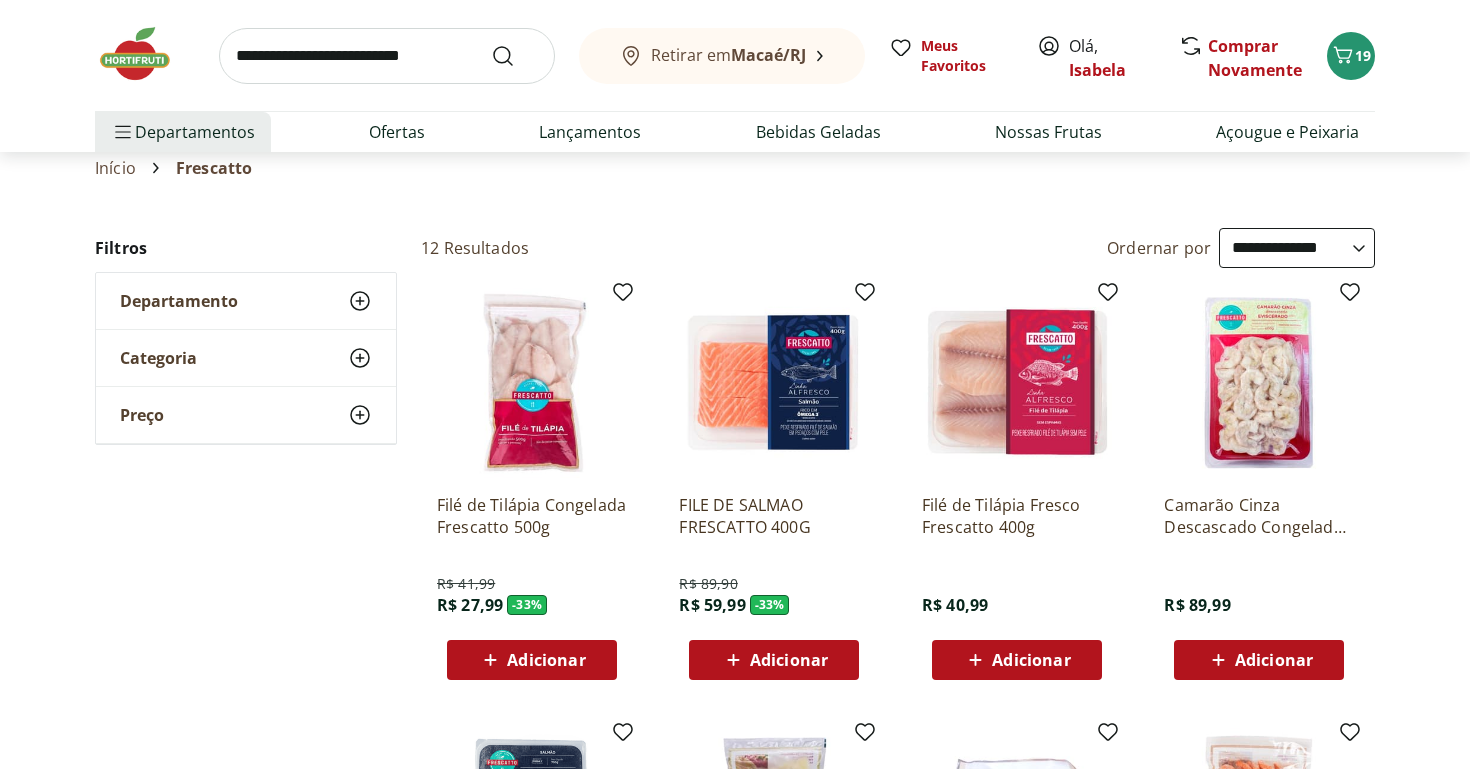 scroll, scrollTop: 57, scrollLeft: 0, axis: vertical 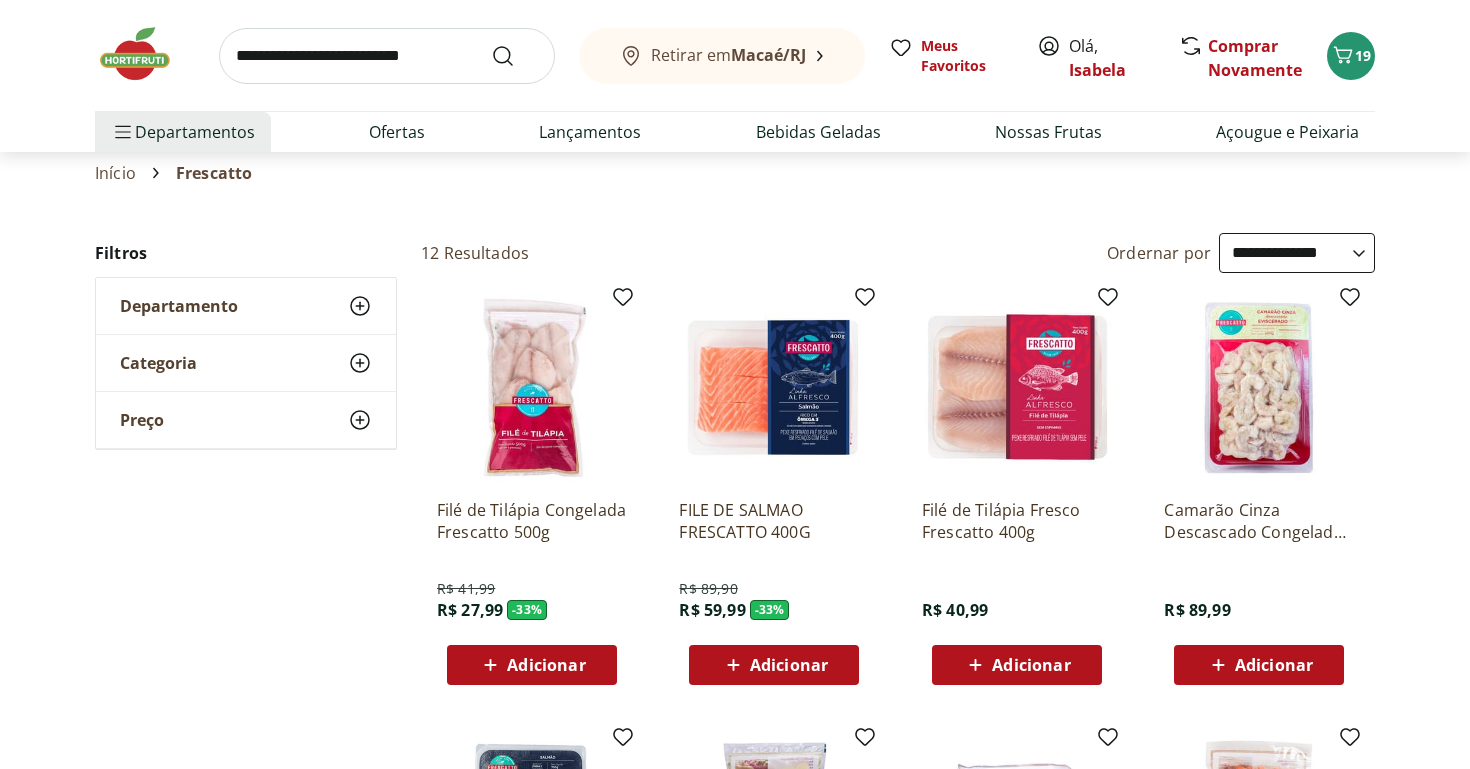 click at bounding box center [774, 388] 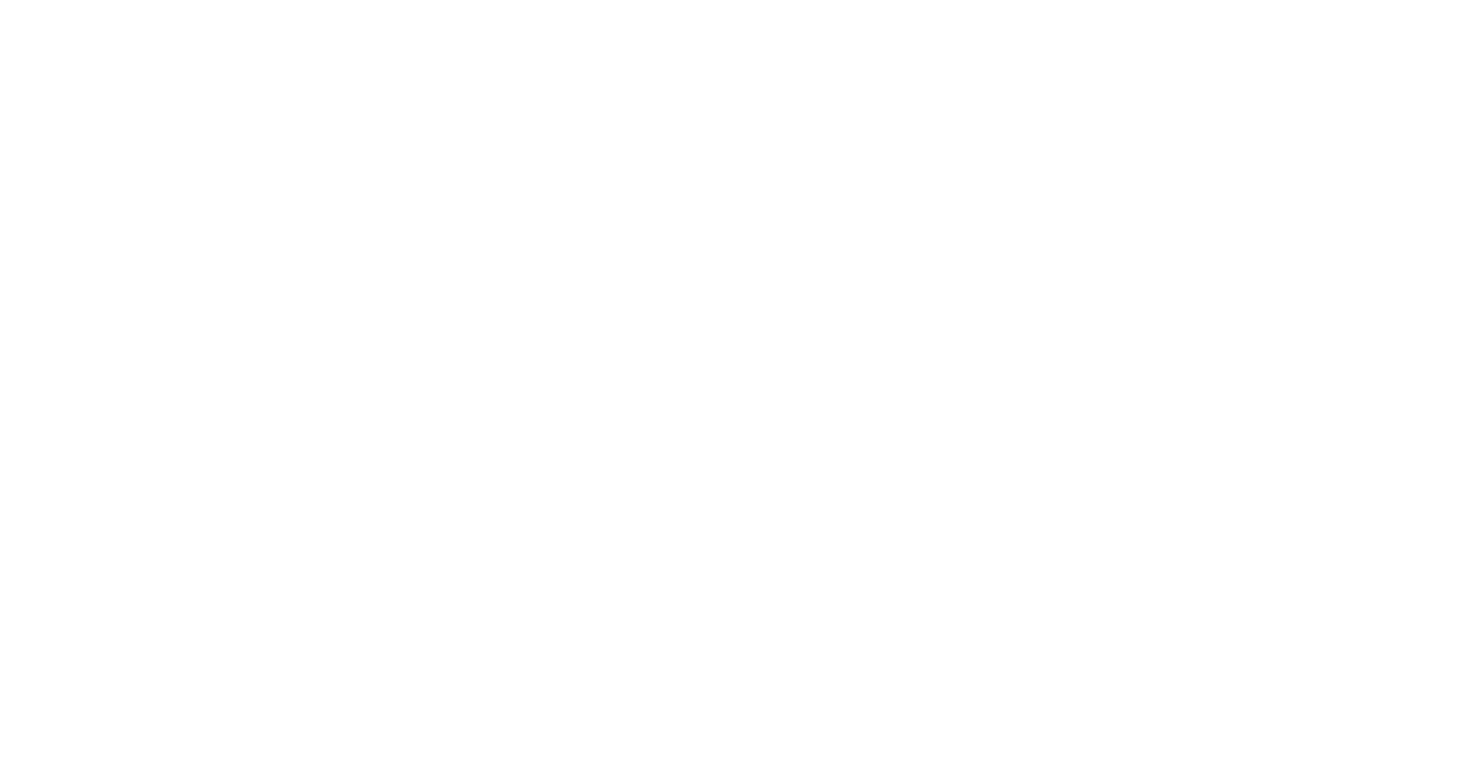 scroll, scrollTop: 0, scrollLeft: 0, axis: both 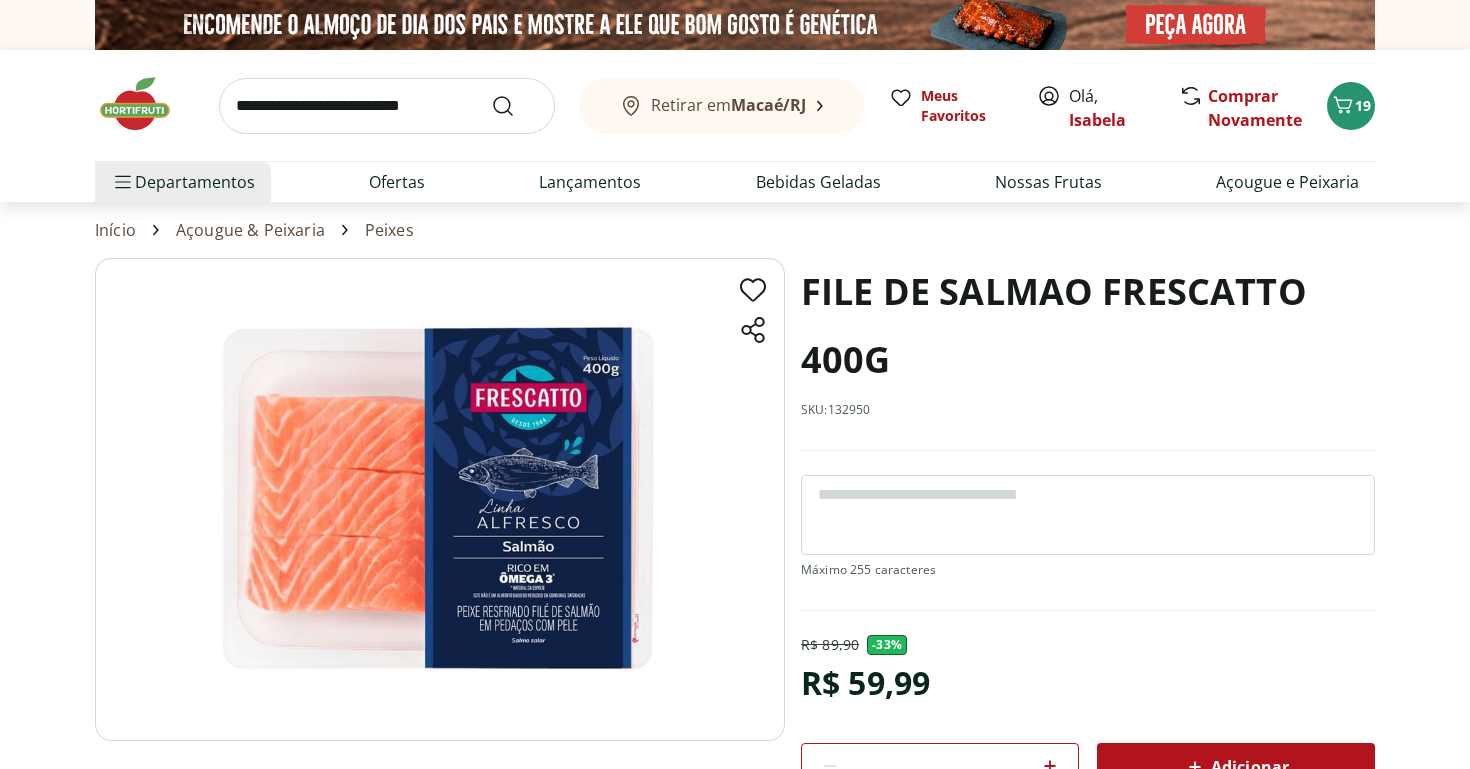click at bounding box center [440, 499] 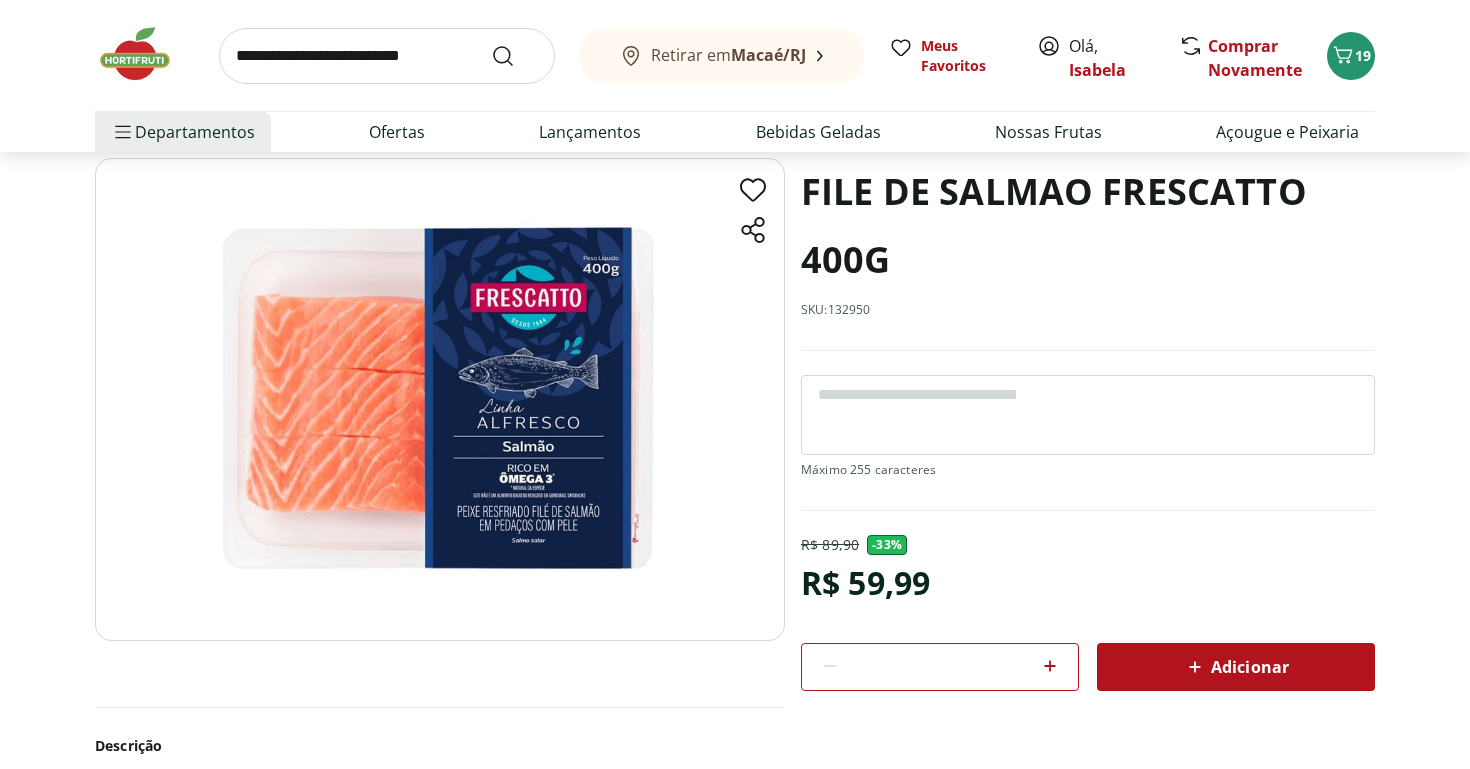 scroll, scrollTop: 118, scrollLeft: 0, axis: vertical 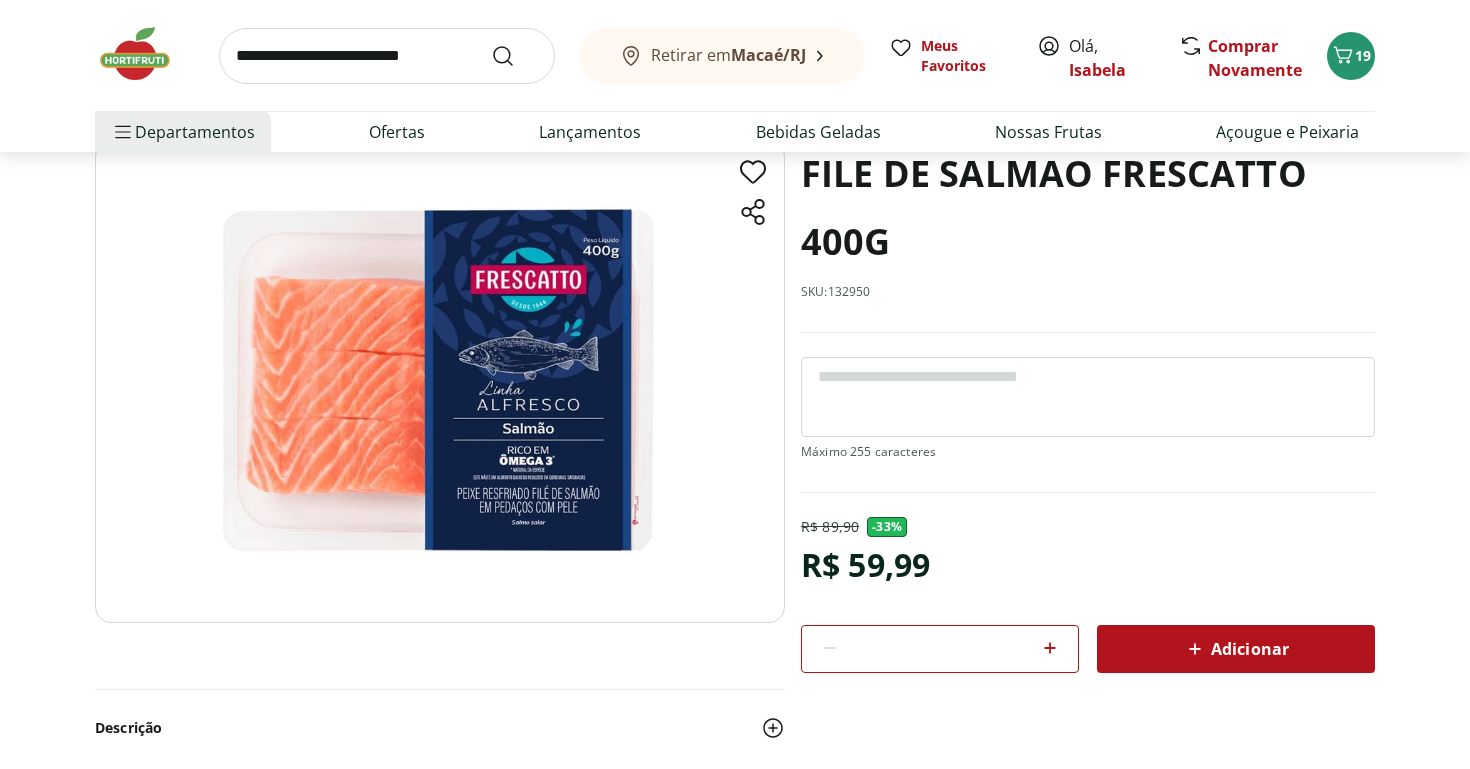 click on "Adicionar" at bounding box center [1236, 649] 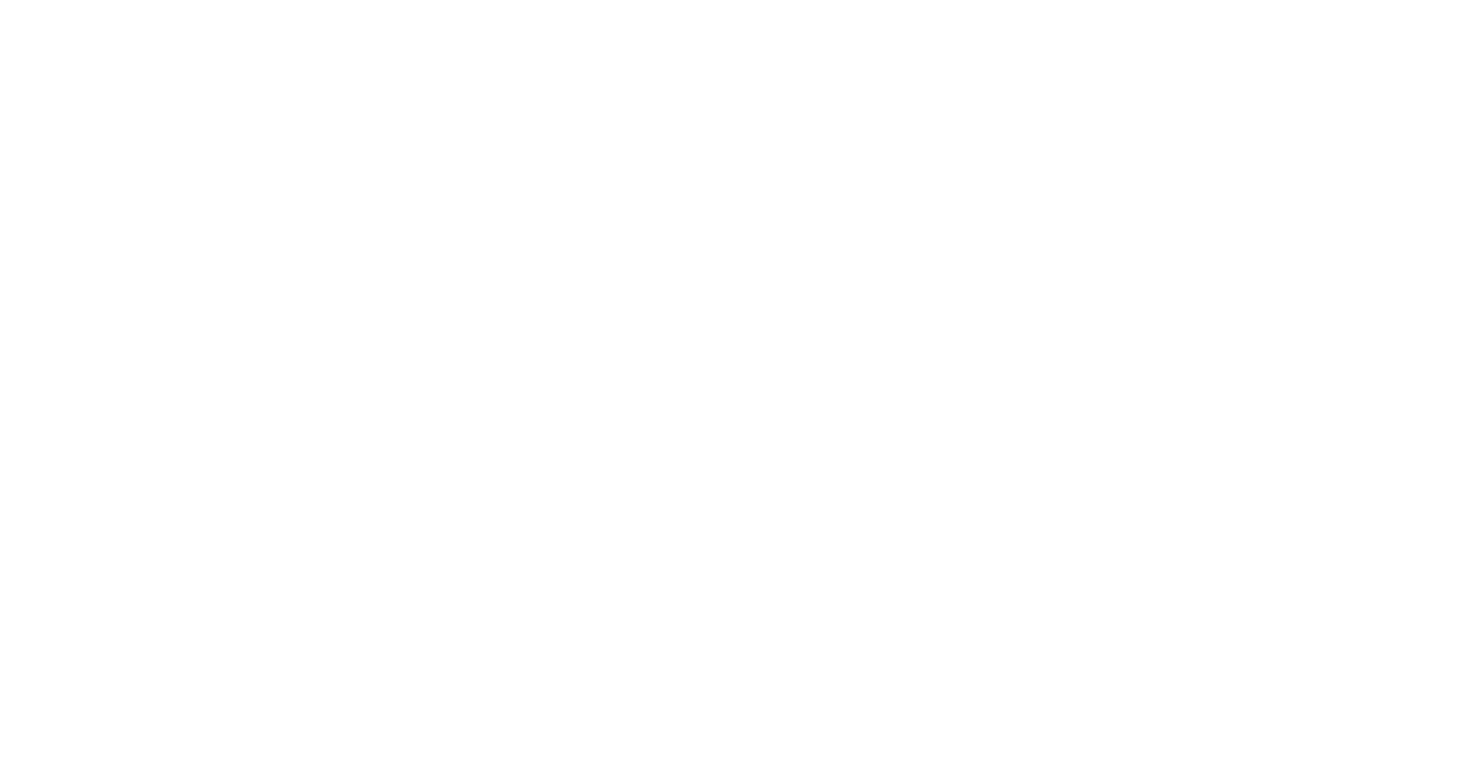 scroll, scrollTop: 0, scrollLeft: 0, axis: both 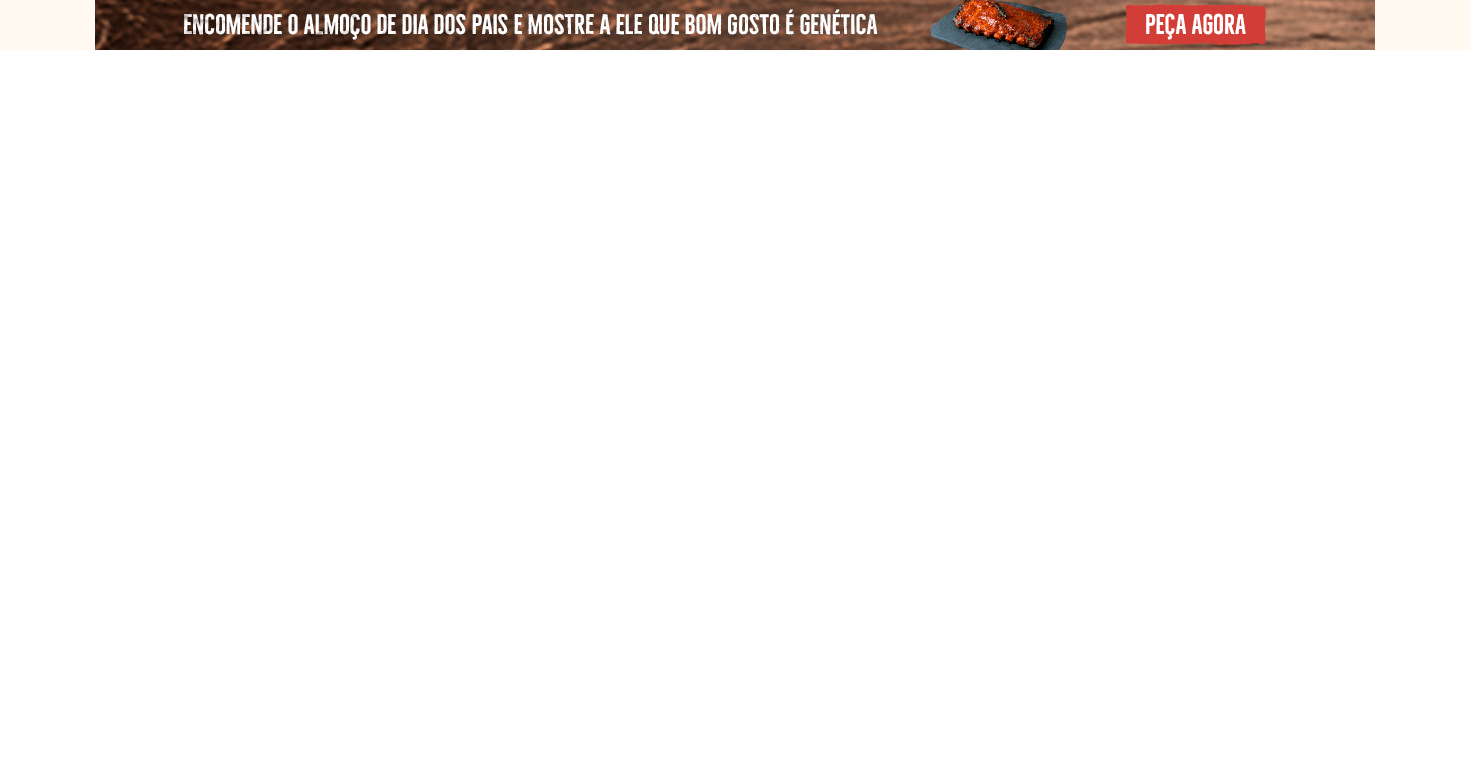 select on "**********" 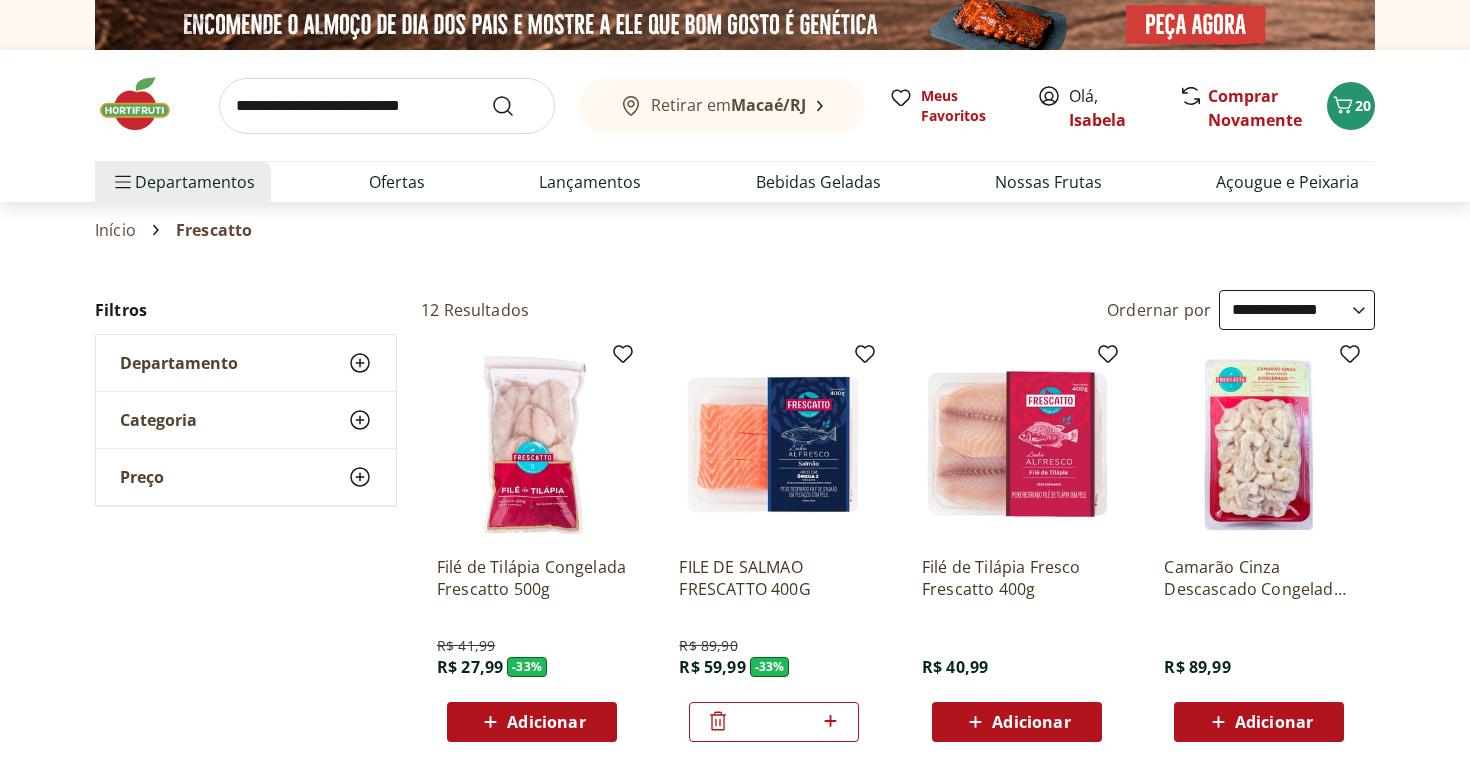 click at bounding box center [387, 106] 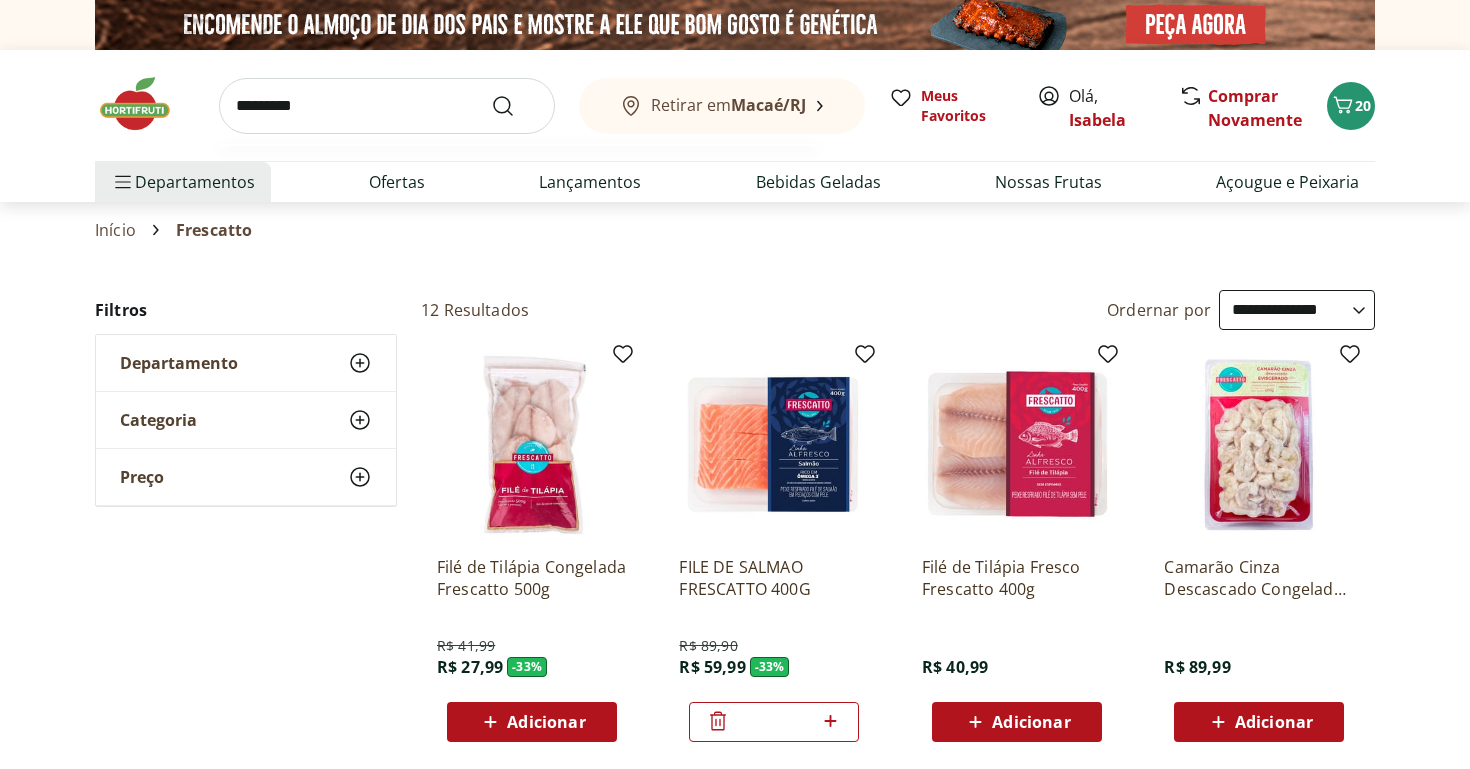 type on "*********" 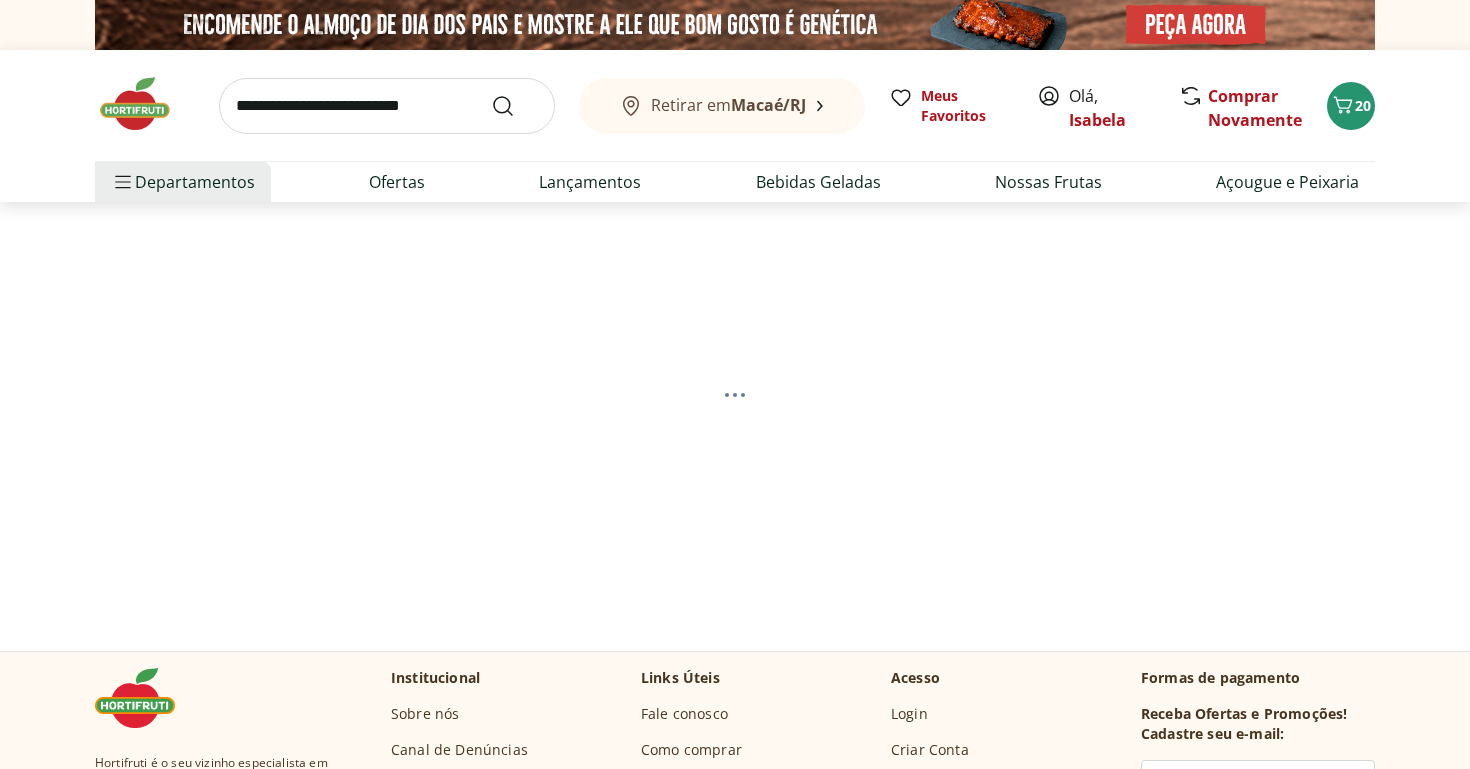 select on "**********" 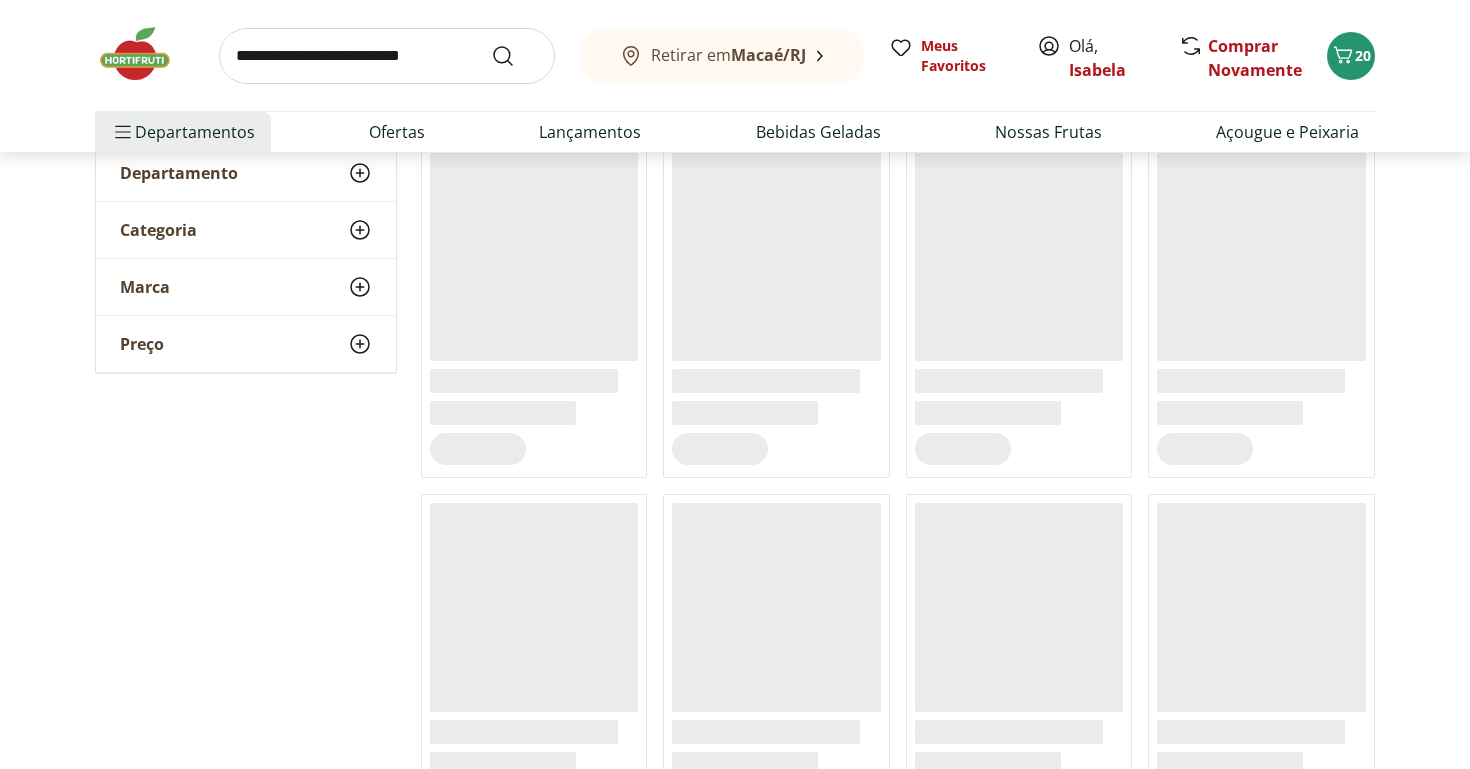 scroll, scrollTop: 282, scrollLeft: 0, axis: vertical 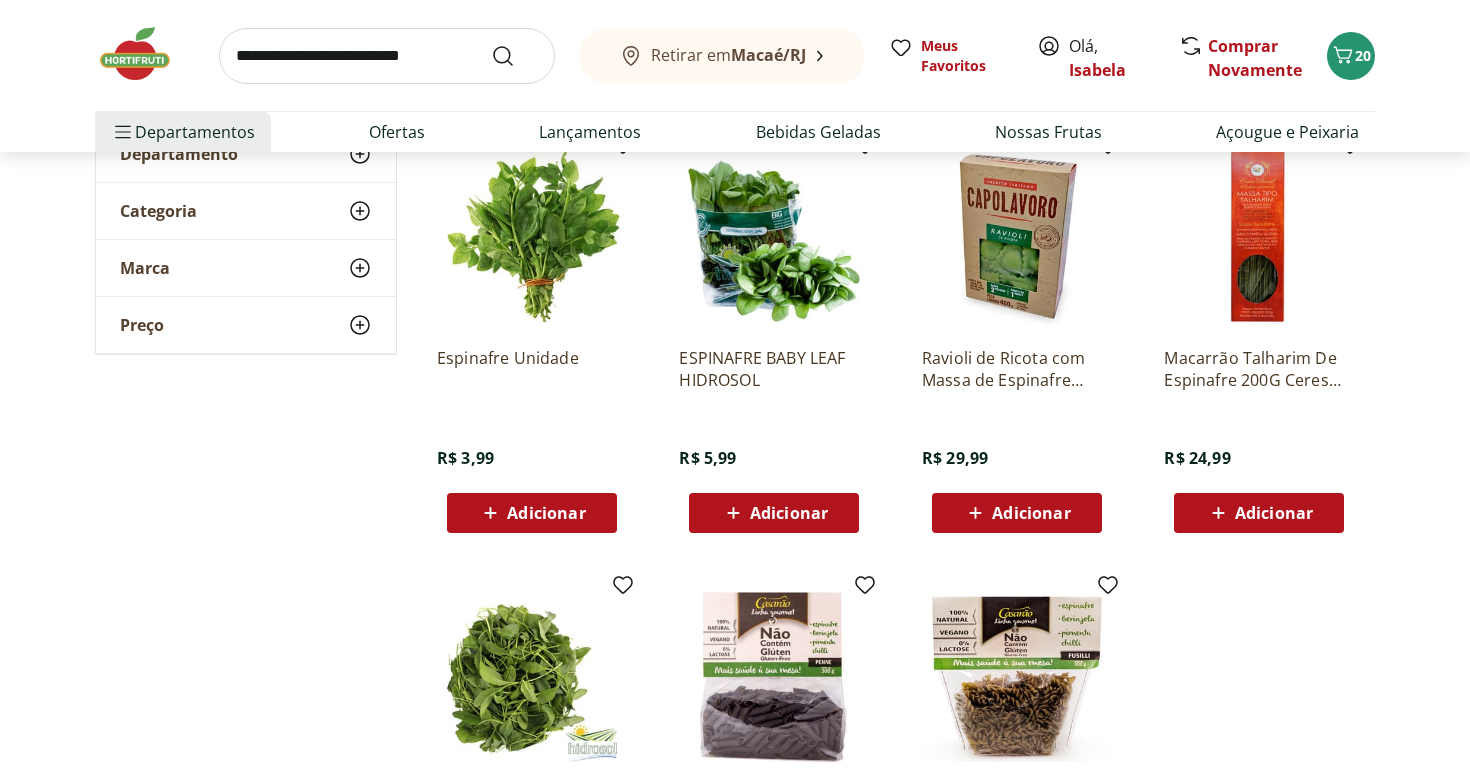 click 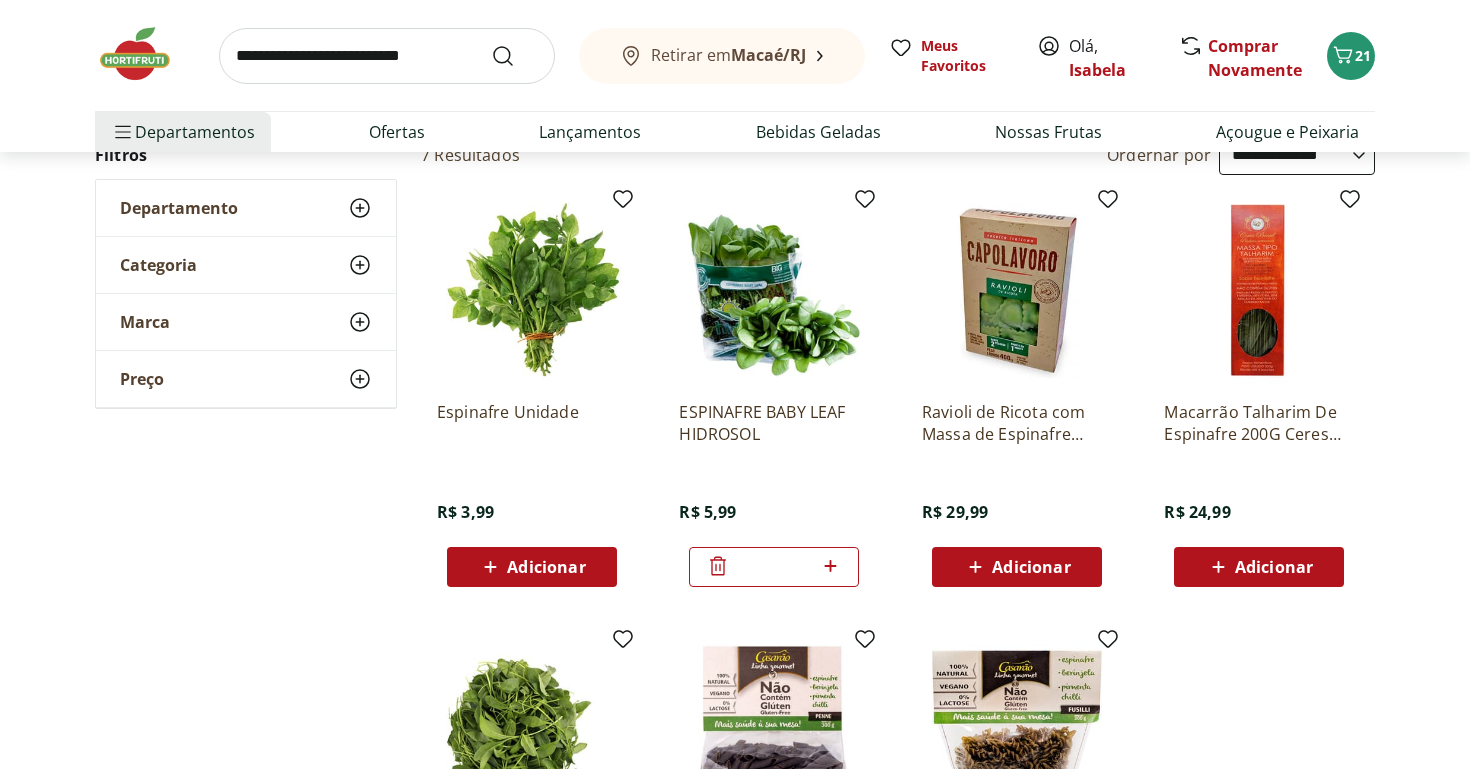 scroll, scrollTop: 215, scrollLeft: 0, axis: vertical 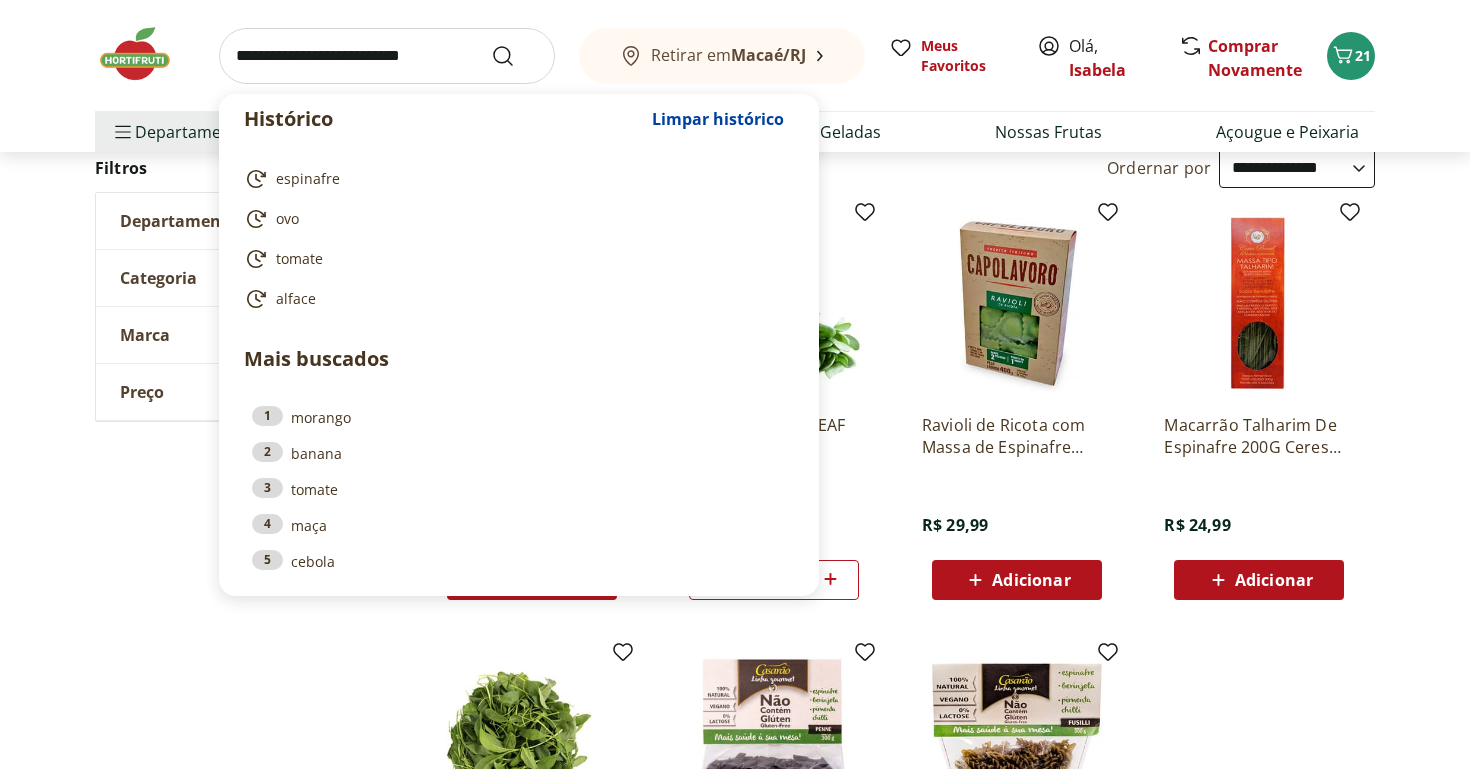 click at bounding box center [387, 56] 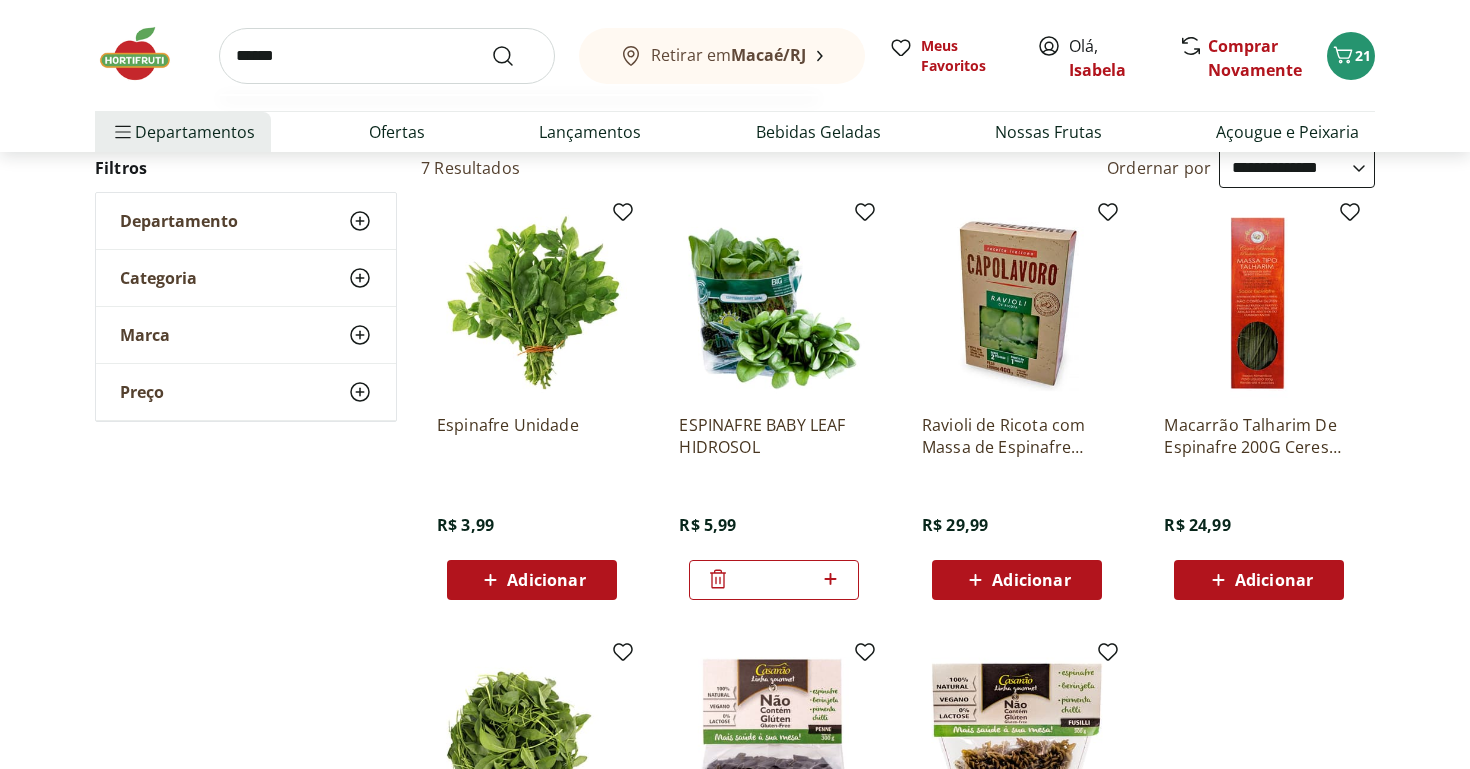 type on "*******" 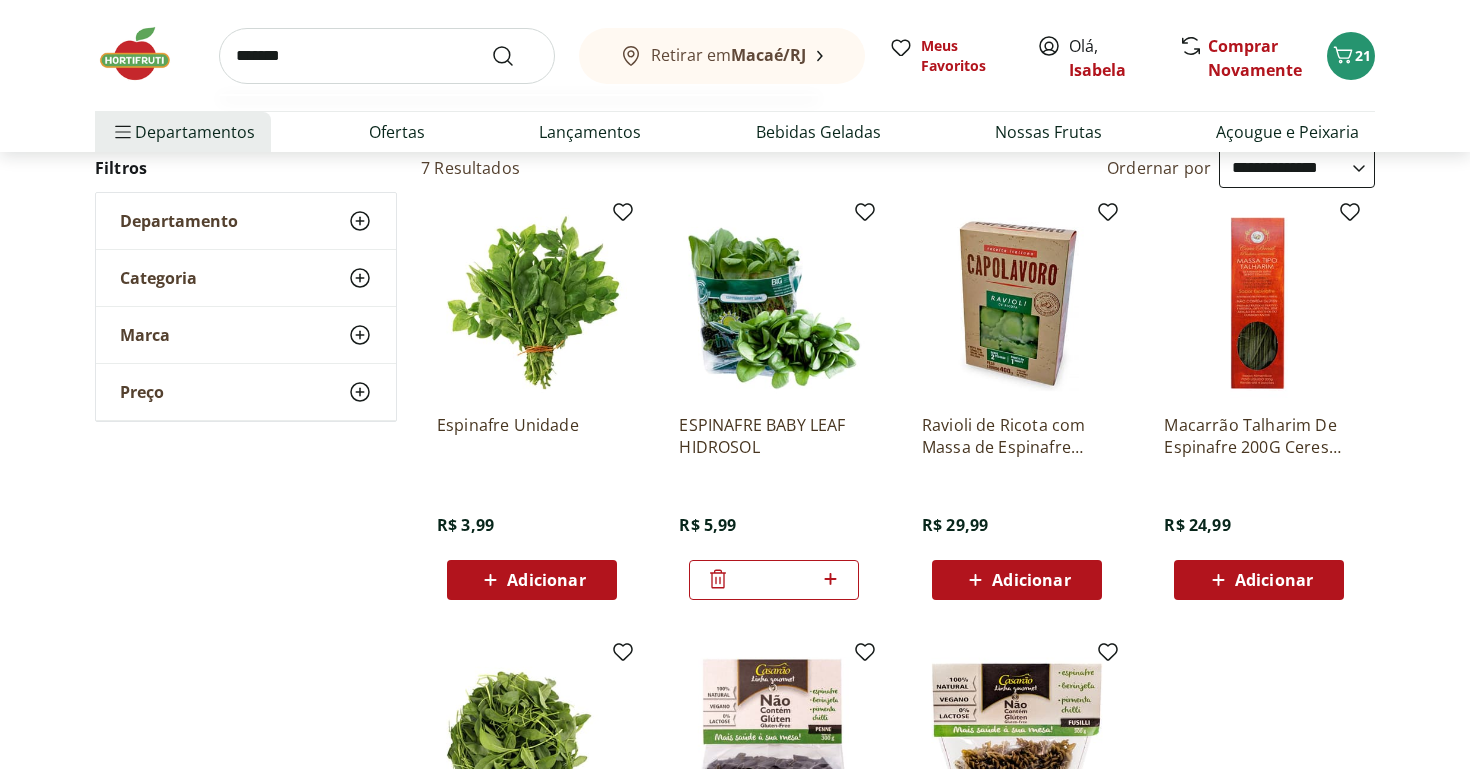 click at bounding box center (515, 56) 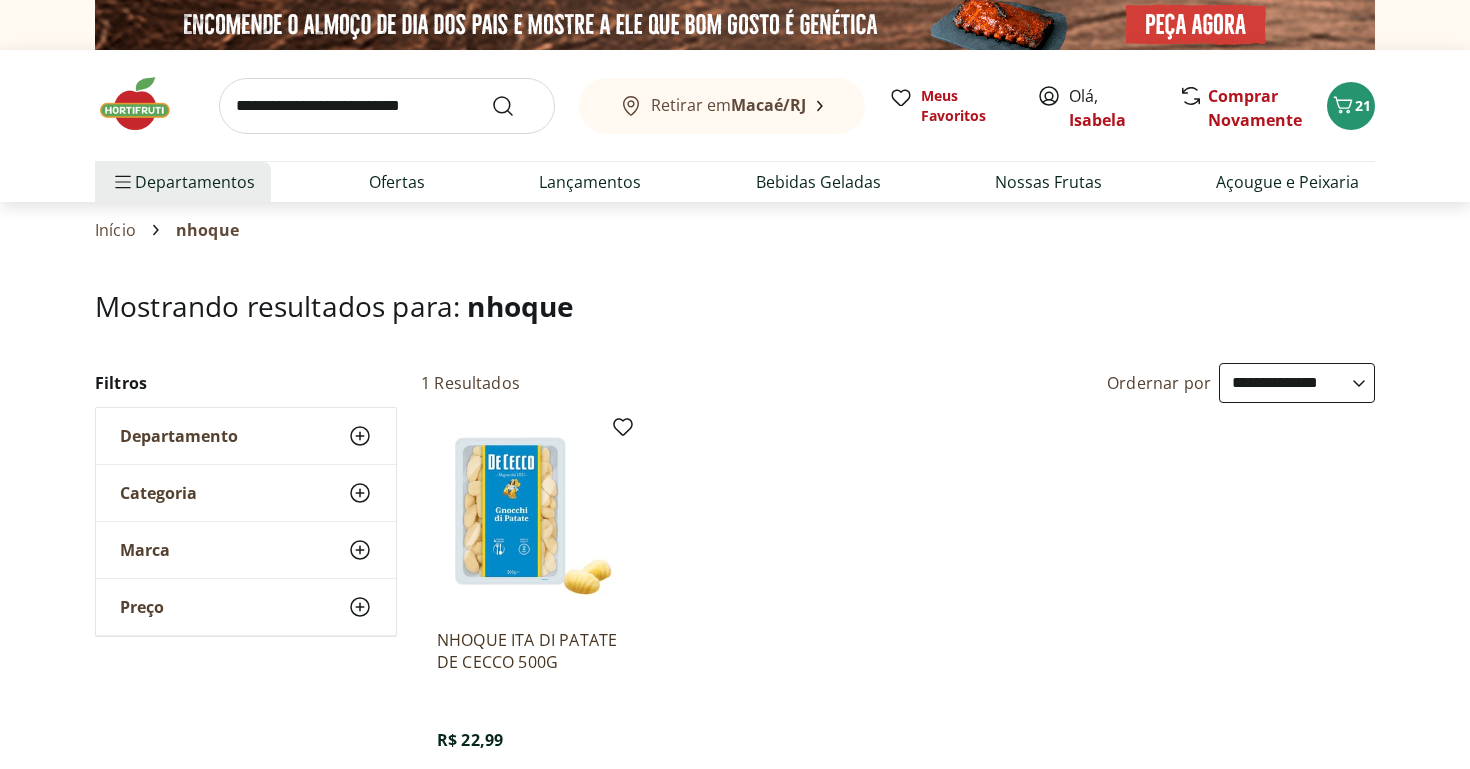 select on "**********" 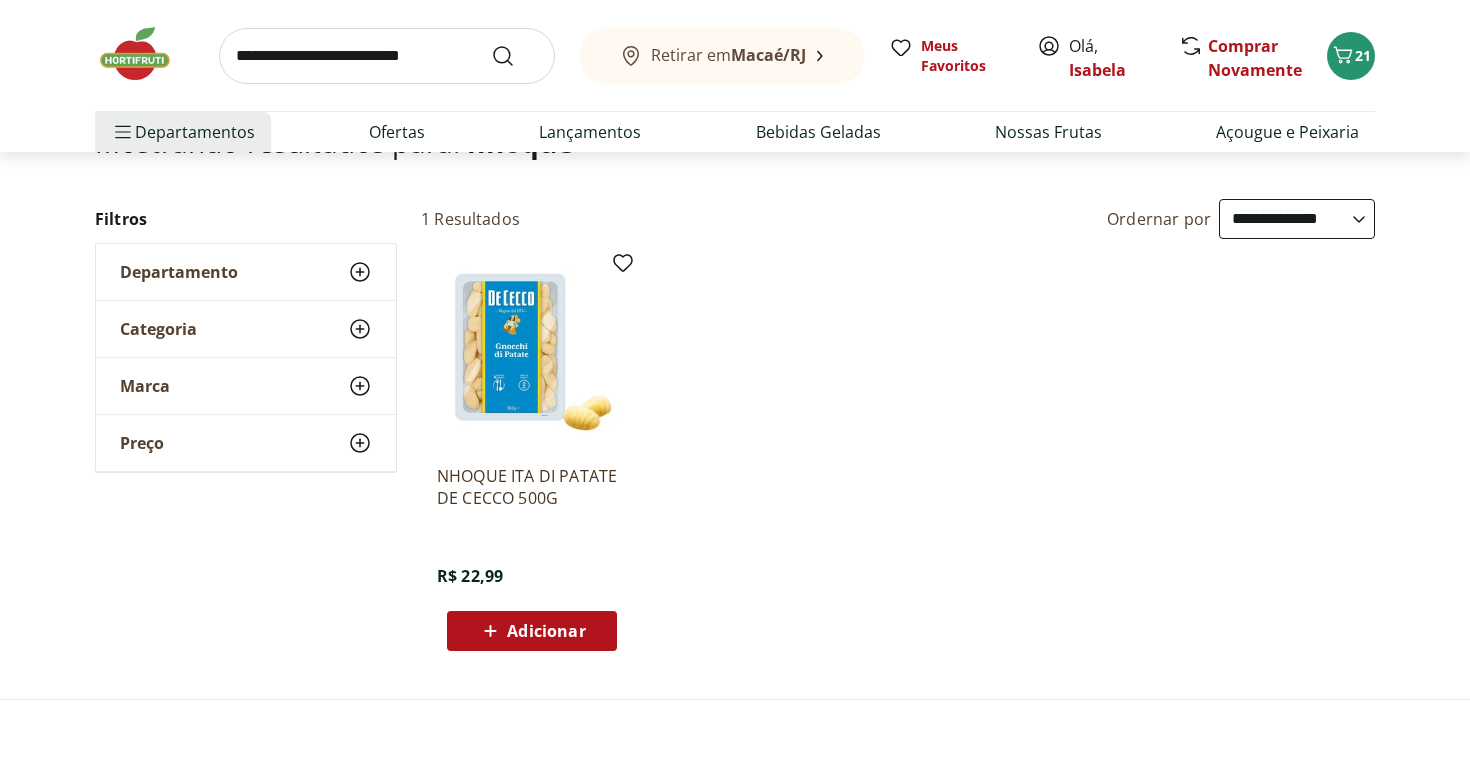 scroll, scrollTop: 0, scrollLeft: 0, axis: both 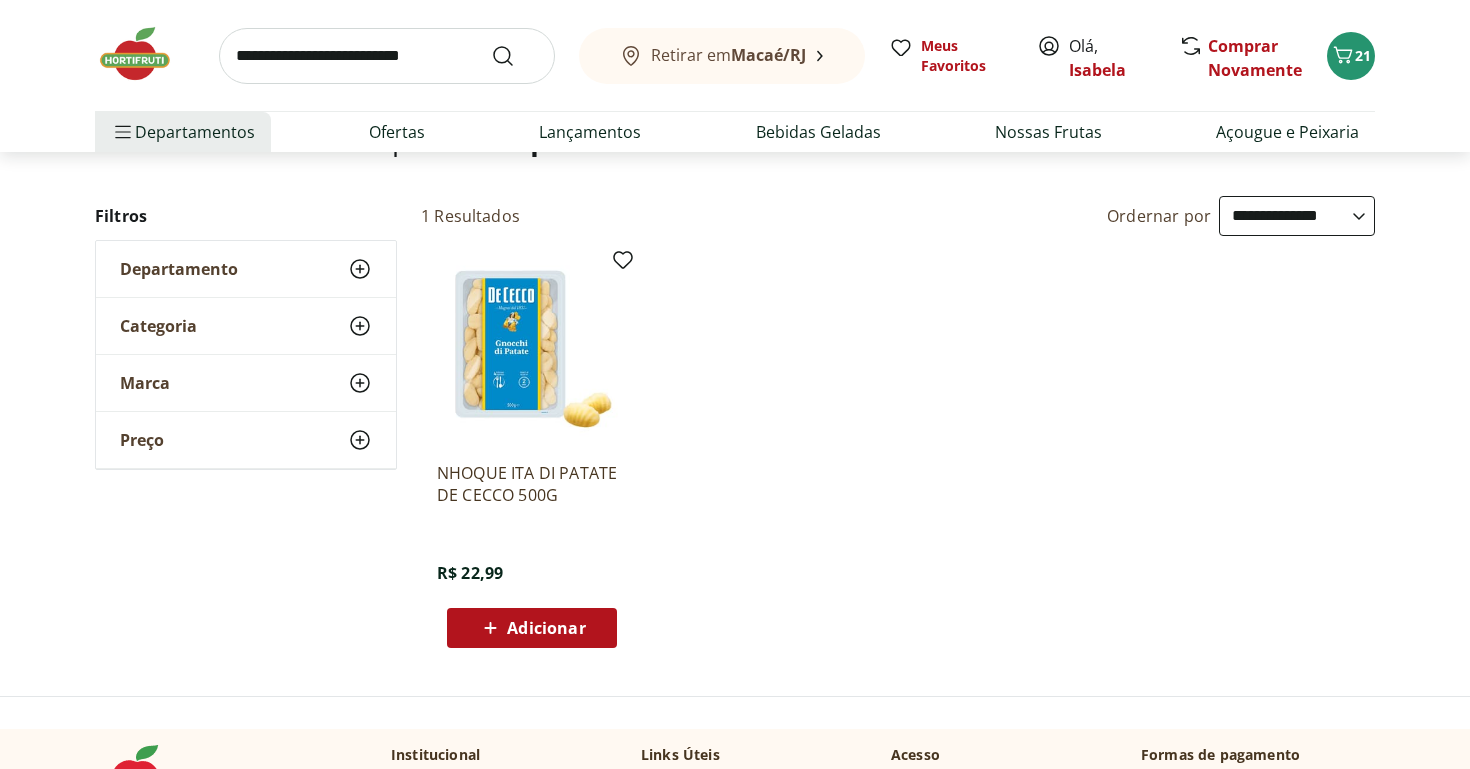 click at bounding box center [387, 56] 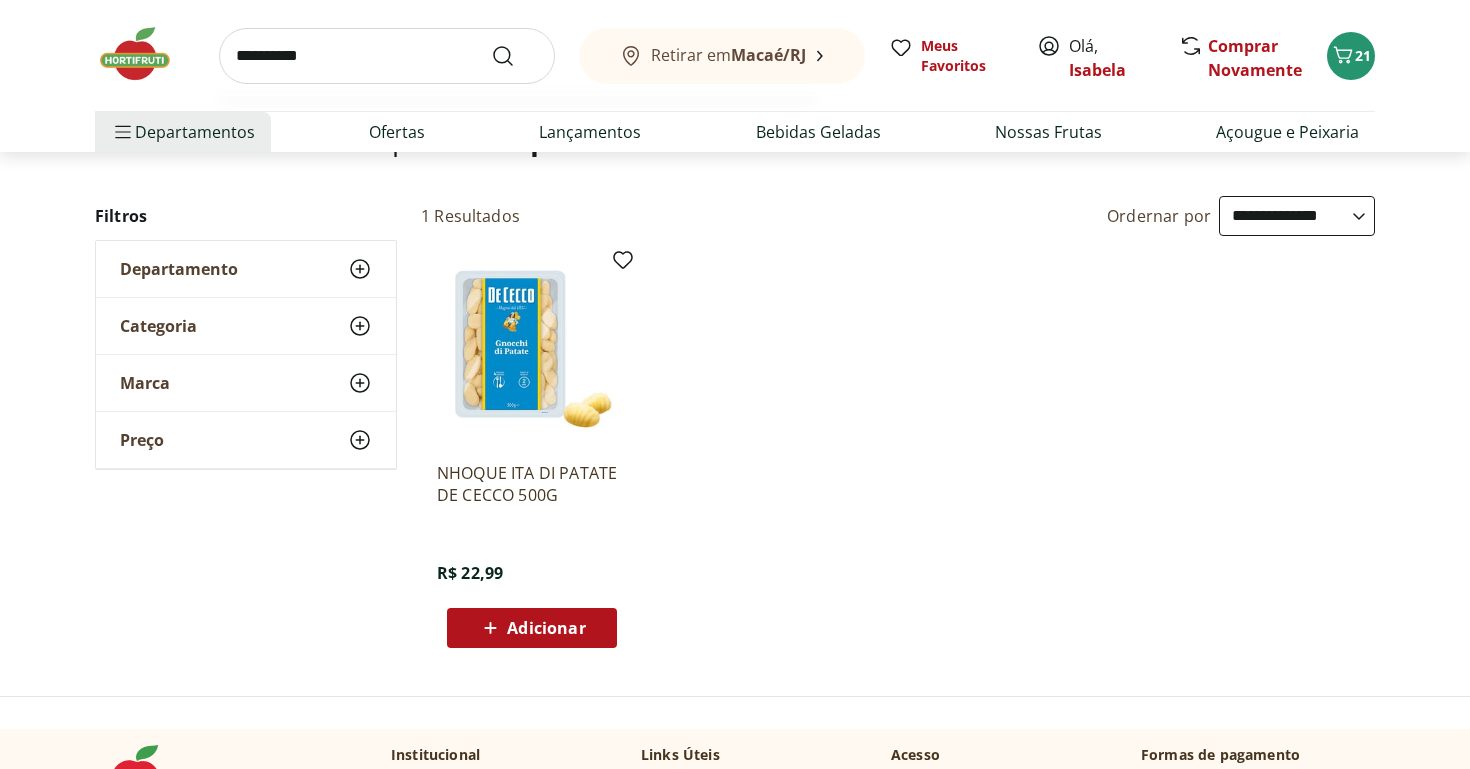 type on "**********" 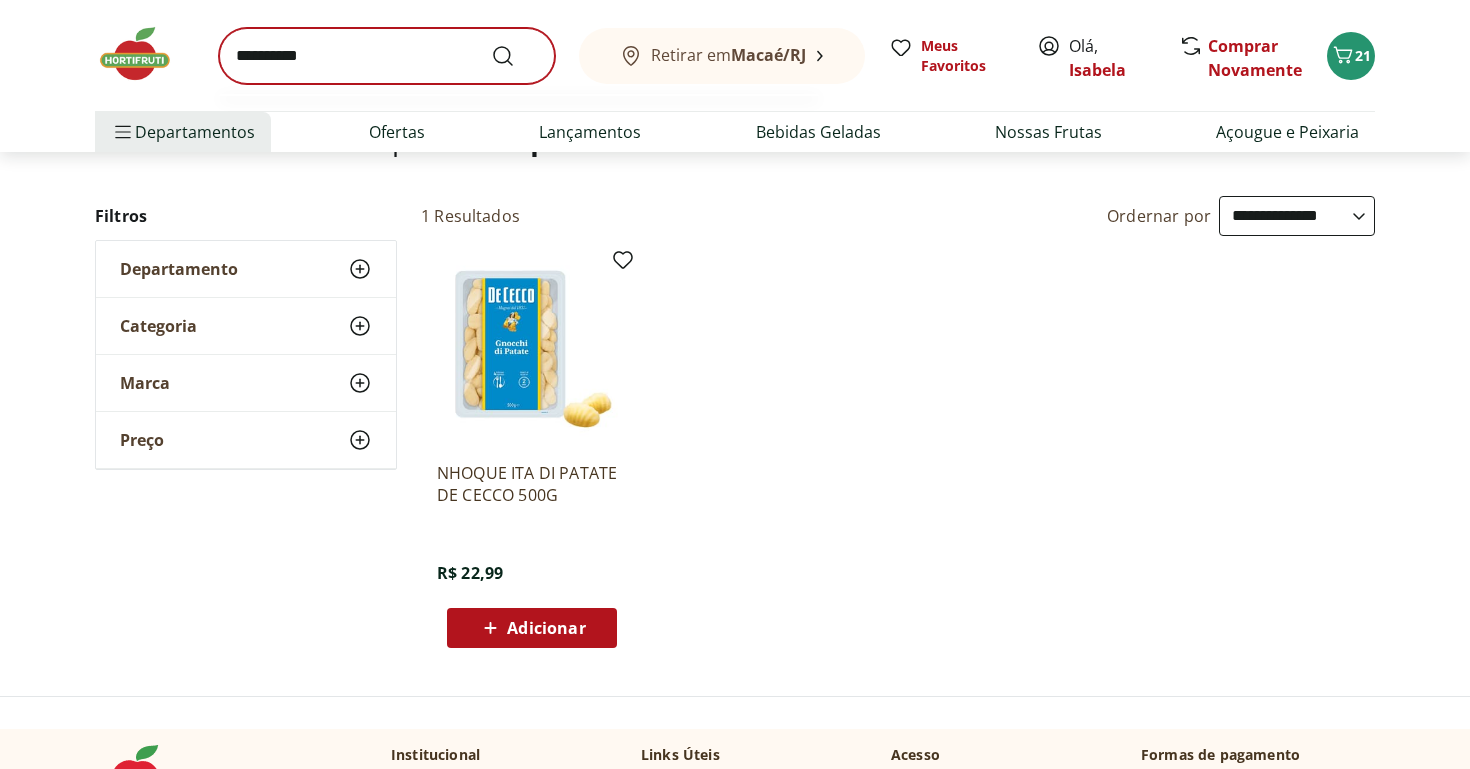 scroll, scrollTop: 0, scrollLeft: 0, axis: both 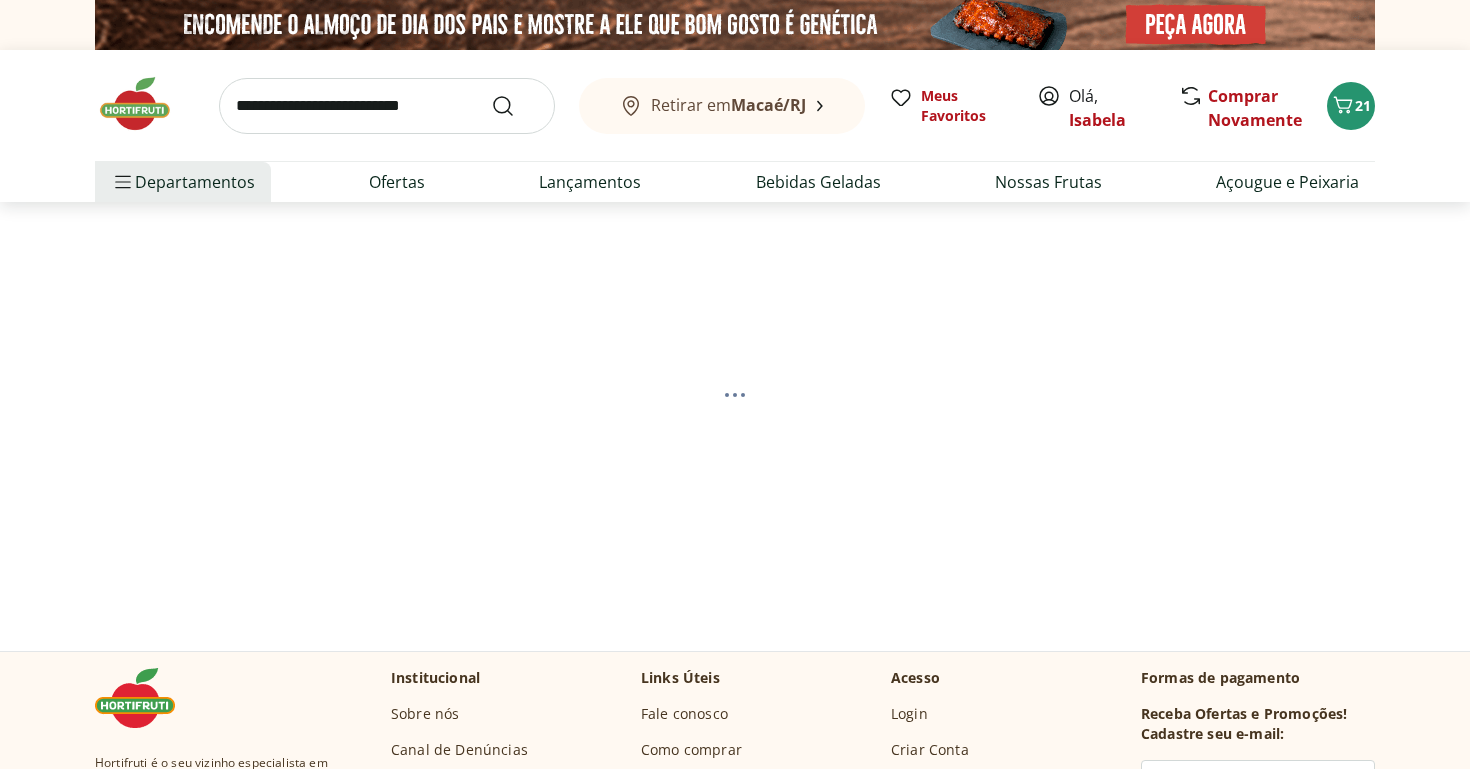 select on "**********" 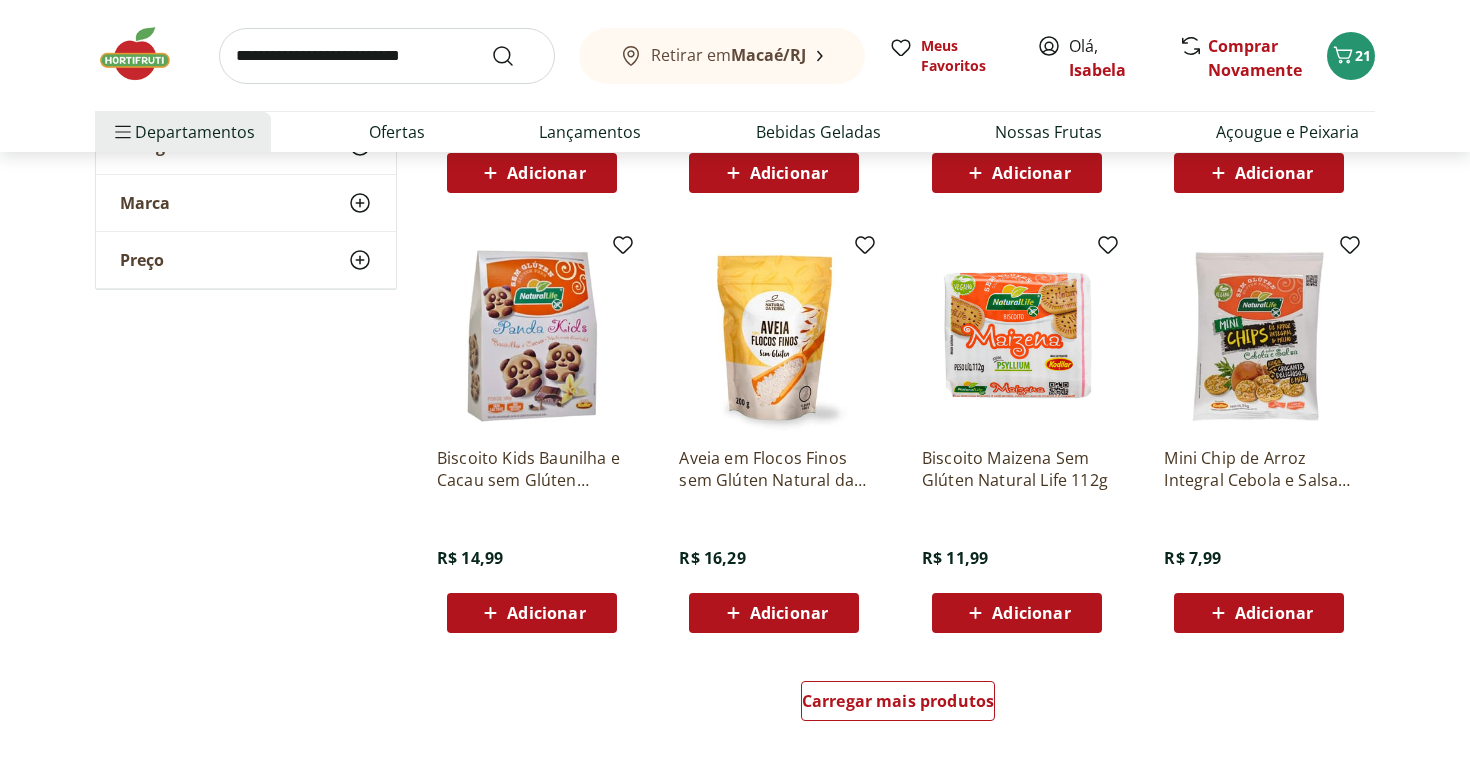 scroll, scrollTop: 1079, scrollLeft: 0, axis: vertical 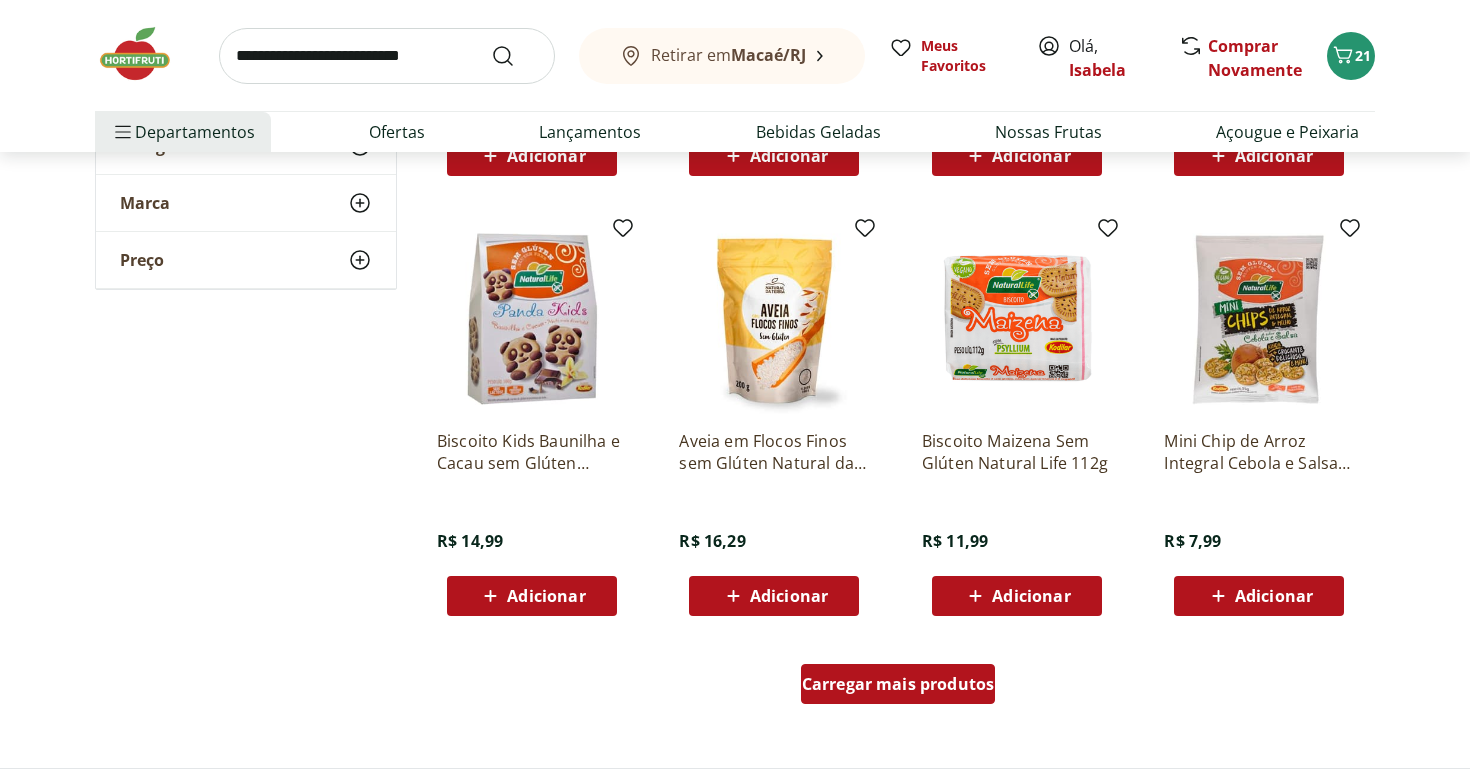 click on "Carregar mais produtos" at bounding box center (898, 684) 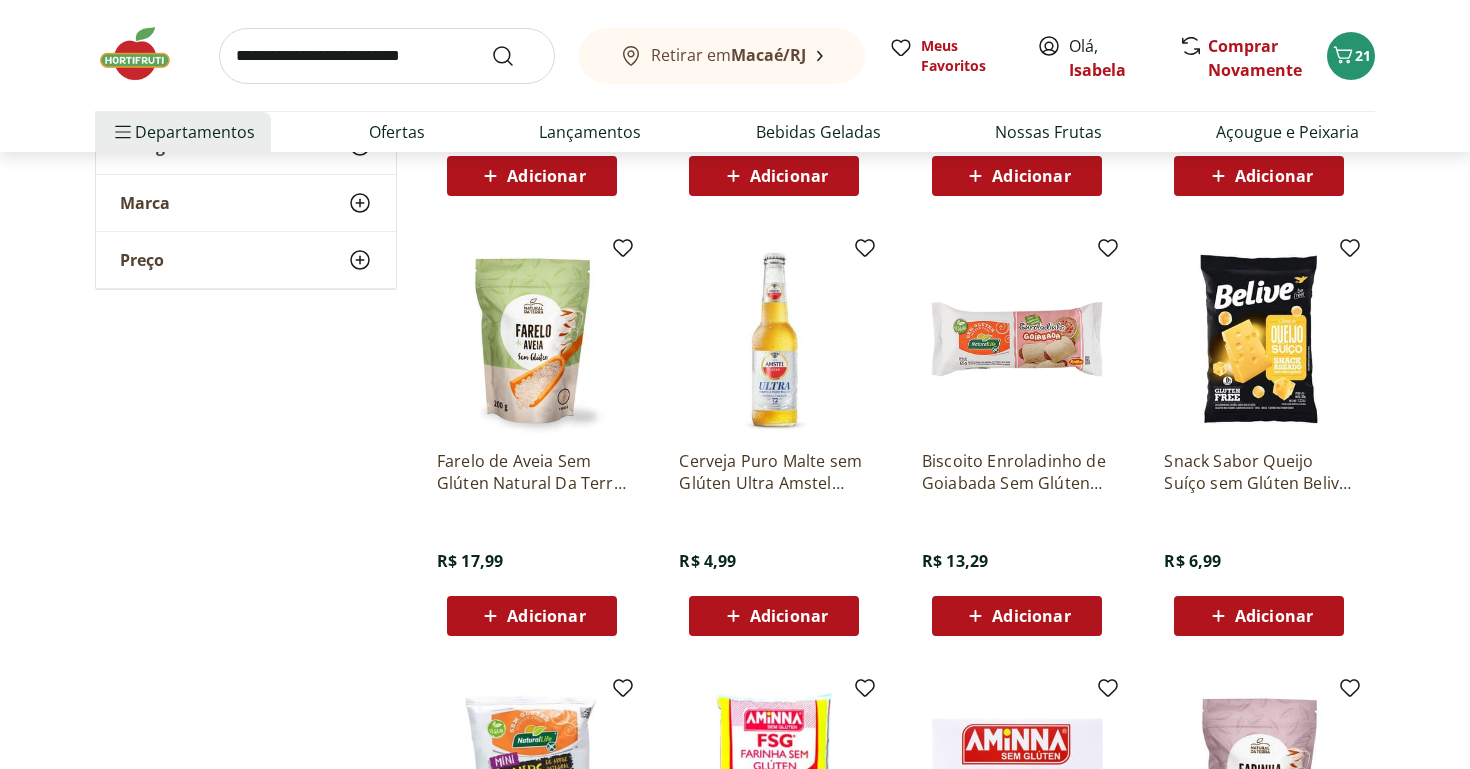 scroll, scrollTop: 1924, scrollLeft: 0, axis: vertical 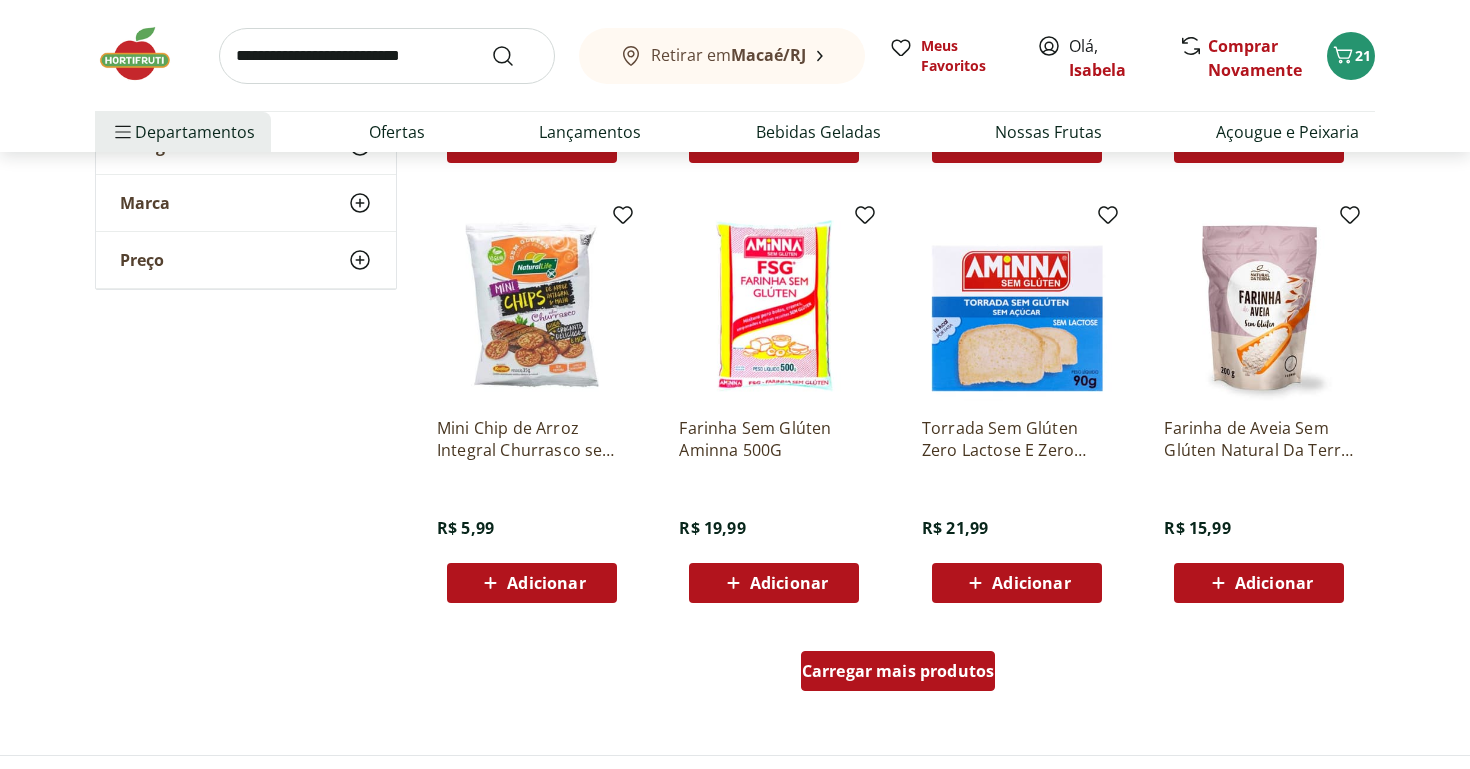 click on "Carregar mais produtos" at bounding box center [898, 671] 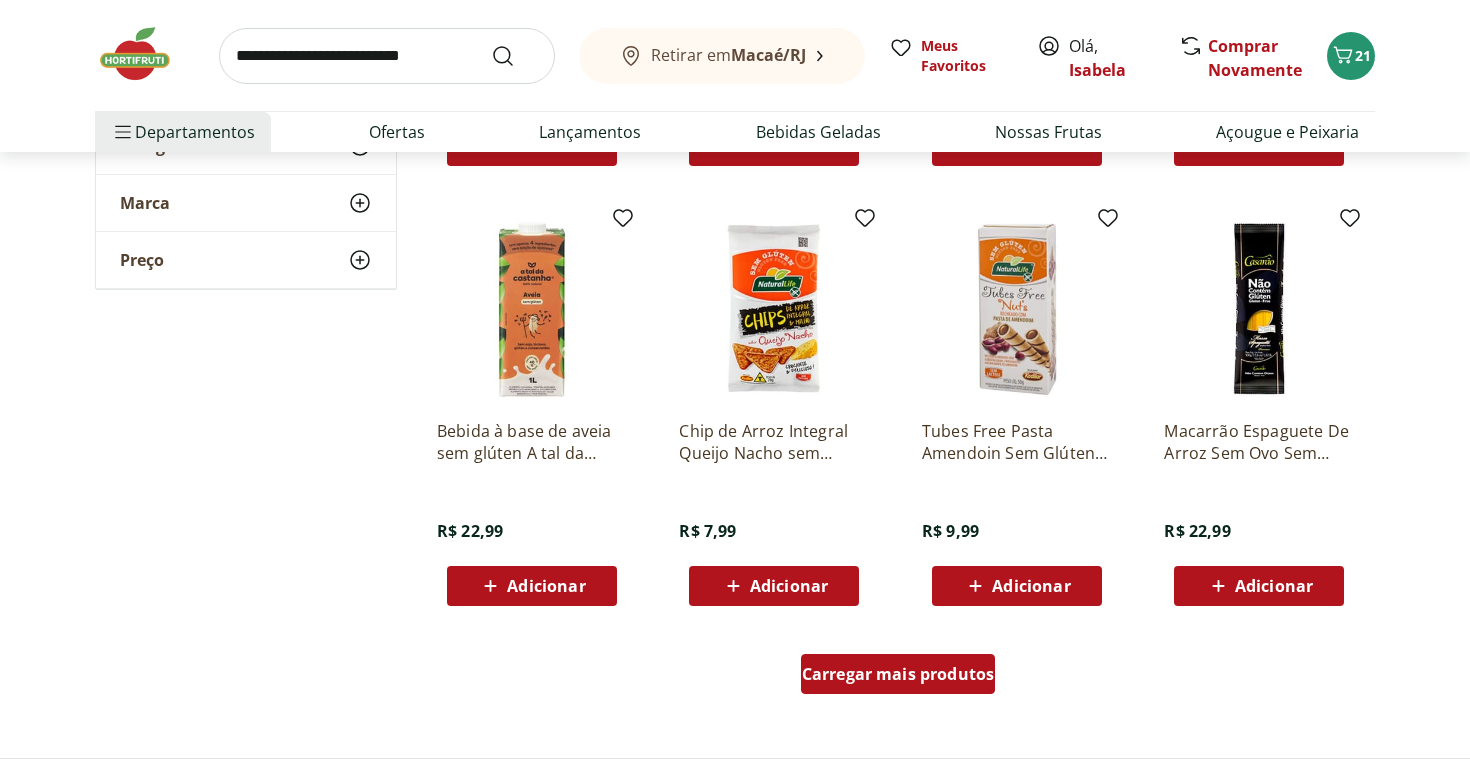 scroll, scrollTop: 3722, scrollLeft: 0, axis: vertical 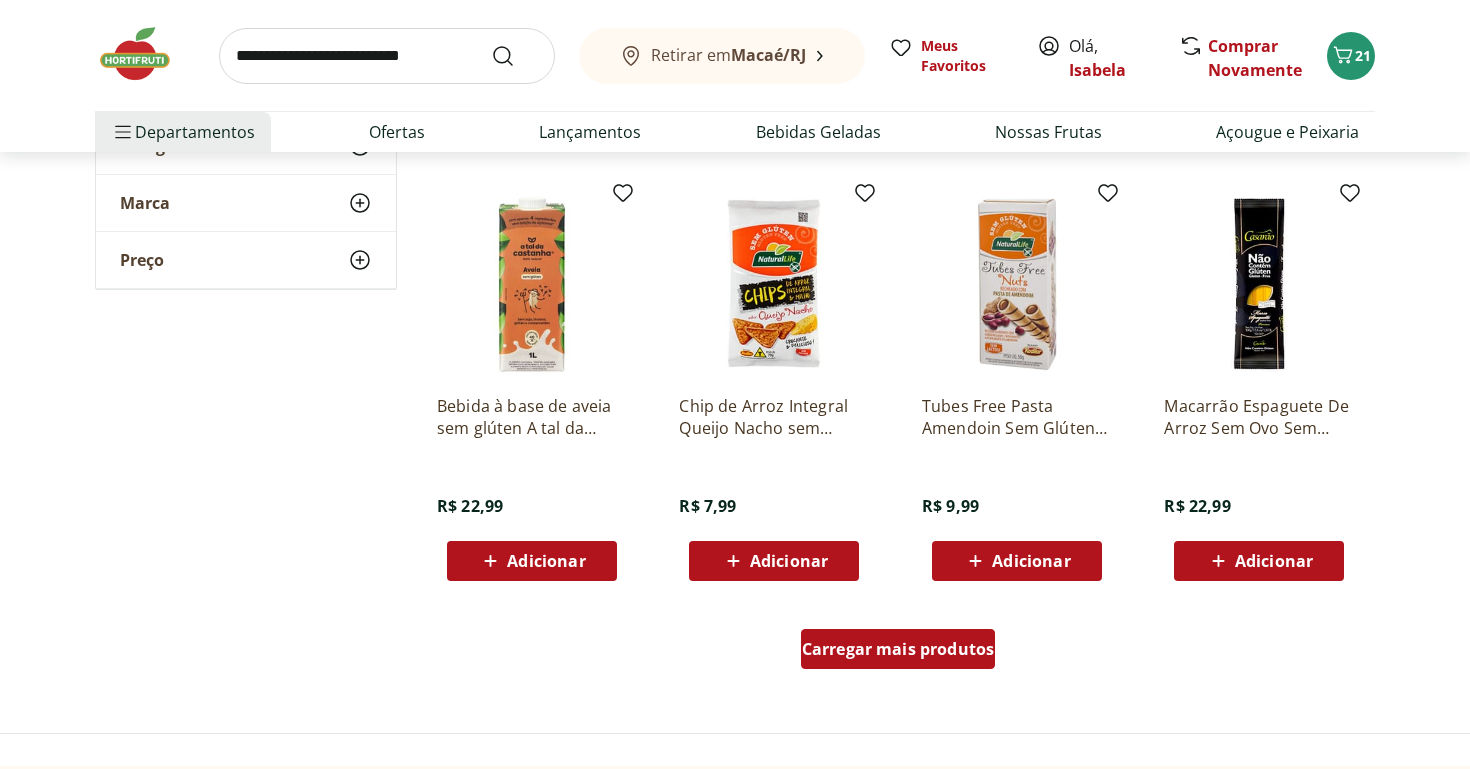 click on "Carregar mais produtos" at bounding box center [898, 653] 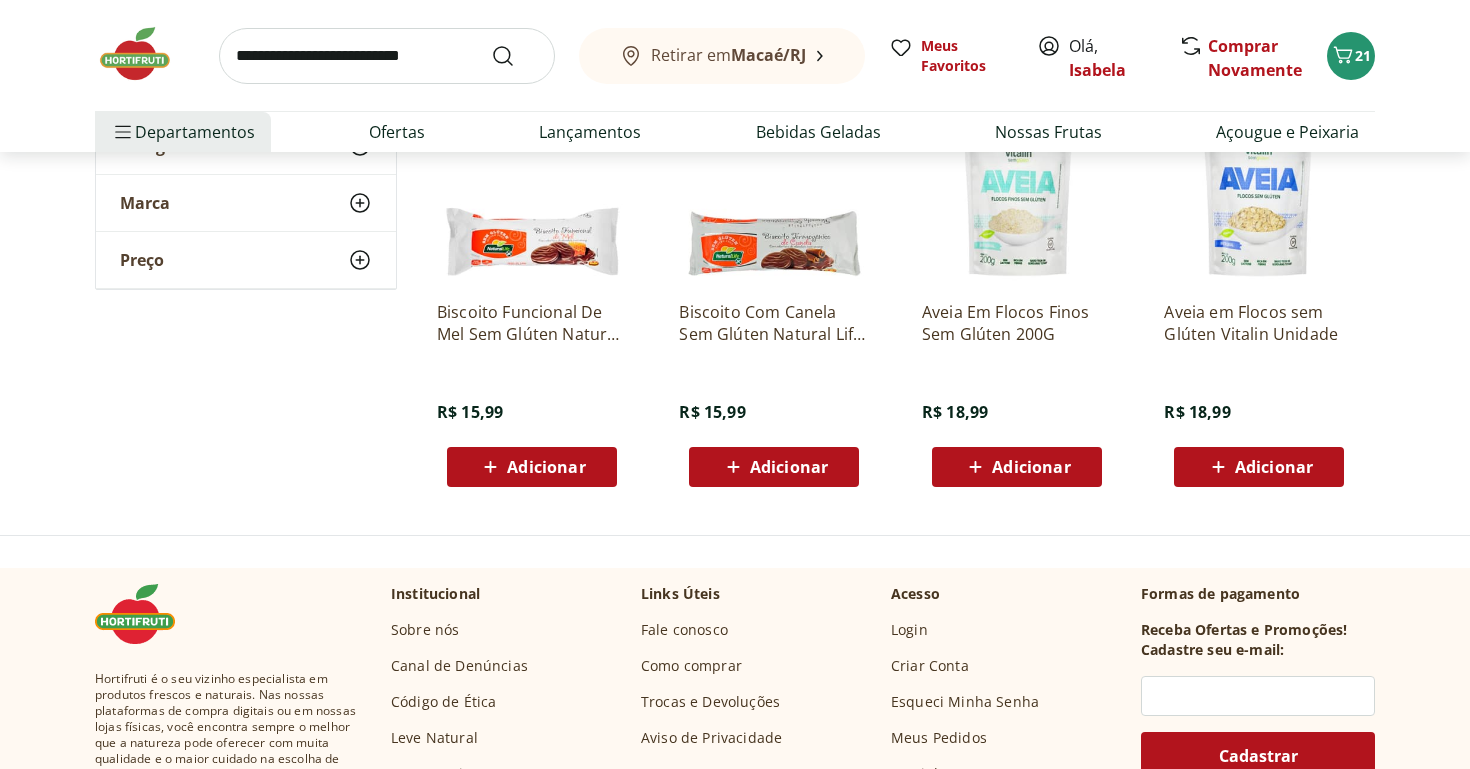 scroll, scrollTop: 5122, scrollLeft: 0, axis: vertical 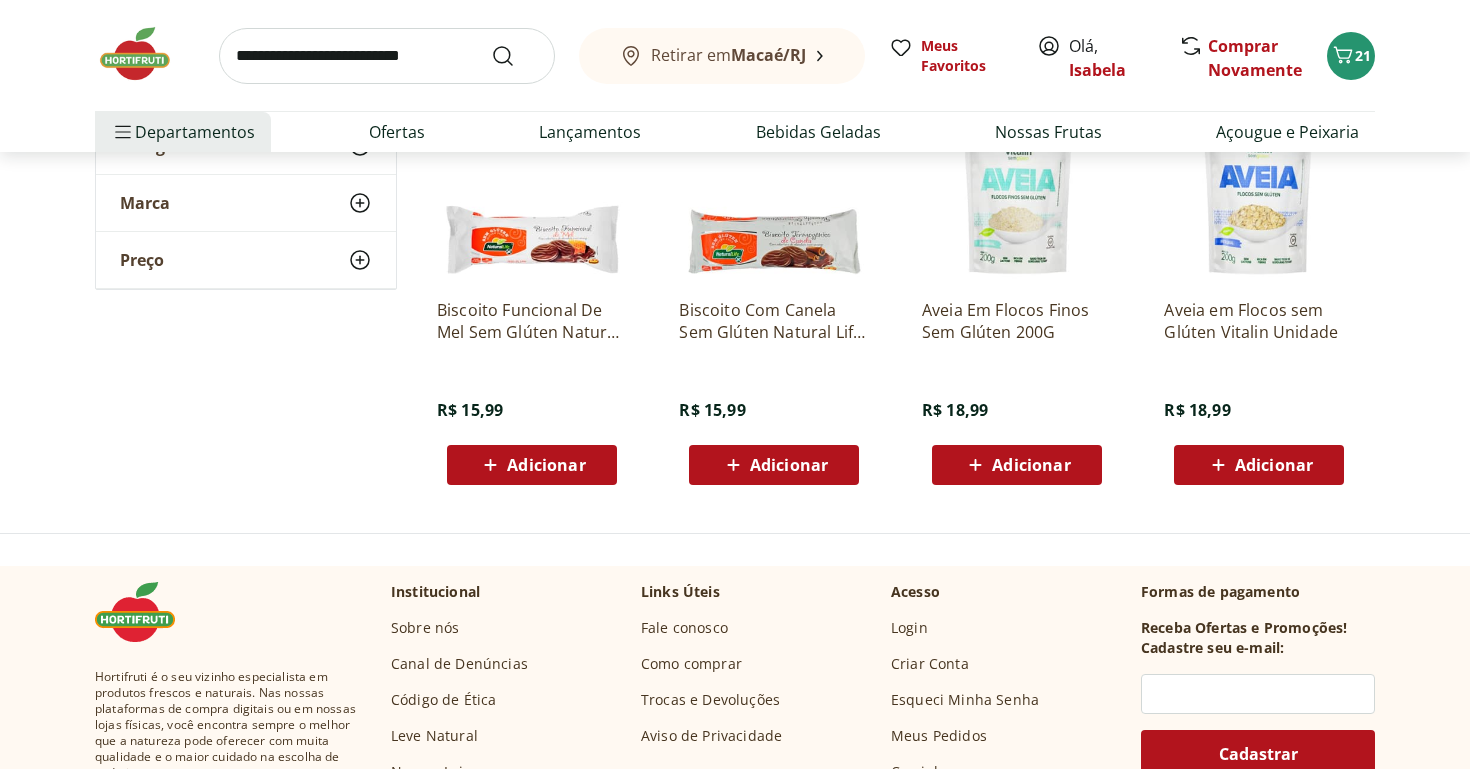 click at bounding box center [387, 56] 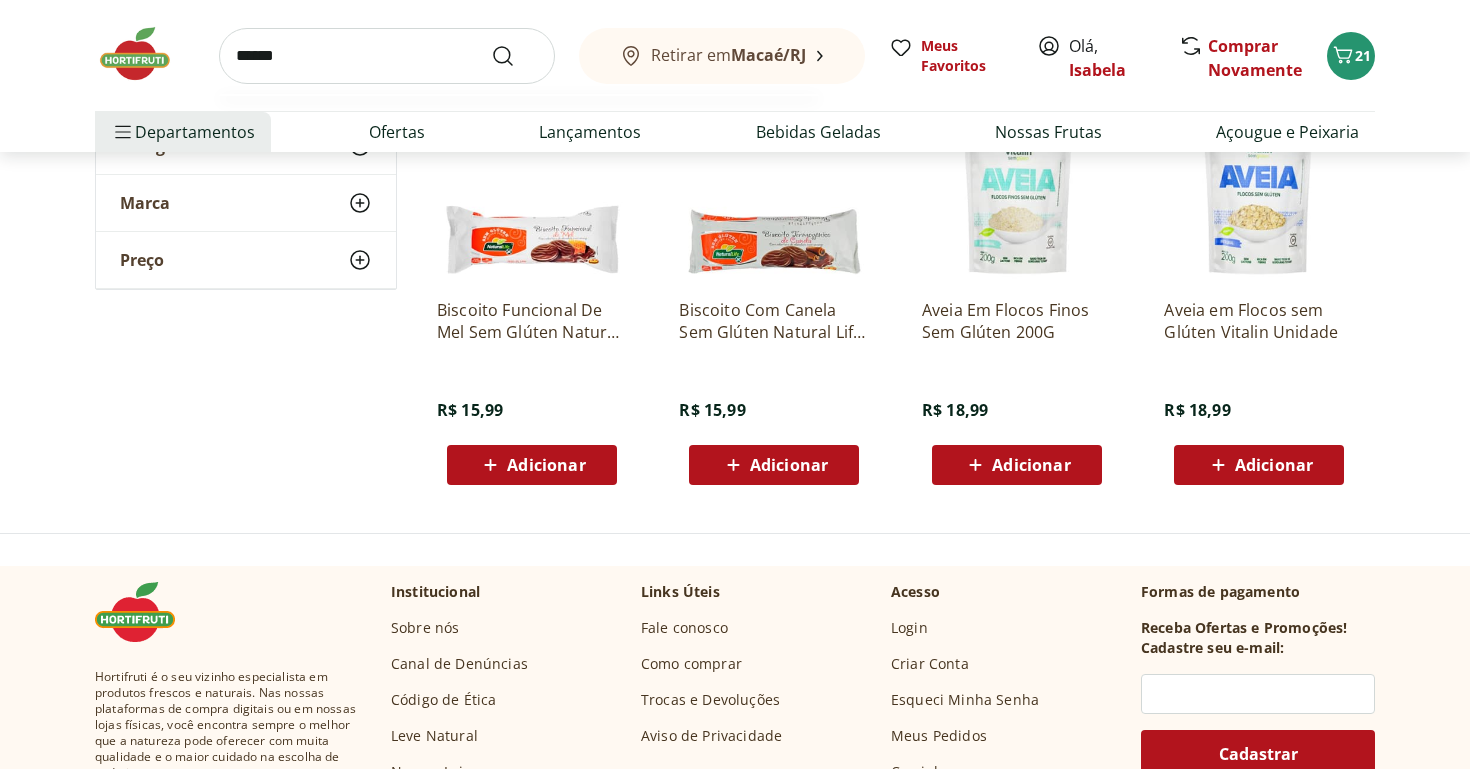 type on "*******" 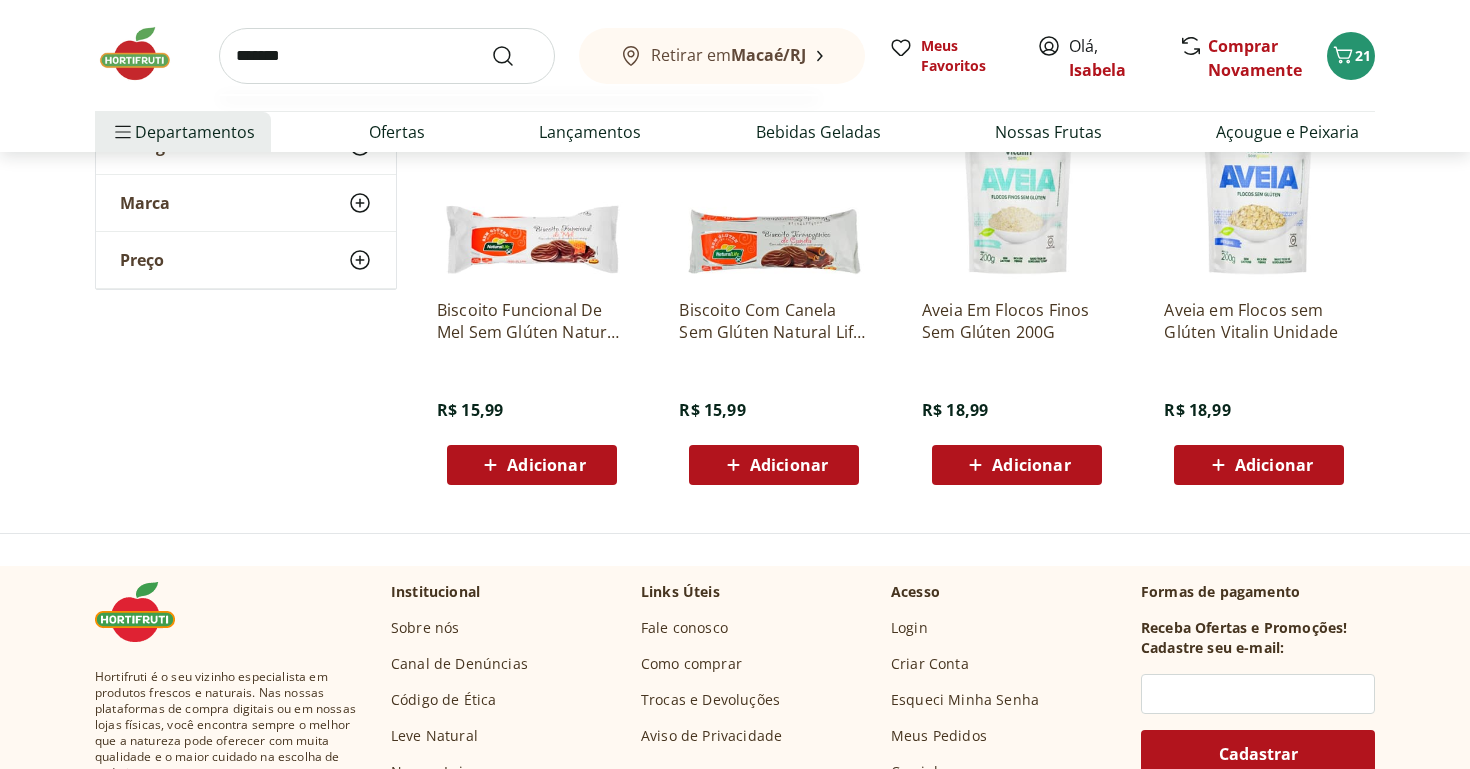 click at bounding box center [515, 56] 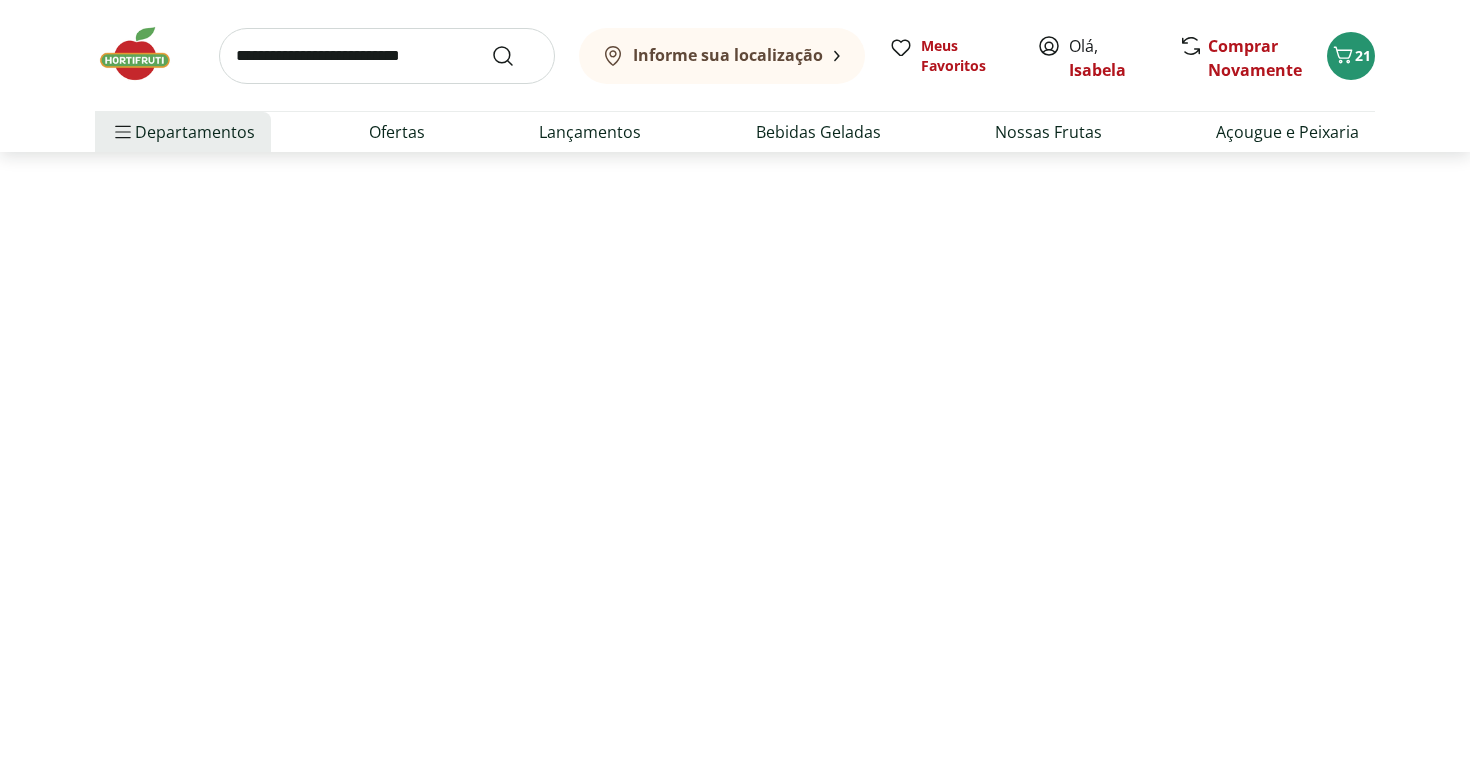 scroll, scrollTop: 0, scrollLeft: 0, axis: both 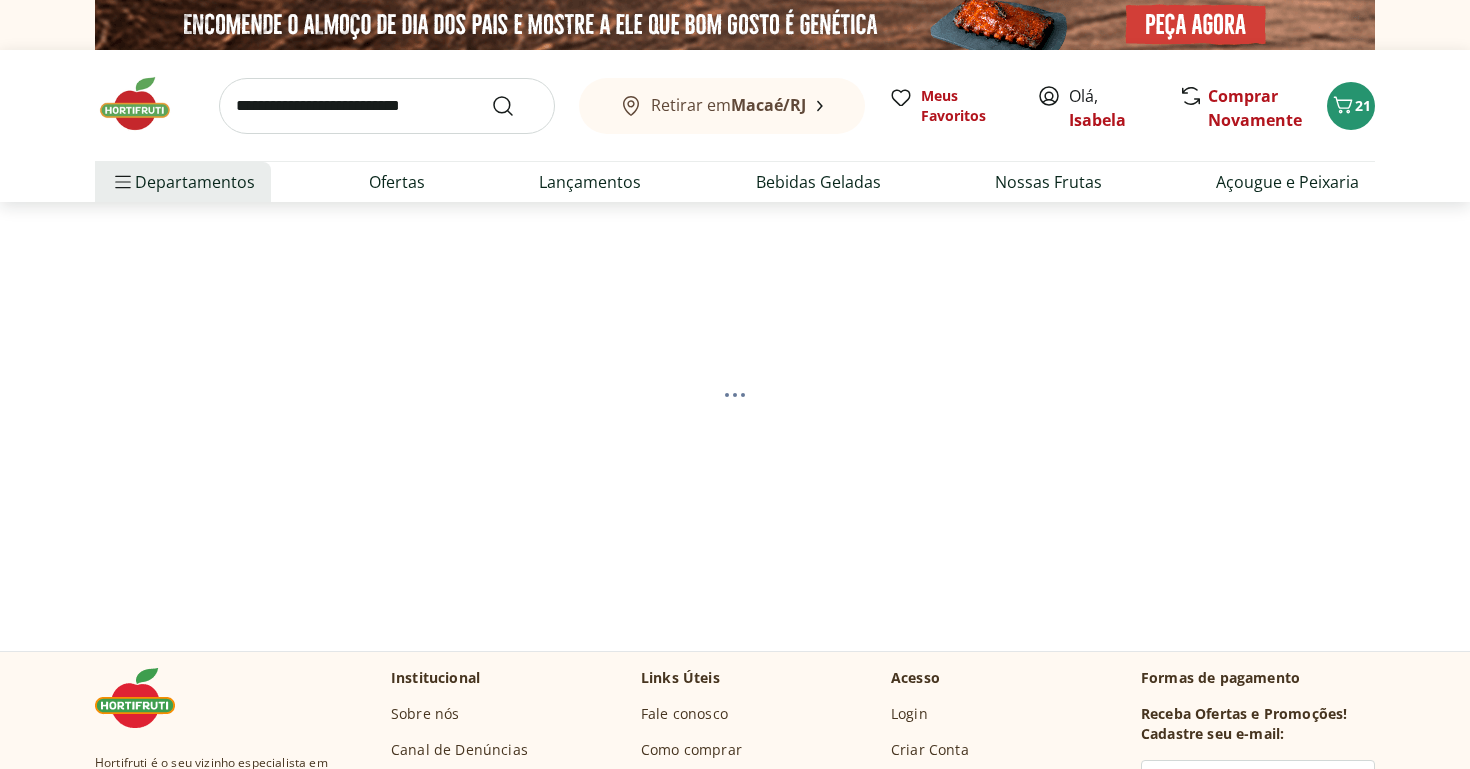 select on "**********" 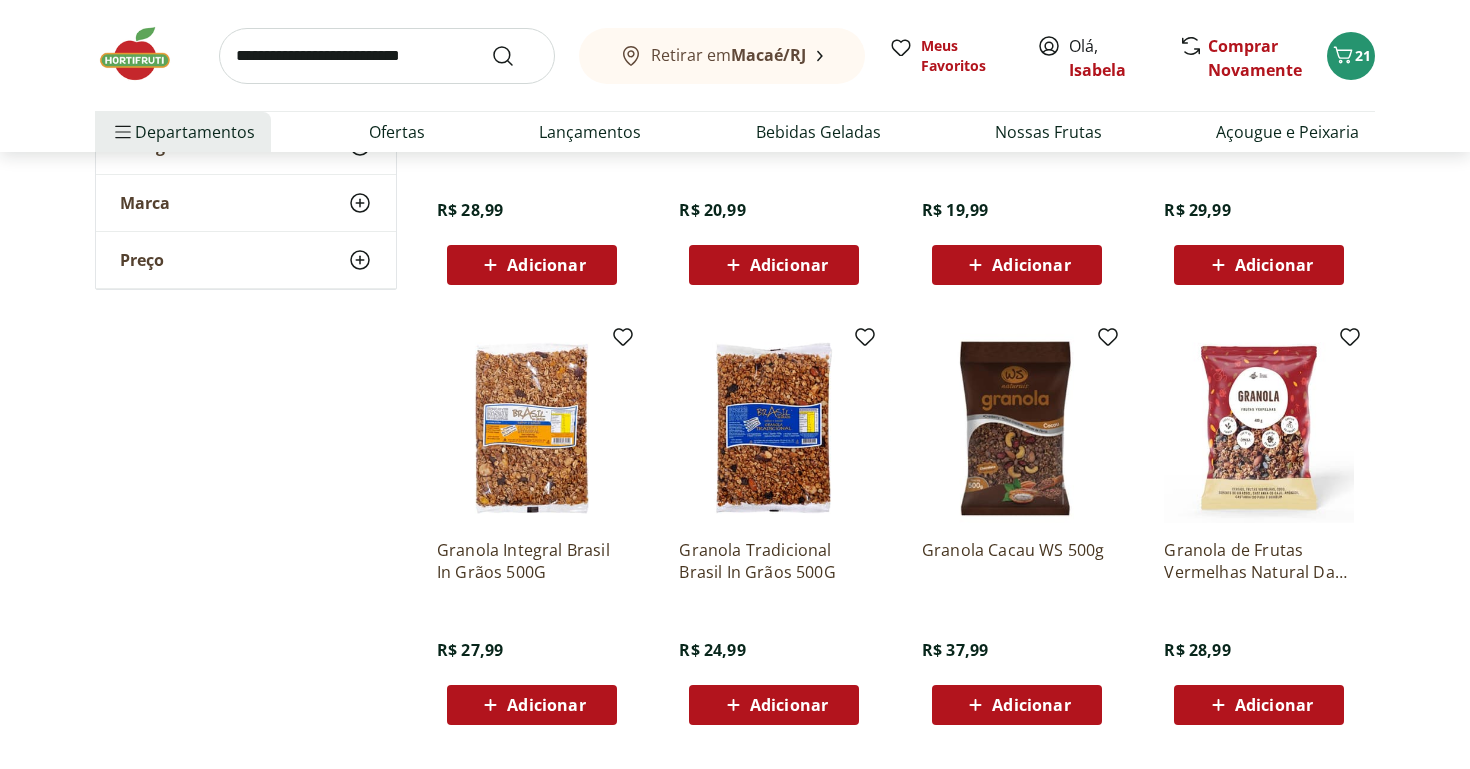 scroll, scrollTop: 998, scrollLeft: 0, axis: vertical 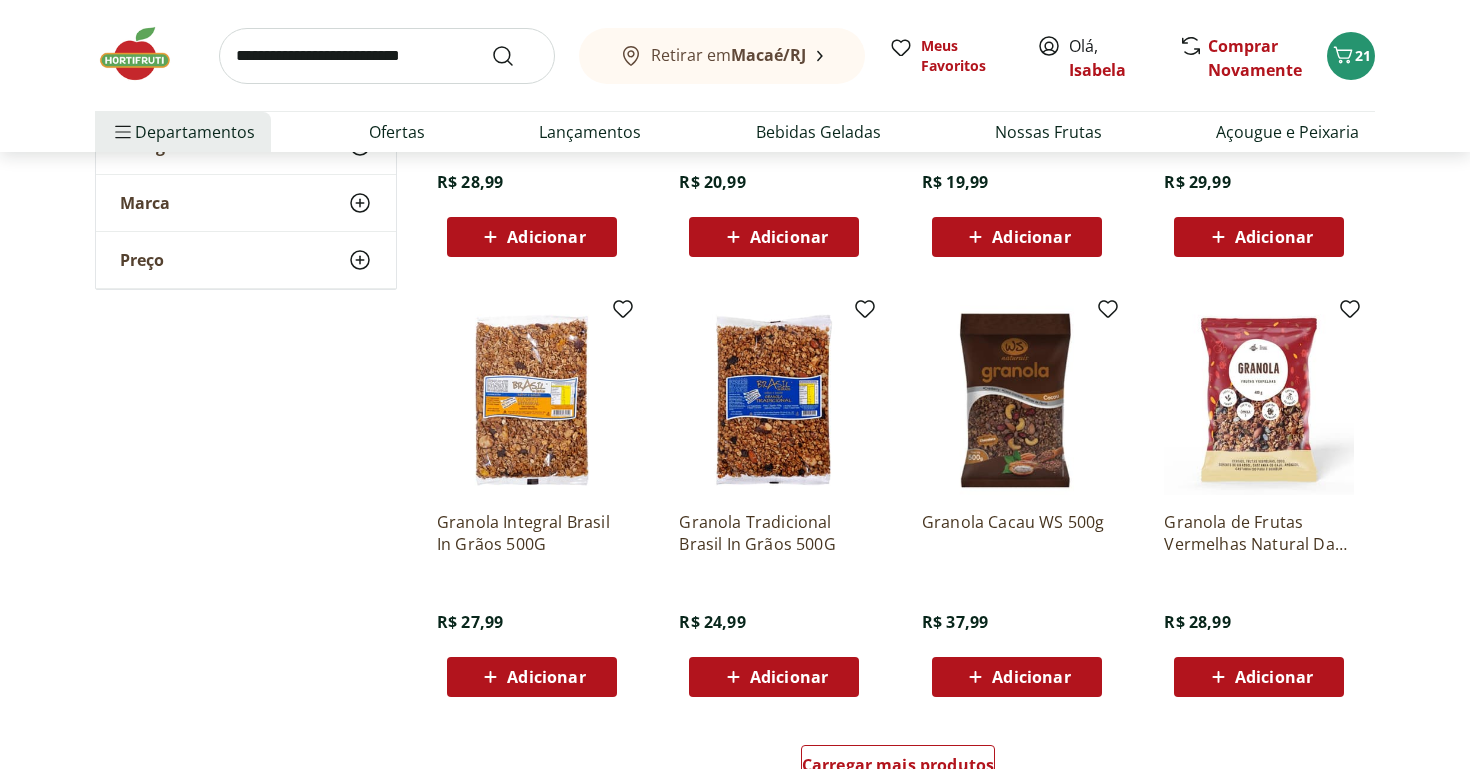 click on "Adicionar" at bounding box center [1031, 677] 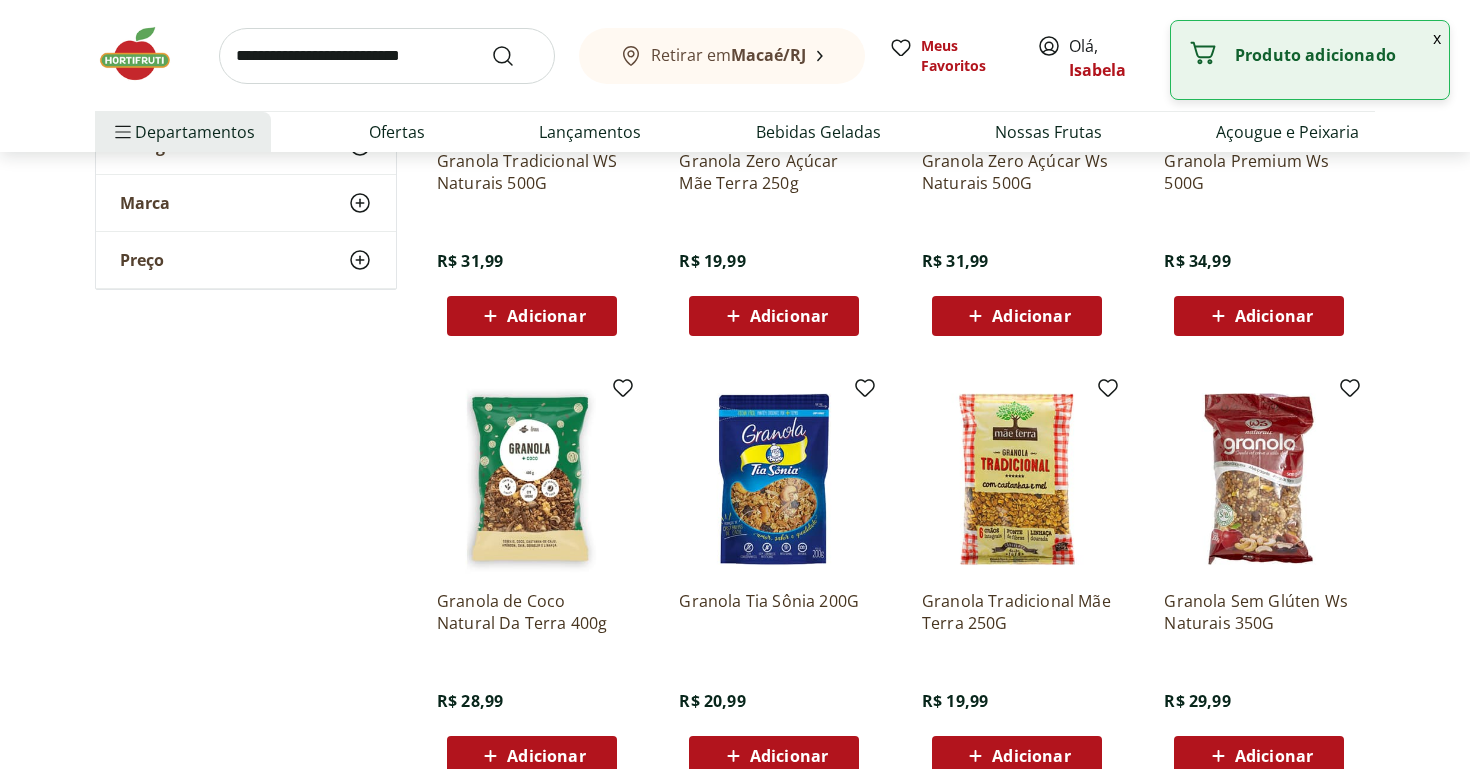 scroll, scrollTop: 0, scrollLeft: 0, axis: both 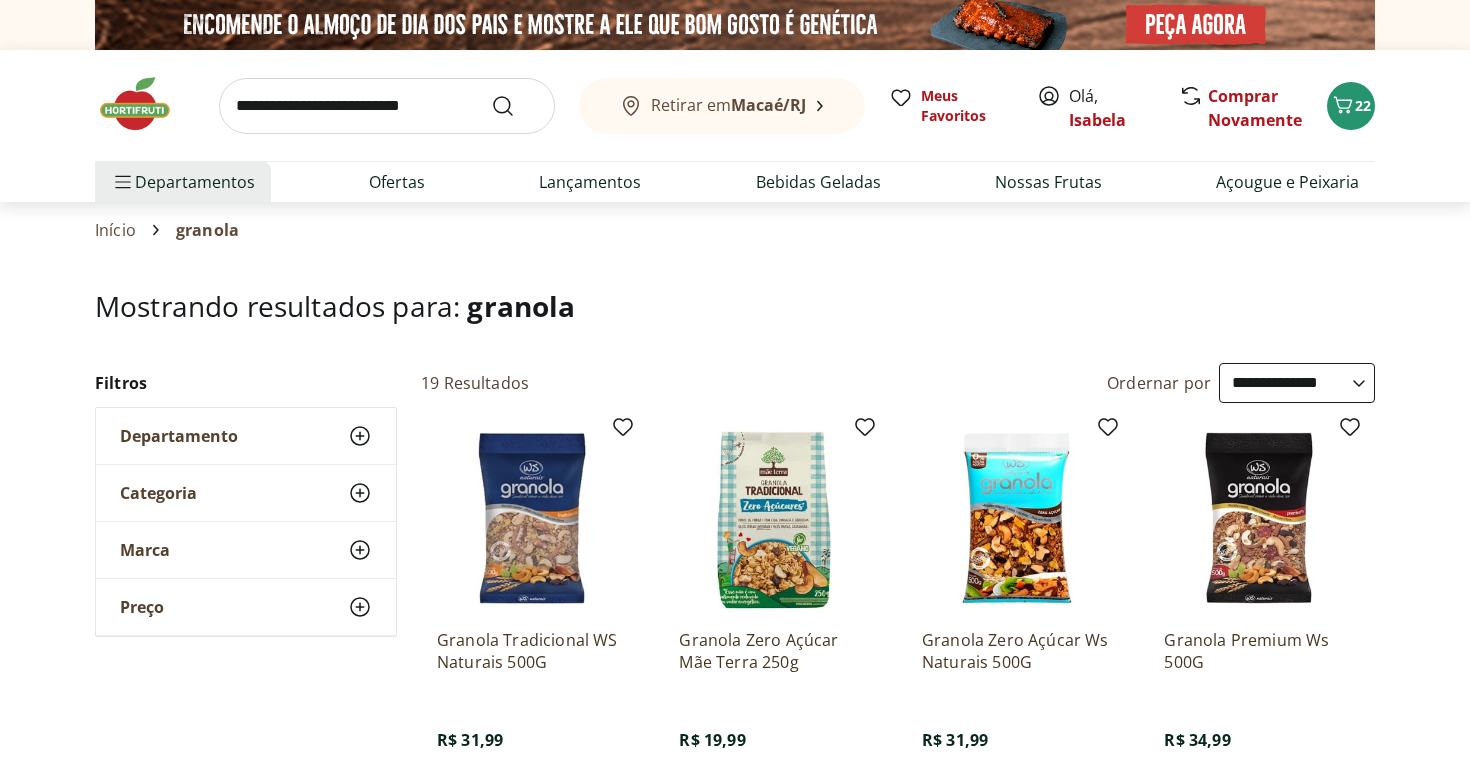 click at bounding box center (145, 104) 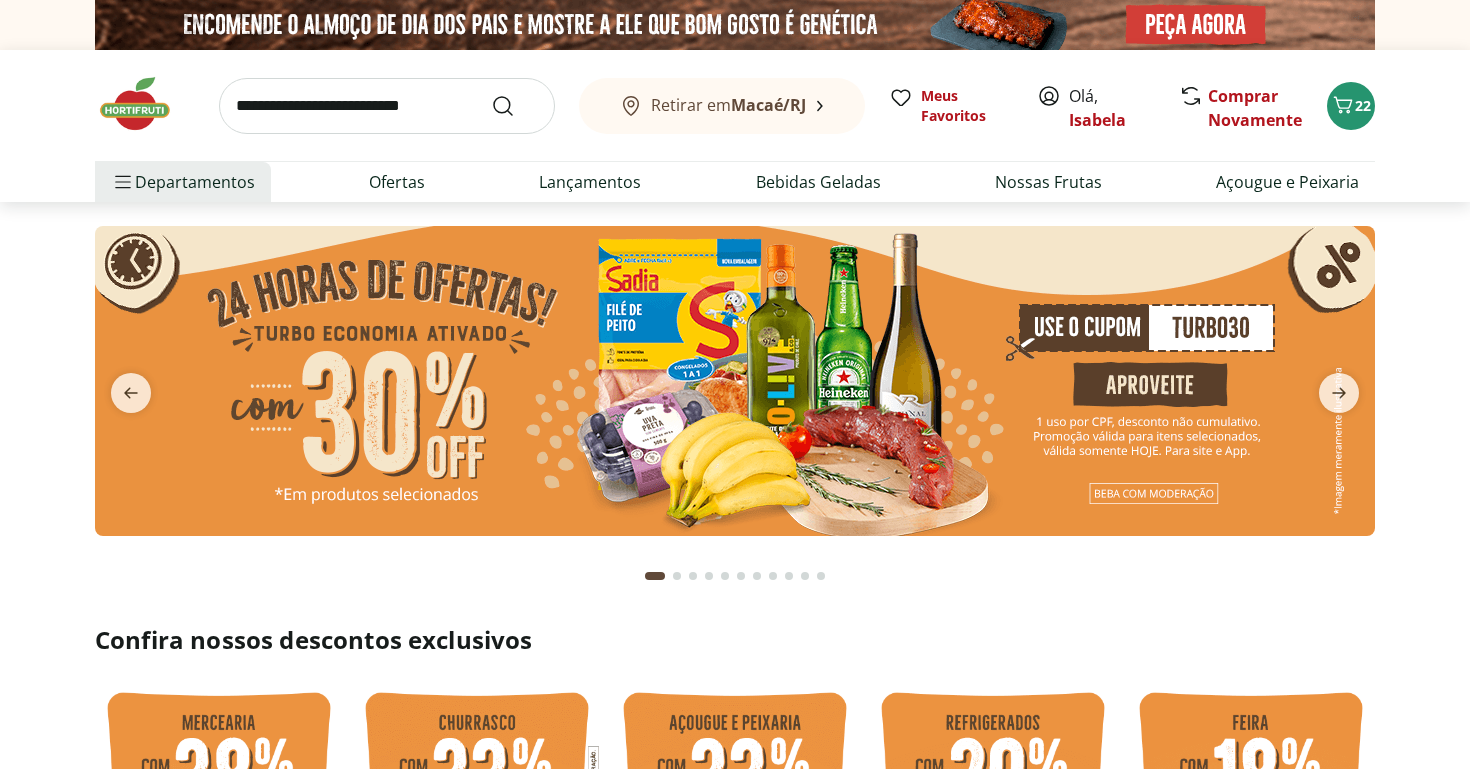 click at bounding box center (821, 576) 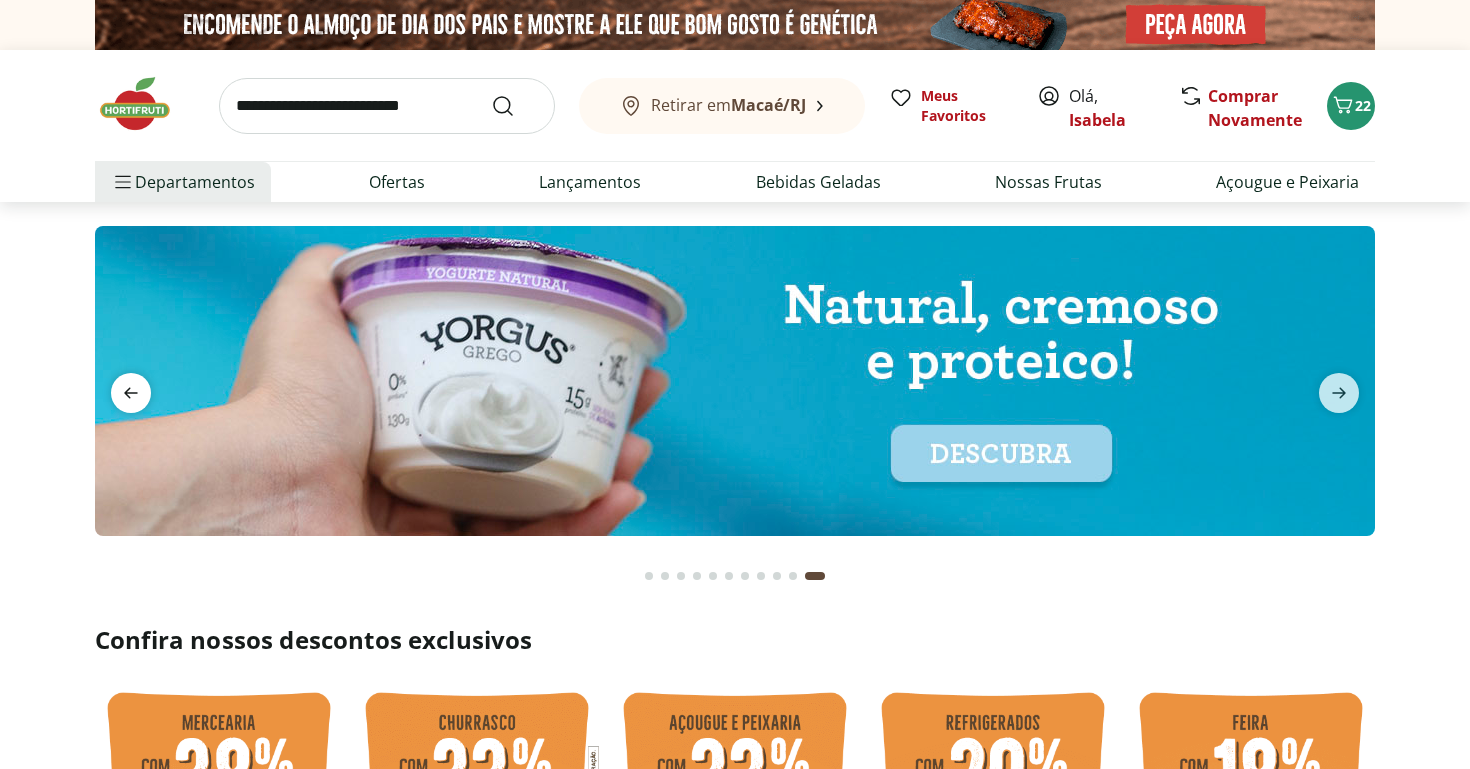 click at bounding box center [131, 393] 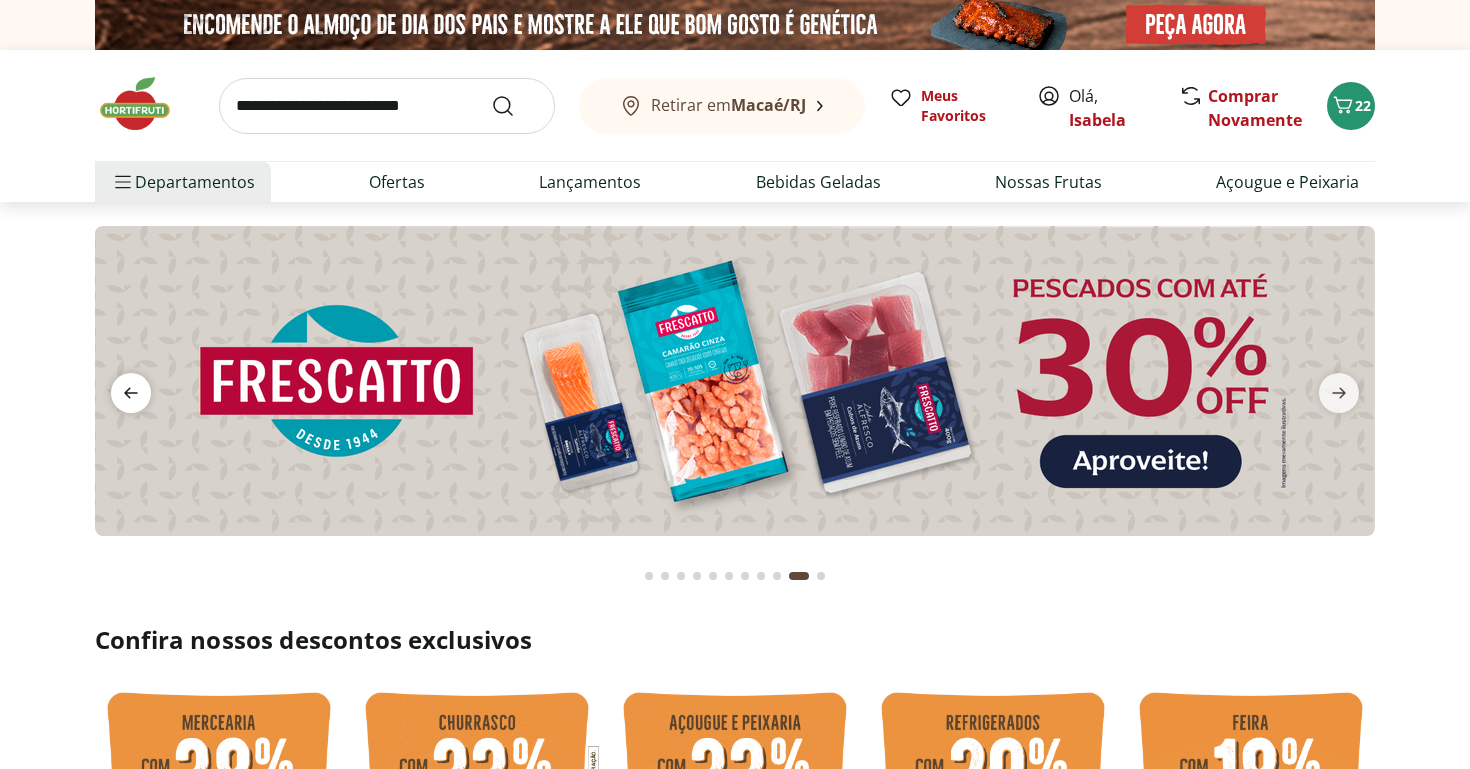 click at bounding box center (131, 393) 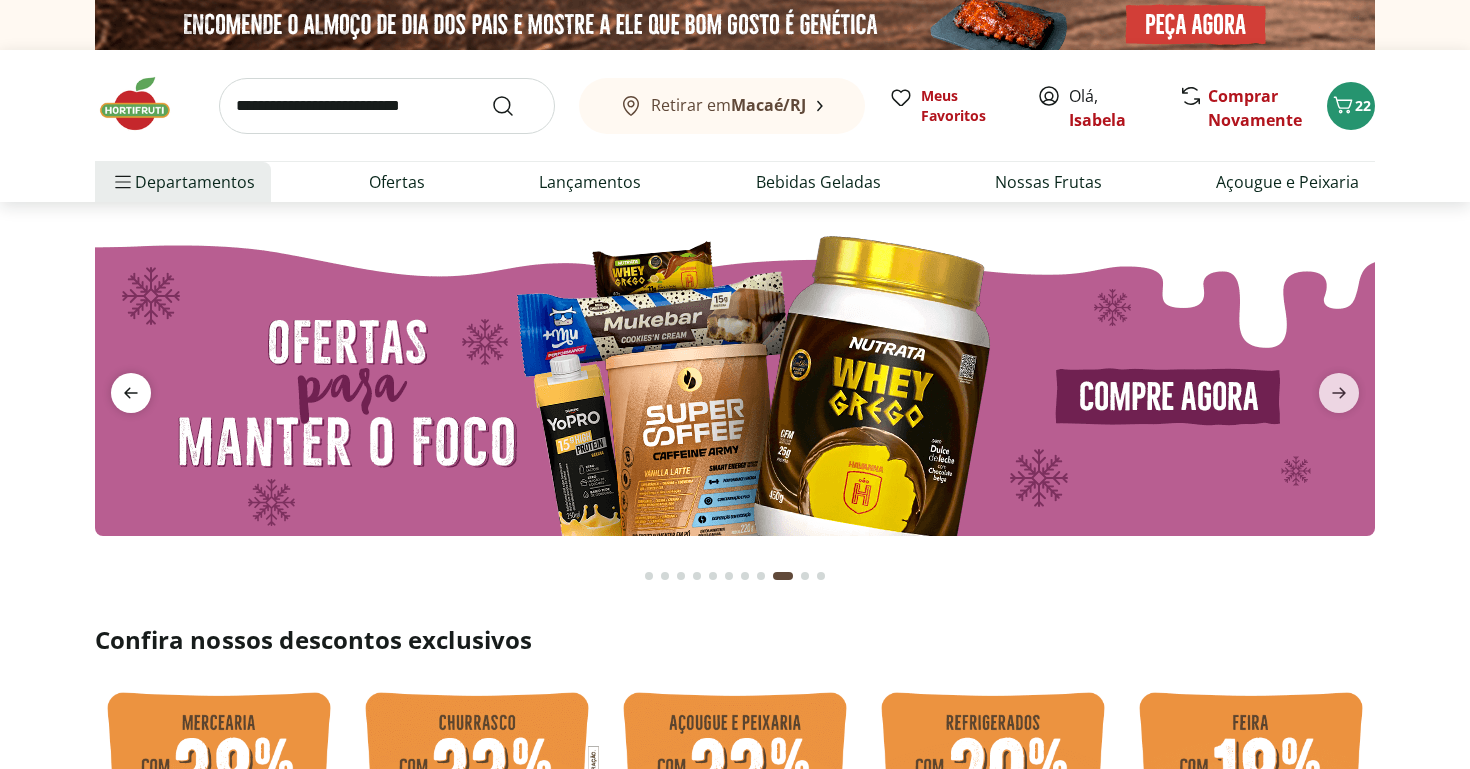 click at bounding box center (131, 393) 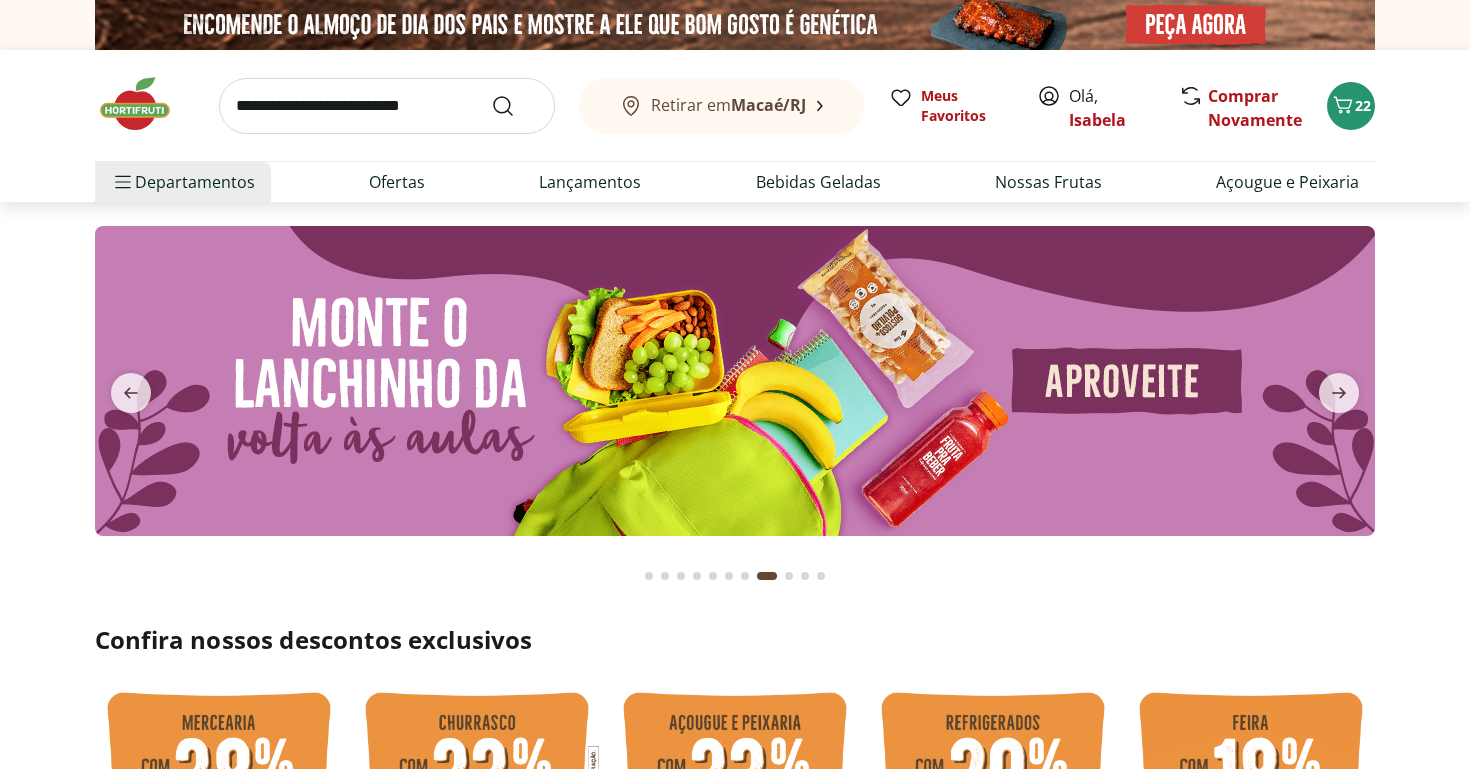click at bounding box center [735, 381] 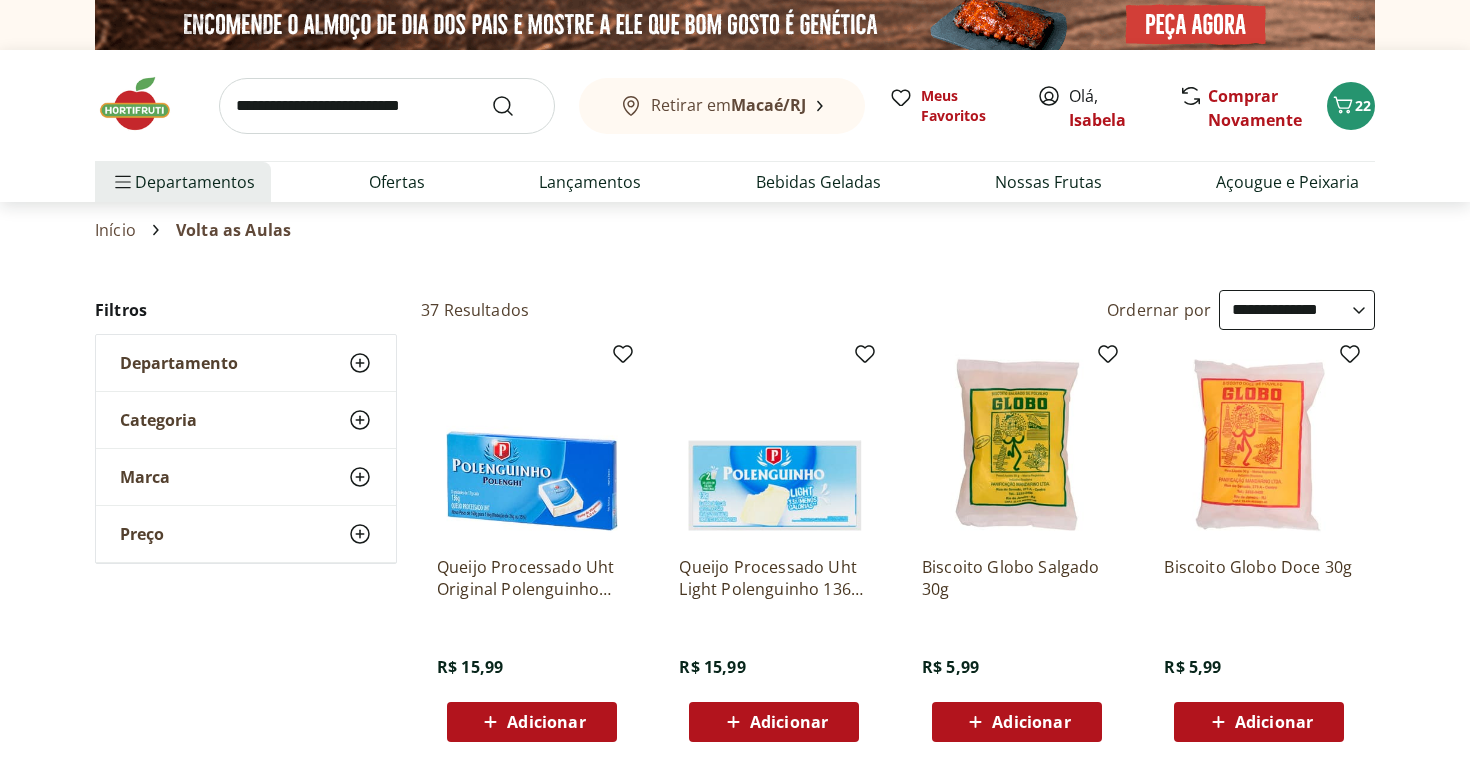 click at bounding box center [145, 104] 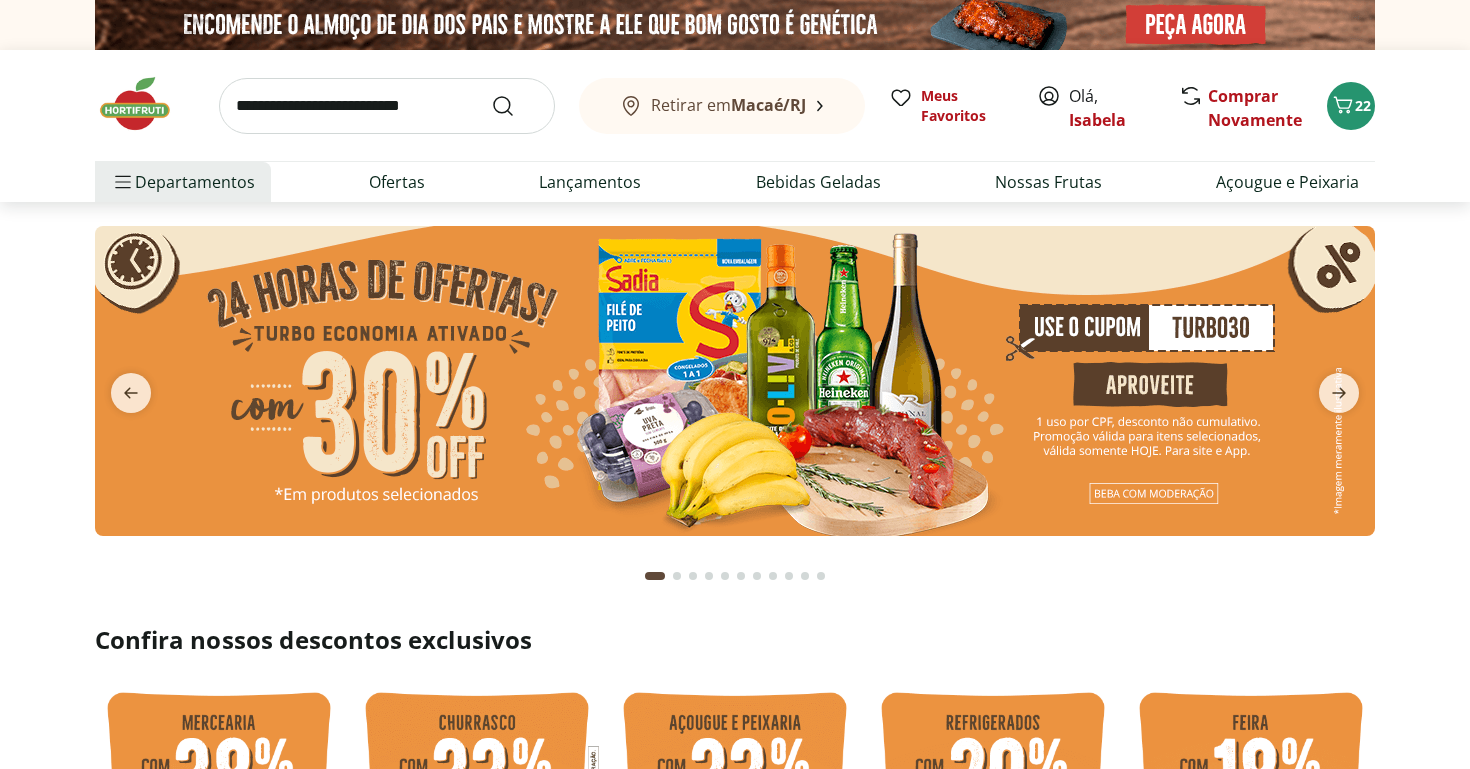click at bounding box center [821, 576] 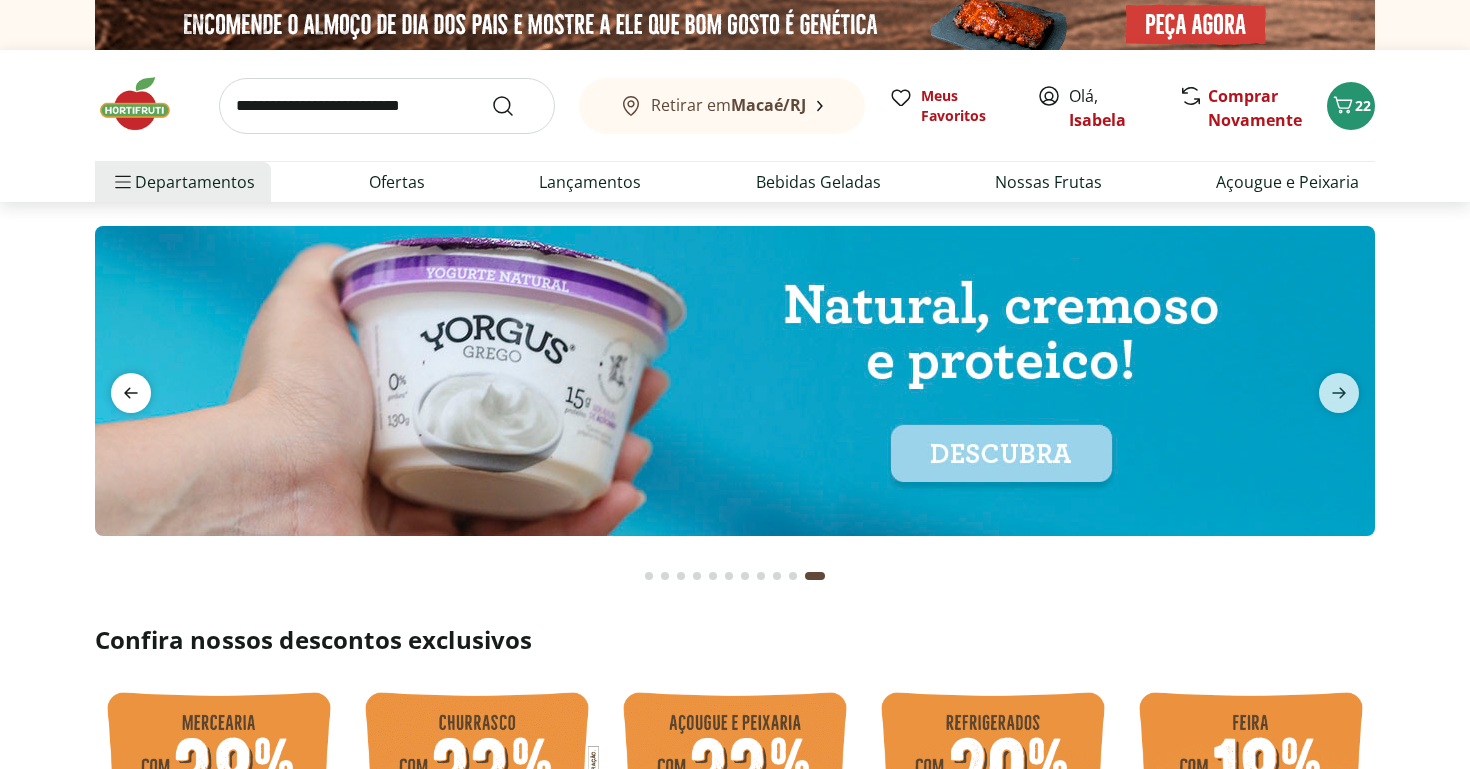 click at bounding box center [131, 393] 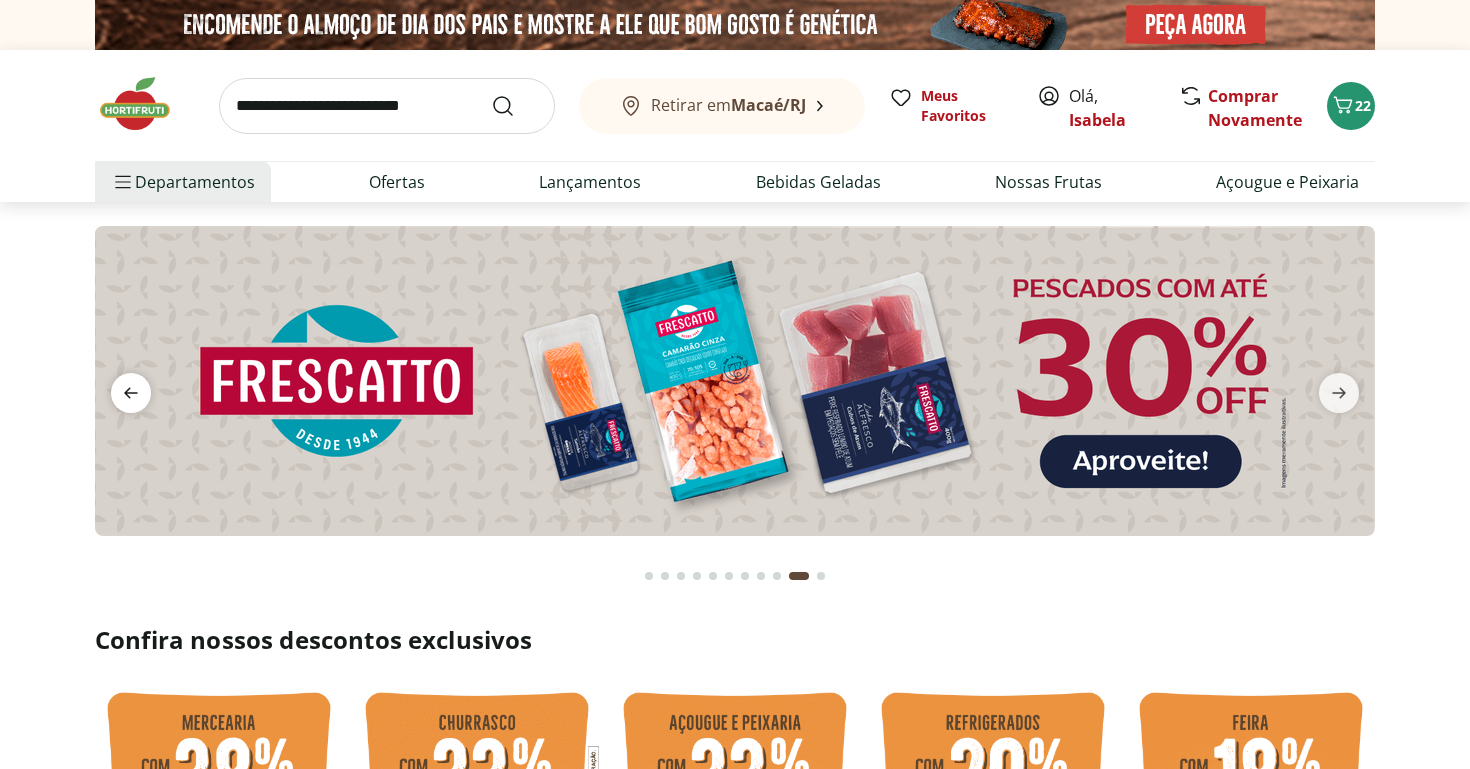 click at bounding box center (131, 393) 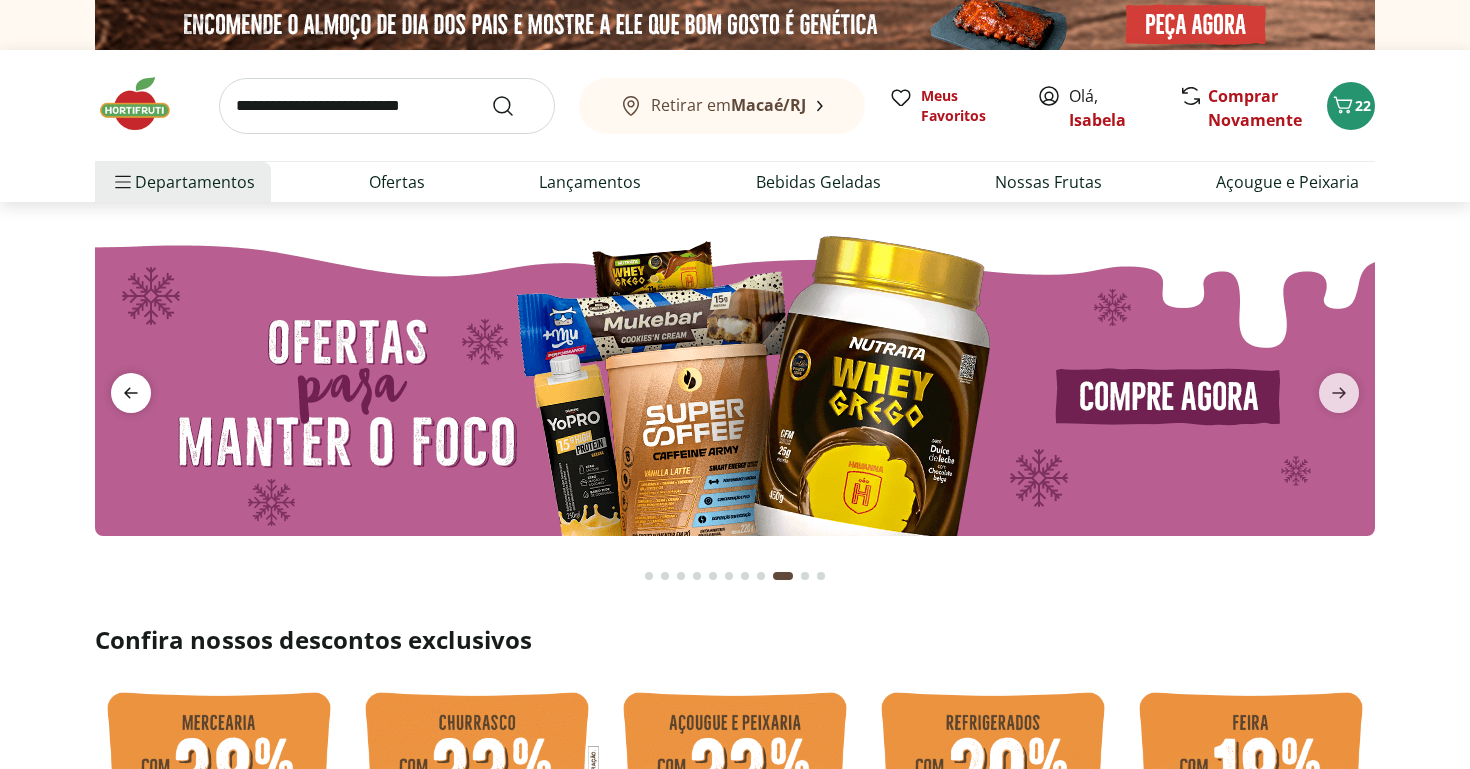 click at bounding box center [131, 393] 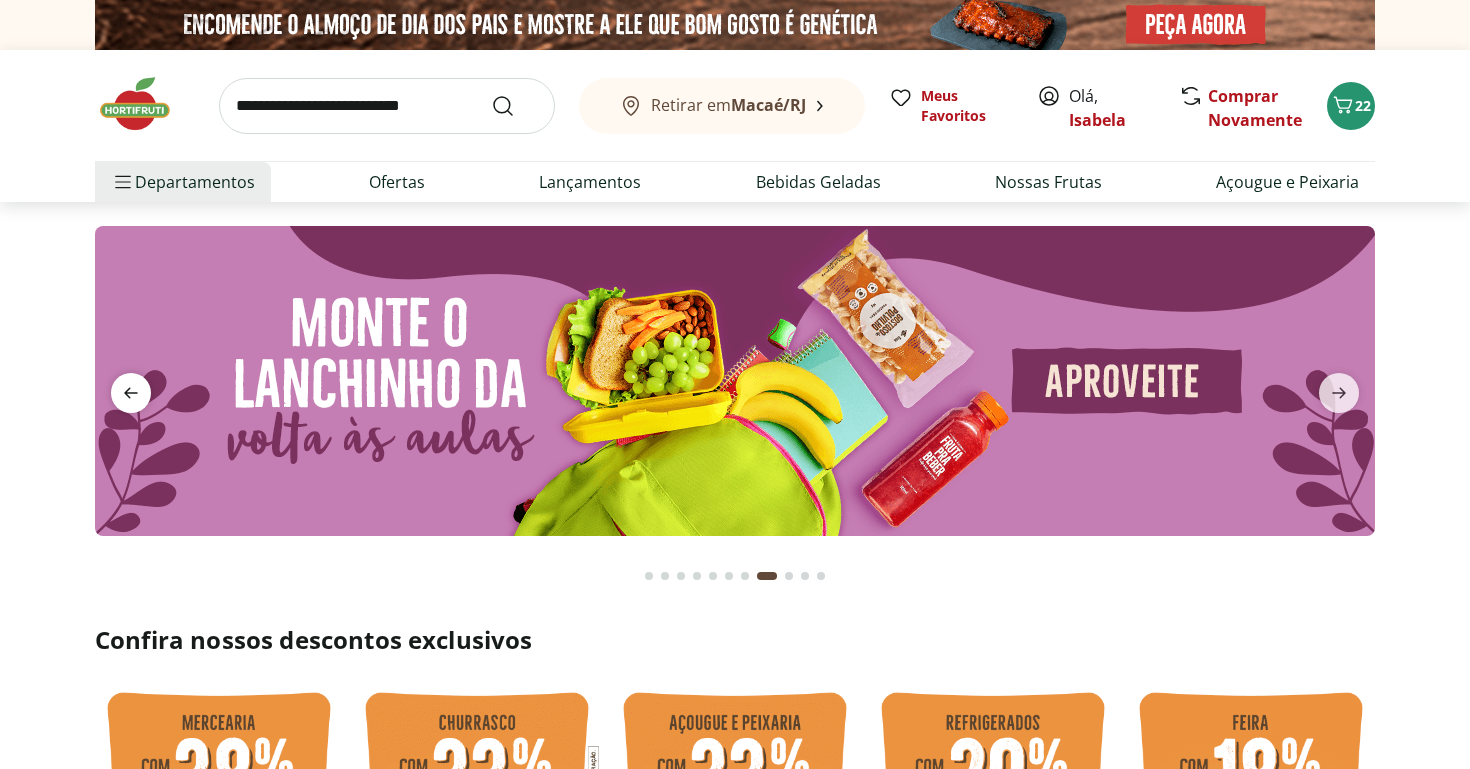 click at bounding box center [131, 393] 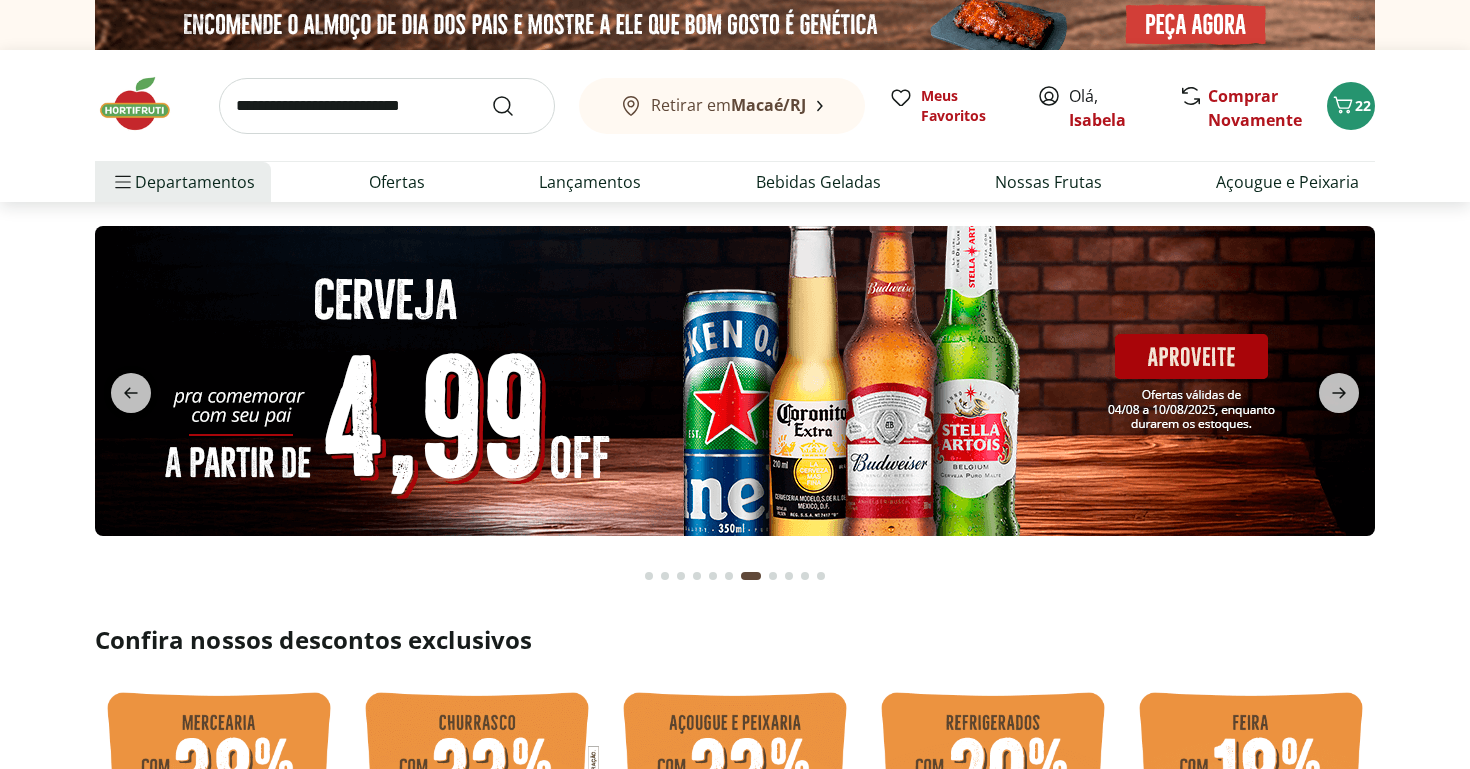 click at bounding box center [735, 381] 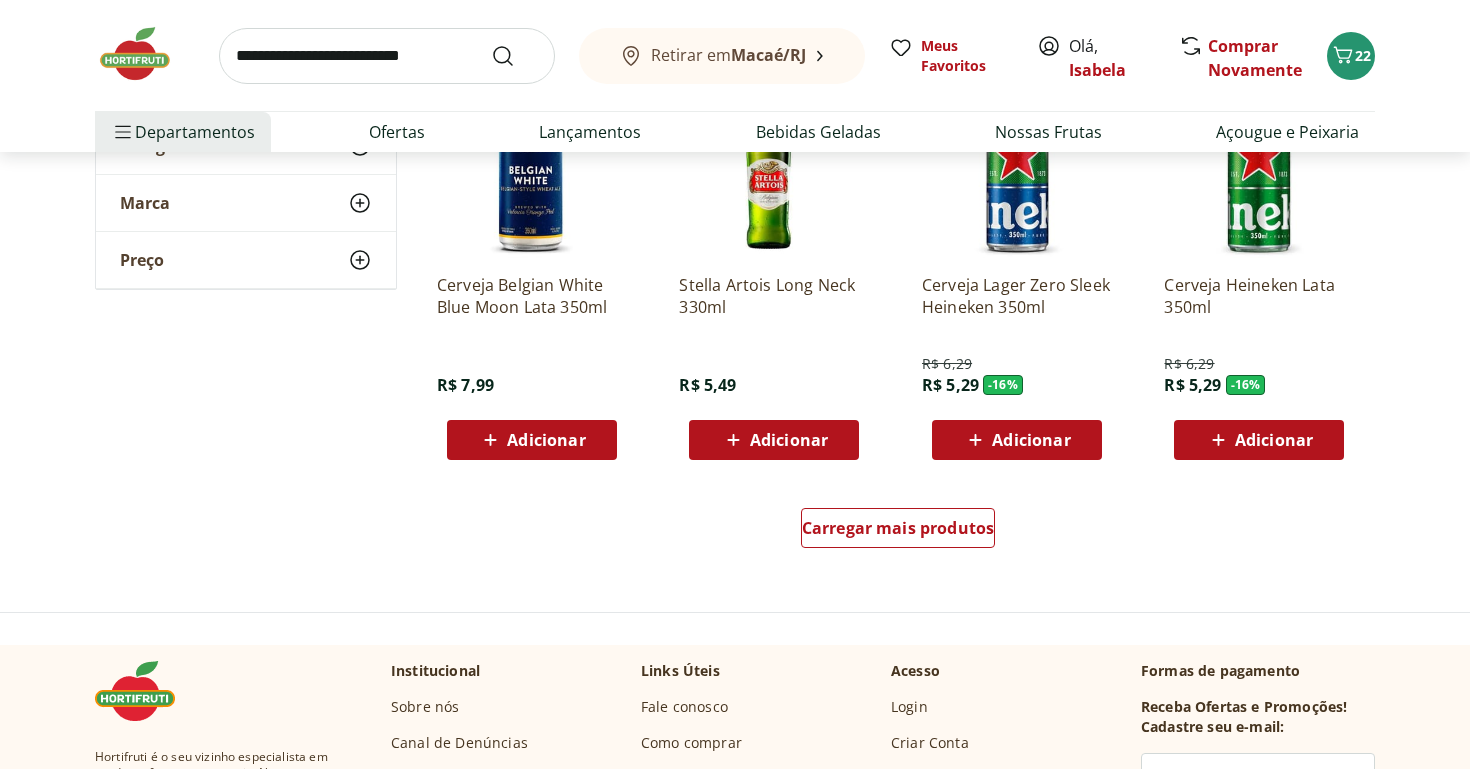 scroll, scrollTop: 1176, scrollLeft: 0, axis: vertical 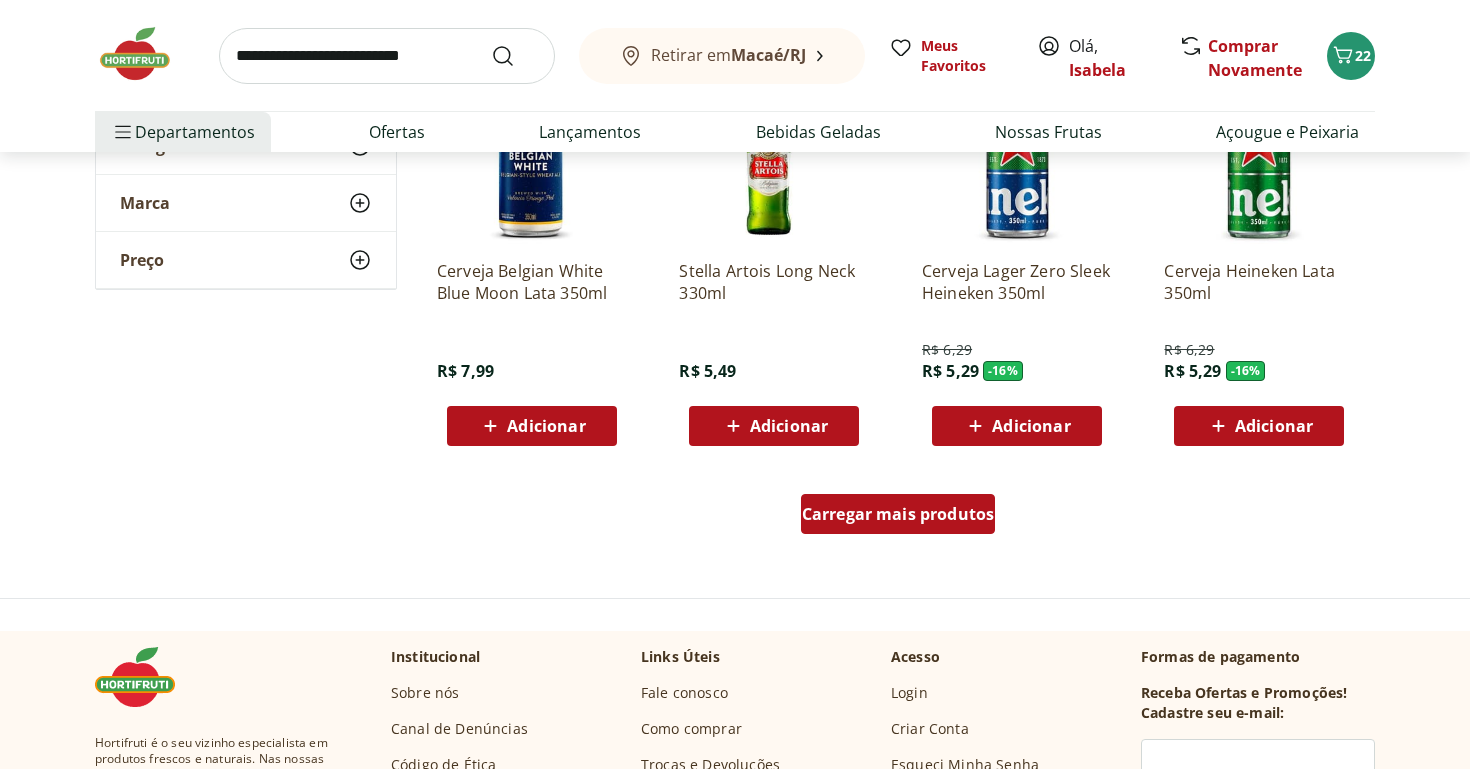 click on "Carregar mais produtos" at bounding box center [898, 514] 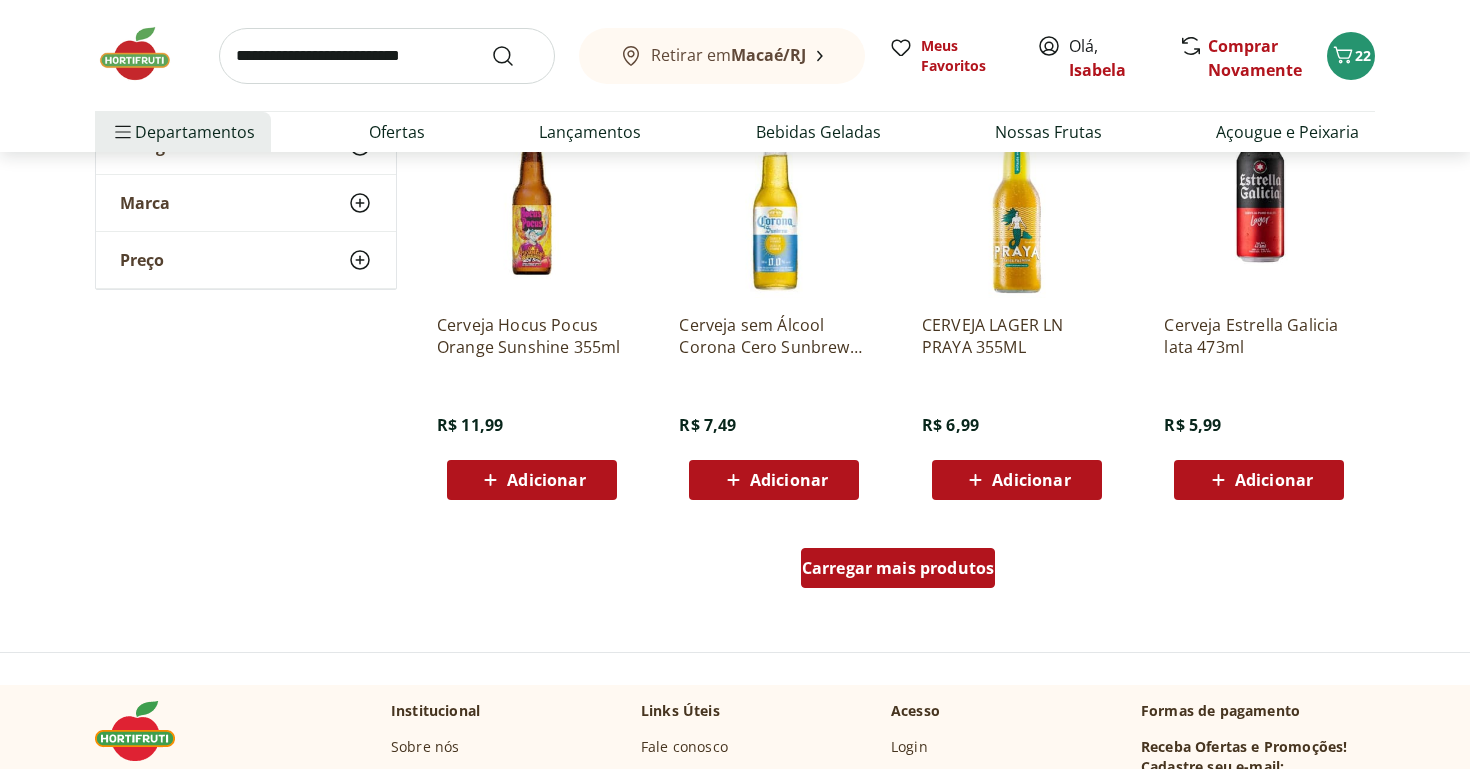 scroll, scrollTop: 2465, scrollLeft: 0, axis: vertical 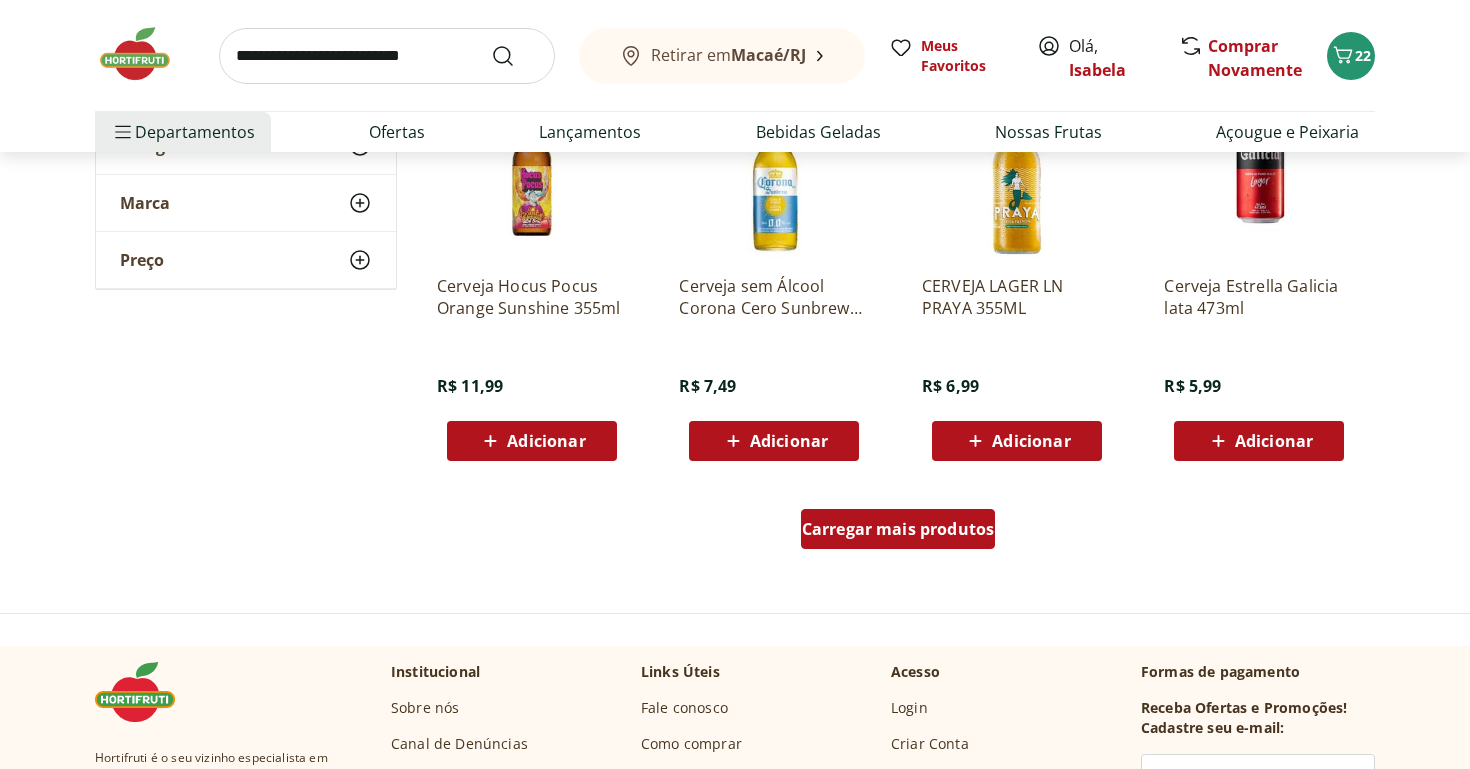 click on "Carregar mais produtos" at bounding box center [898, 529] 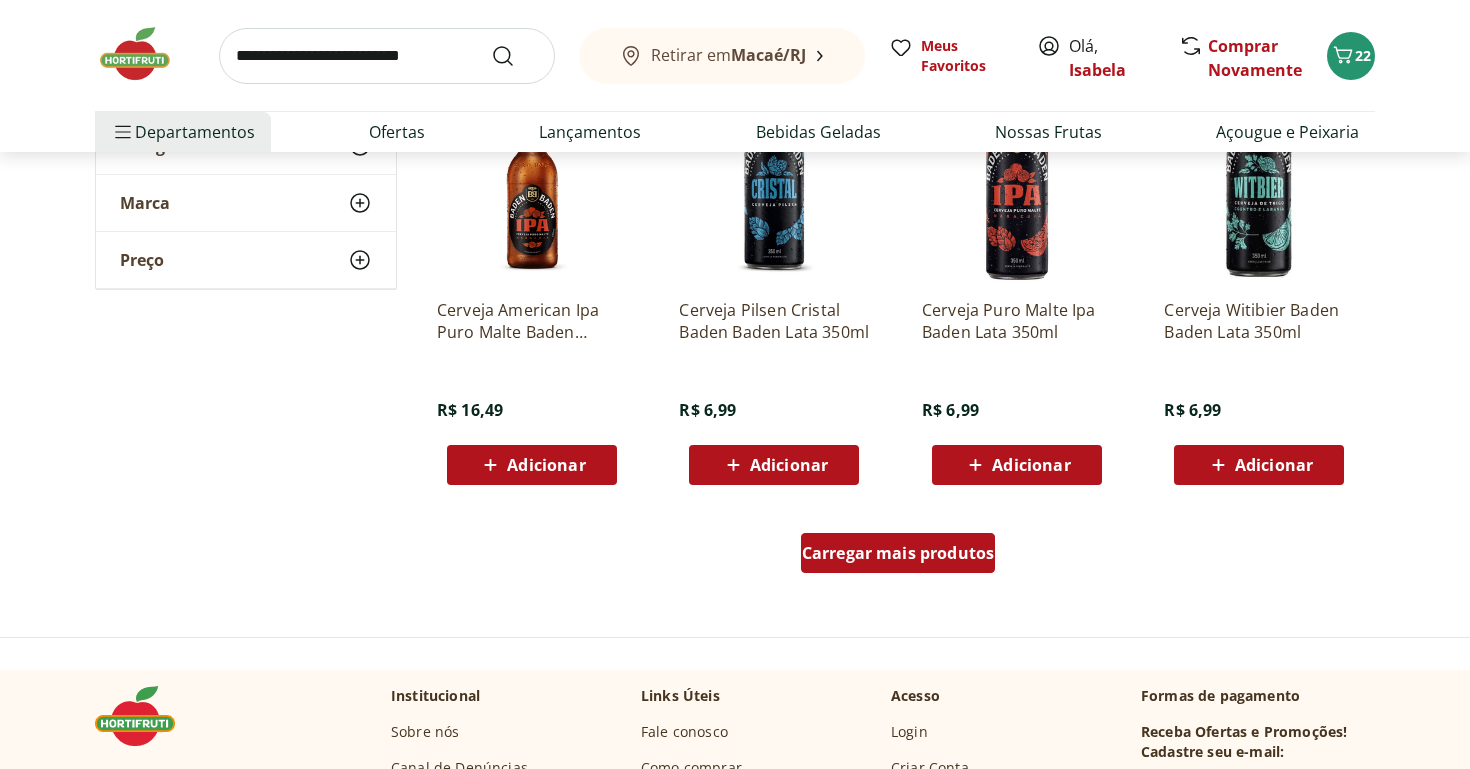 scroll, scrollTop: 3747, scrollLeft: 0, axis: vertical 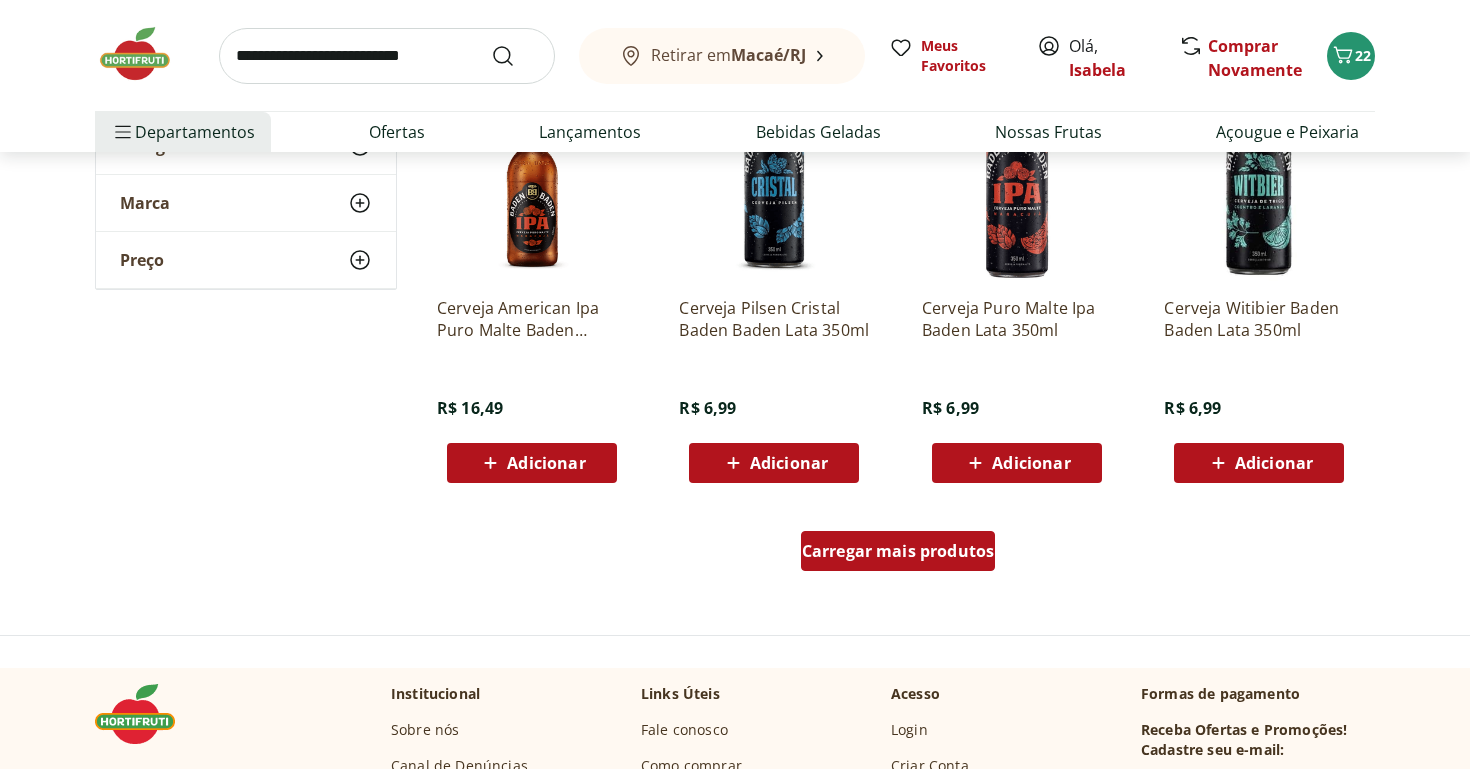 click on "Carregar mais produtos" at bounding box center (898, 551) 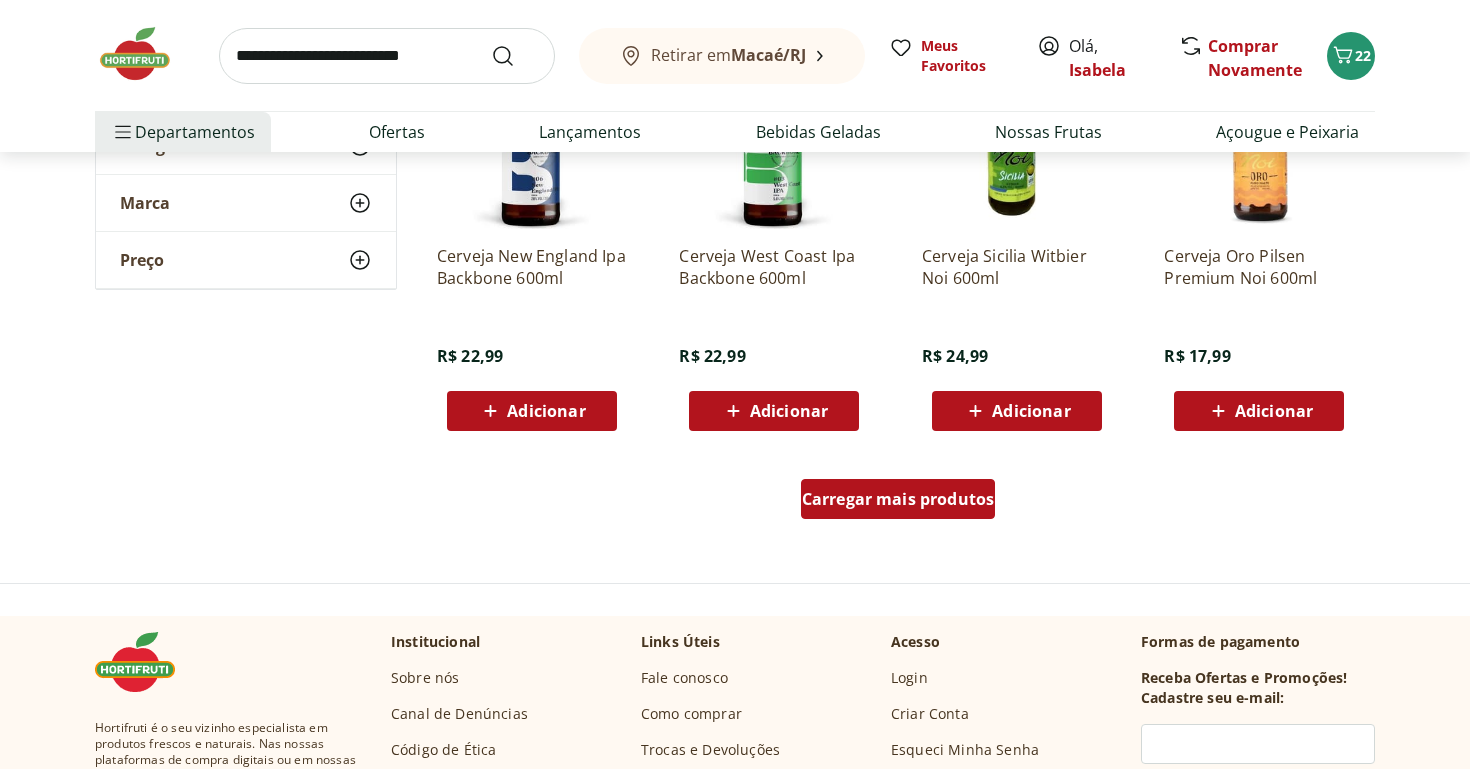 scroll, scrollTop: 5106, scrollLeft: 0, axis: vertical 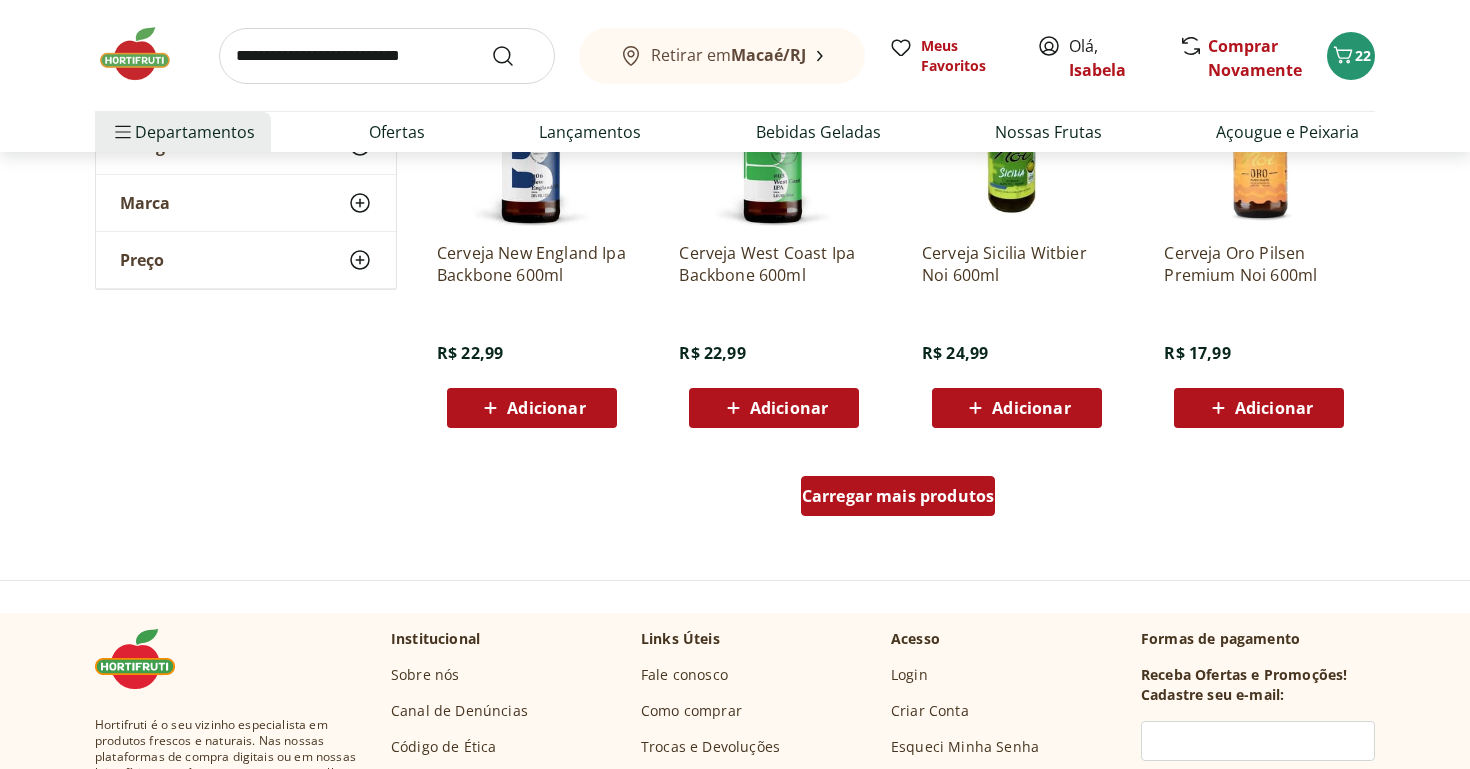 click on "Carregar mais produtos" at bounding box center (898, 496) 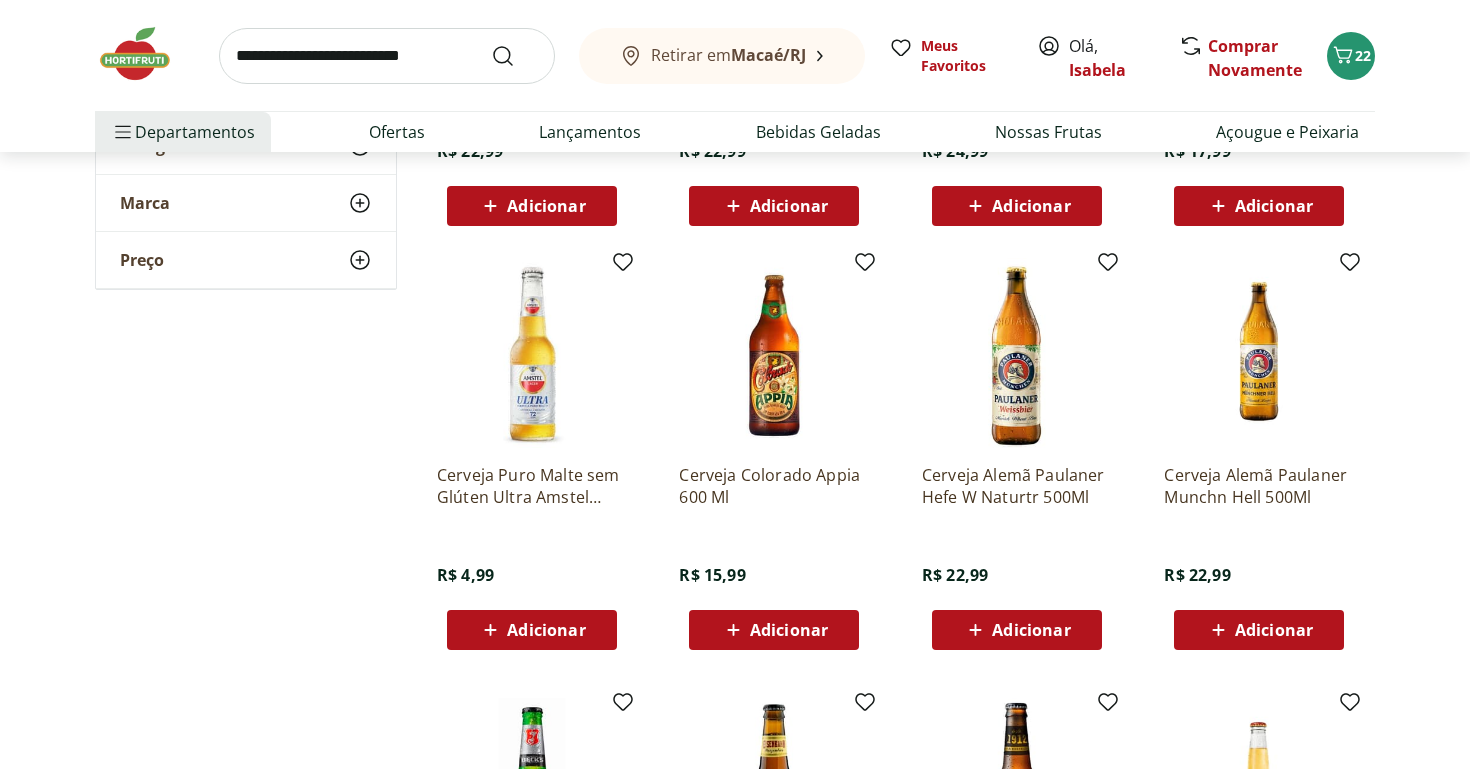 scroll, scrollTop: 5347, scrollLeft: 0, axis: vertical 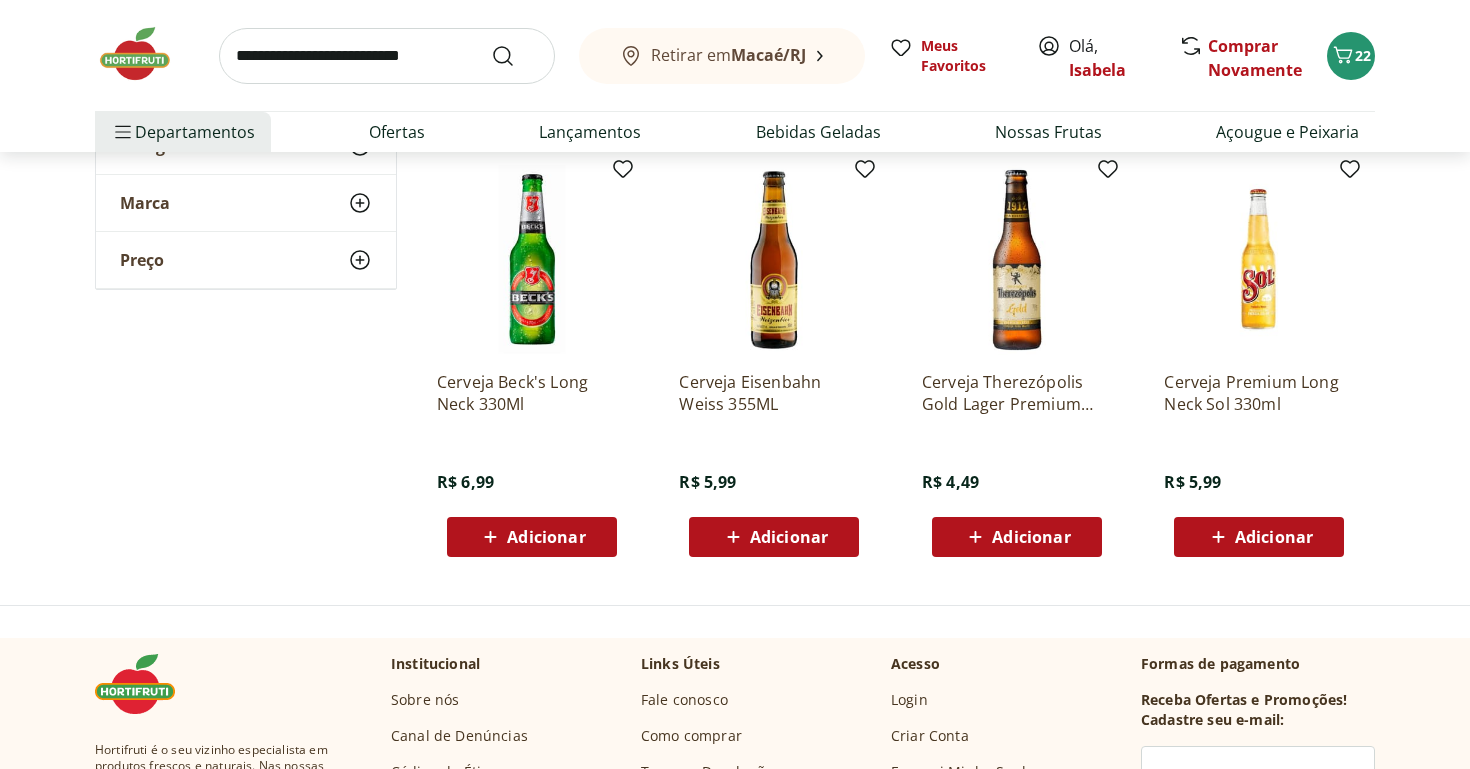 click at bounding box center [145, 54] 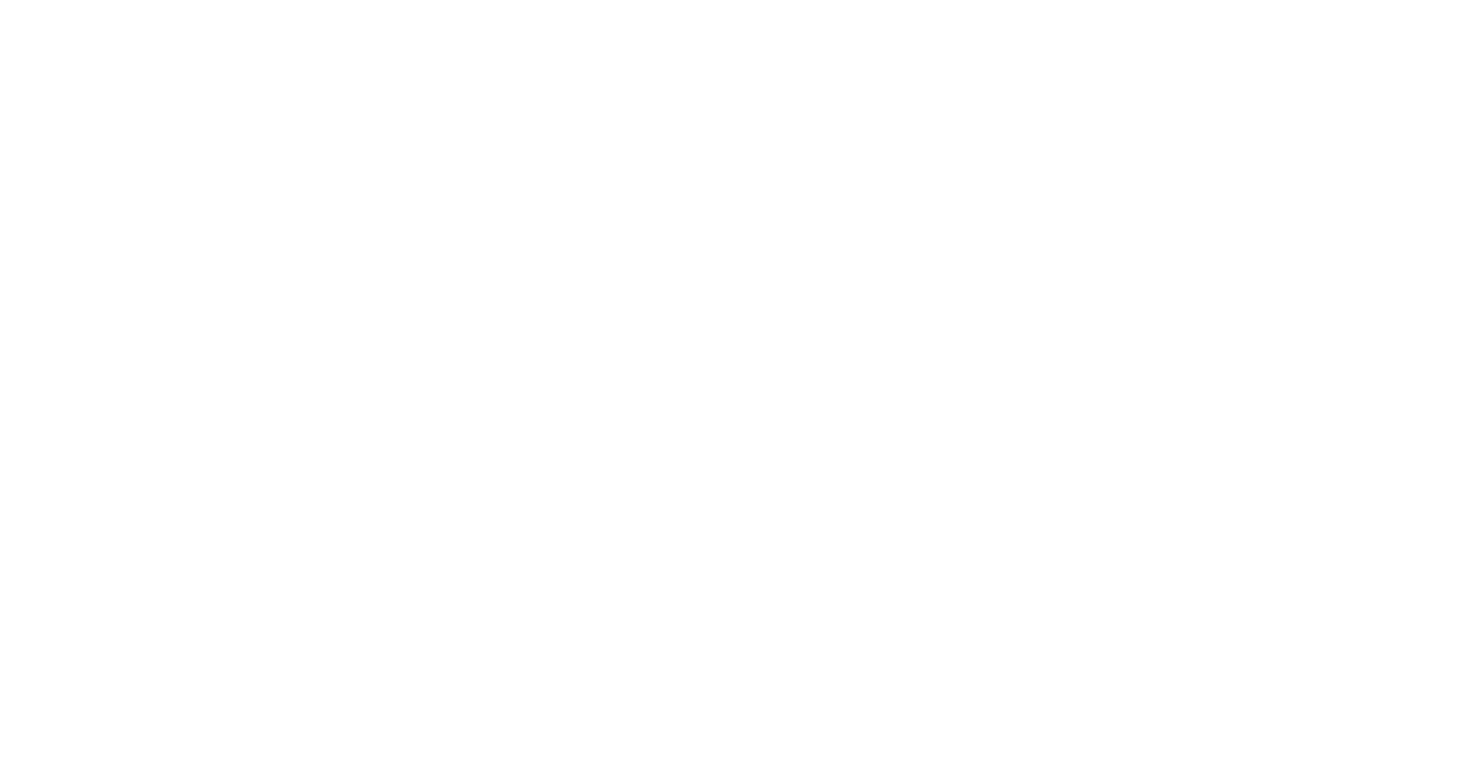 scroll, scrollTop: 0, scrollLeft: 0, axis: both 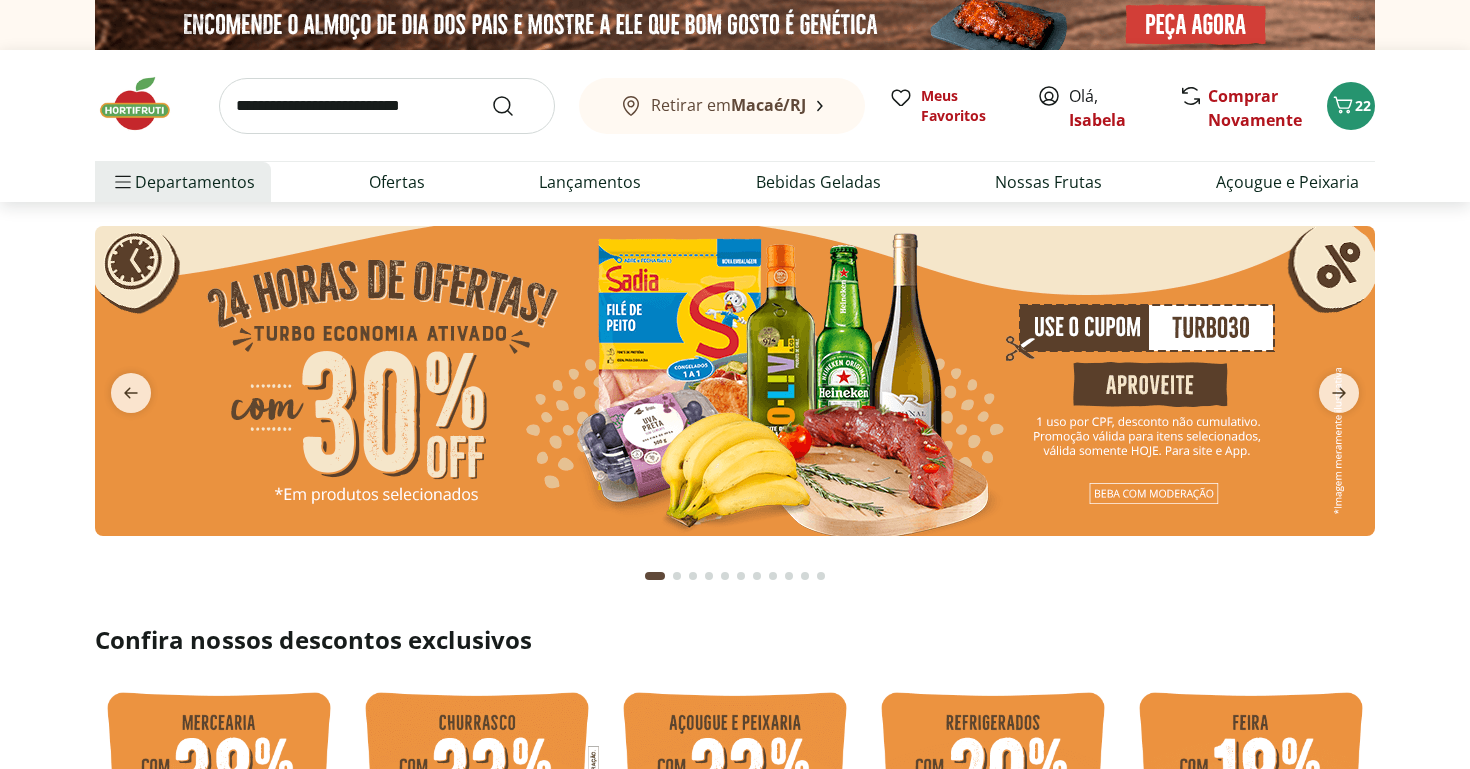 click at bounding box center (821, 576) 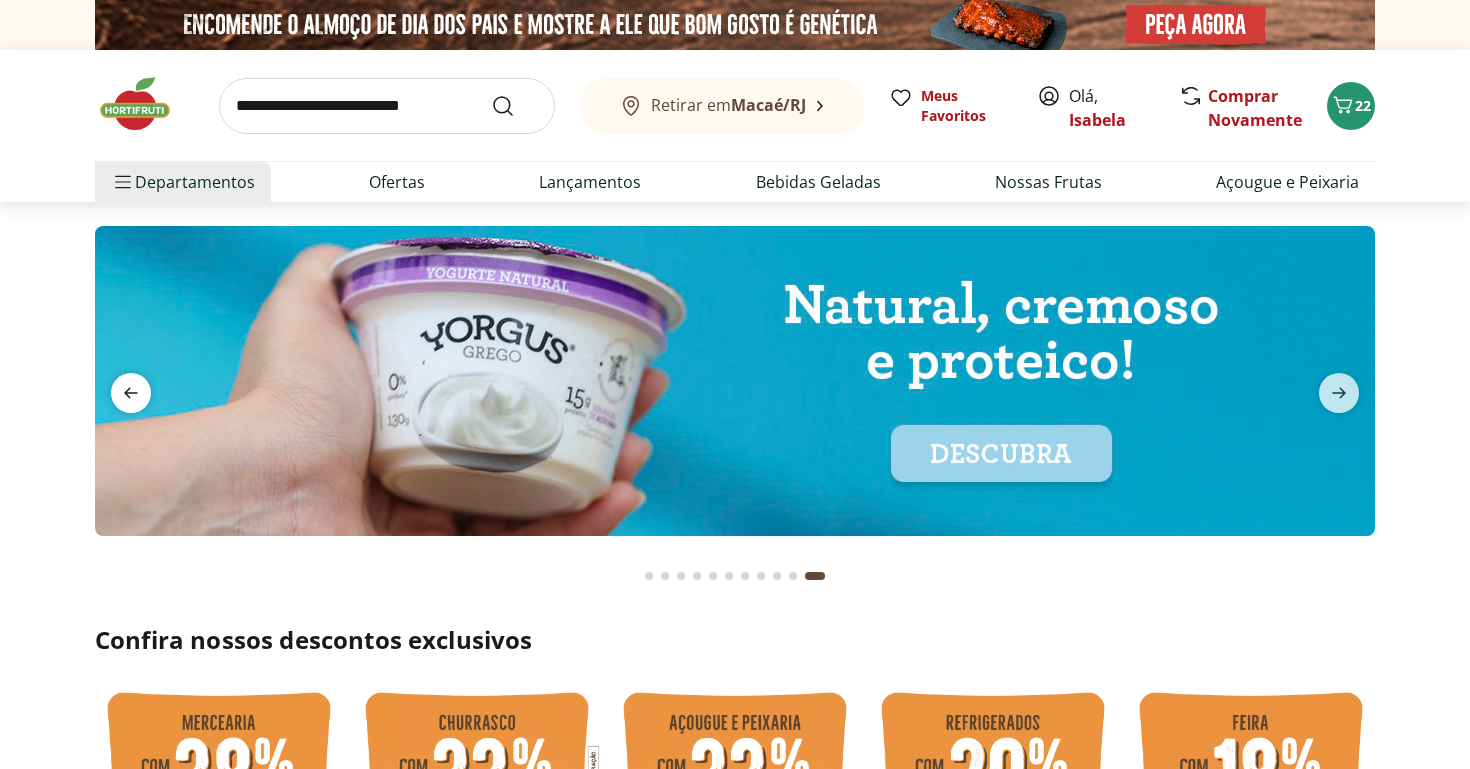 click 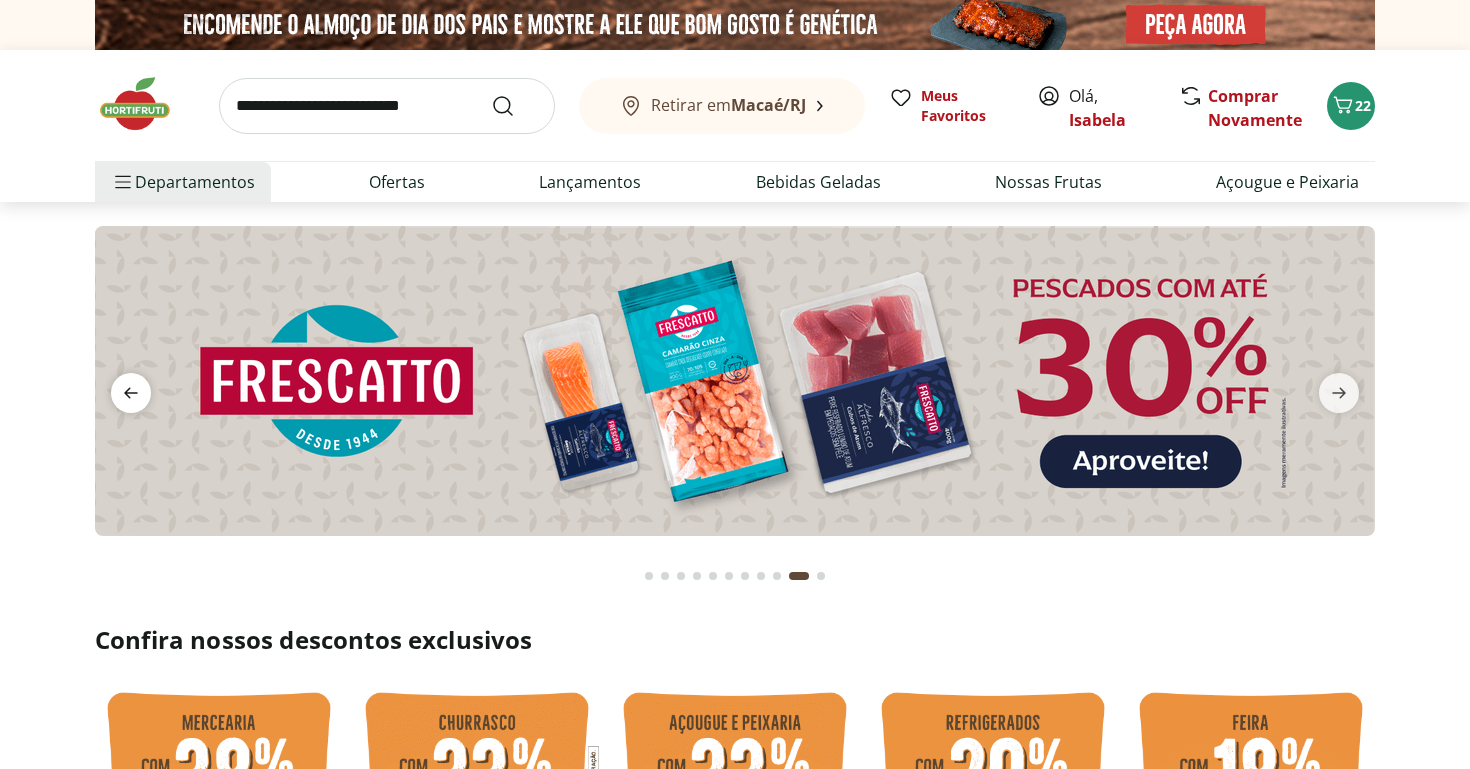 click 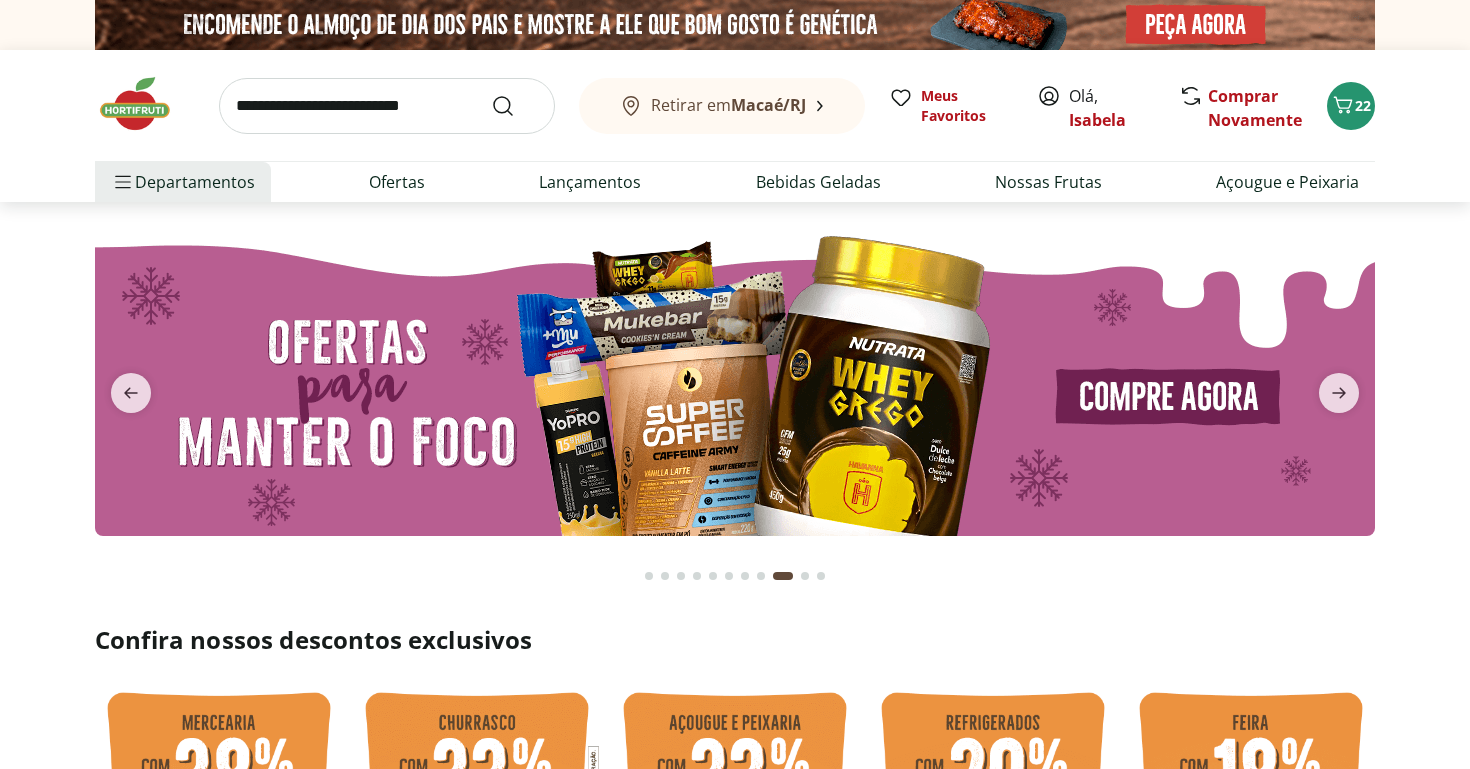 click at bounding box center (735, 381) 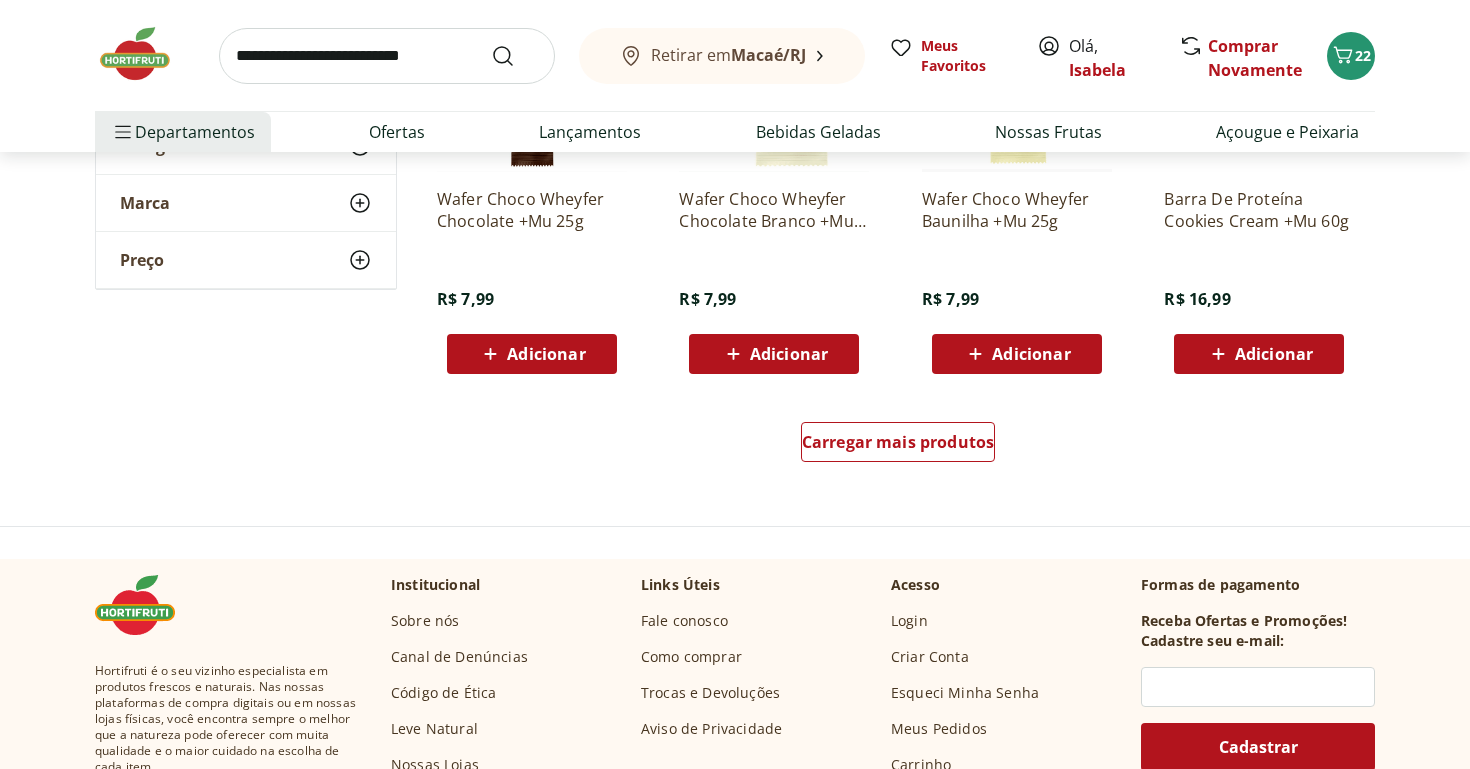scroll, scrollTop: 1274, scrollLeft: 0, axis: vertical 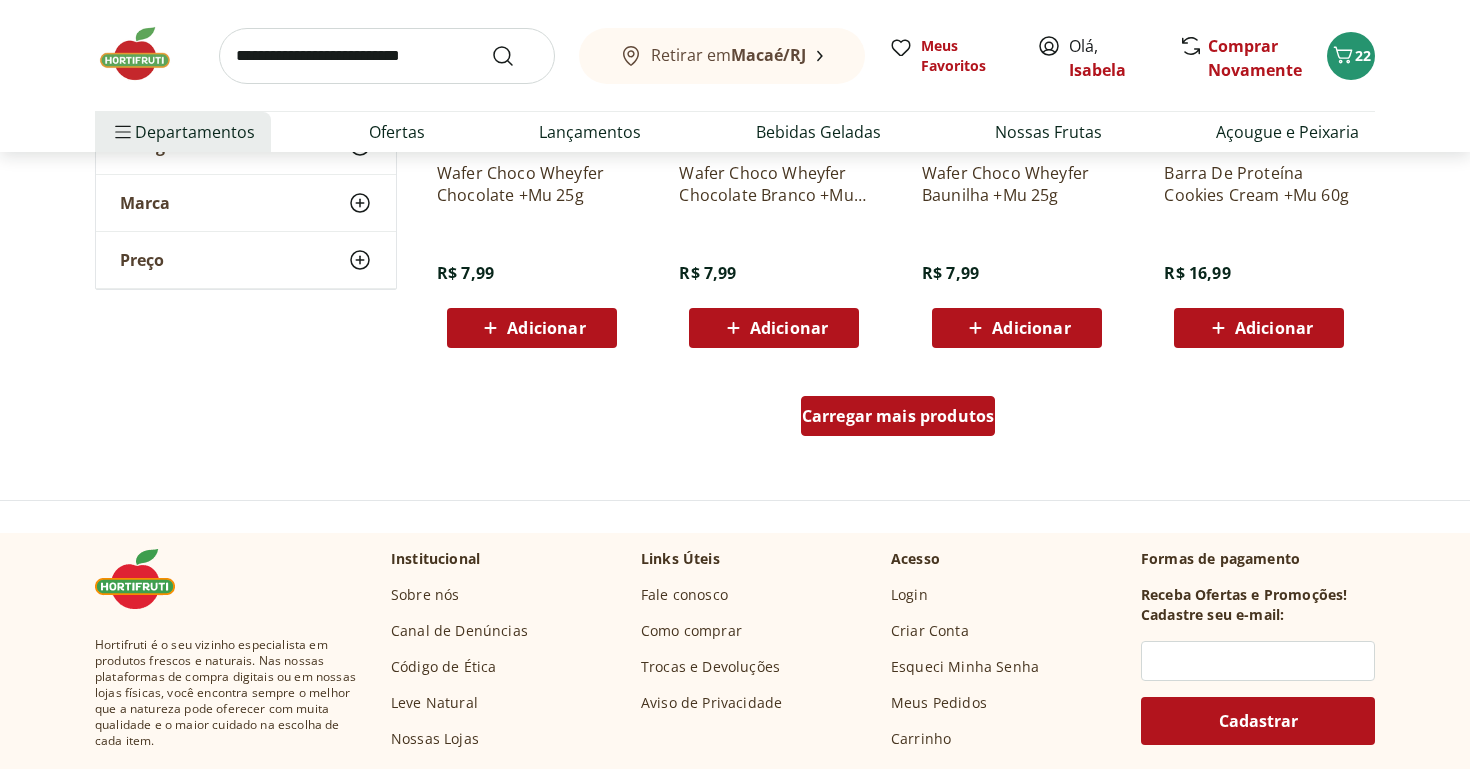 click on "Carregar mais produtos" at bounding box center (898, 416) 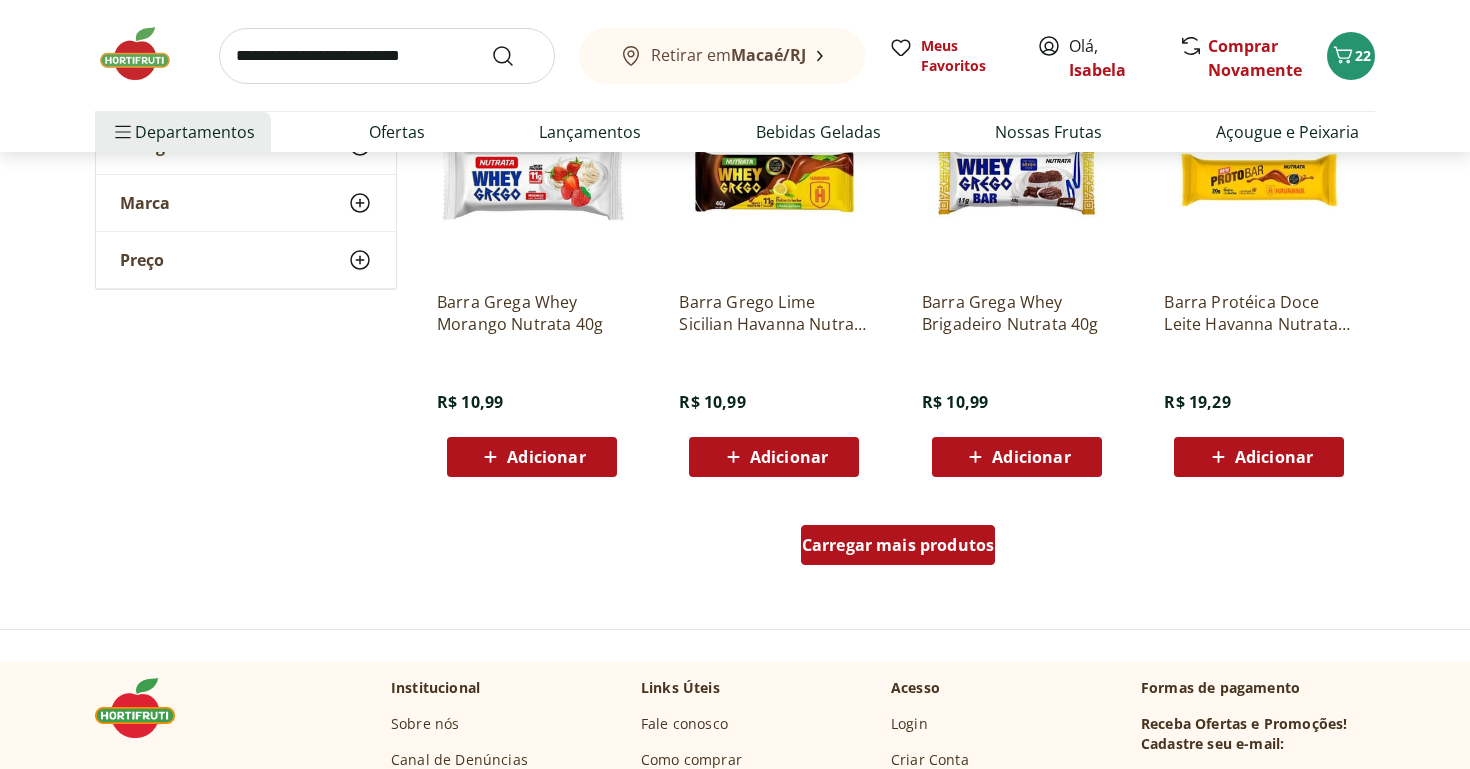 scroll, scrollTop: 2487, scrollLeft: 0, axis: vertical 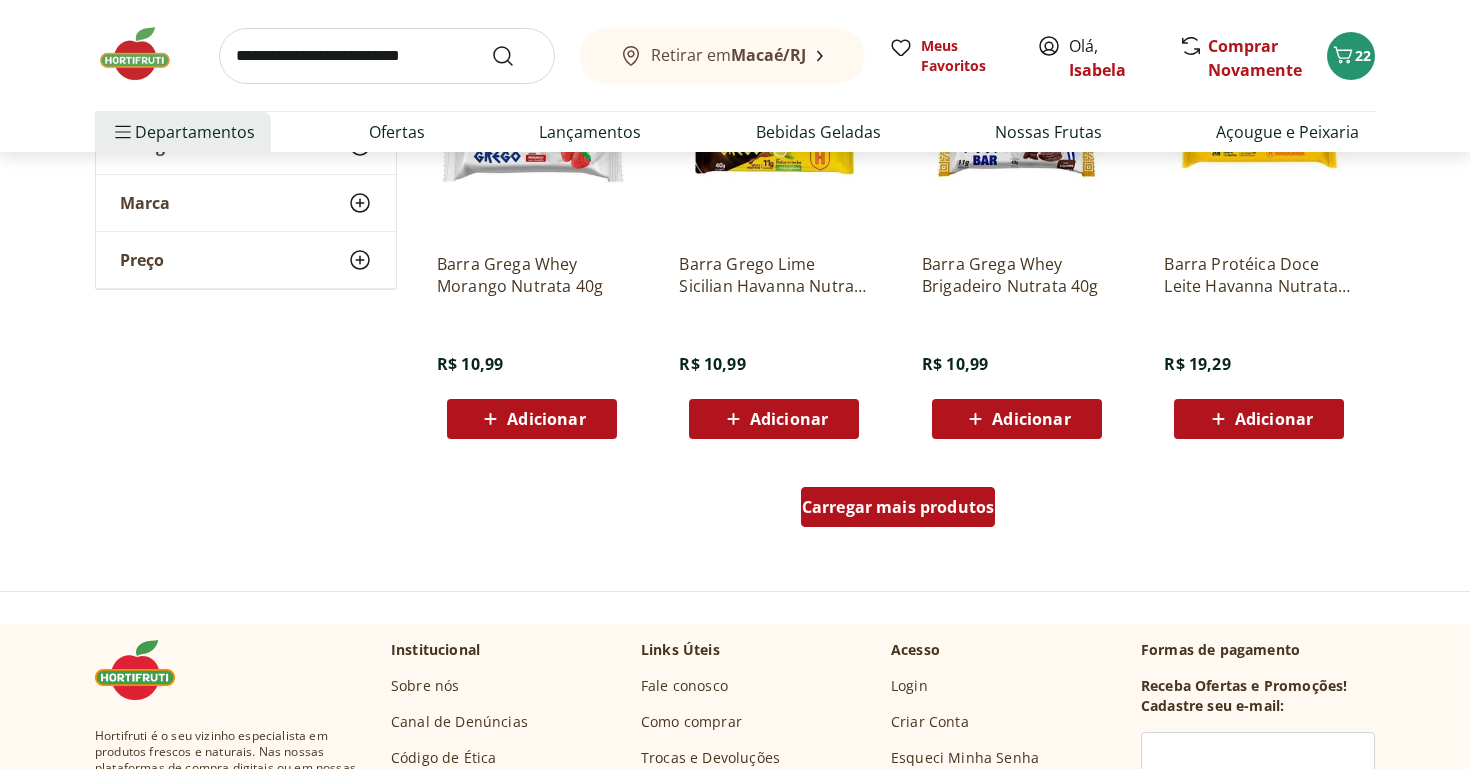 click on "Carregar mais produtos" at bounding box center [898, 507] 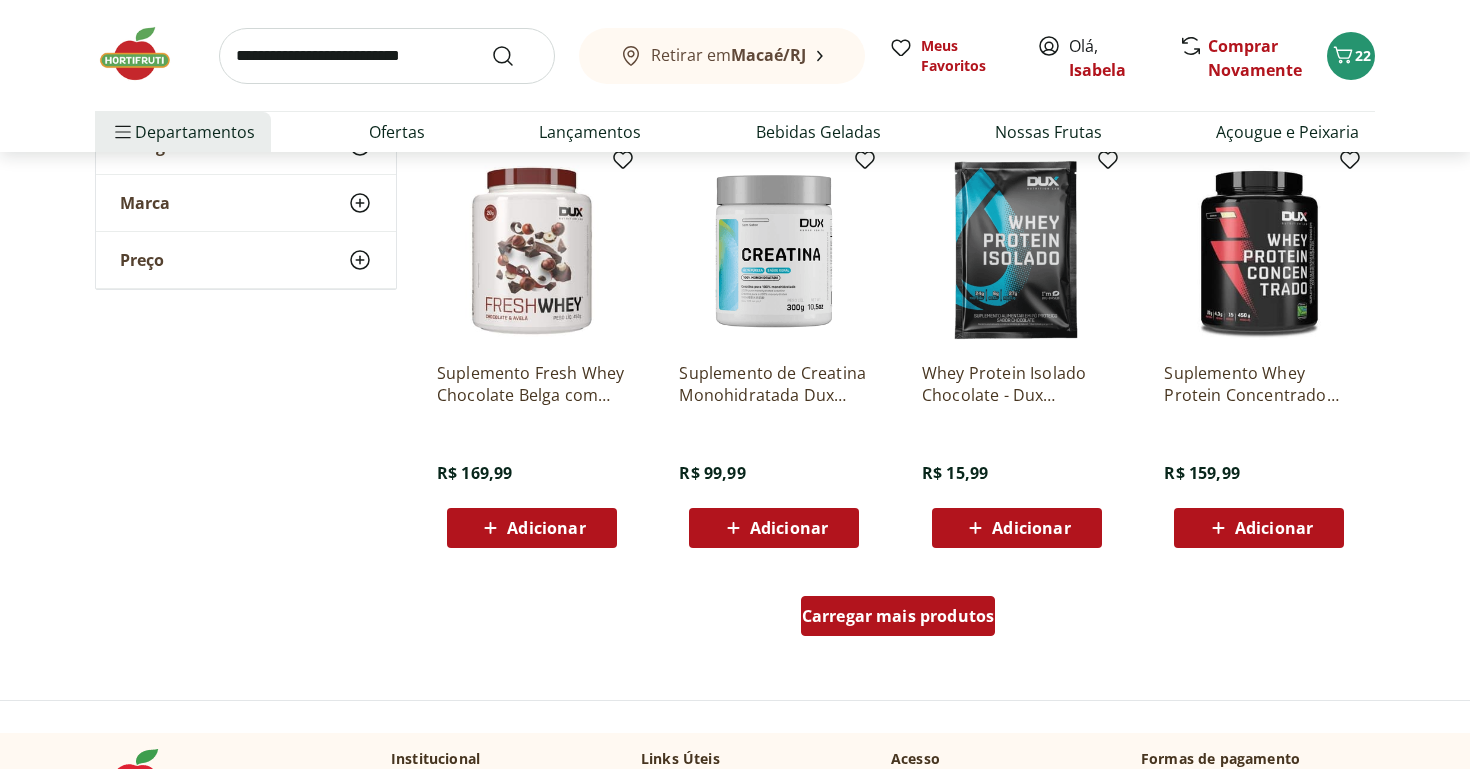 scroll, scrollTop: 3691, scrollLeft: 0, axis: vertical 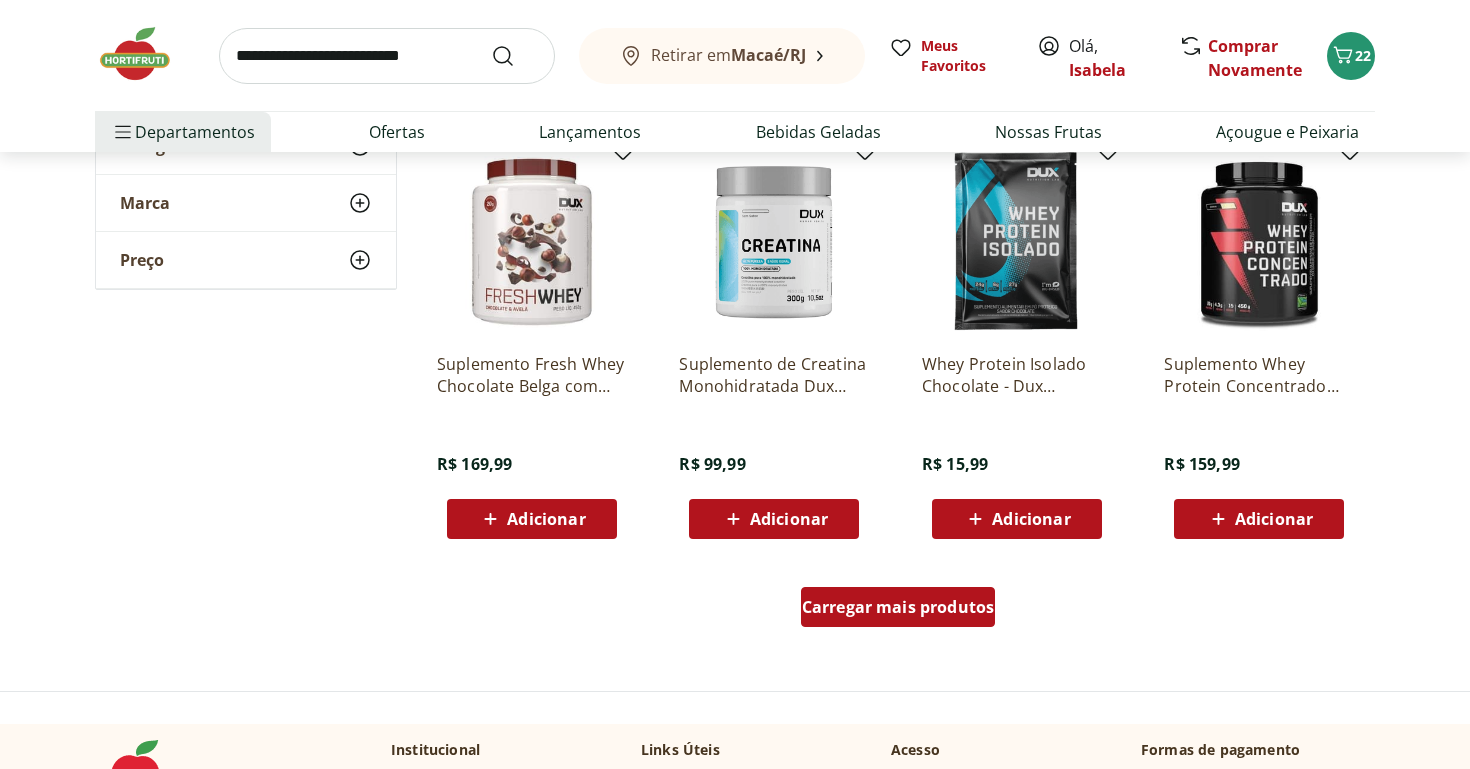click on "Carregar mais produtos" at bounding box center [898, 607] 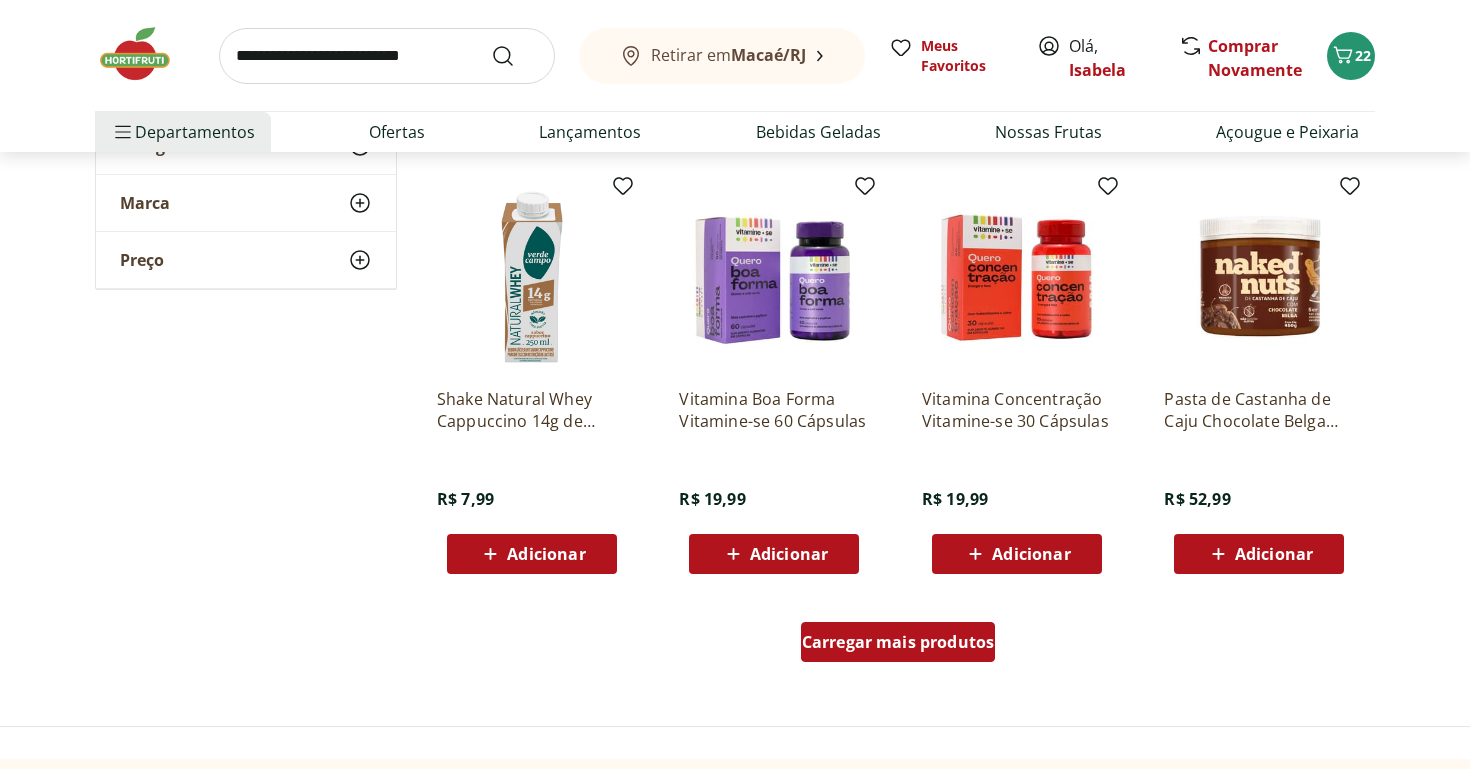 scroll, scrollTop: 5131, scrollLeft: 0, axis: vertical 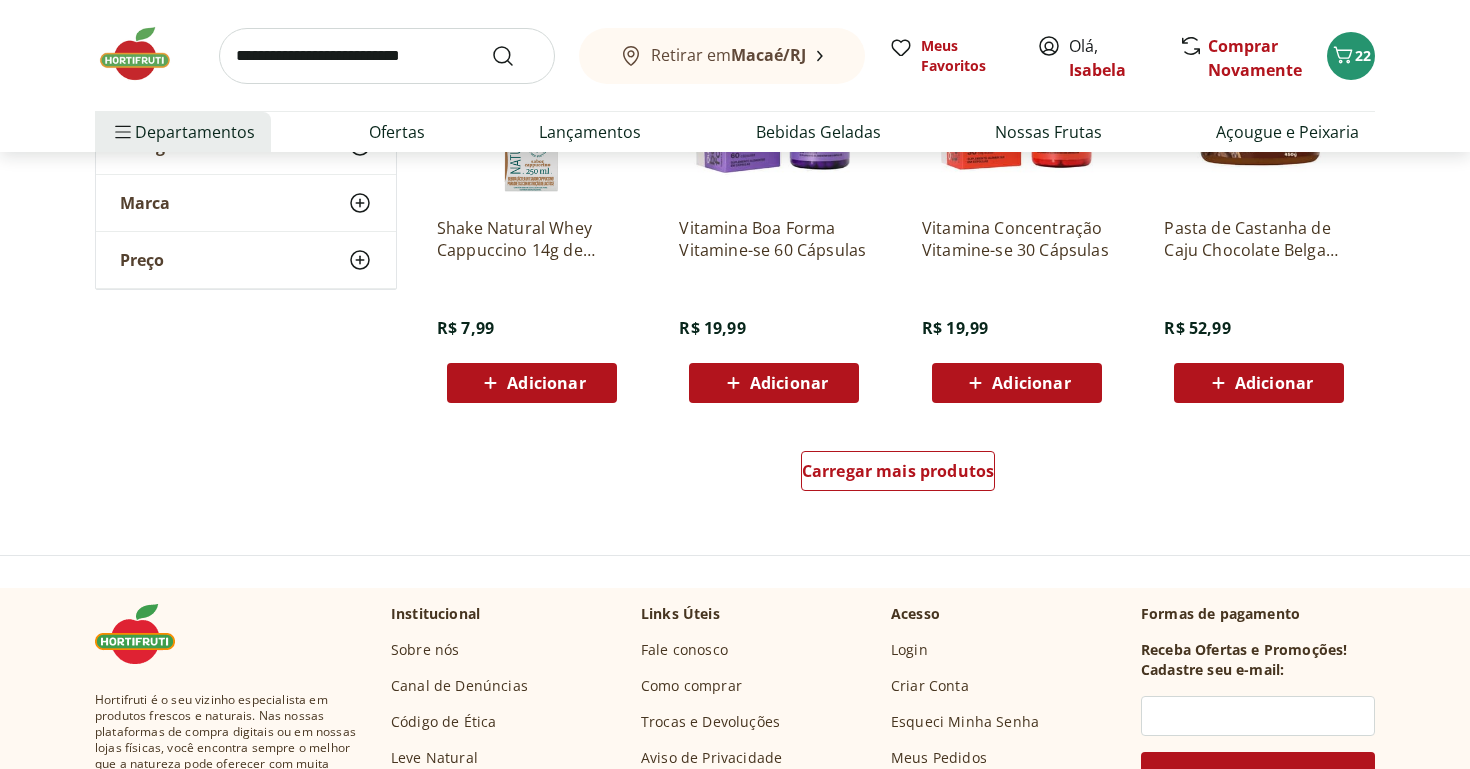 click on "Carregar mais produtos" at bounding box center [898, 475] 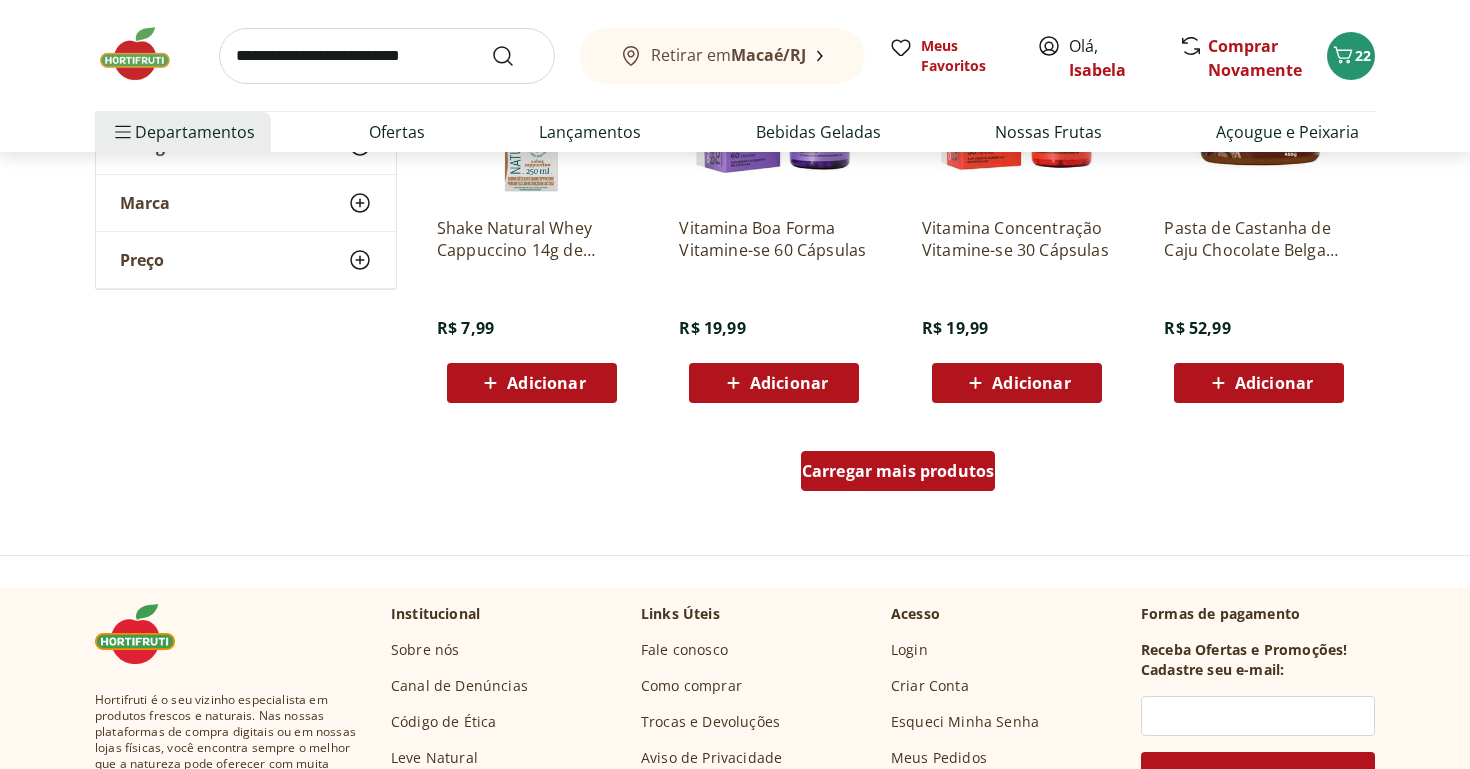 click on "Carregar mais produtos" at bounding box center [898, 471] 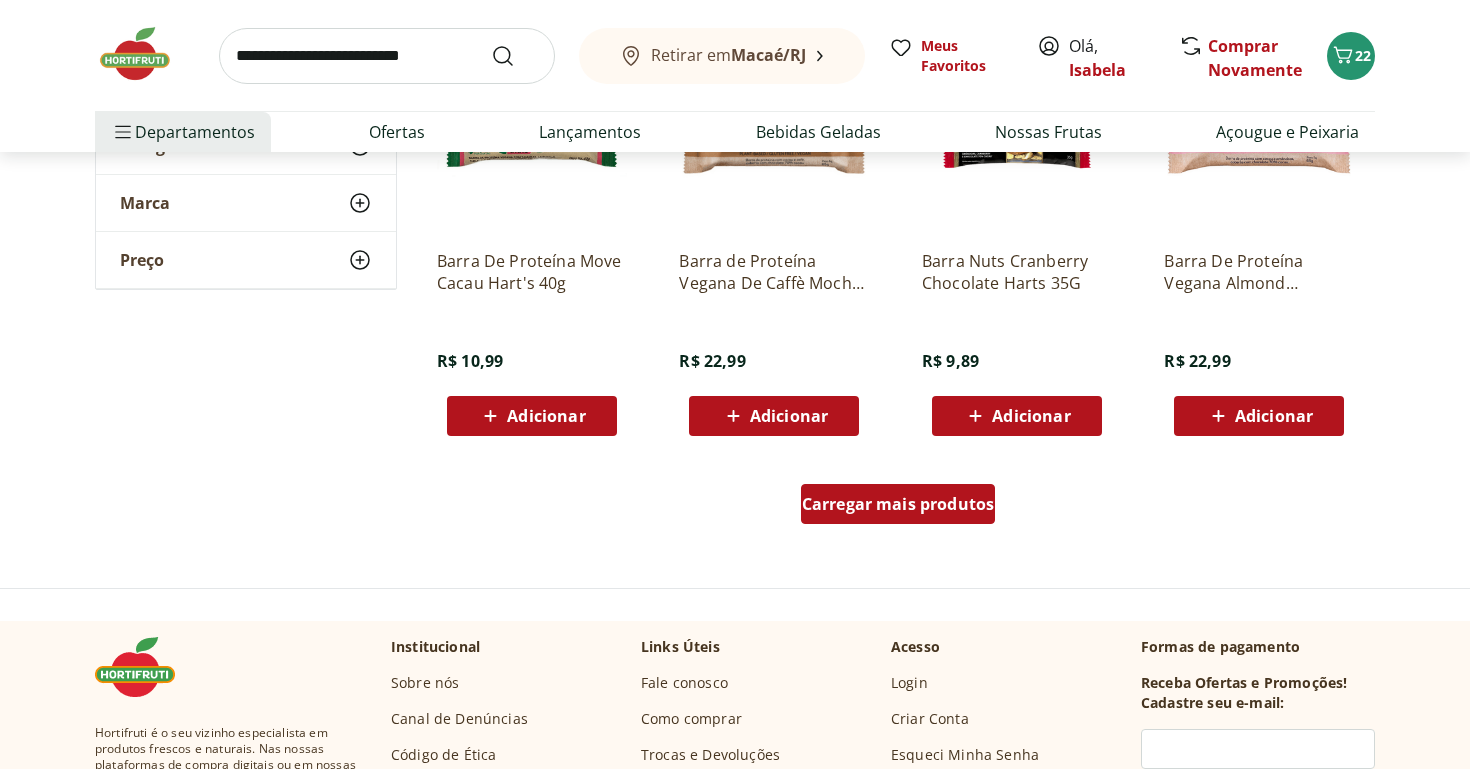 scroll, scrollTop: 6454, scrollLeft: 0, axis: vertical 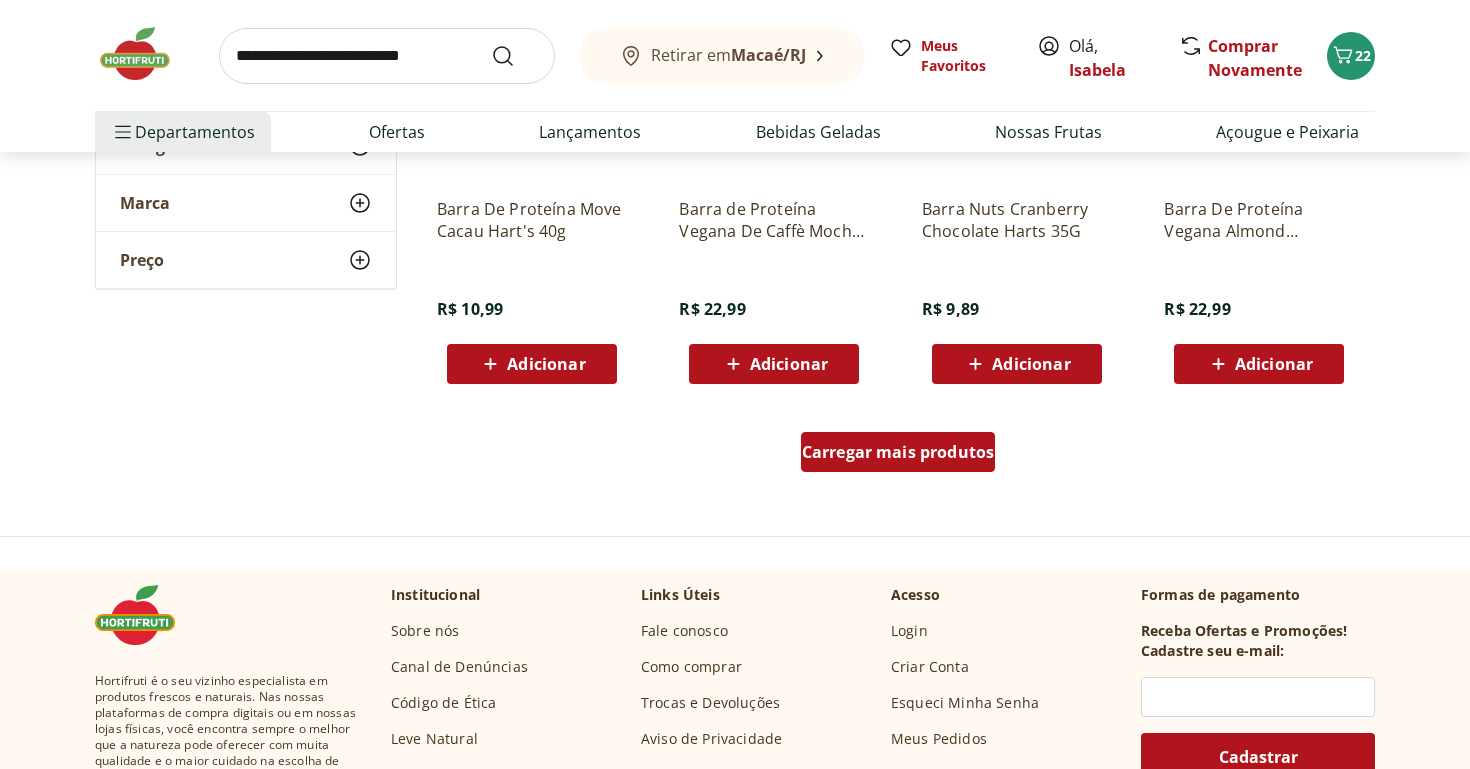 click on "Carregar mais produtos" at bounding box center [898, 452] 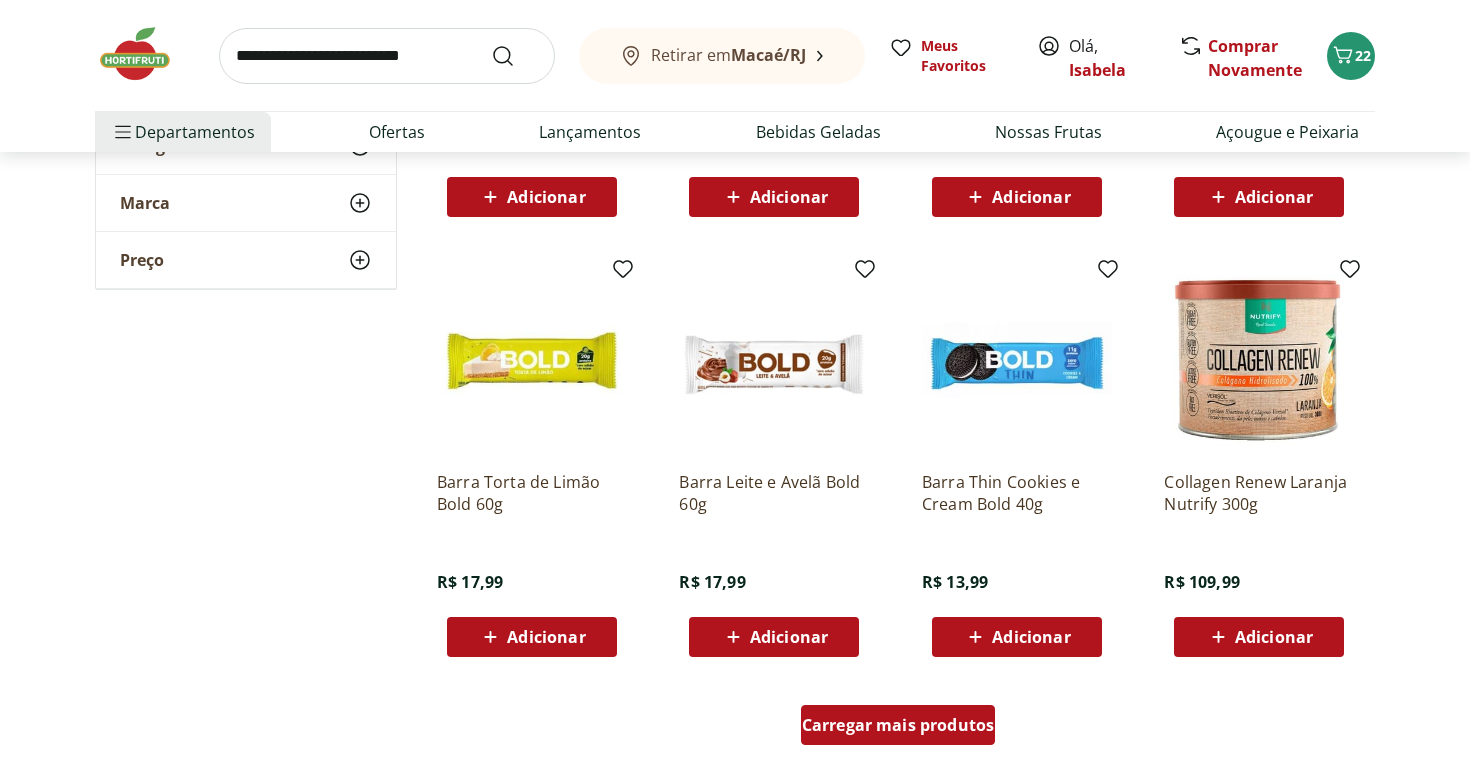 scroll, scrollTop: 7594, scrollLeft: 0, axis: vertical 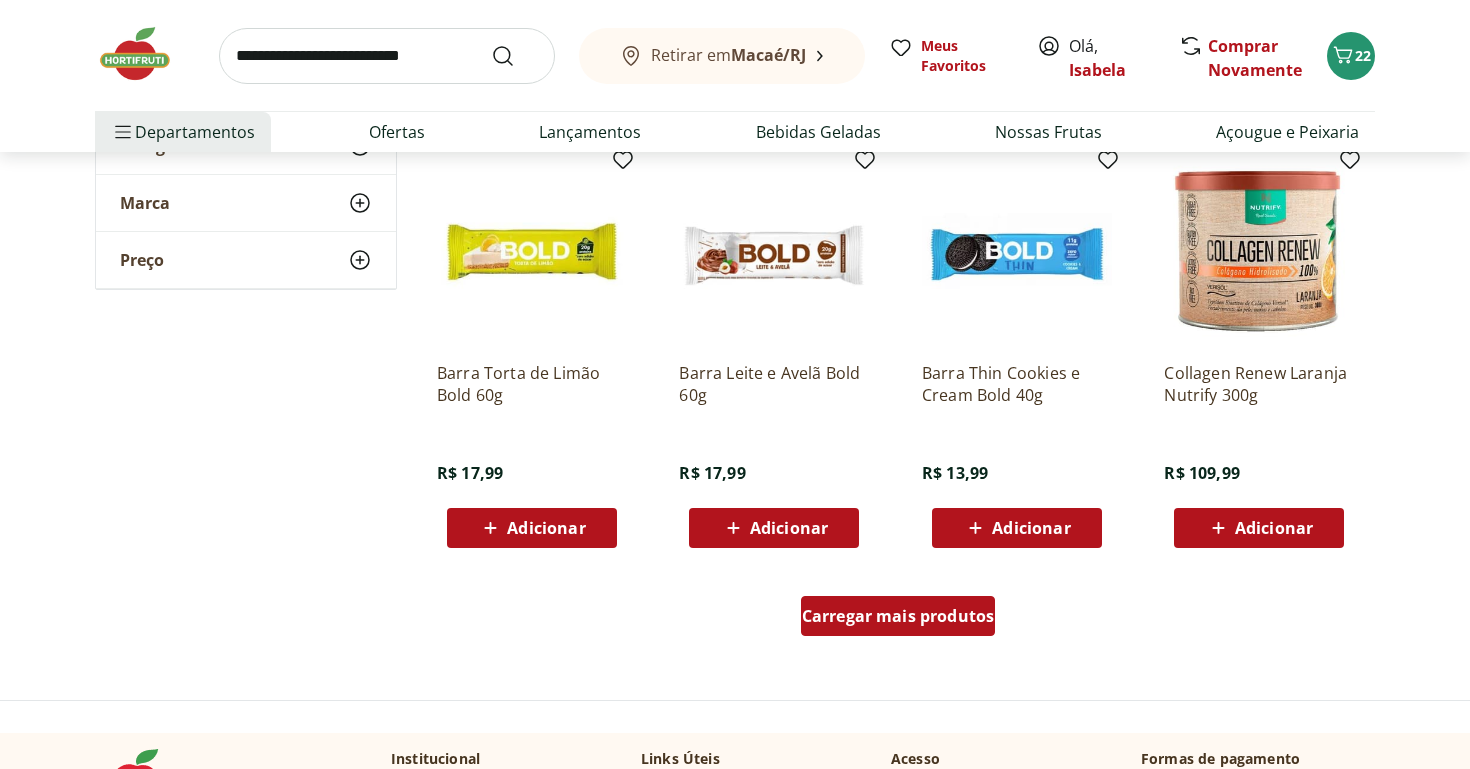 click on "Carregar mais produtos" at bounding box center (898, 616) 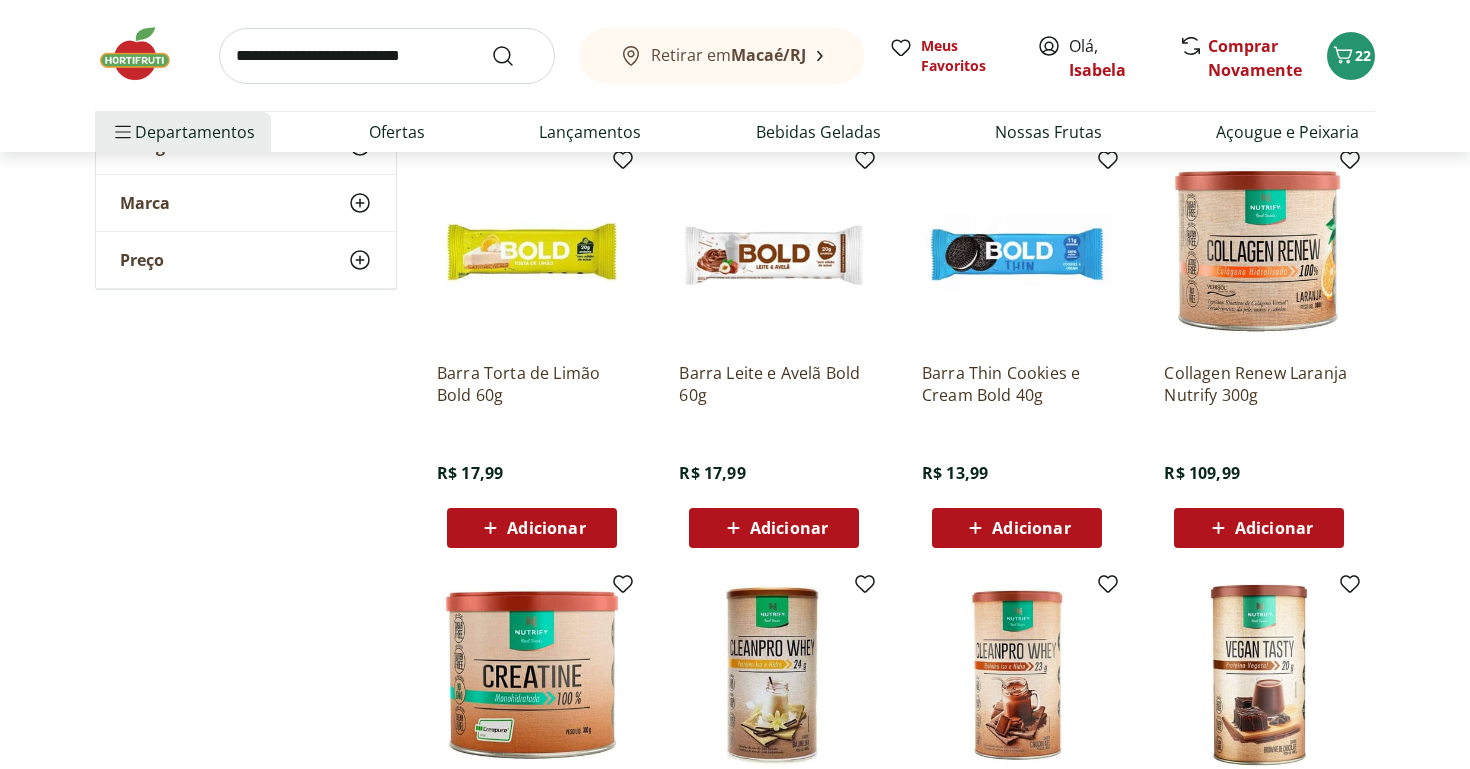 click at bounding box center (145, 54) 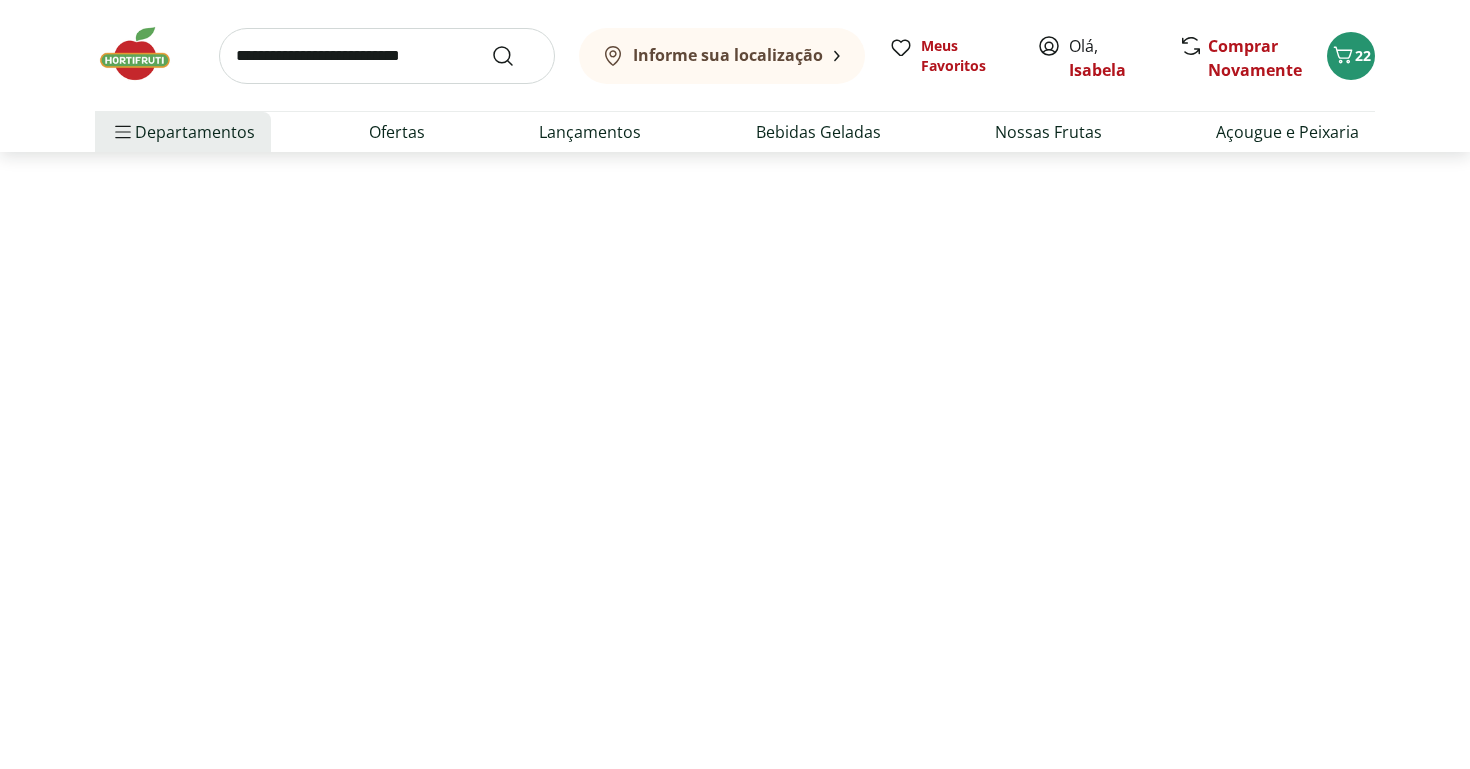 scroll, scrollTop: 0, scrollLeft: 0, axis: both 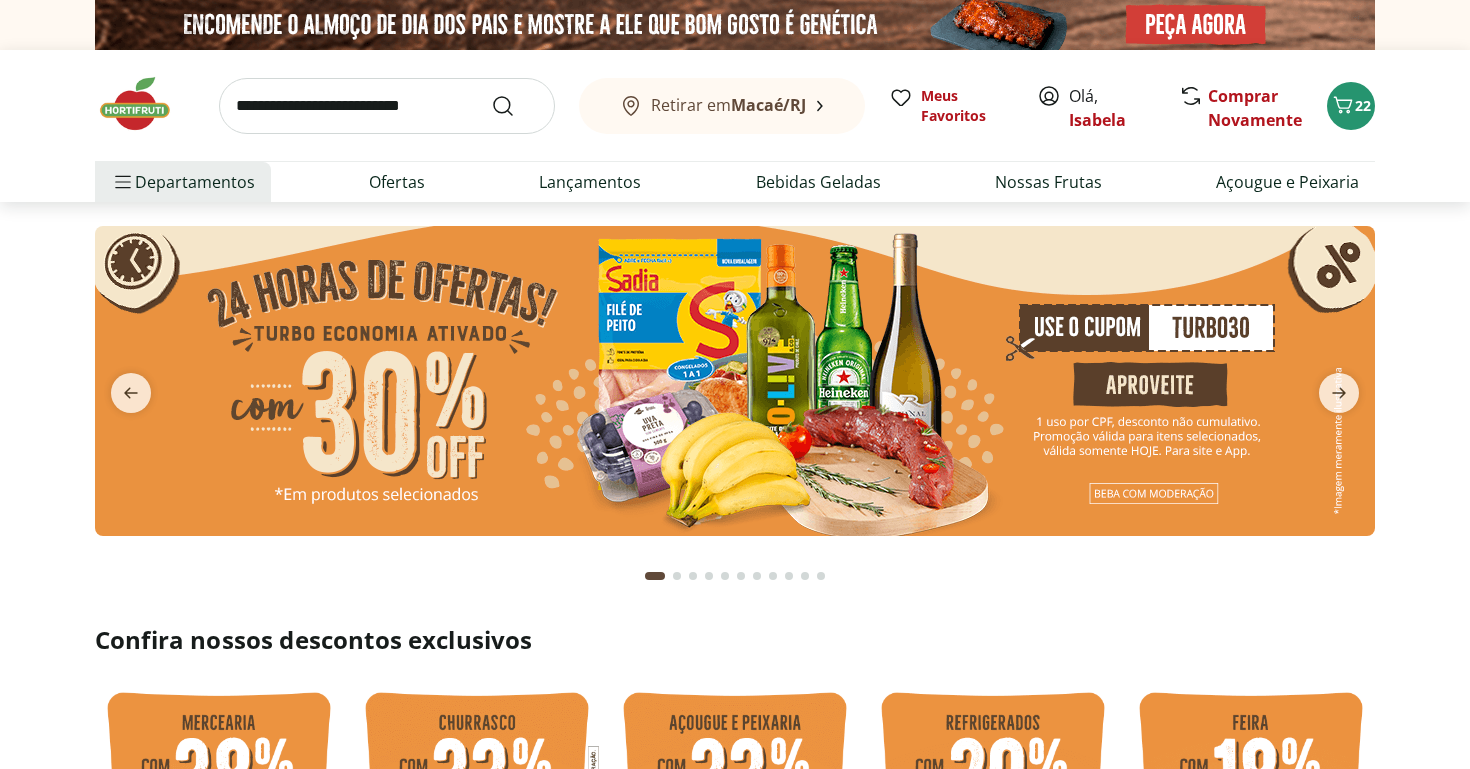 click at bounding box center (821, 576) 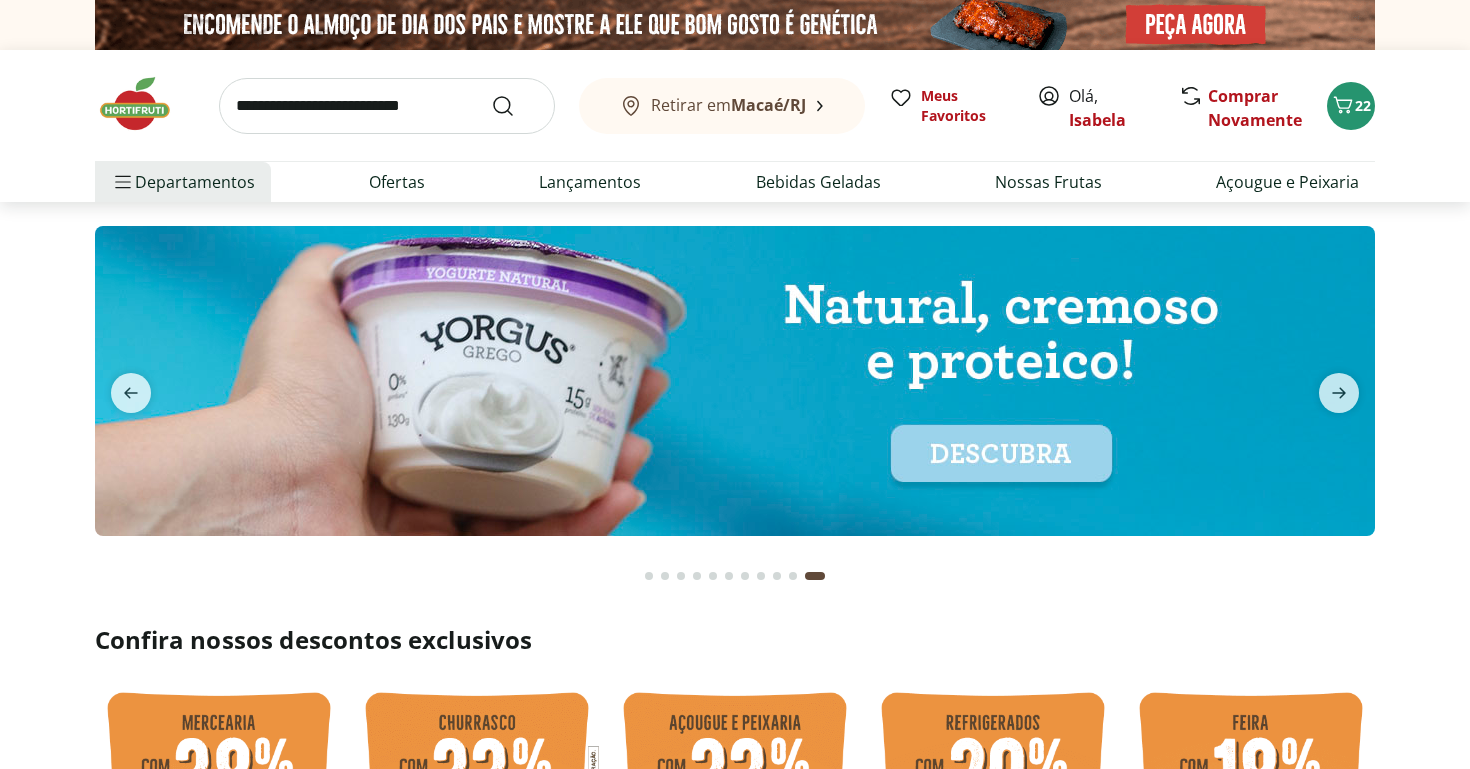 click at bounding box center (735, 381) 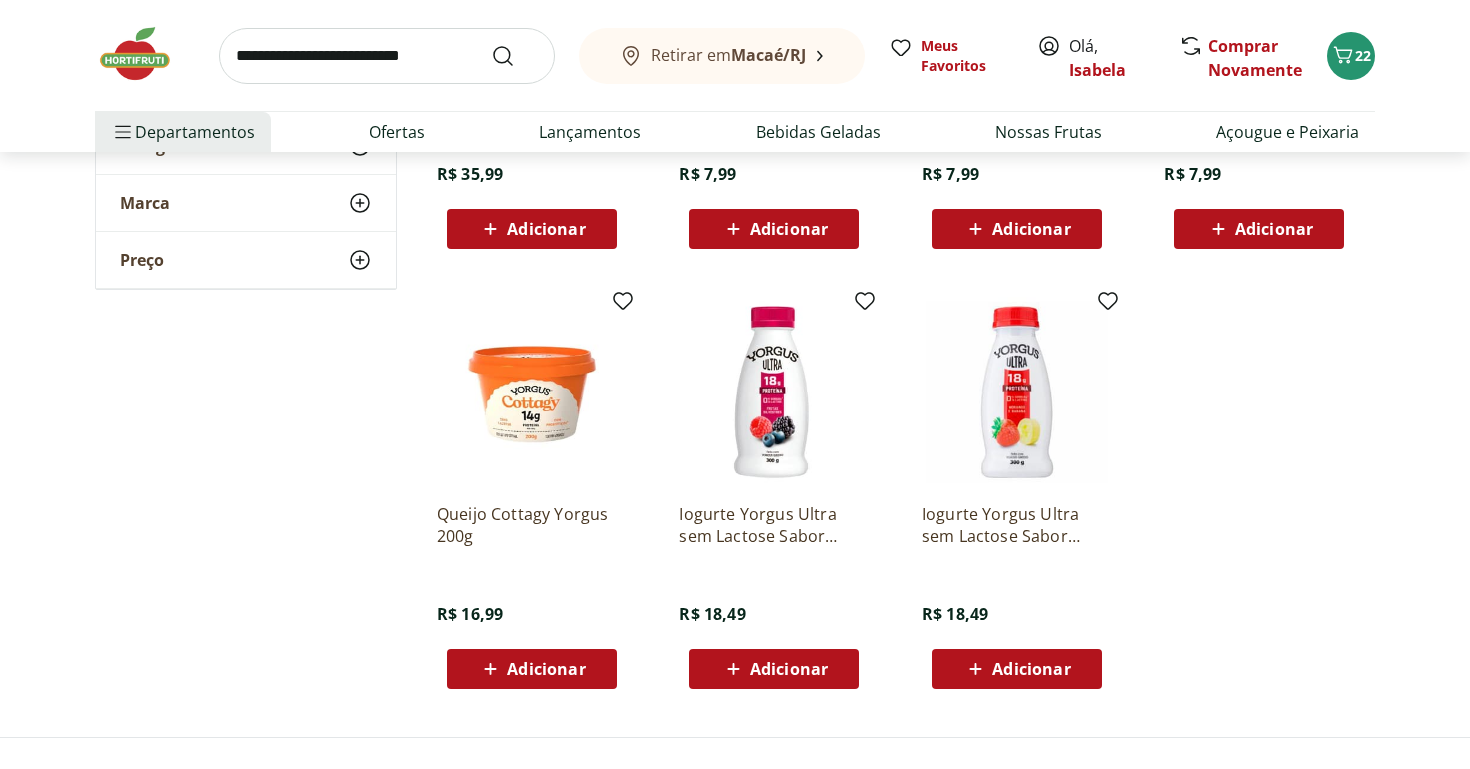 scroll, scrollTop: 498, scrollLeft: 0, axis: vertical 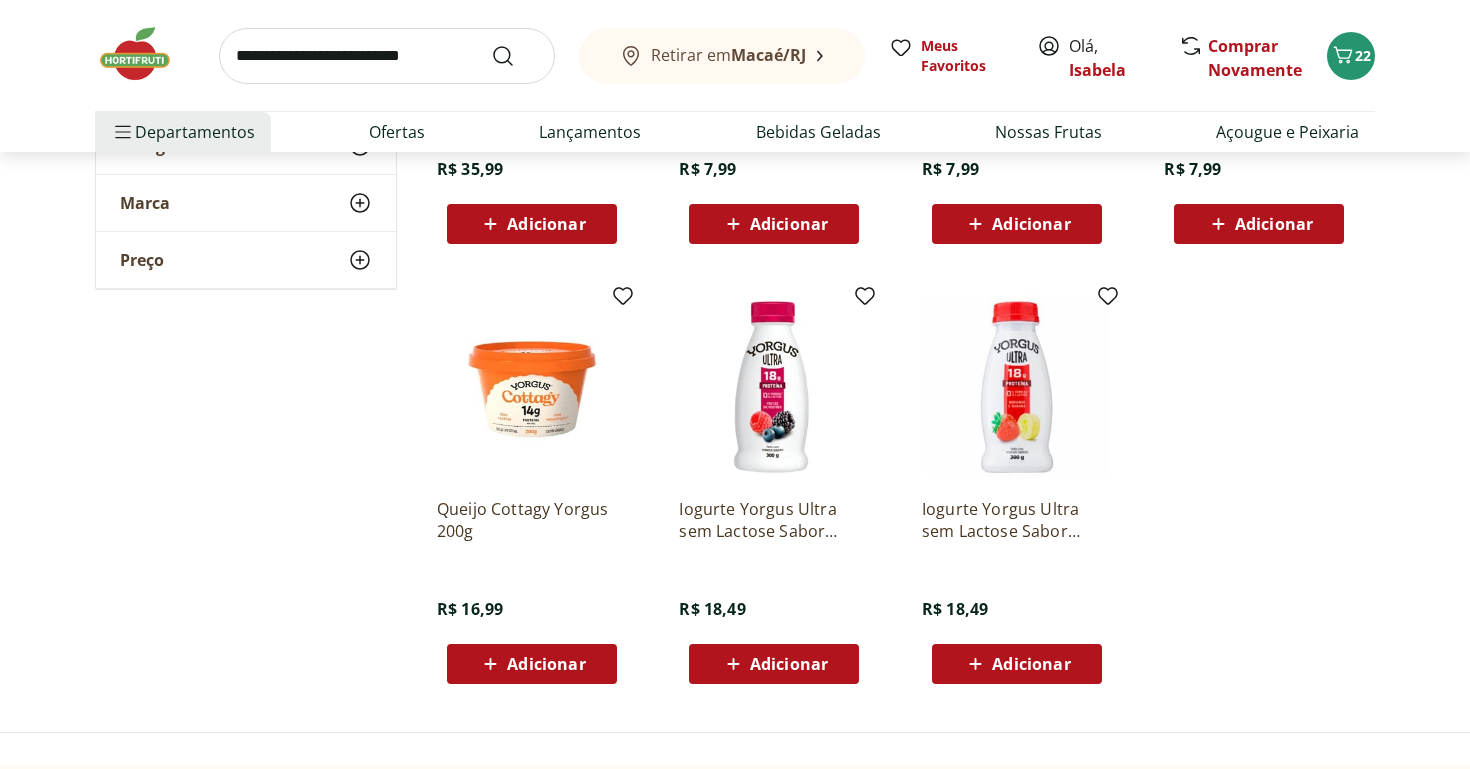 click at bounding box center [387, 56] 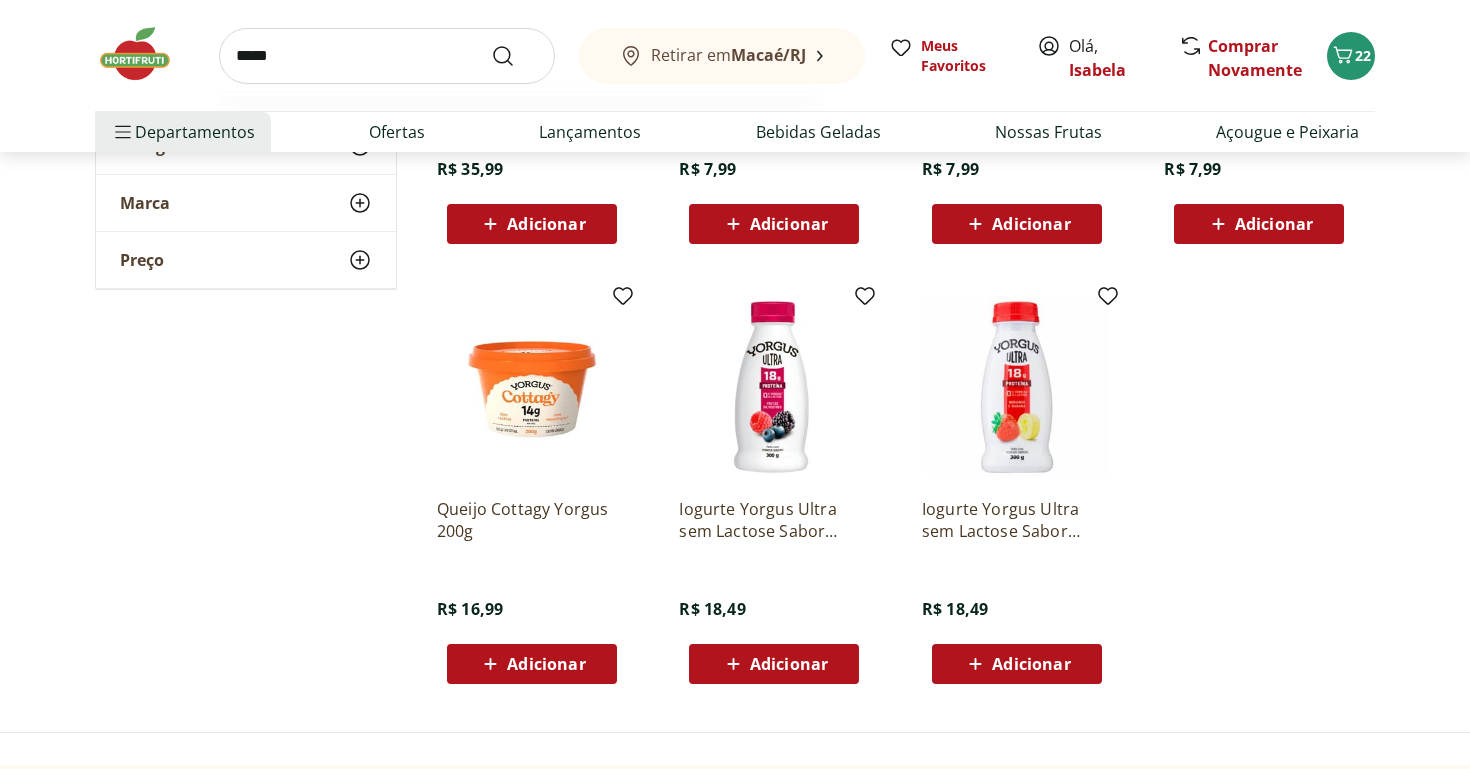 type on "*****" 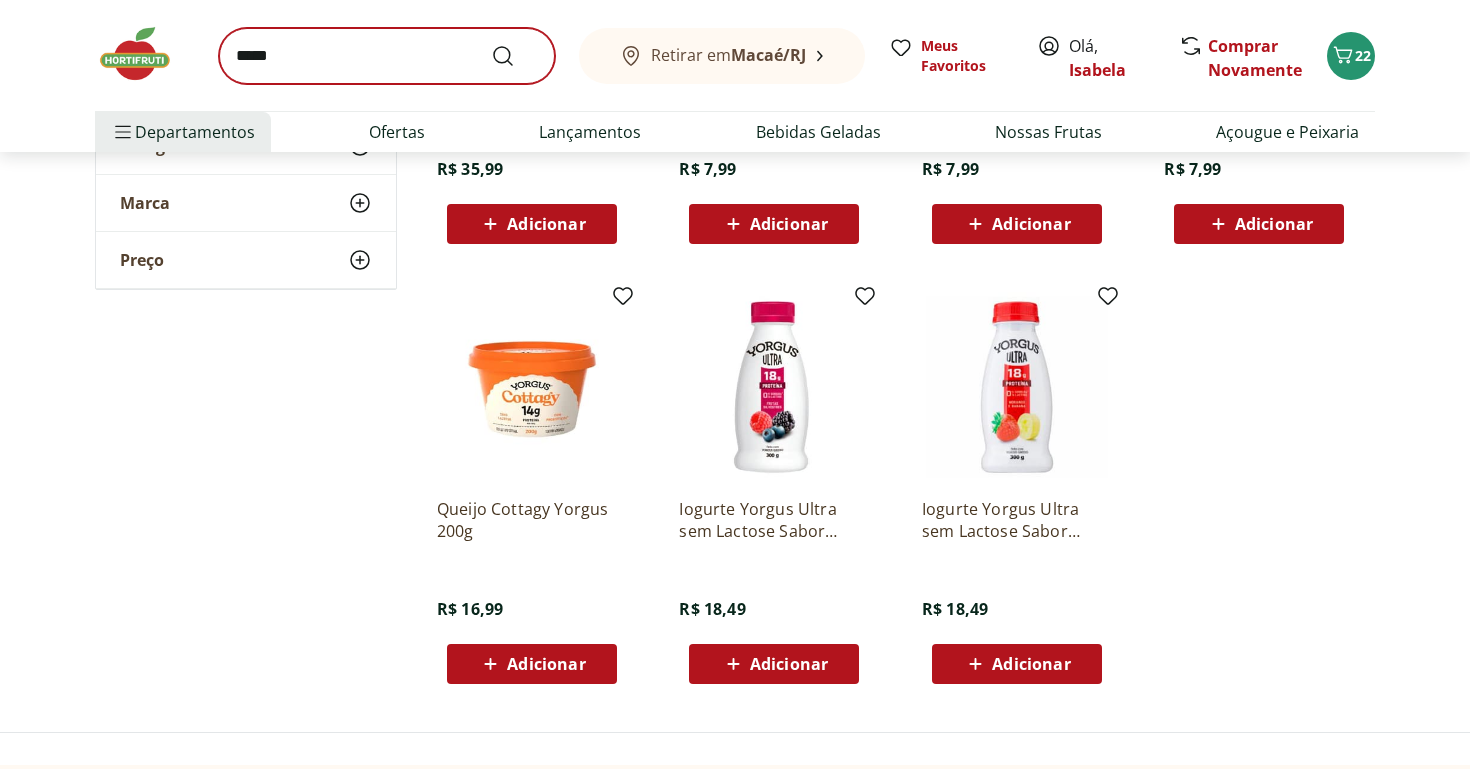 scroll, scrollTop: 0, scrollLeft: 0, axis: both 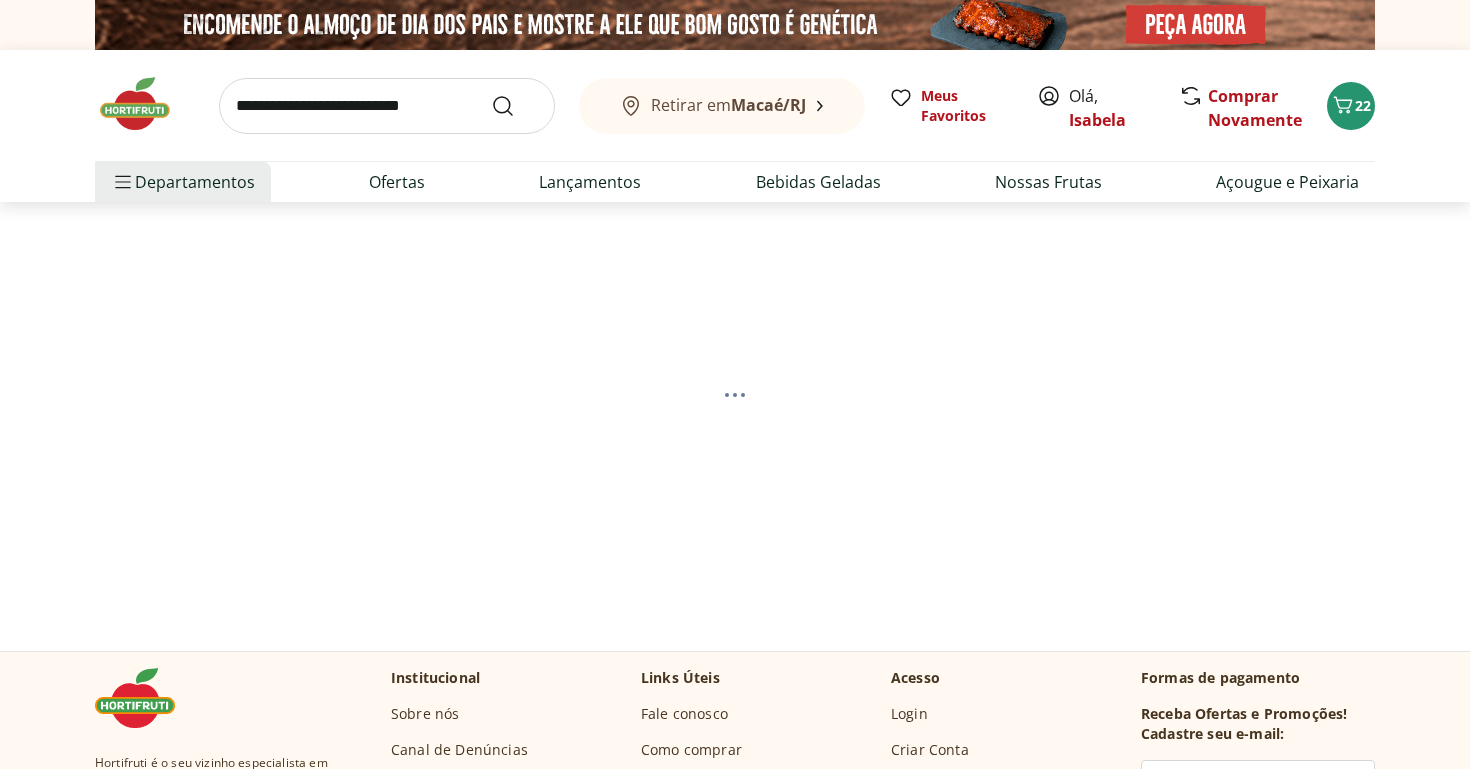 select on "**********" 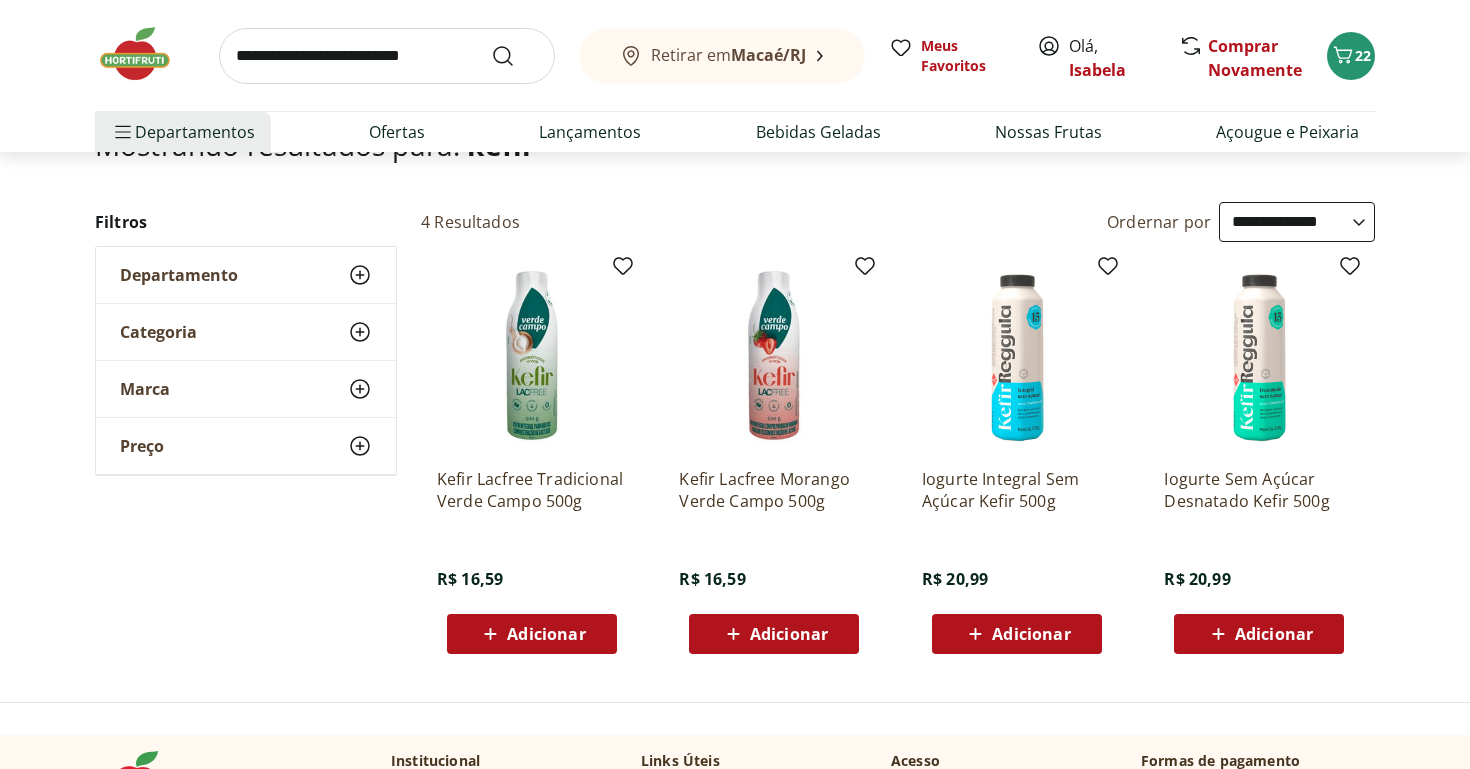 scroll, scrollTop: 165, scrollLeft: 0, axis: vertical 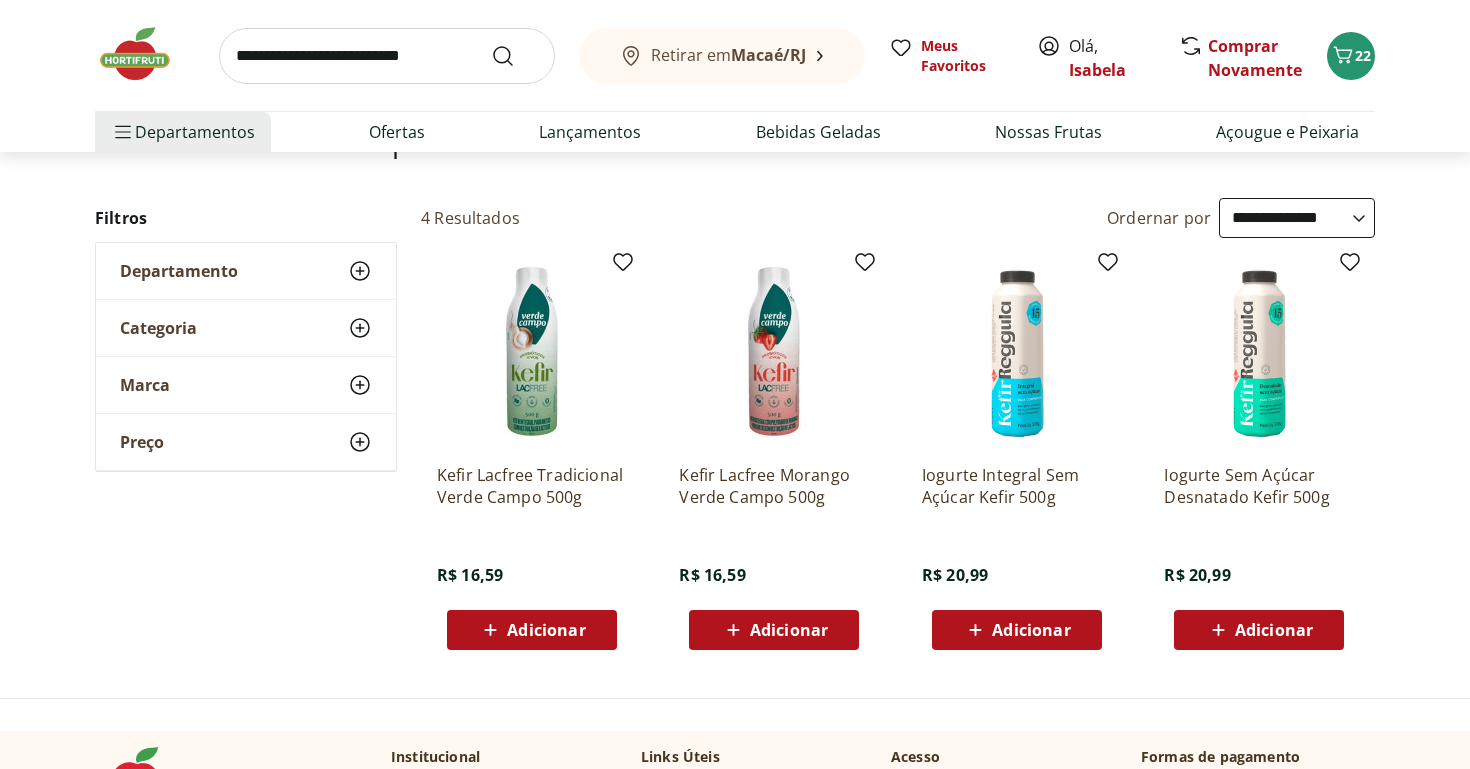 click on "Adicionar" at bounding box center (1031, 630) 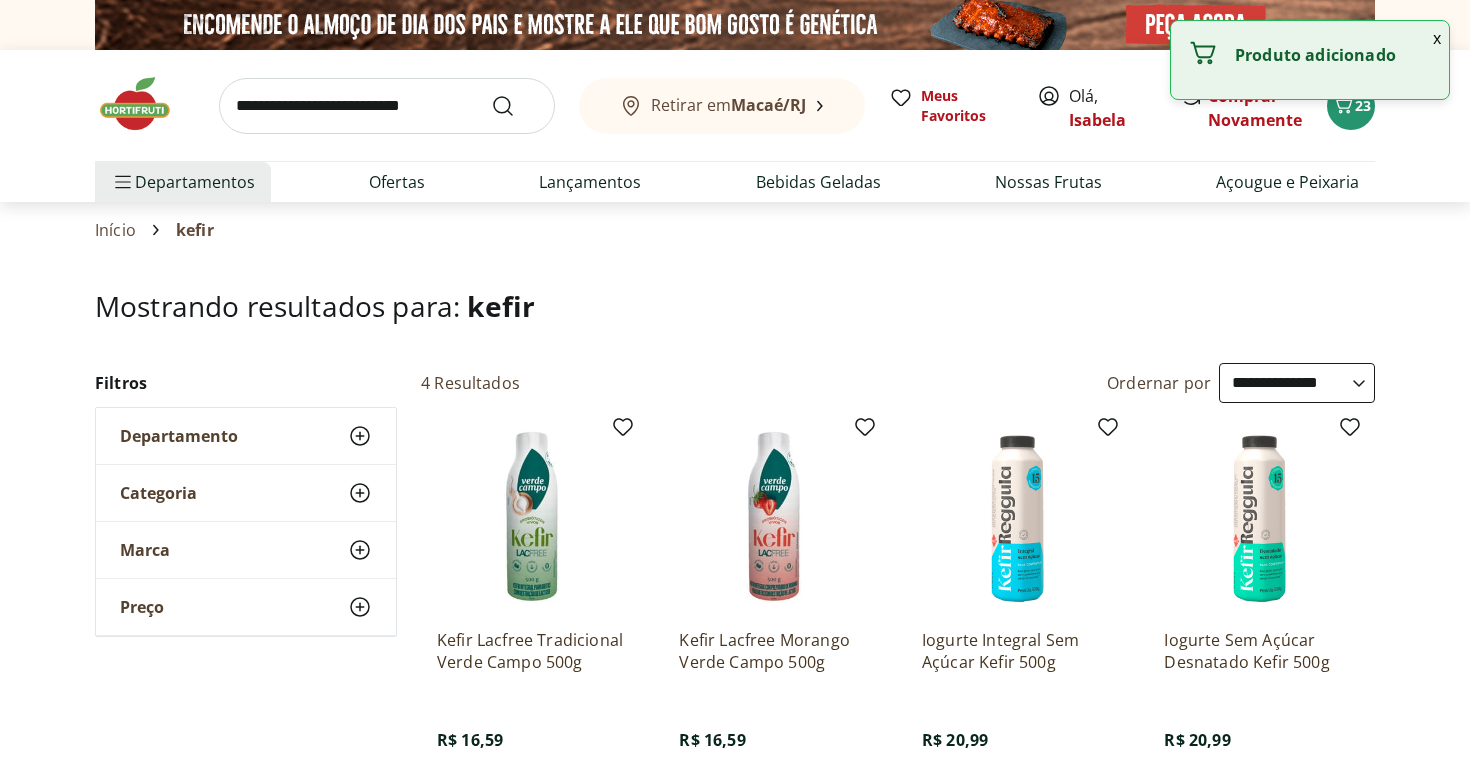 select on "**********" 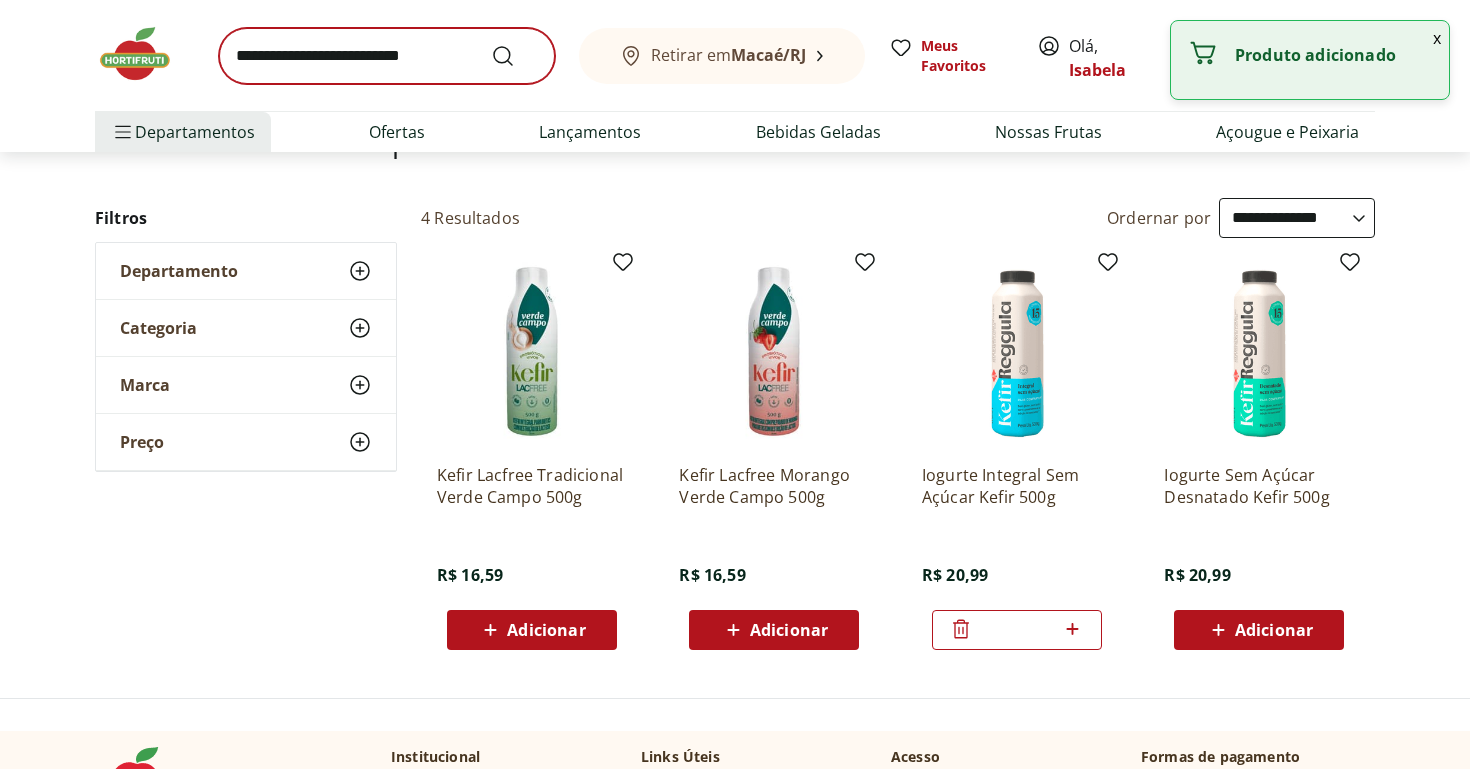 scroll, scrollTop: 0, scrollLeft: 0, axis: both 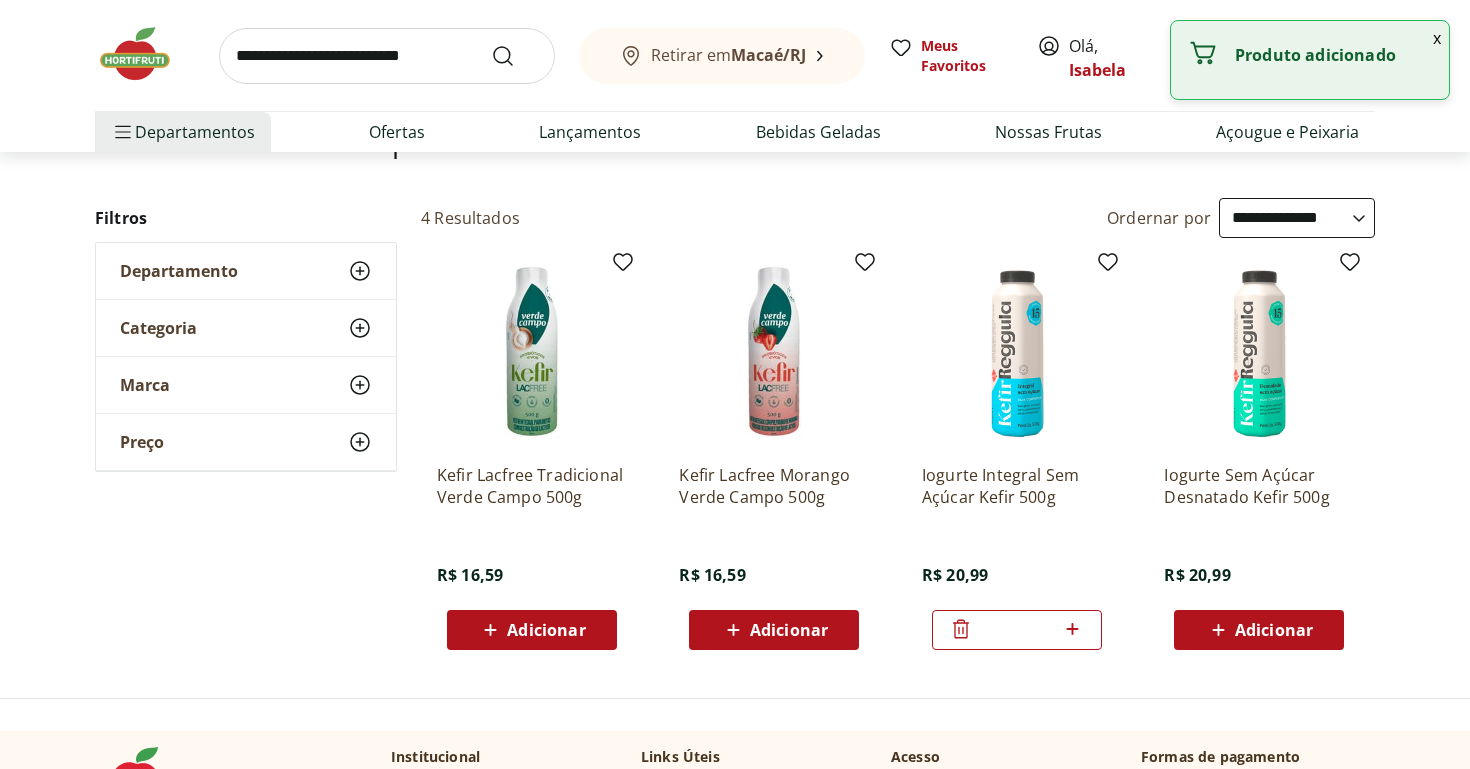 click at bounding box center [145, 54] 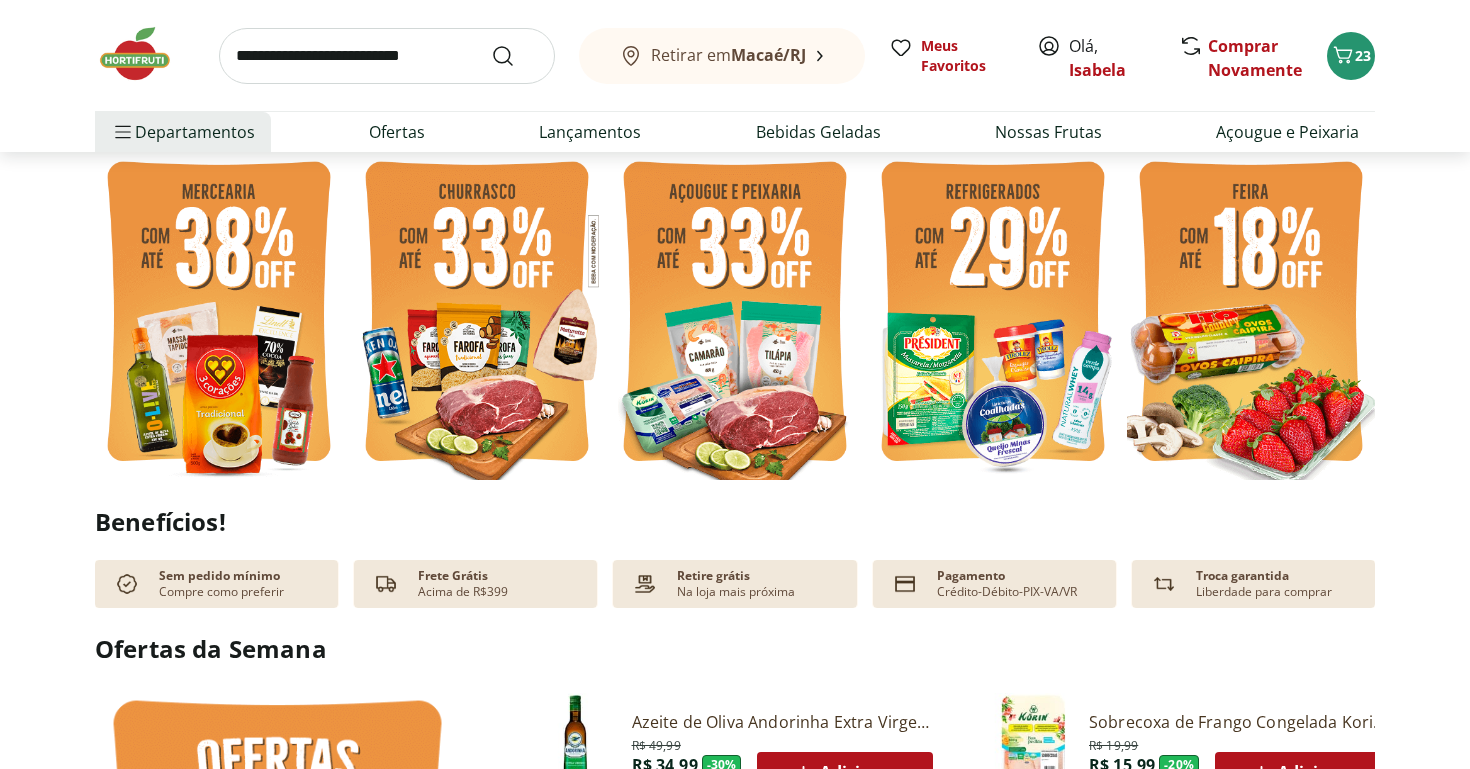 scroll, scrollTop: 524, scrollLeft: 0, axis: vertical 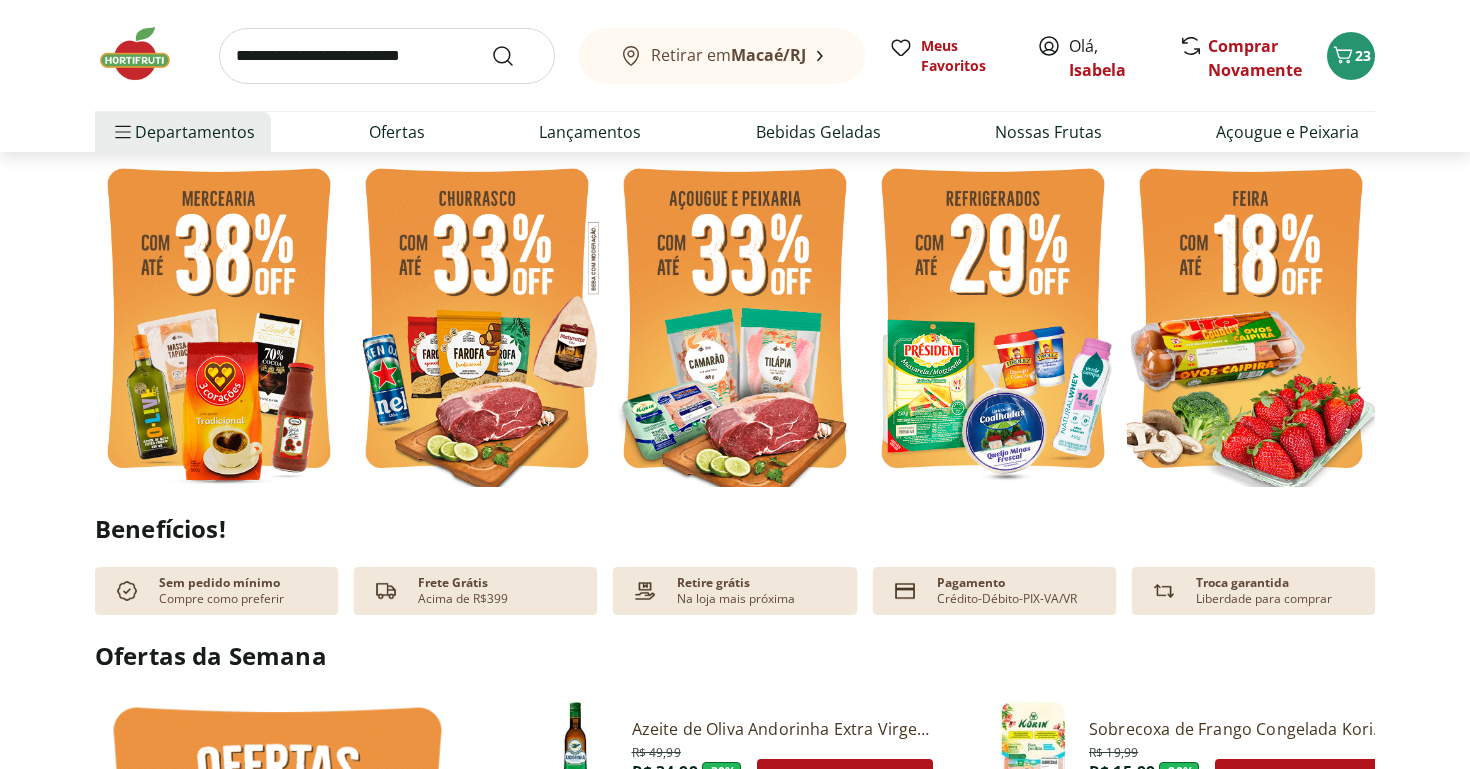 click at bounding box center [993, 321] 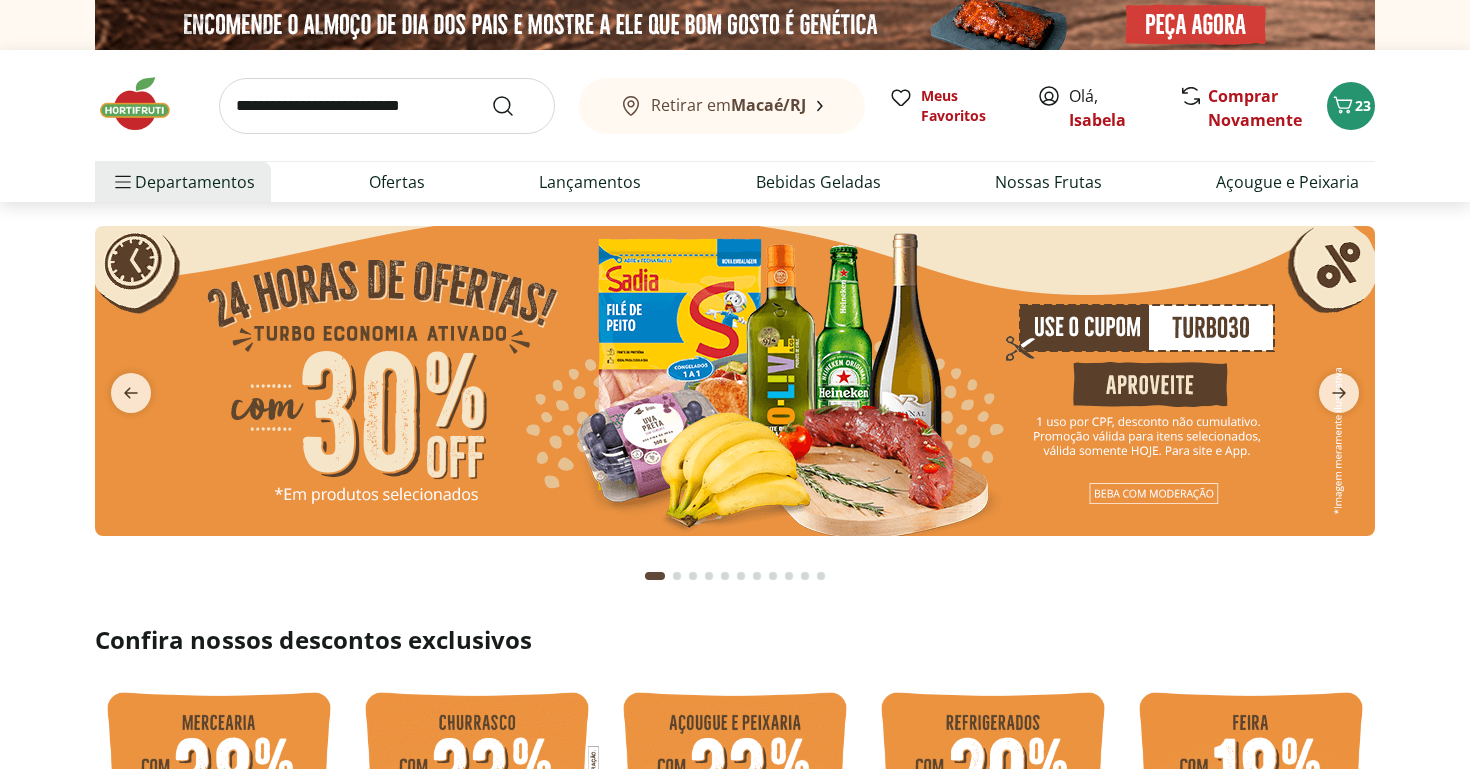 select on "**********" 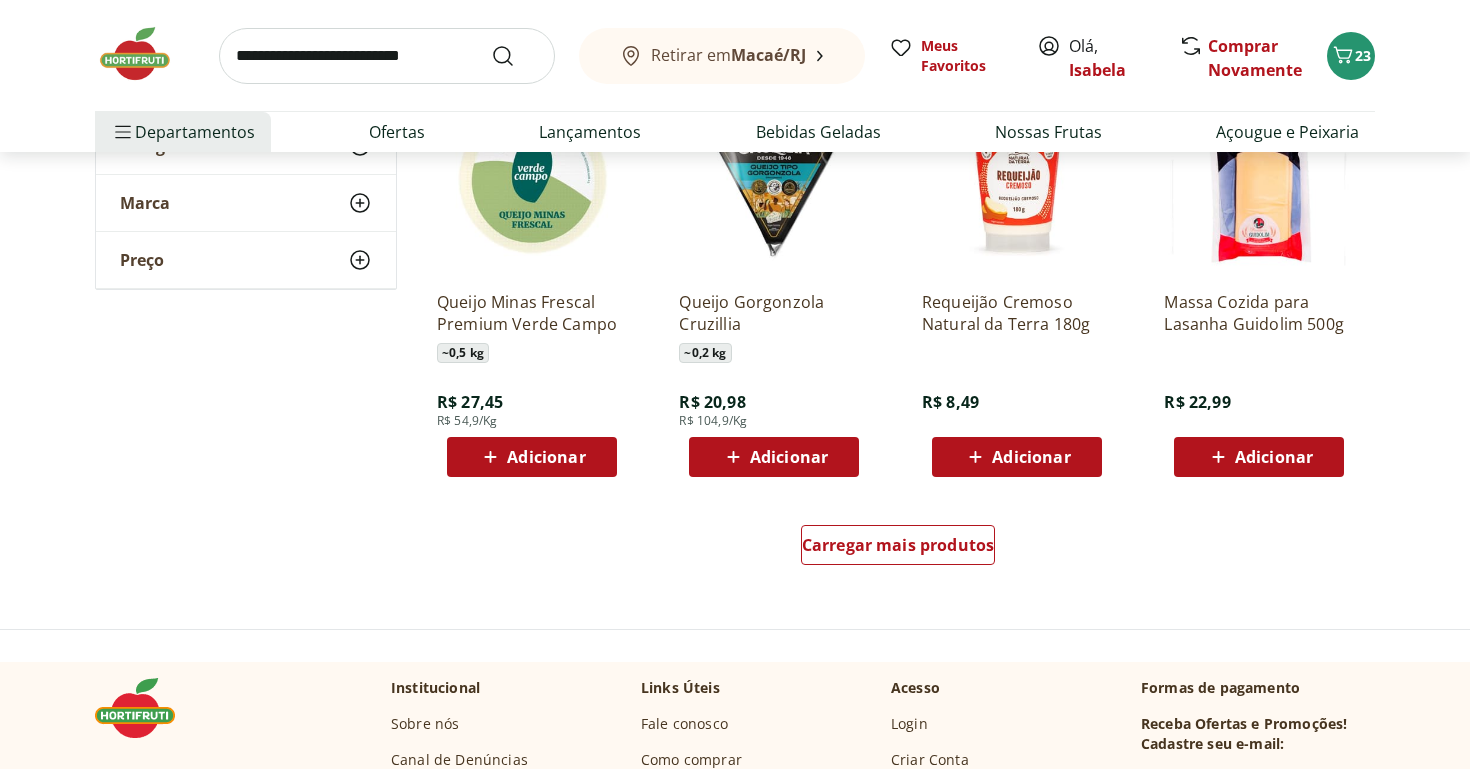 scroll, scrollTop: 1178, scrollLeft: 0, axis: vertical 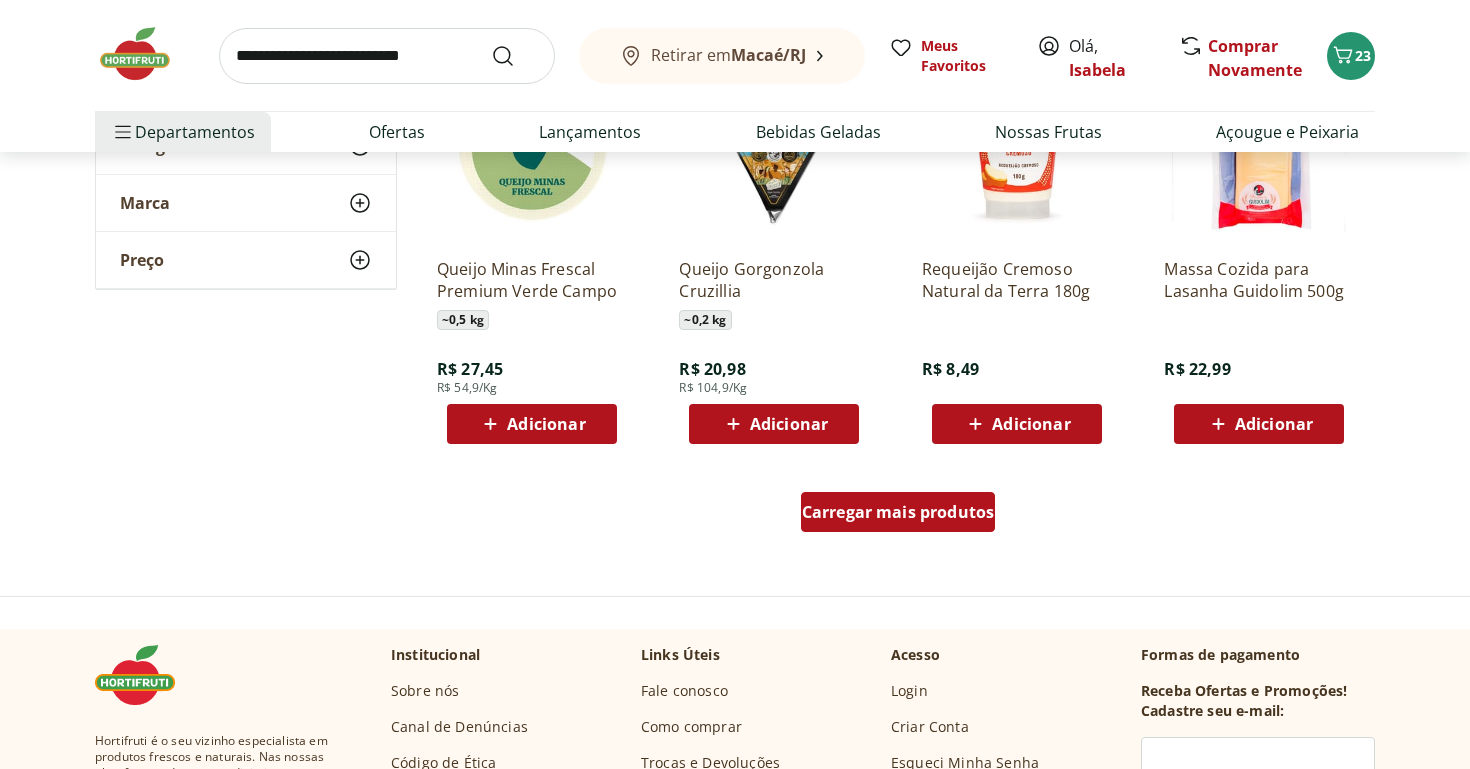 click on "Carregar mais produtos" at bounding box center (898, 512) 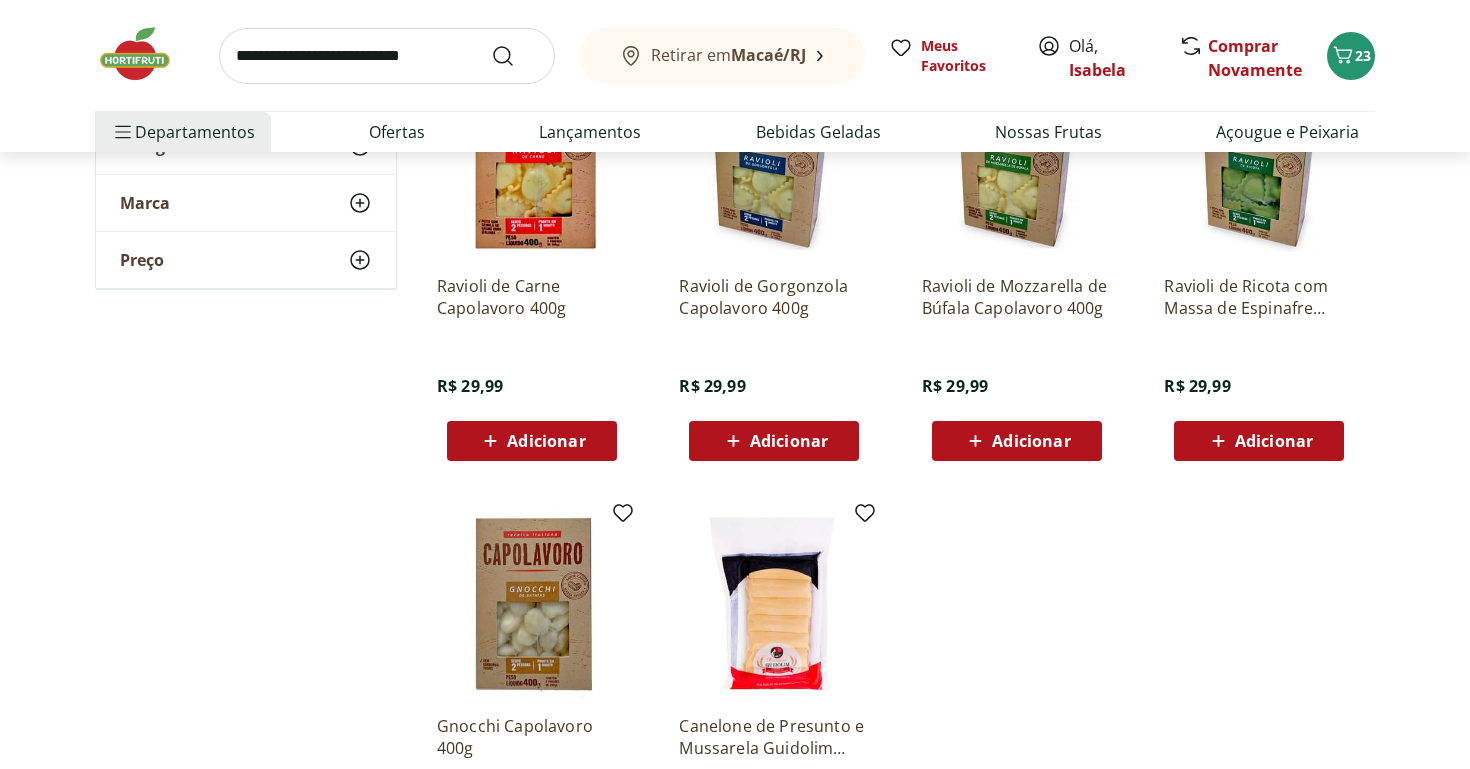 scroll, scrollTop: 1584, scrollLeft: 0, axis: vertical 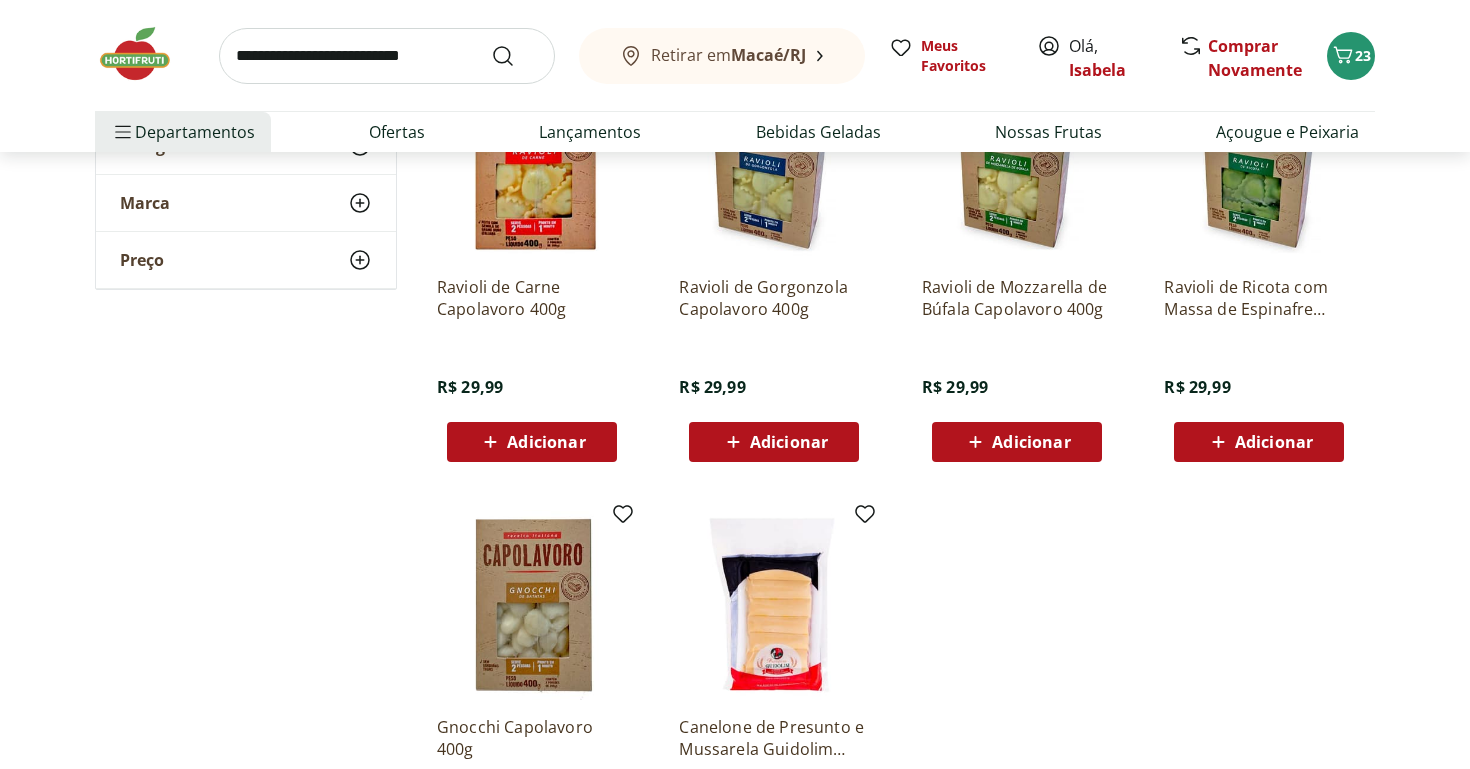 click at bounding box center [145, 54] 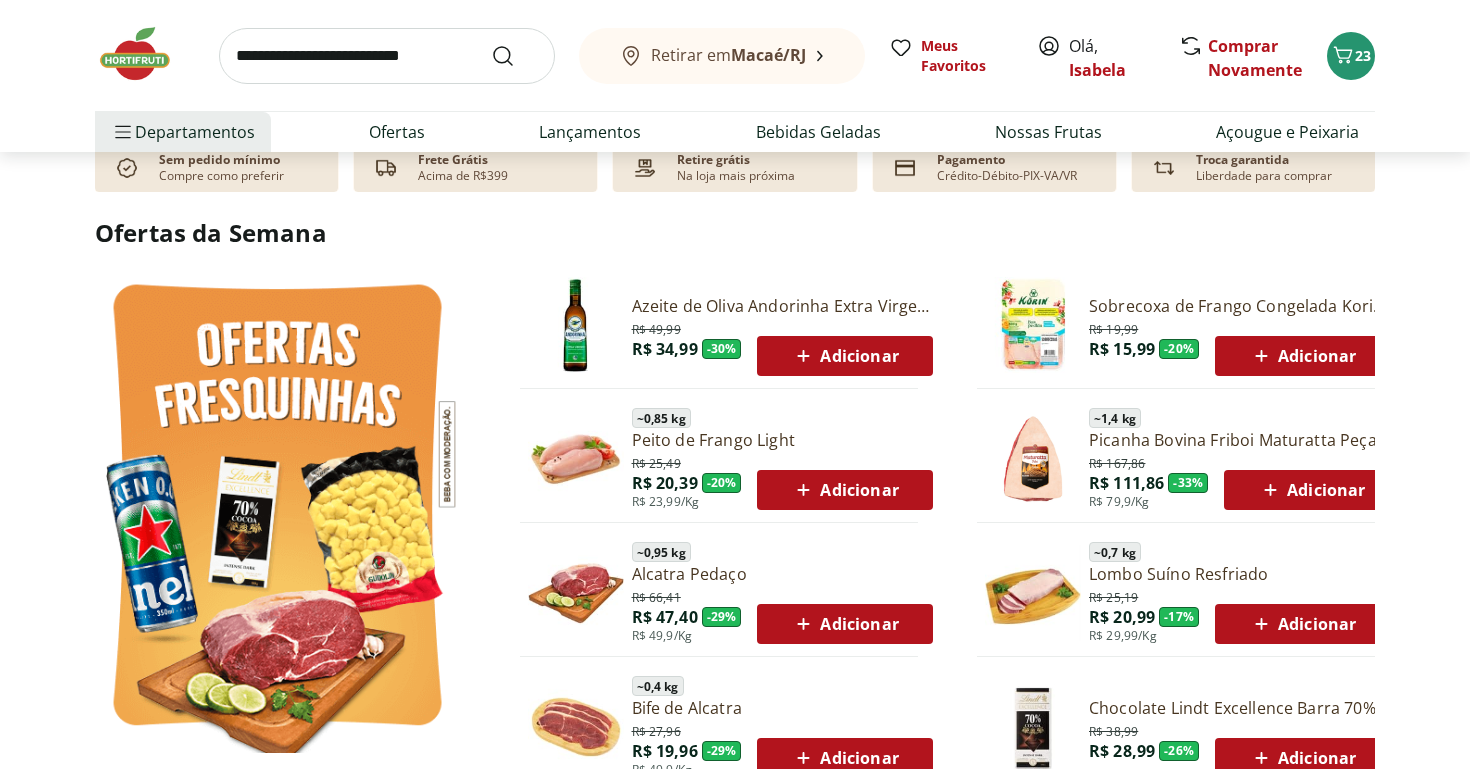 scroll, scrollTop: 948, scrollLeft: 0, axis: vertical 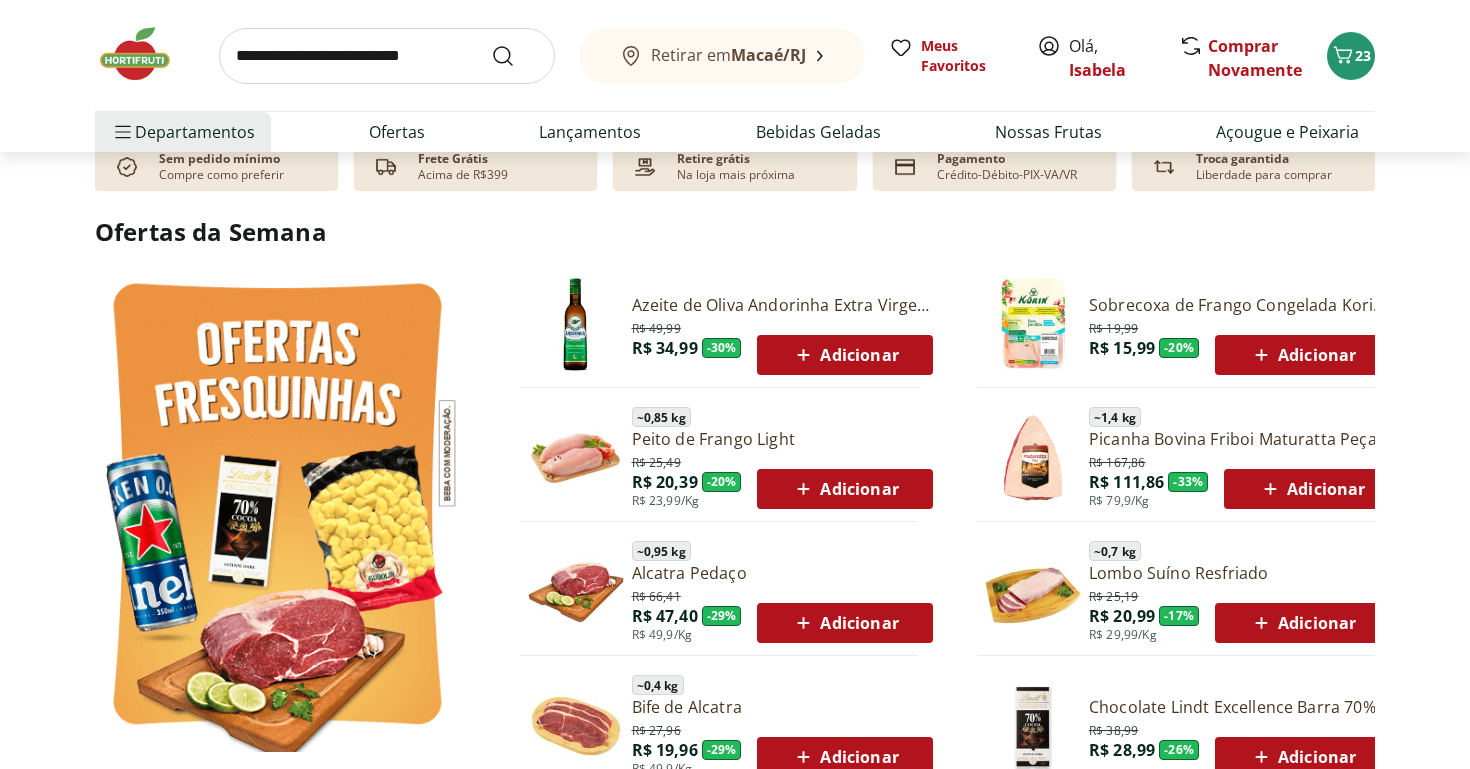 click at bounding box center [277, 508] 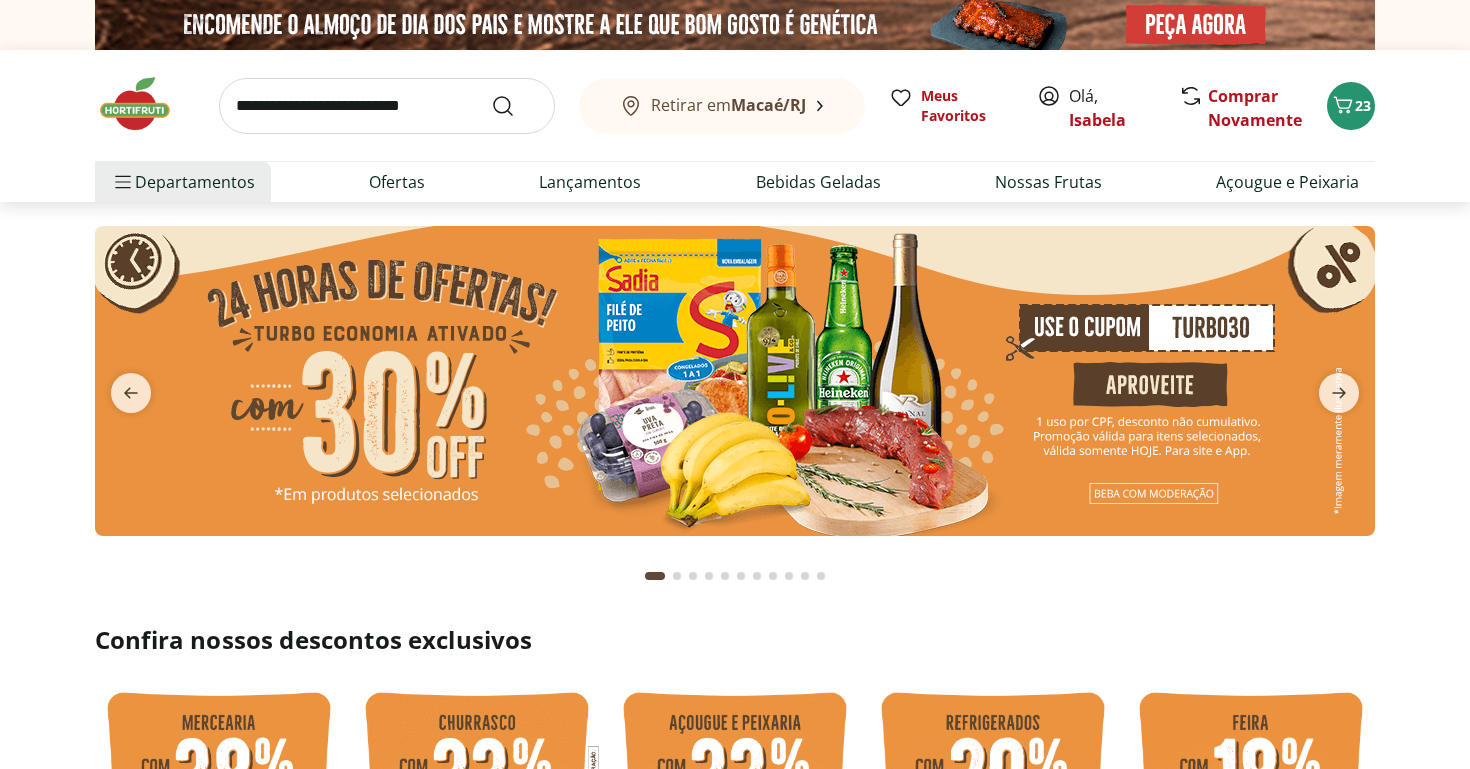 select on "**********" 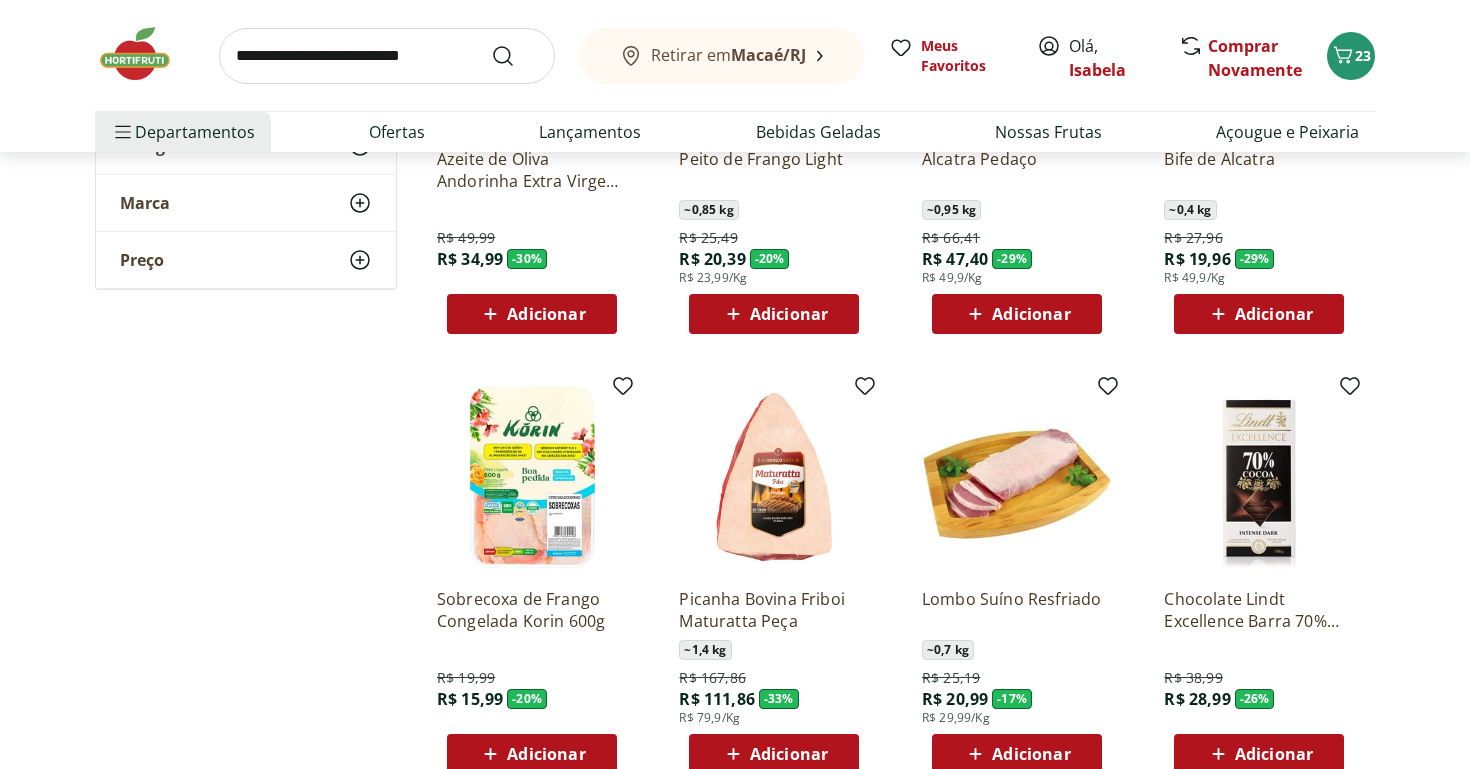 scroll, scrollTop: 417, scrollLeft: 0, axis: vertical 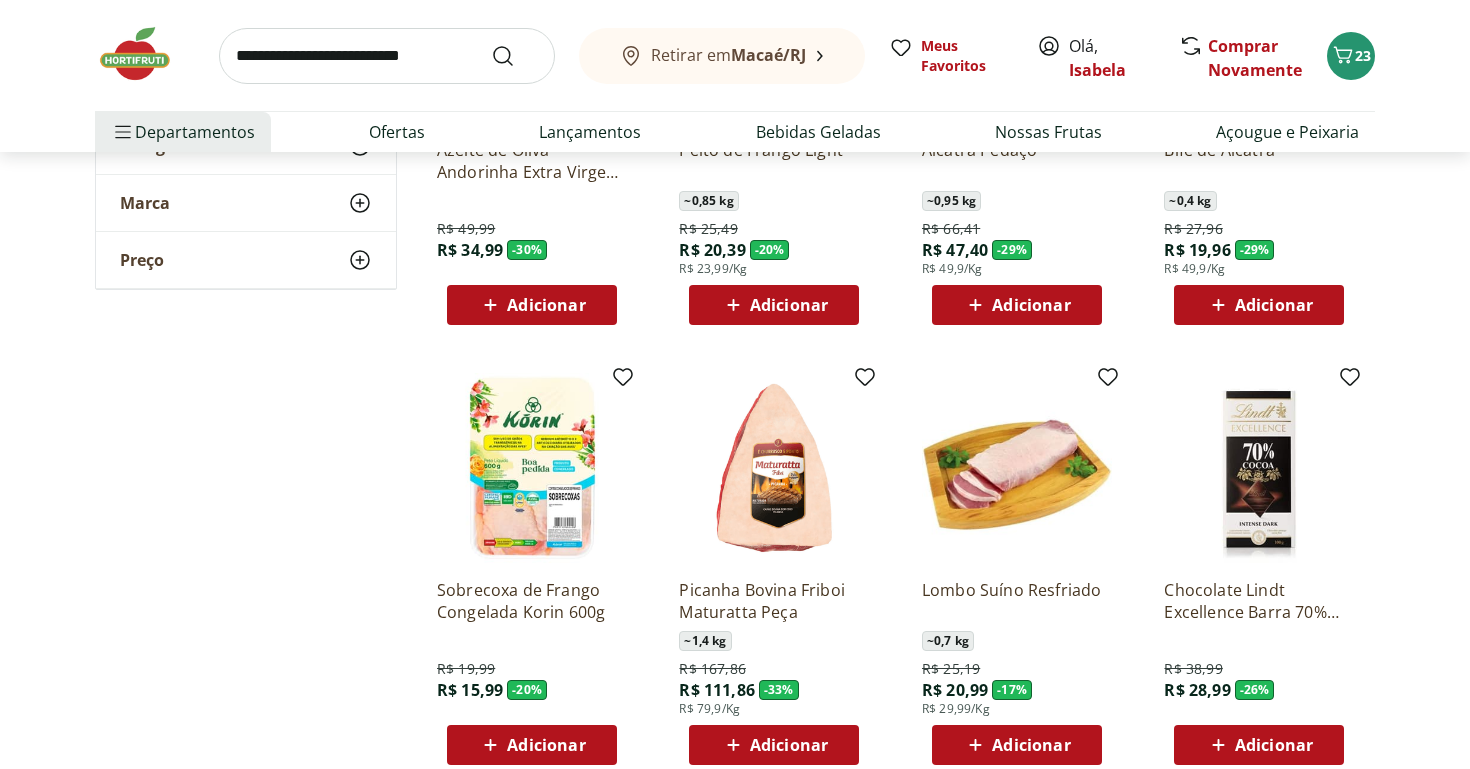 click on "Adicionar" at bounding box center [1274, 745] 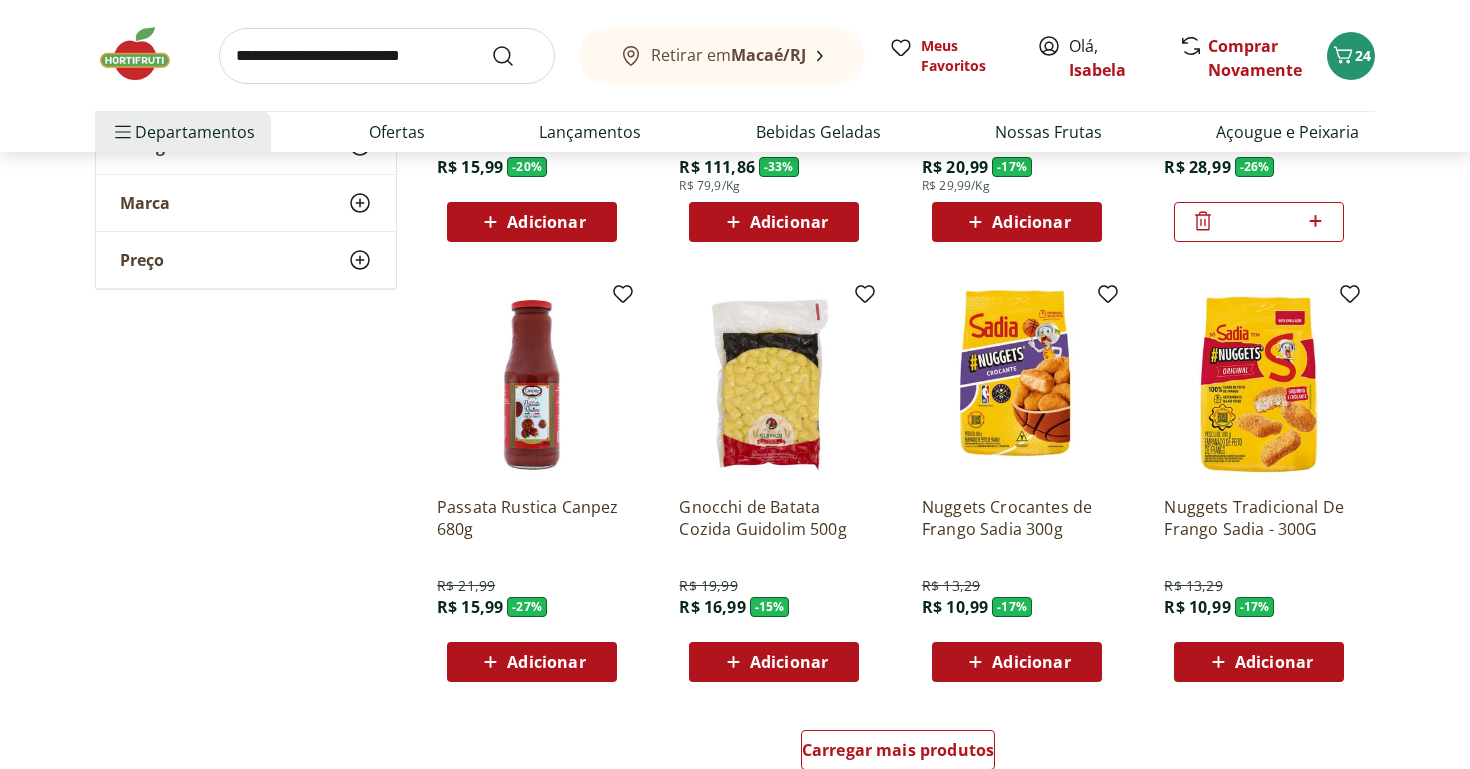 scroll, scrollTop: 941, scrollLeft: 0, axis: vertical 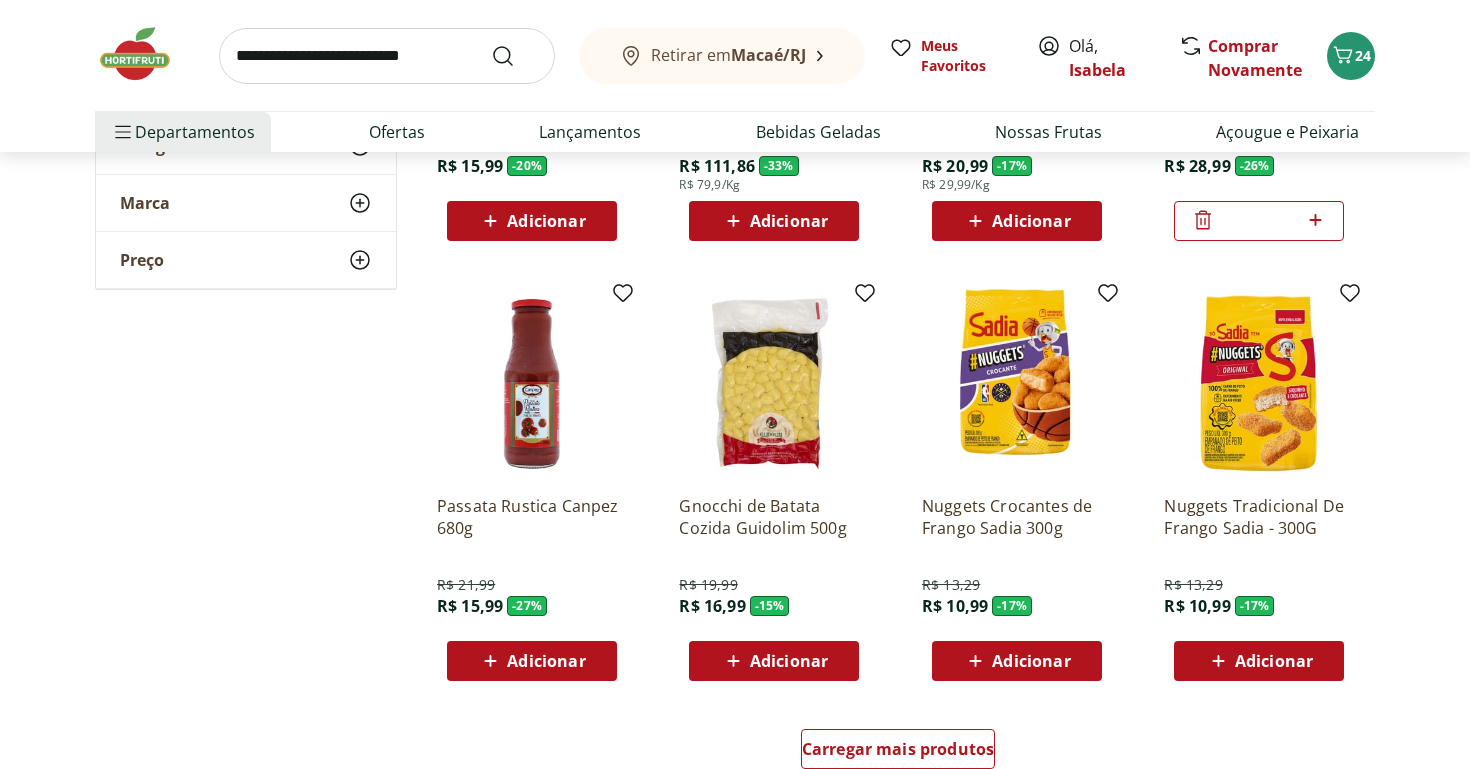 click on "Adicionar" at bounding box center [546, 661] 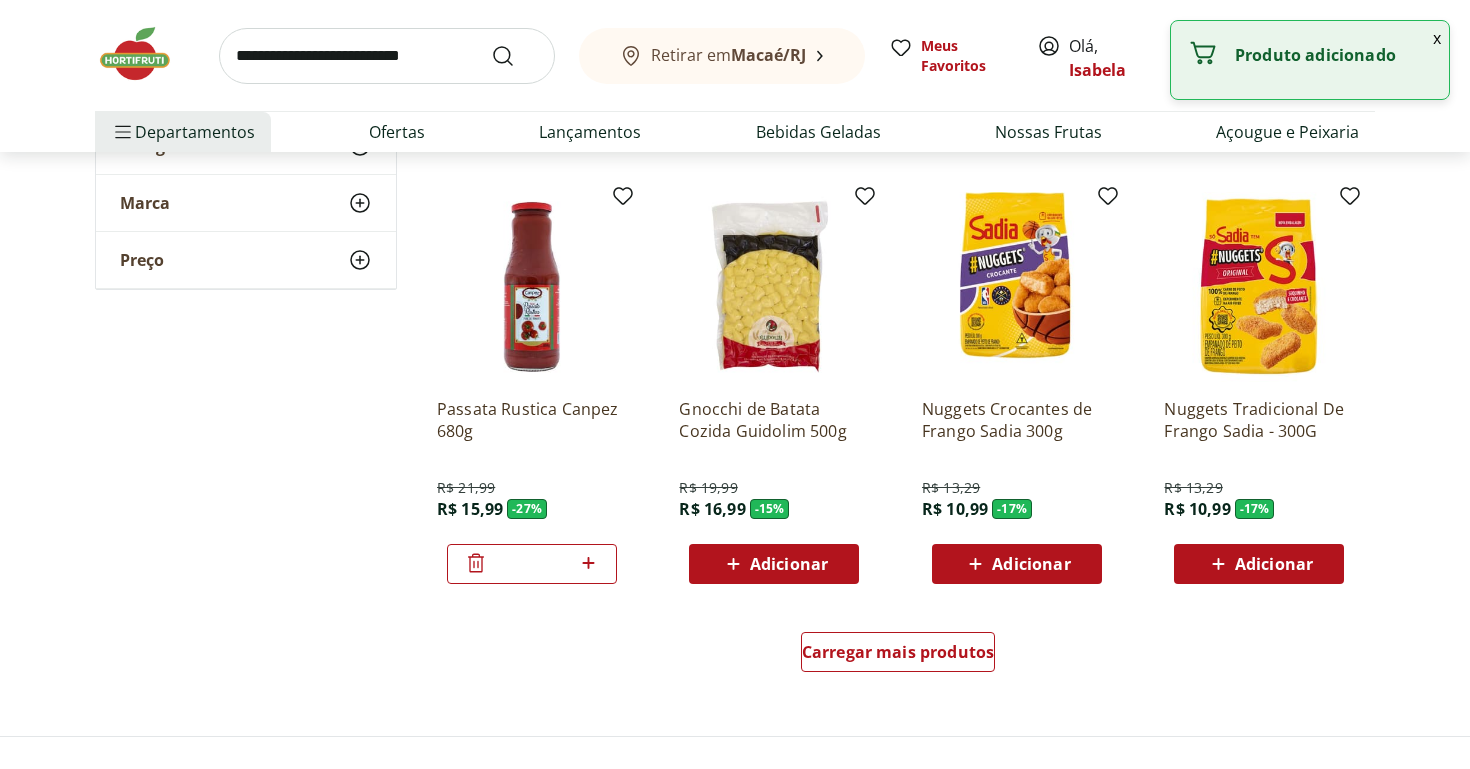 scroll, scrollTop: 1073, scrollLeft: 0, axis: vertical 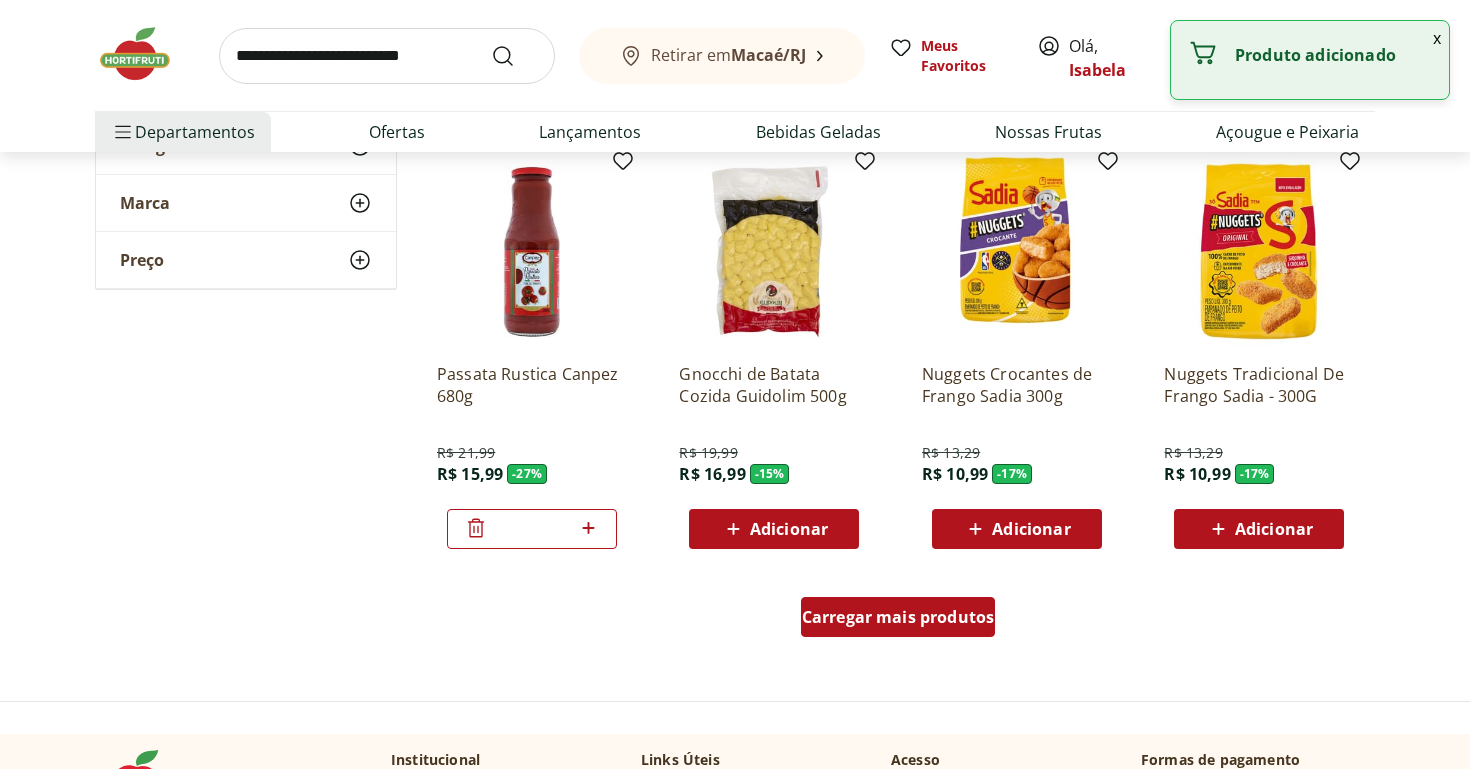 click on "Carregar mais produtos" at bounding box center (898, 617) 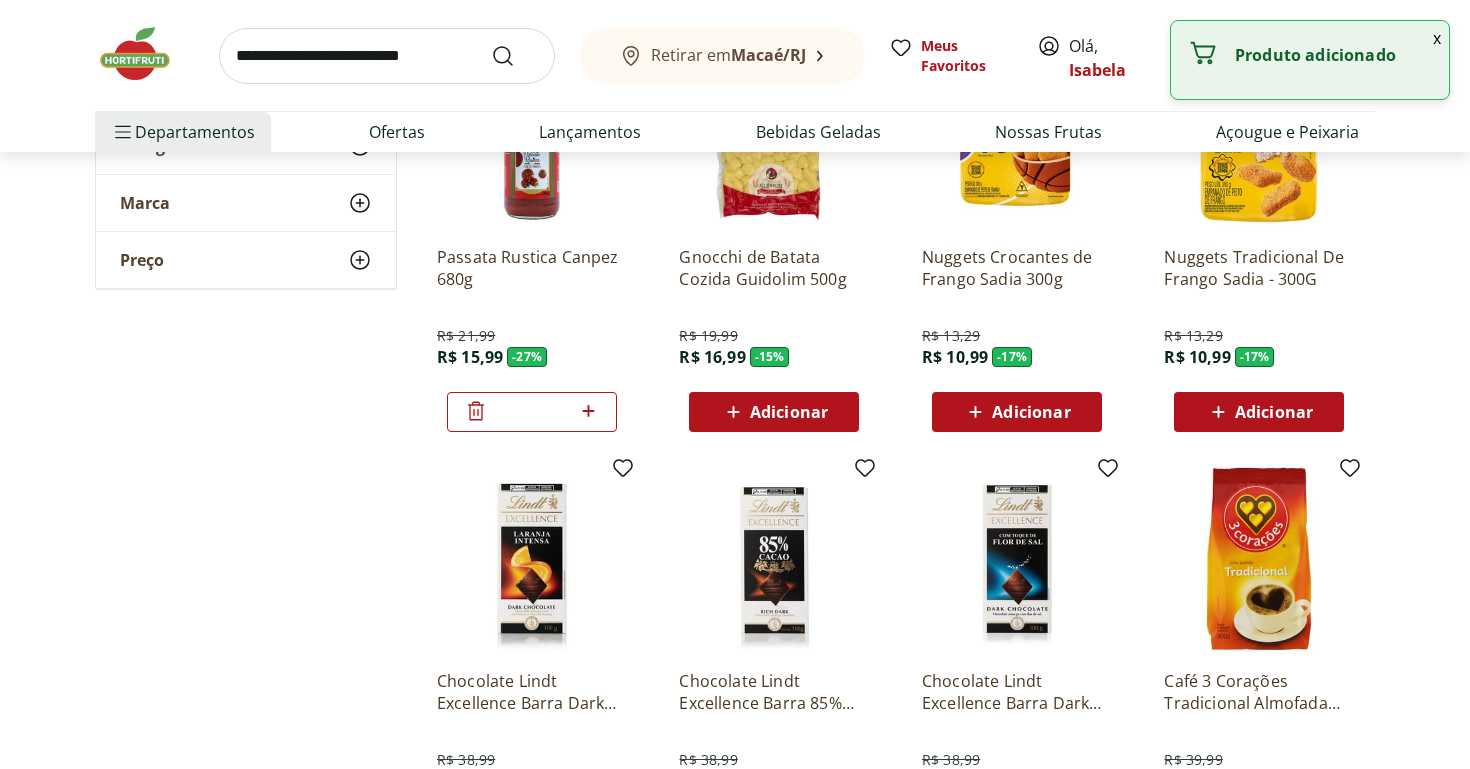 scroll, scrollTop: 1329, scrollLeft: 0, axis: vertical 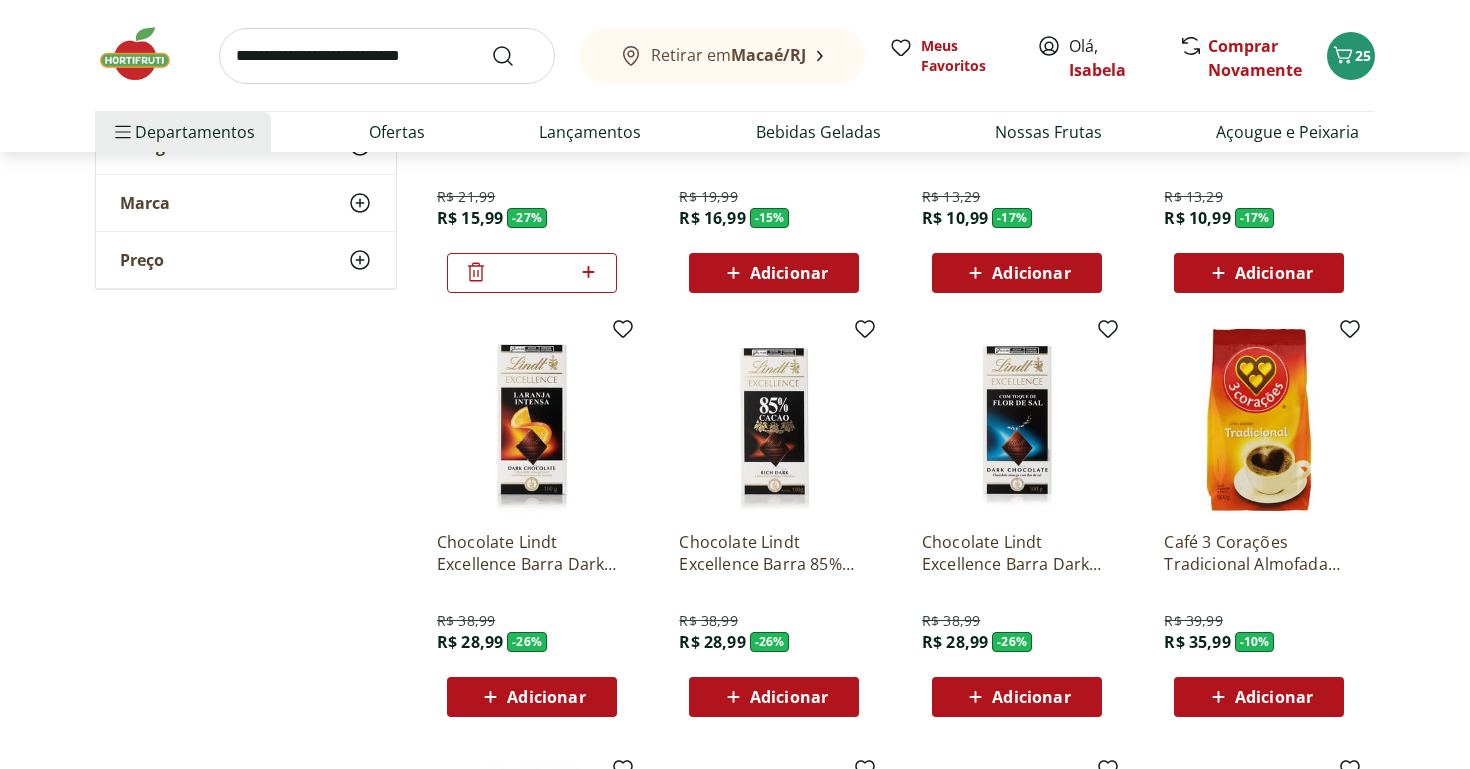 click on "Adicionar" at bounding box center (1016, 697) 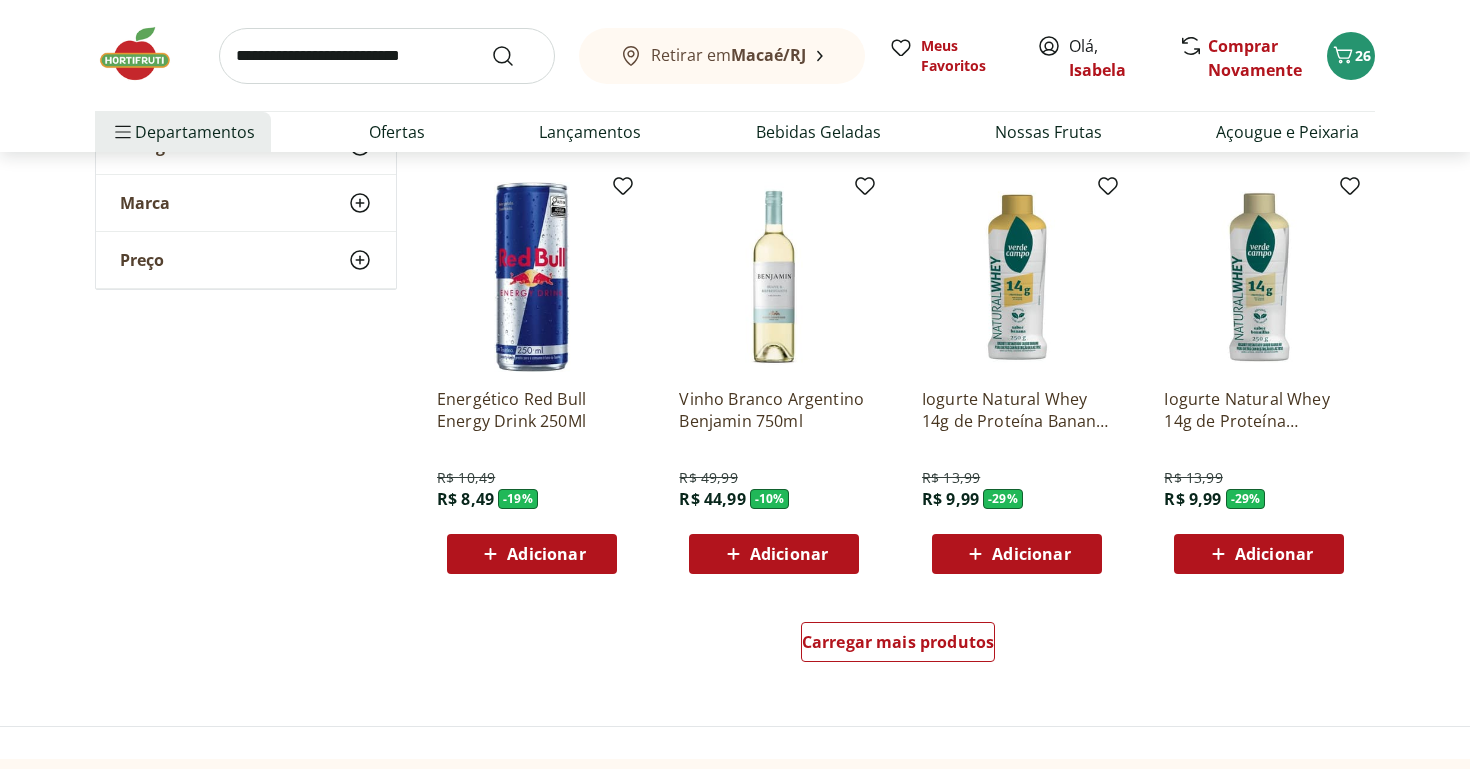 scroll, scrollTop: 2354, scrollLeft: 0, axis: vertical 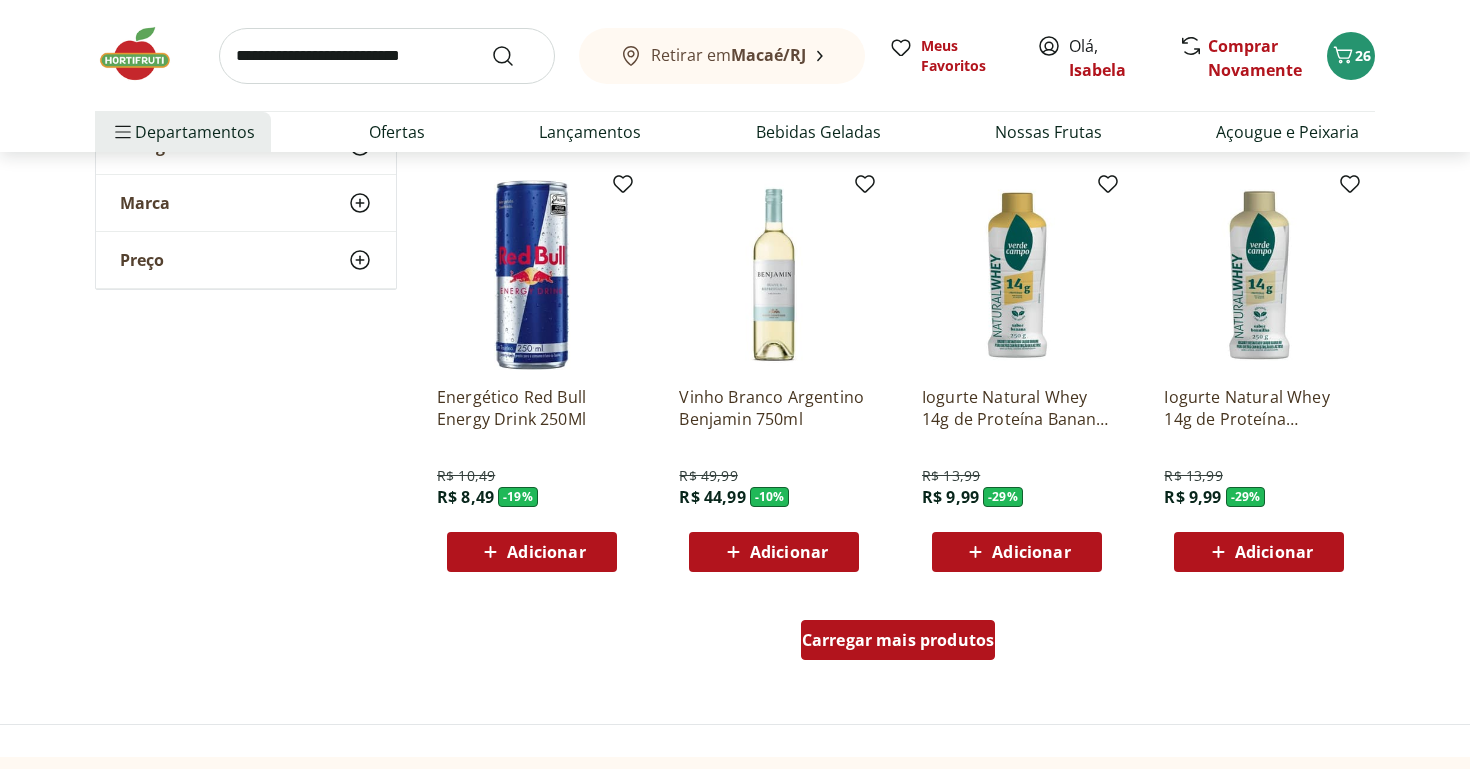 click on "Carregar mais produtos" at bounding box center [898, 640] 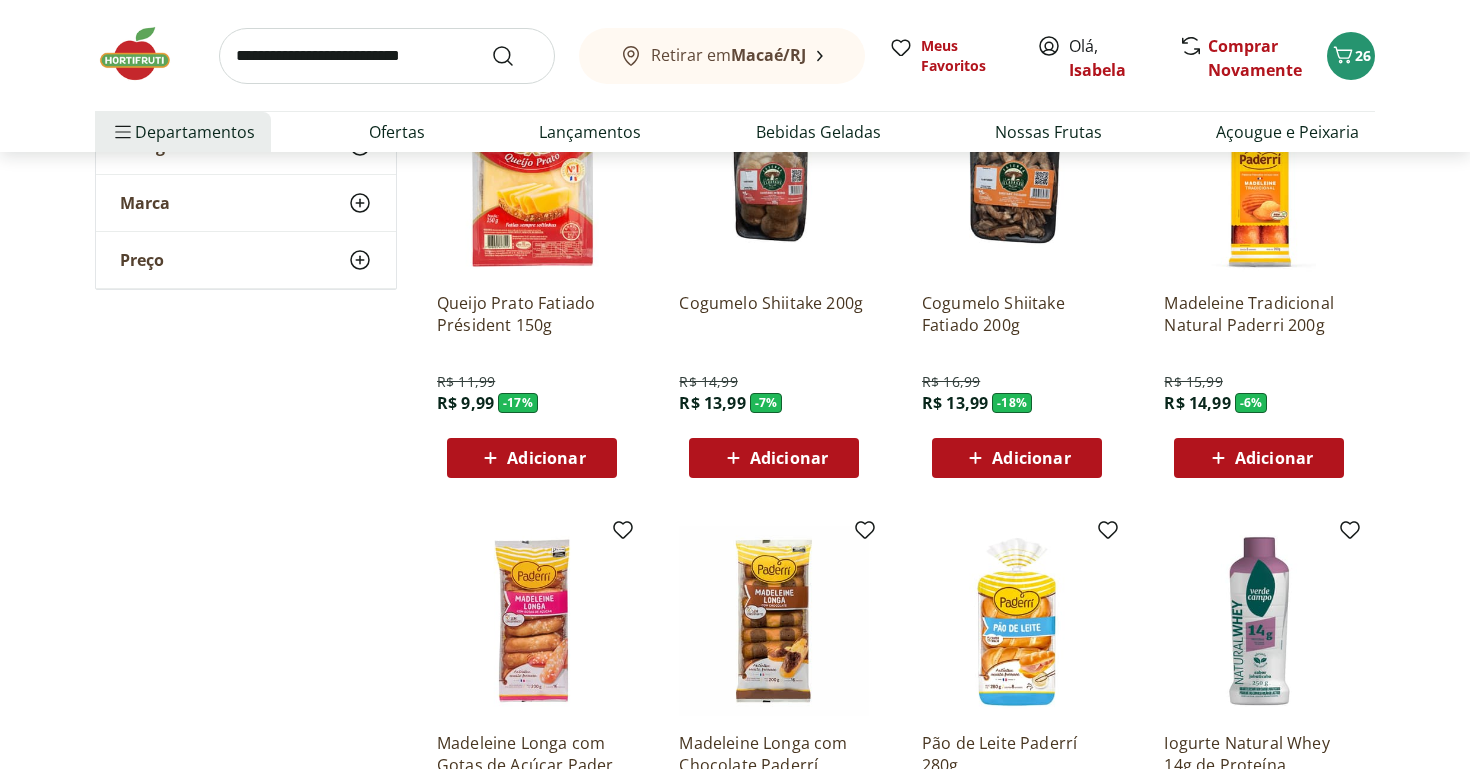 scroll, scrollTop: 3339, scrollLeft: 0, axis: vertical 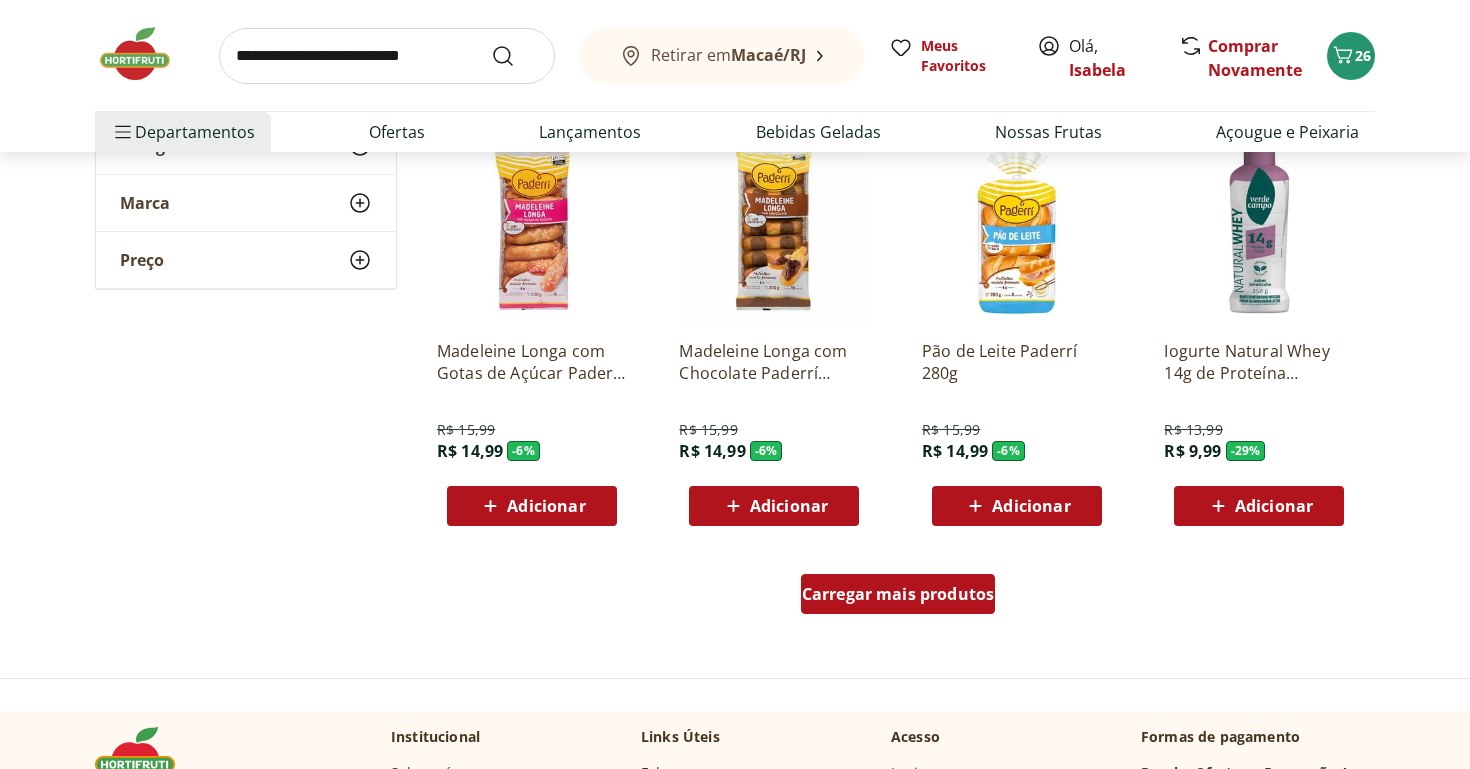 click on "Carregar mais produtos" at bounding box center [898, 594] 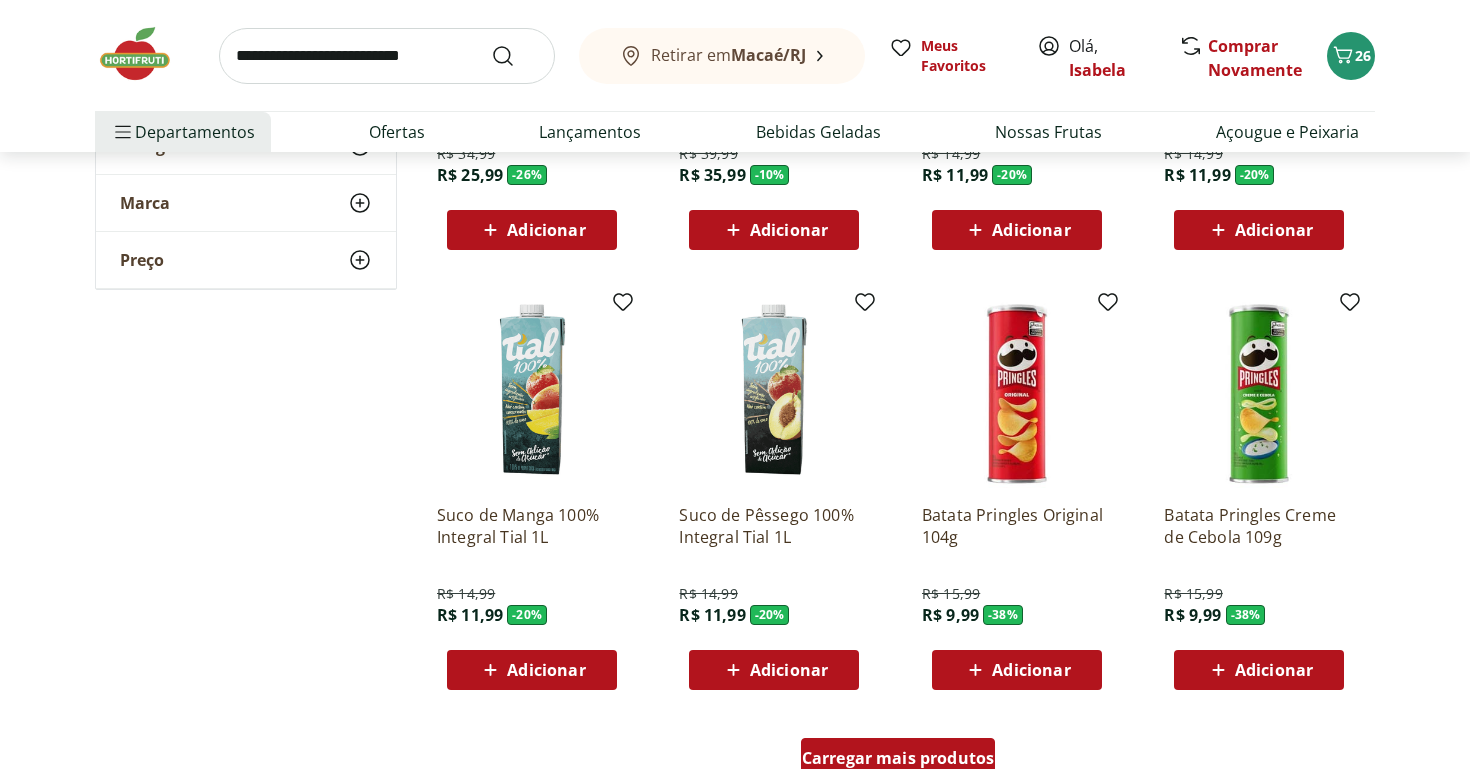 scroll, scrollTop: 4904, scrollLeft: 0, axis: vertical 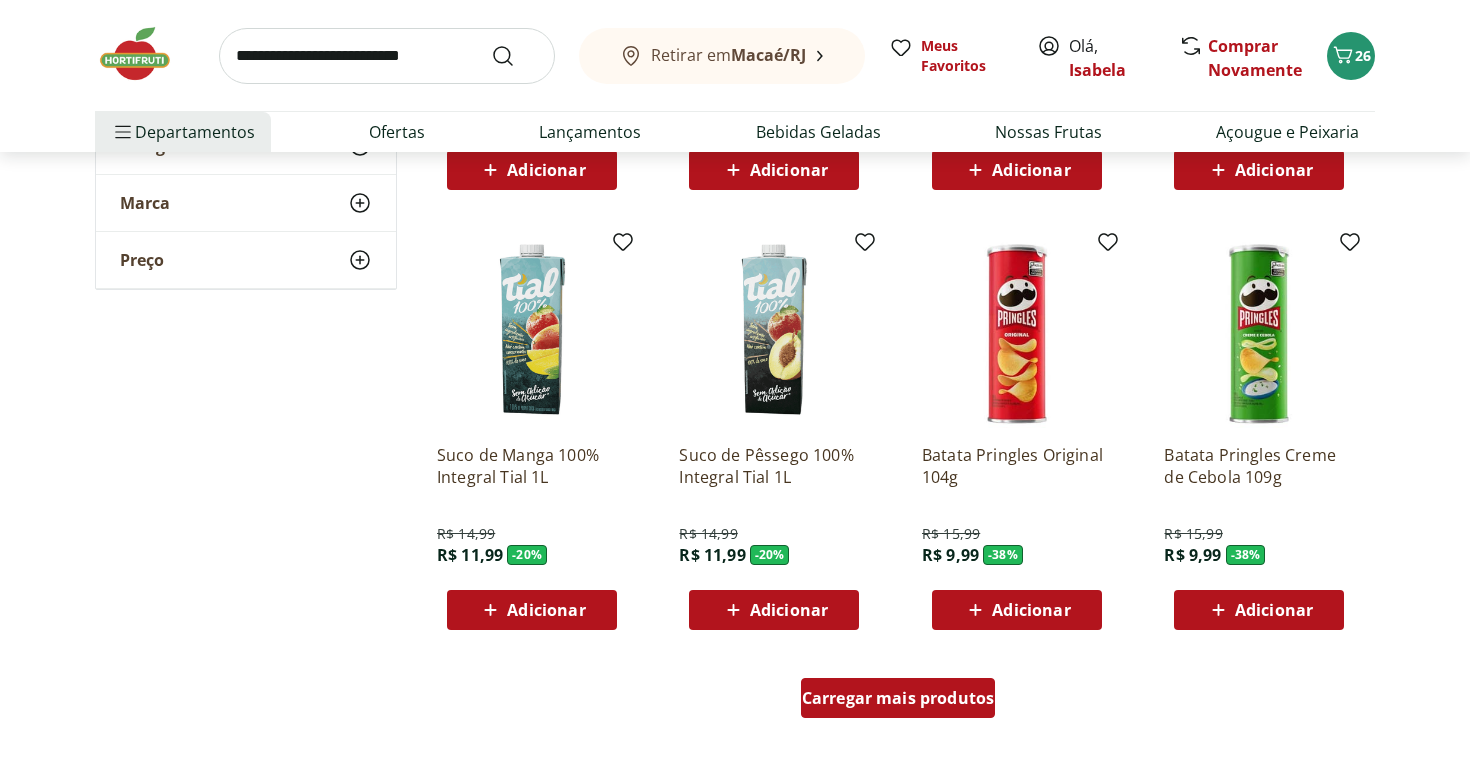 click on "Carregar mais produtos" at bounding box center [898, 698] 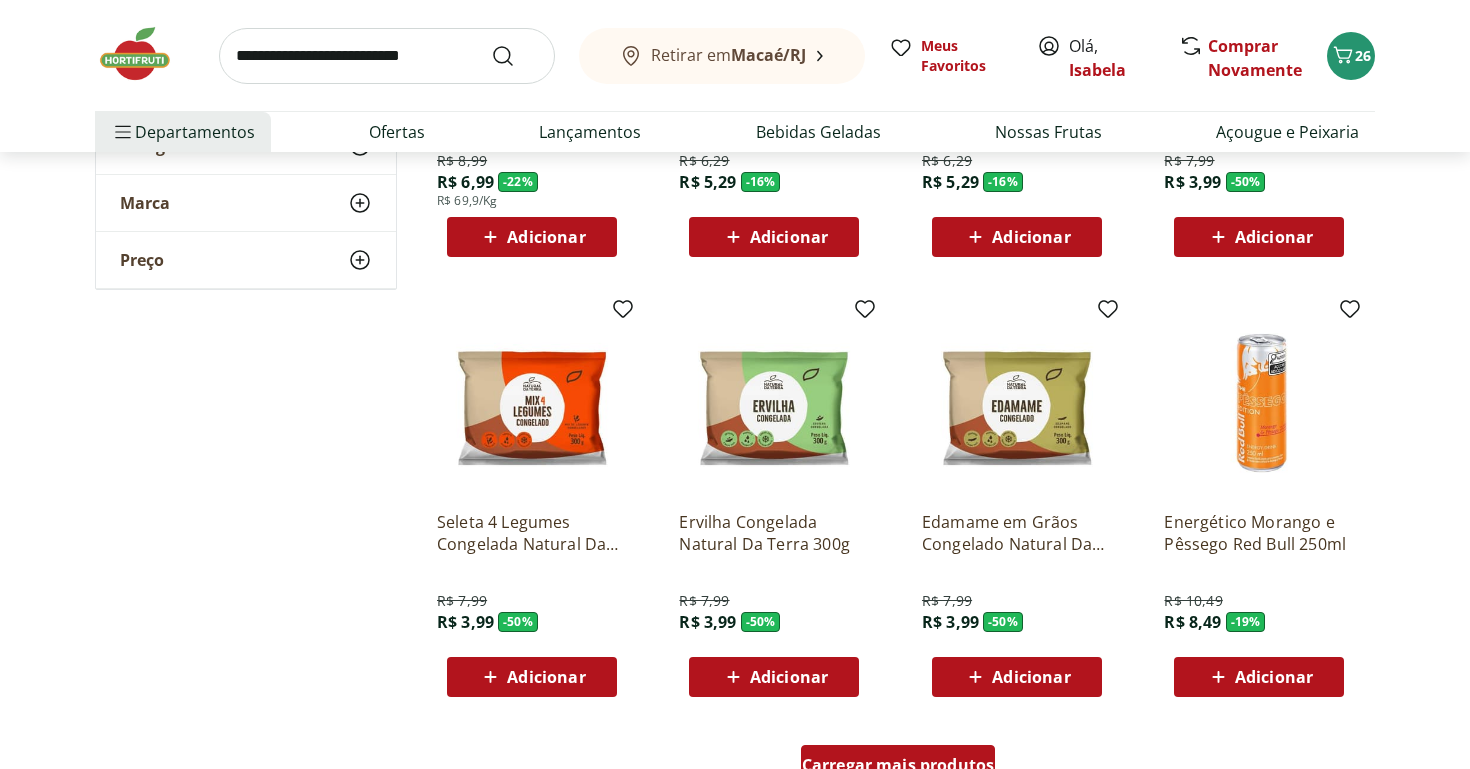 scroll, scrollTop: 6157, scrollLeft: 0, axis: vertical 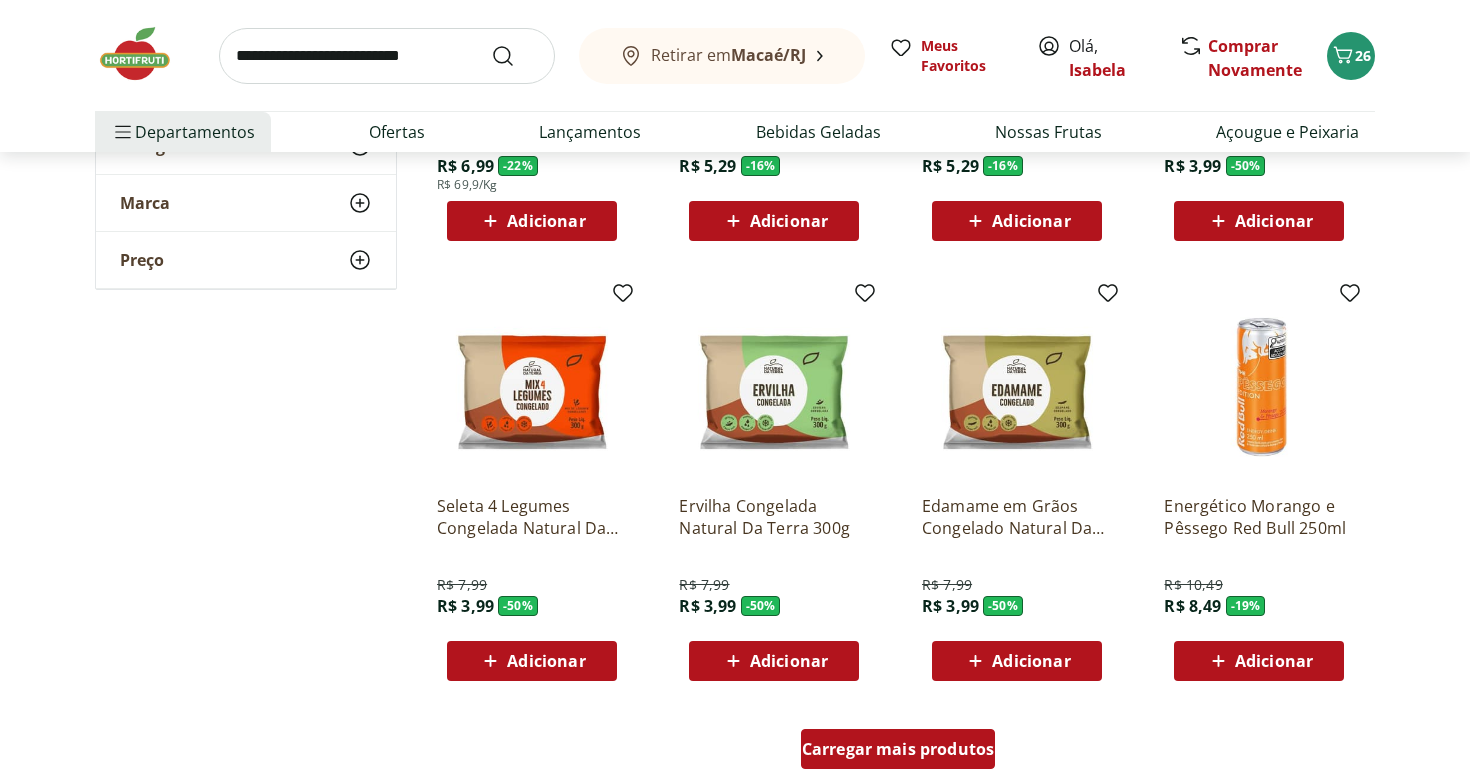 click on "Carregar mais produtos" at bounding box center [898, 749] 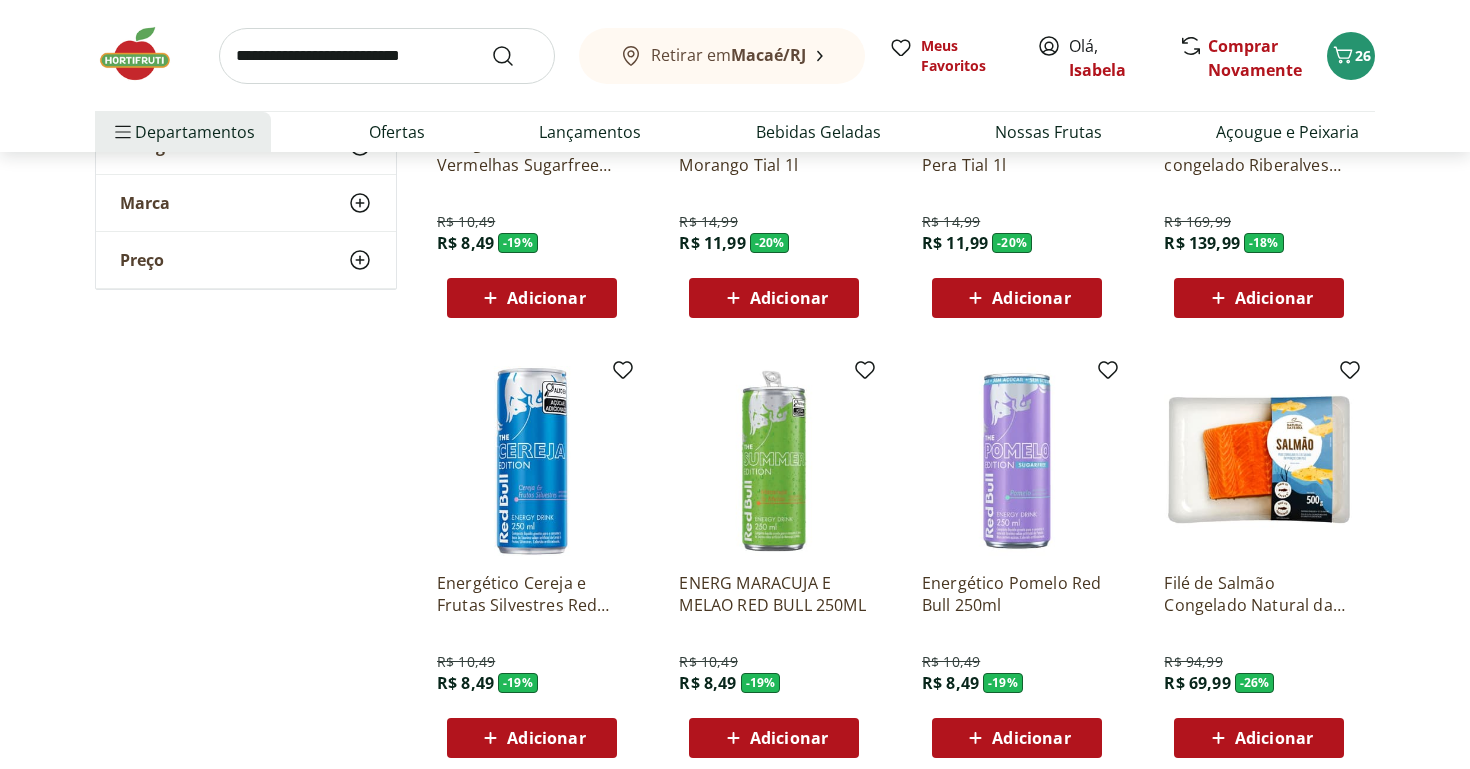 scroll, scrollTop: 6953, scrollLeft: 0, axis: vertical 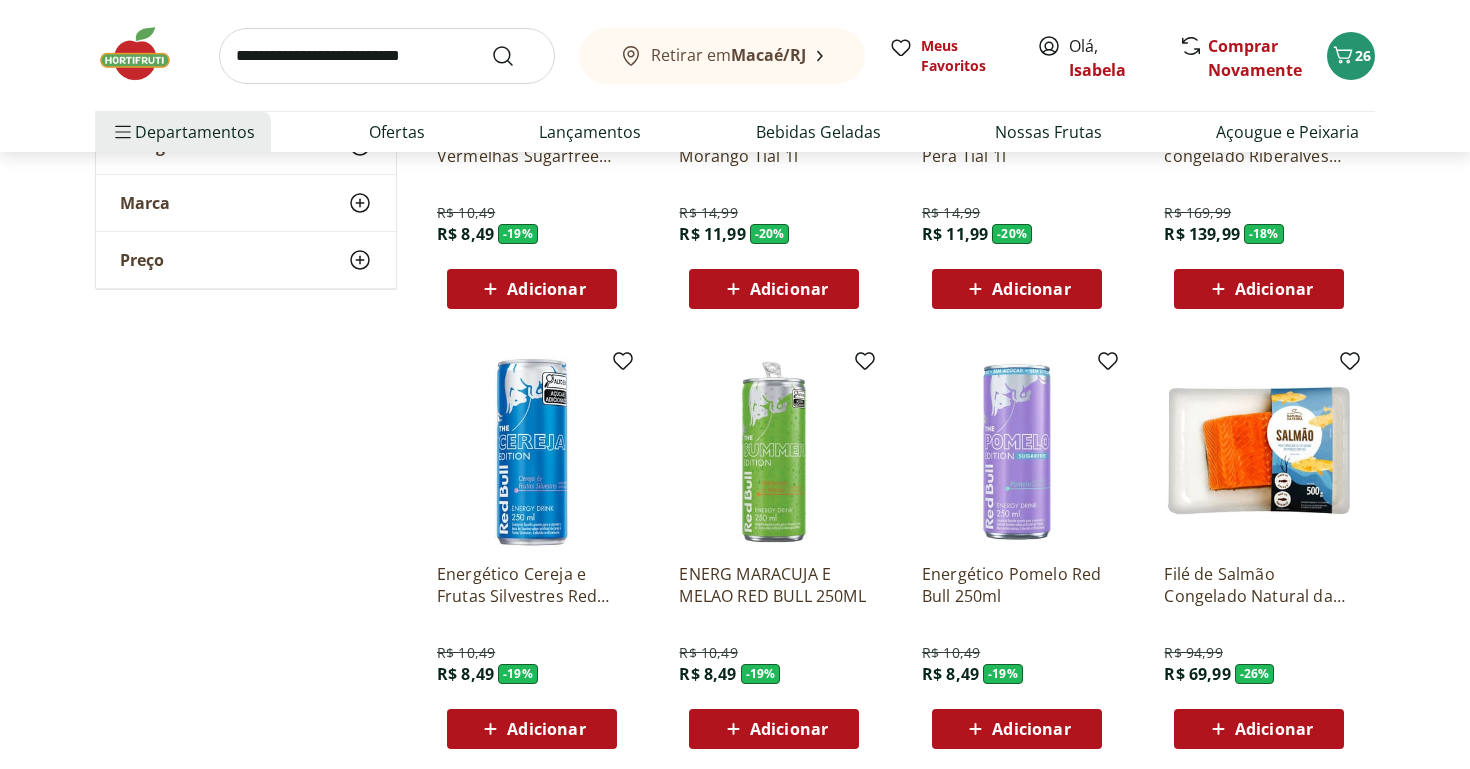 click on "Adicionar" at bounding box center [1031, 729] 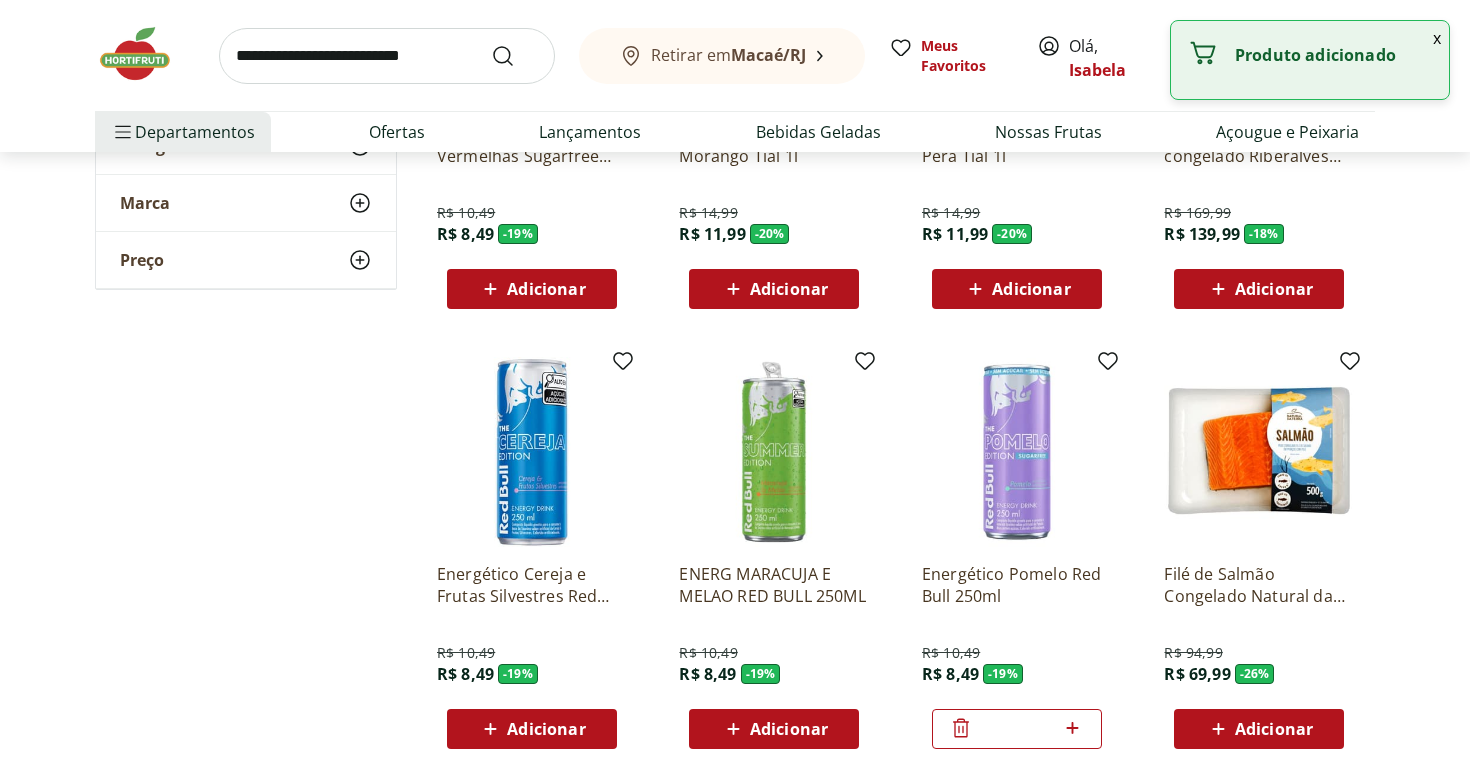 click 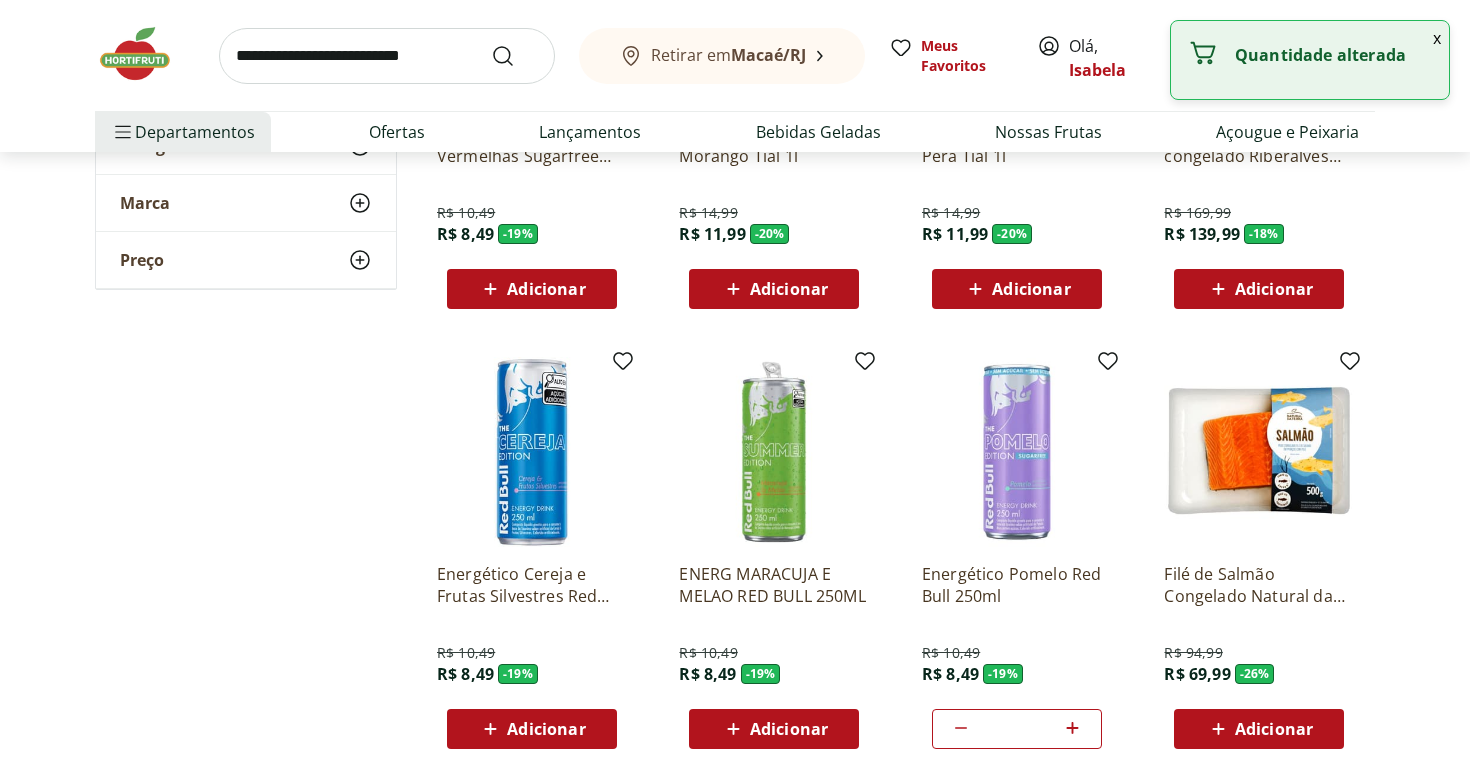 click 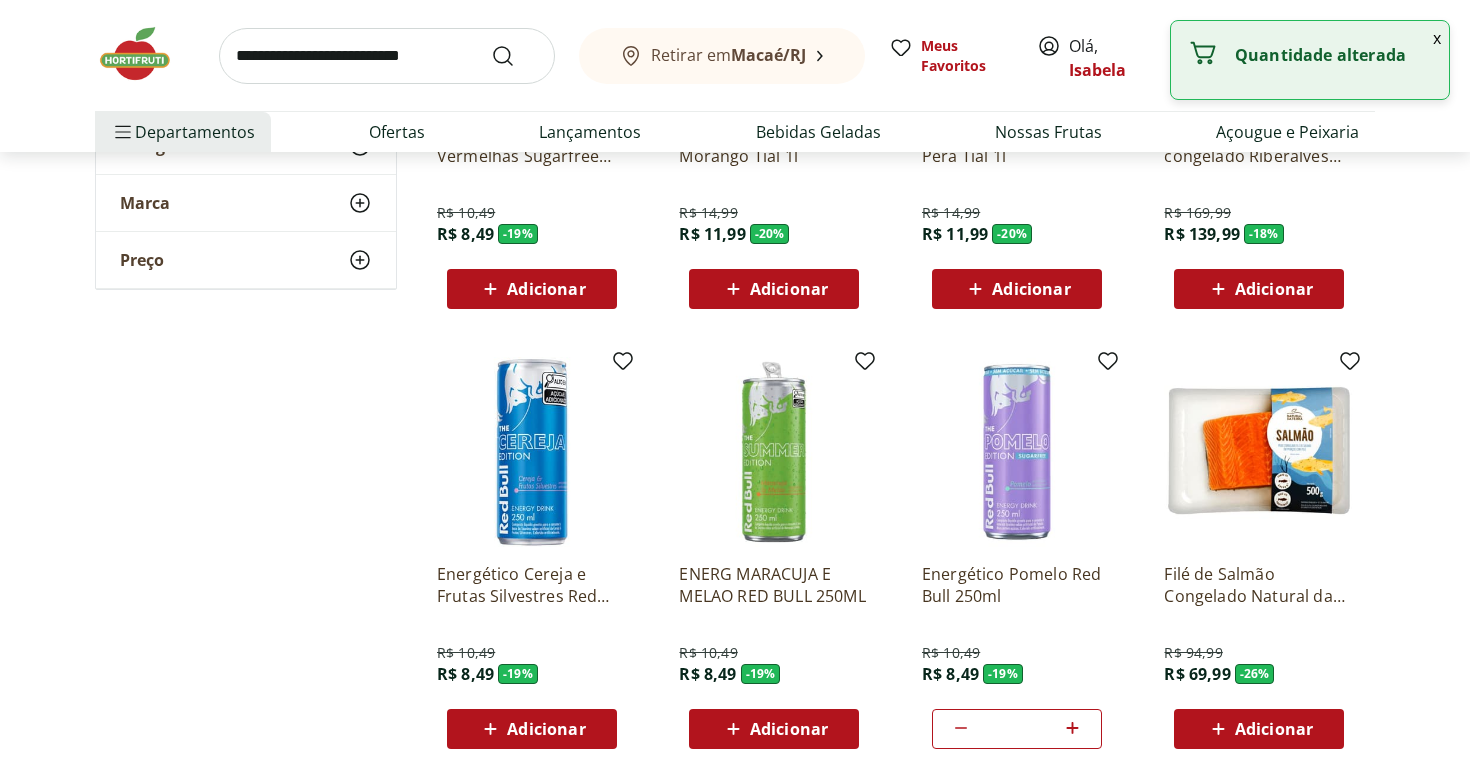 click 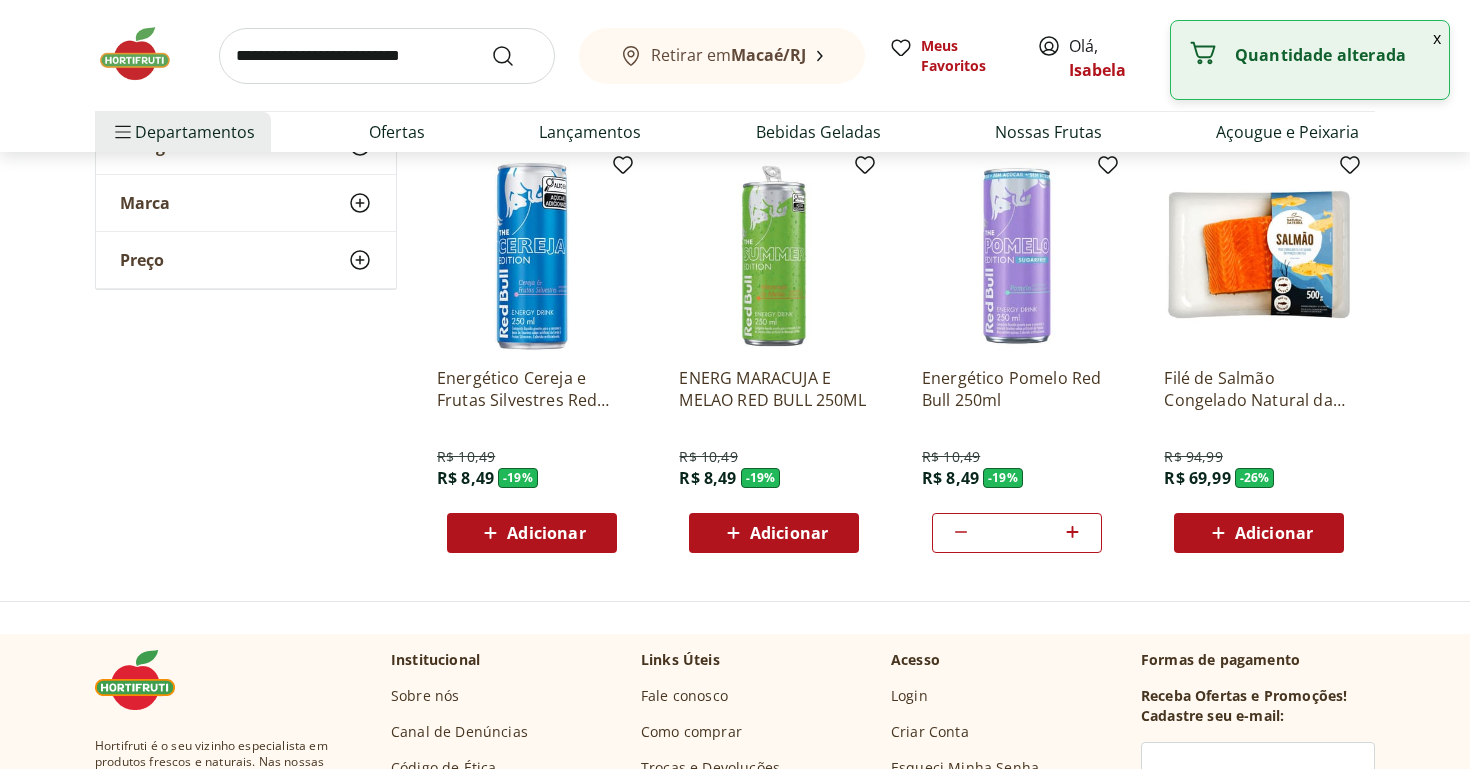 scroll, scrollTop: 7144, scrollLeft: 0, axis: vertical 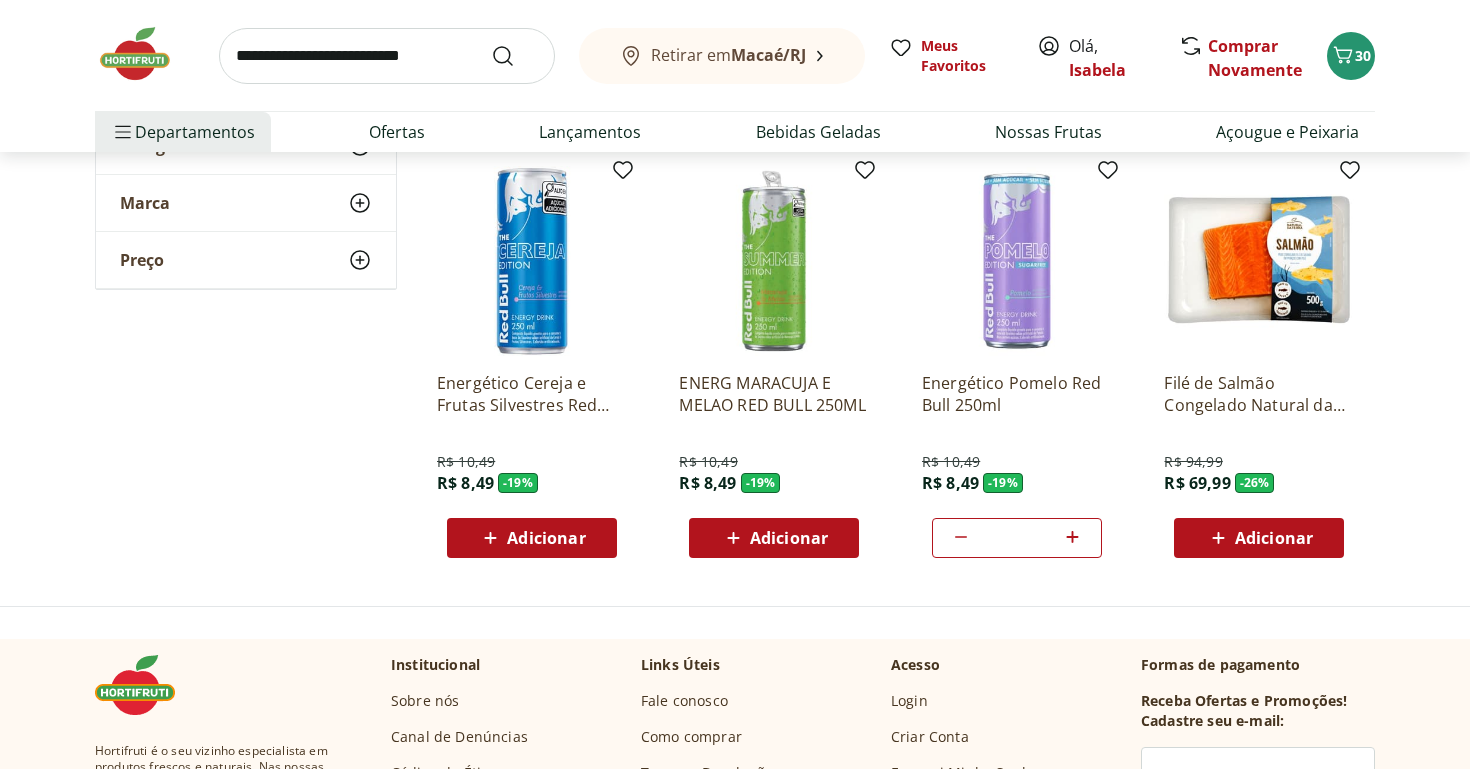 click at bounding box center [145, 54] 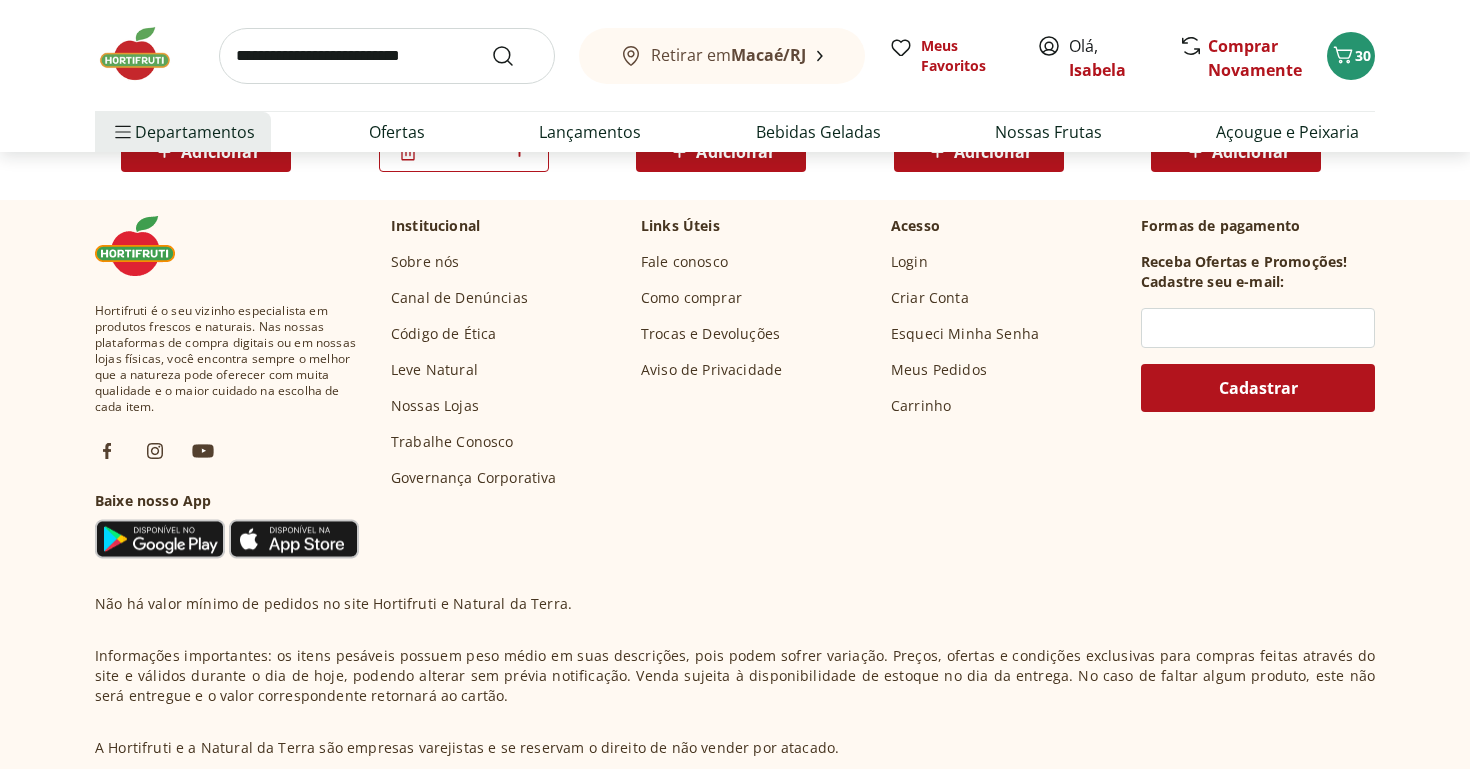 scroll, scrollTop: 5872, scrollLeft: 0, axis: vertical 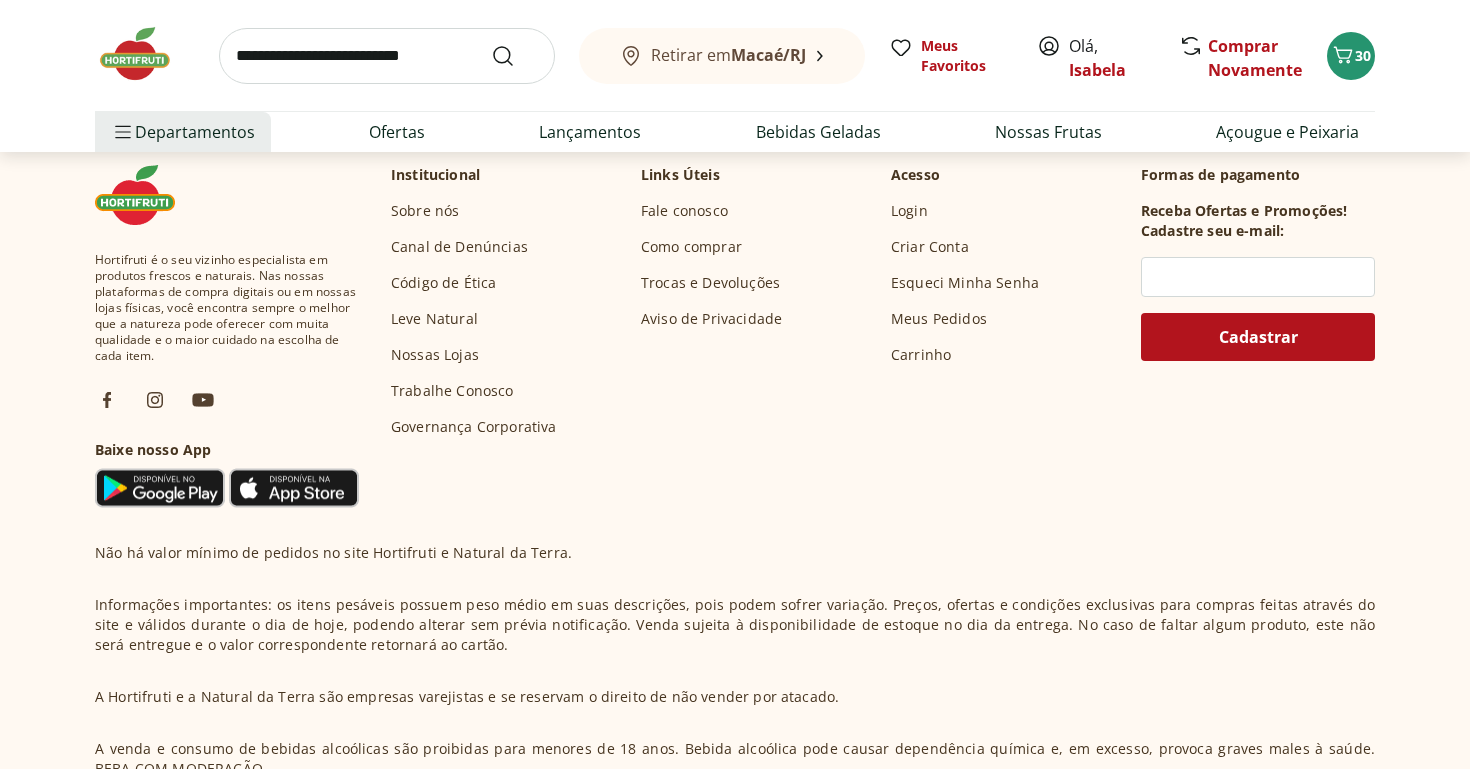 click at bounding box center [145, 54] 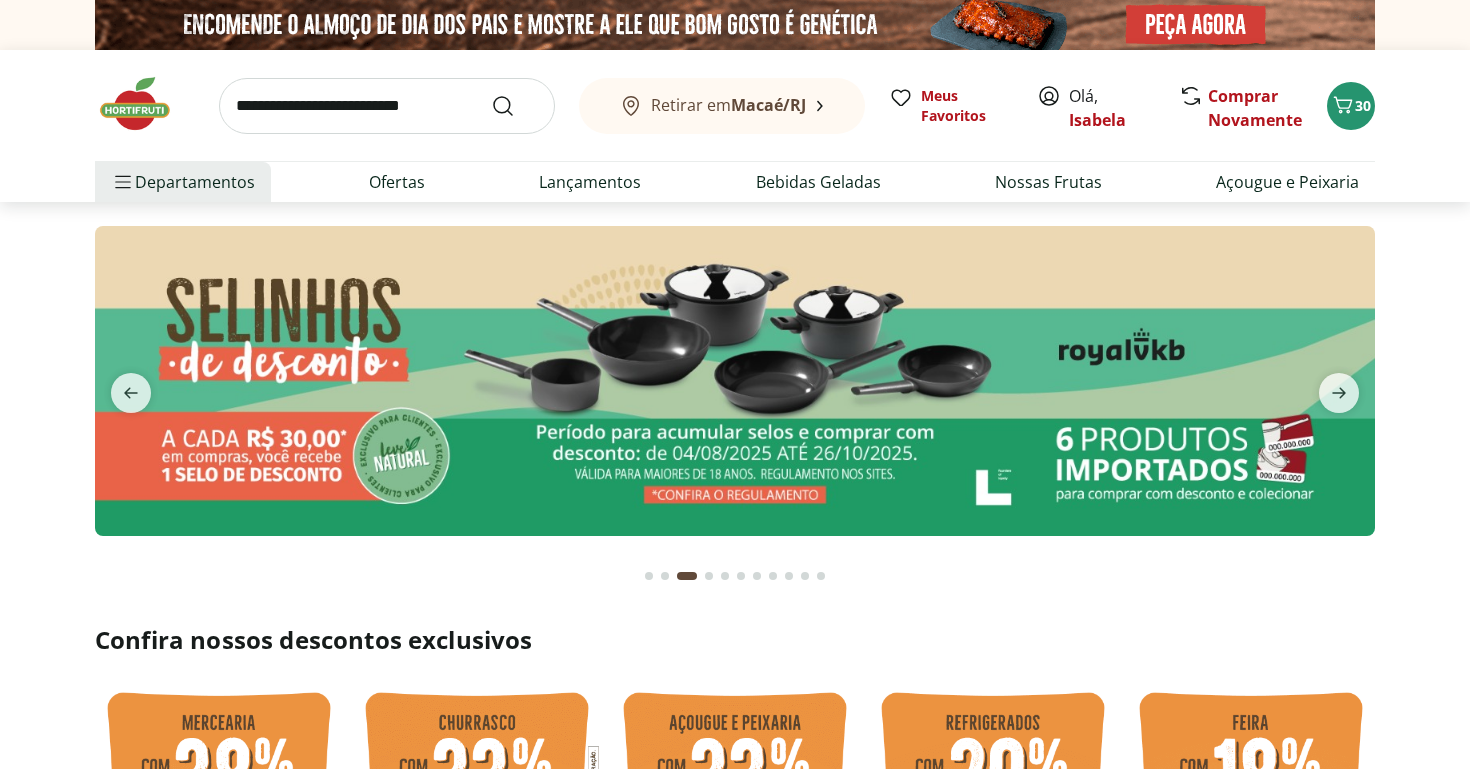 click at bounding box center (387, 106) 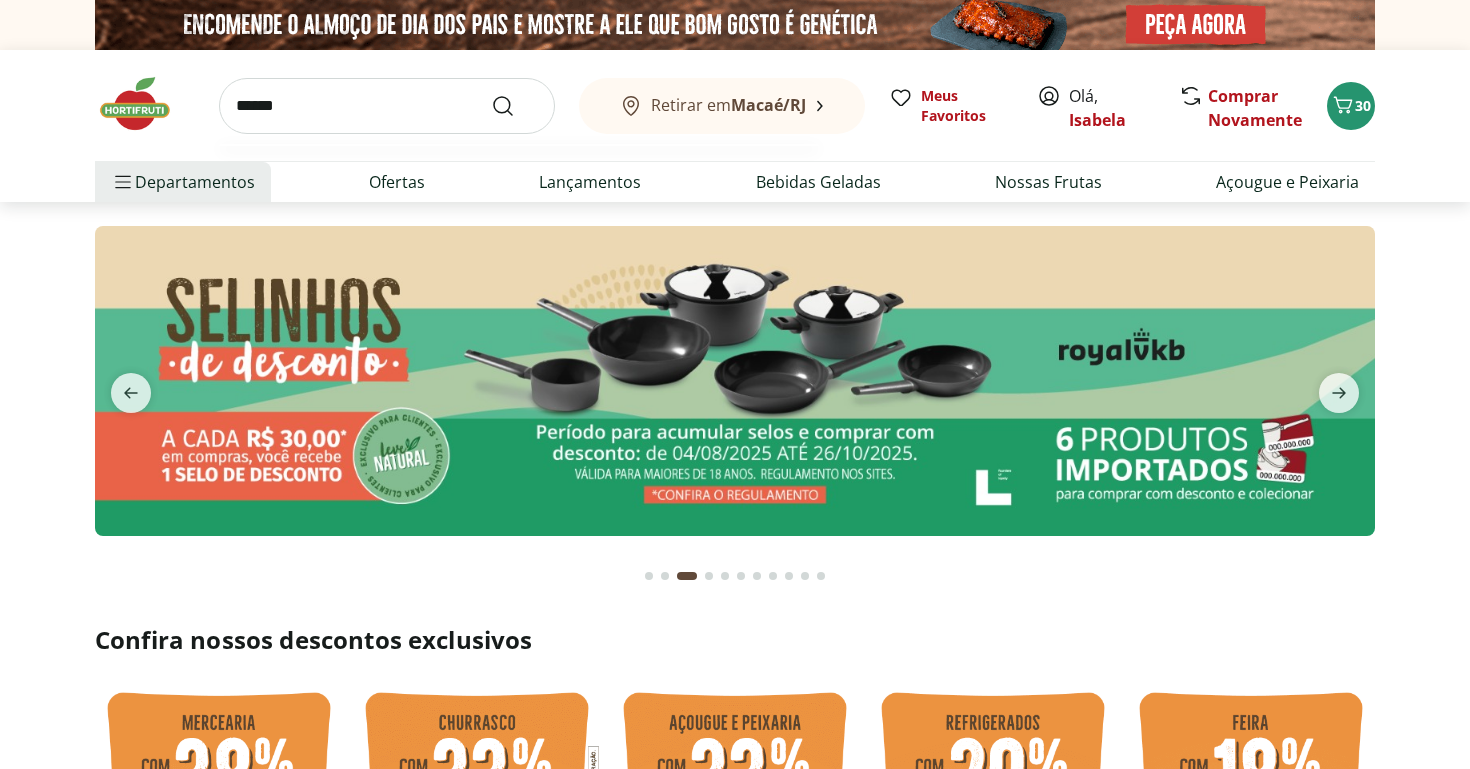 type on "******" 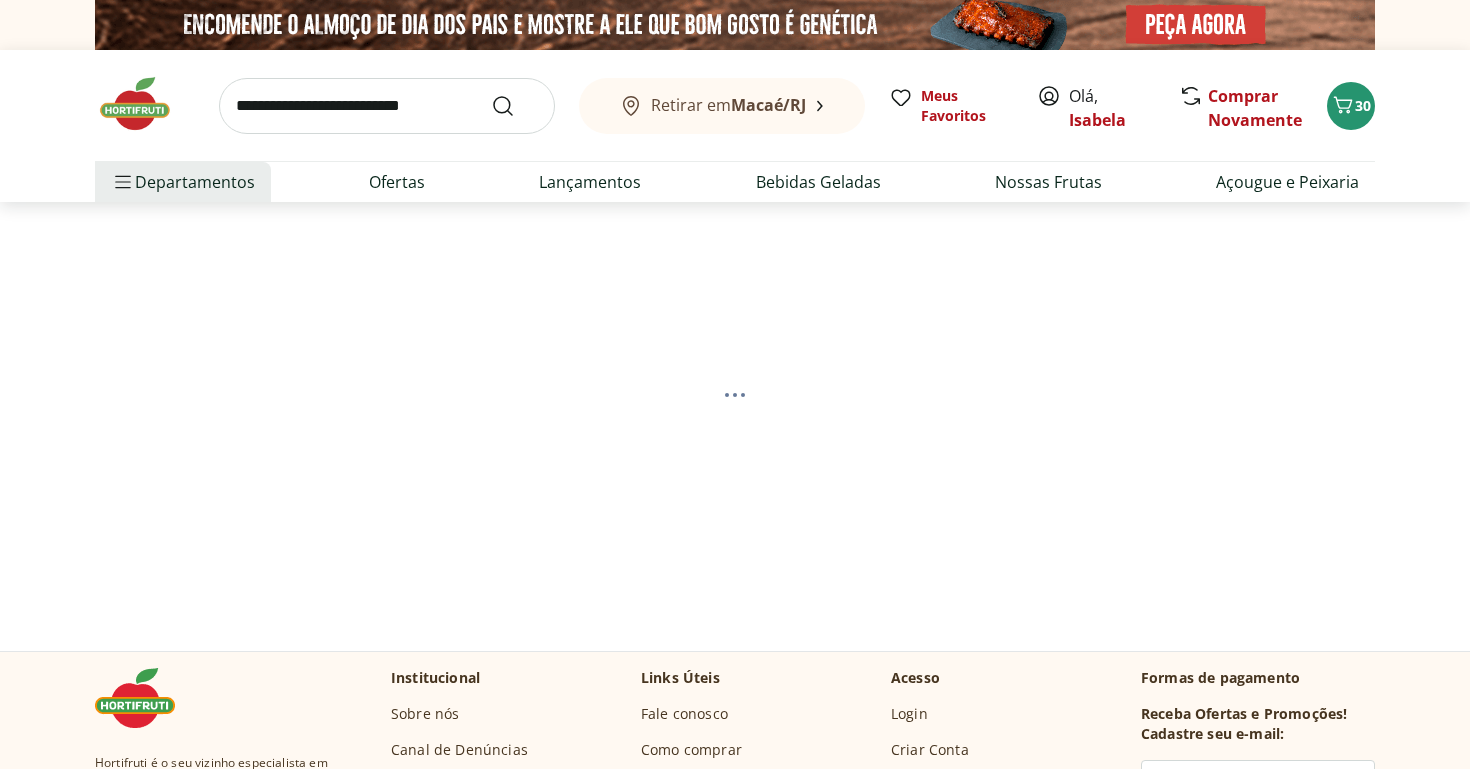 select on "**********" 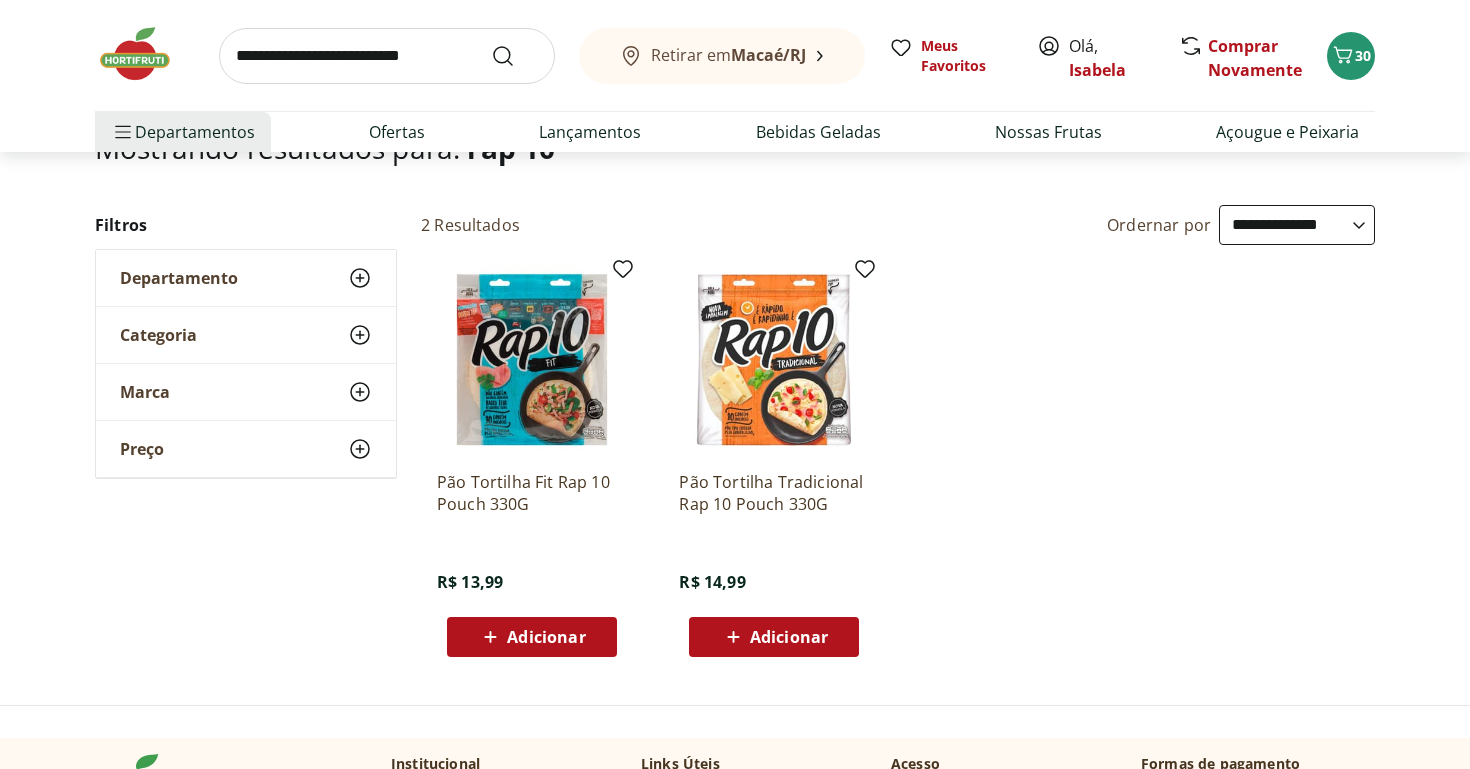 scroll, scrollTop: 163, scrollLeft: 0, axis: vertical 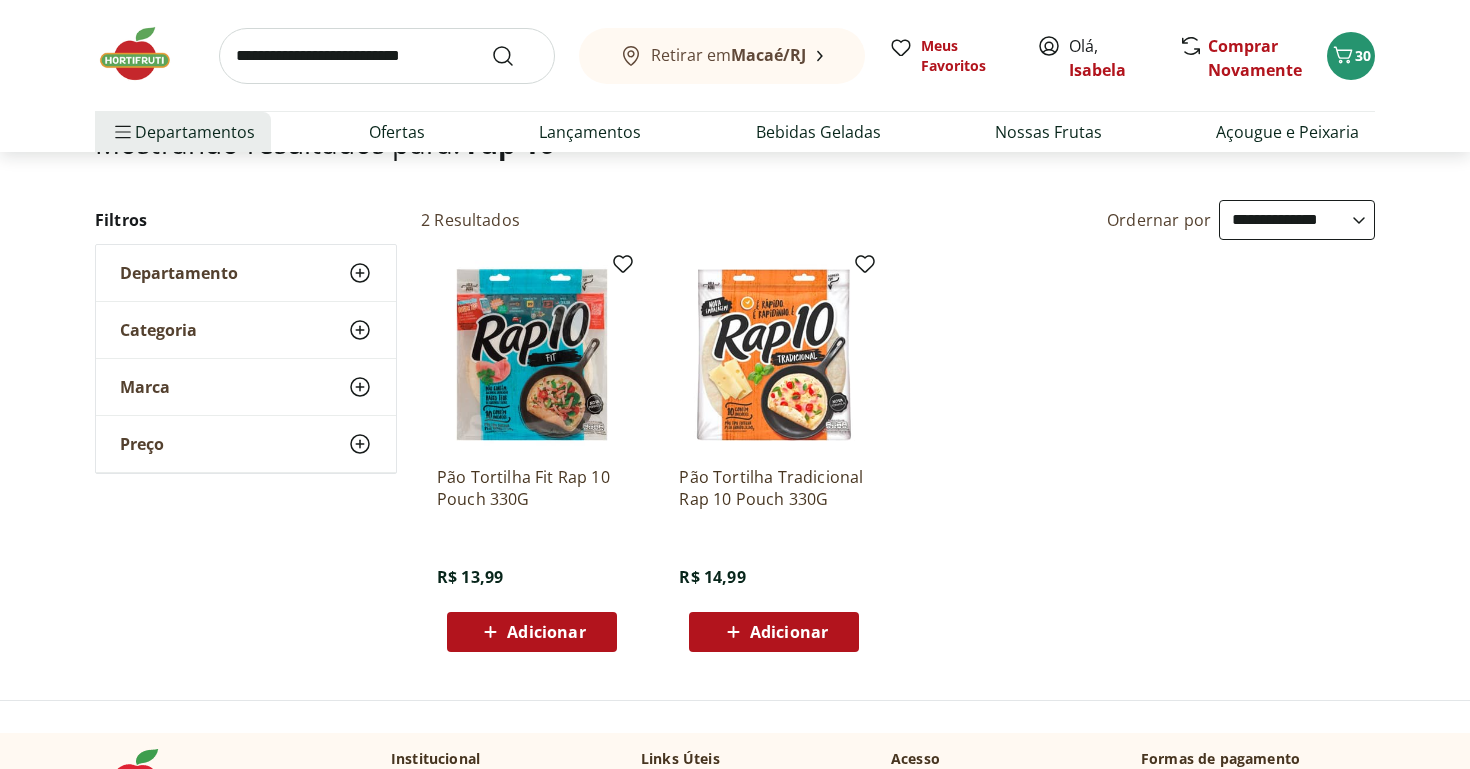 click on "Pão Tortilha Fit Rap 10 Pouch 330G R$ 13,99 Adicionar" at bounding box center (532, 456) 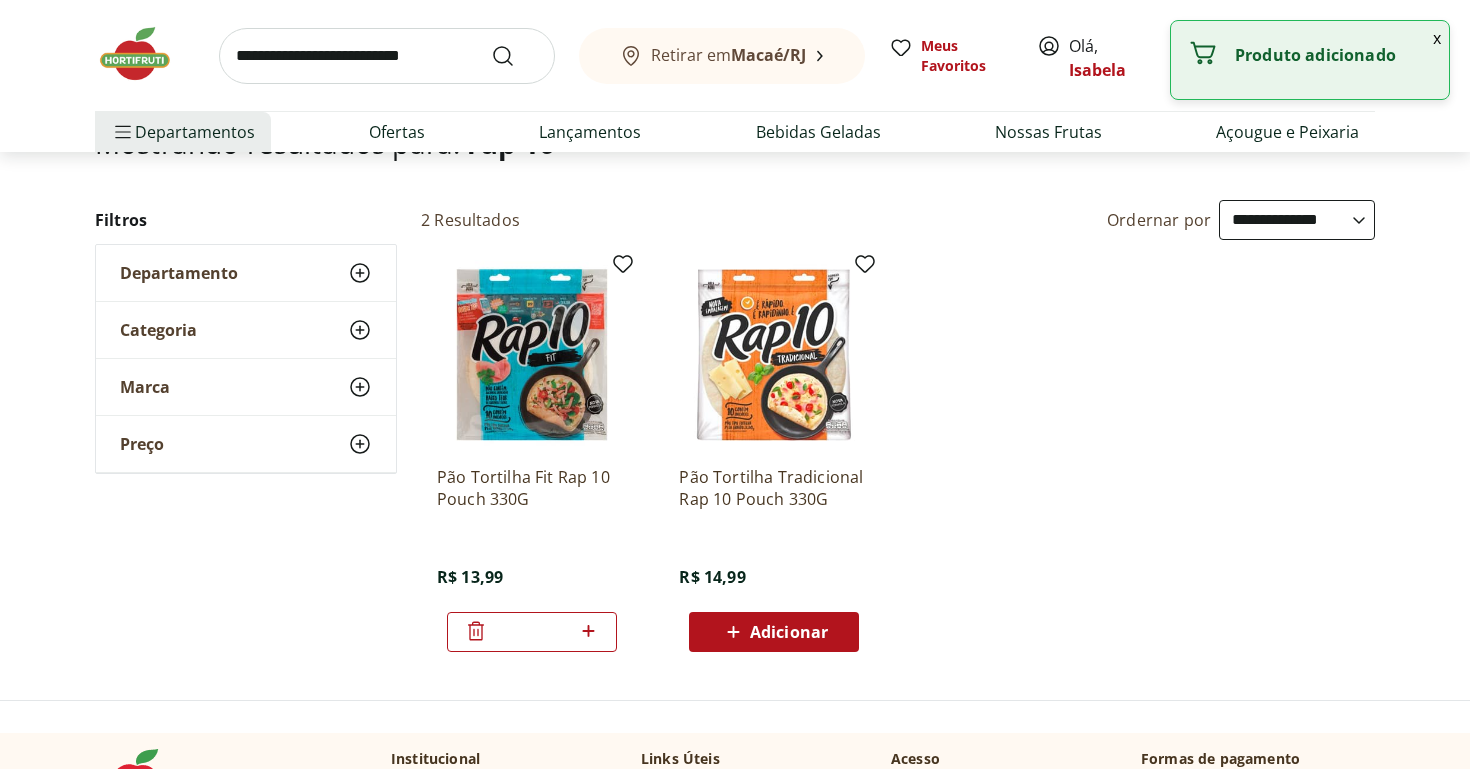 click at bounding box center [145, 54] 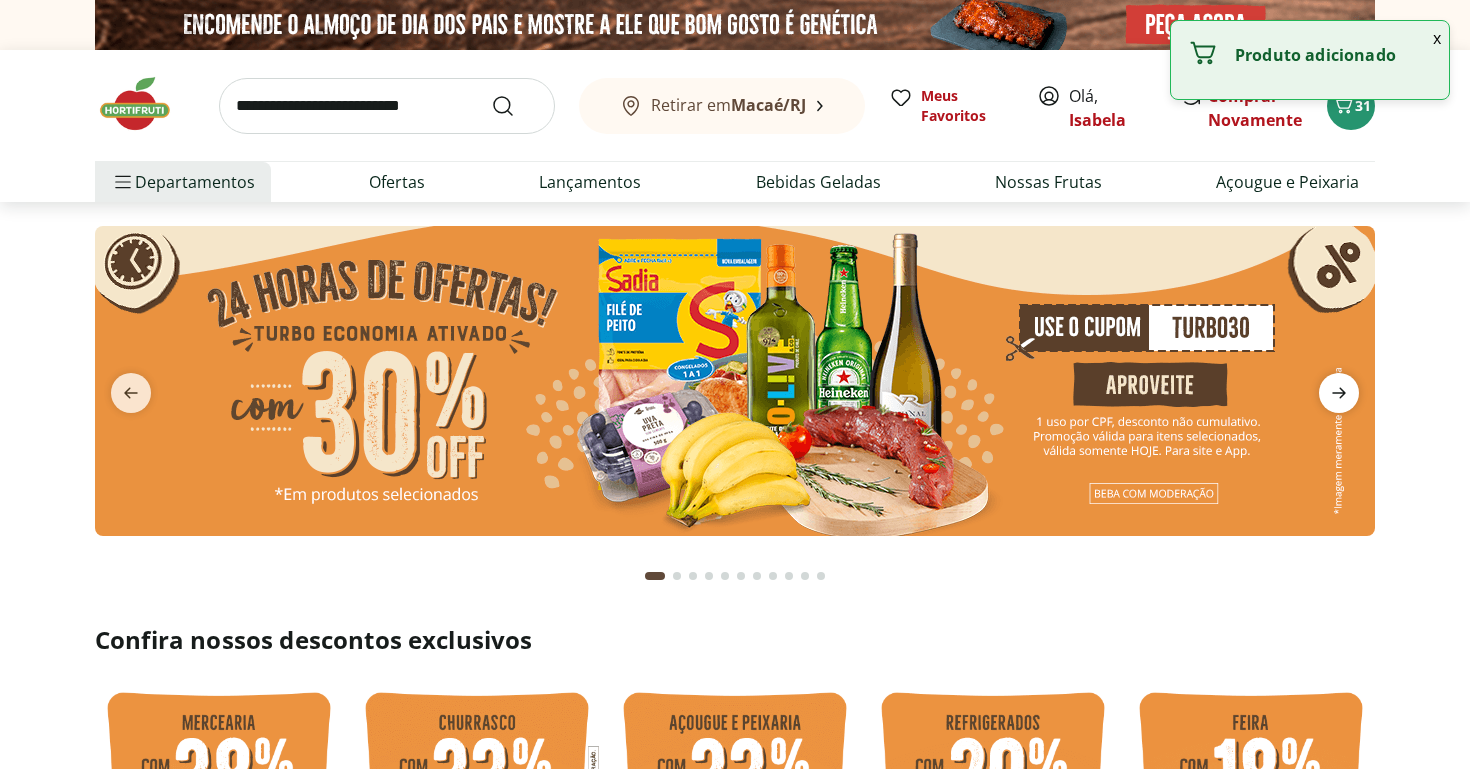 click 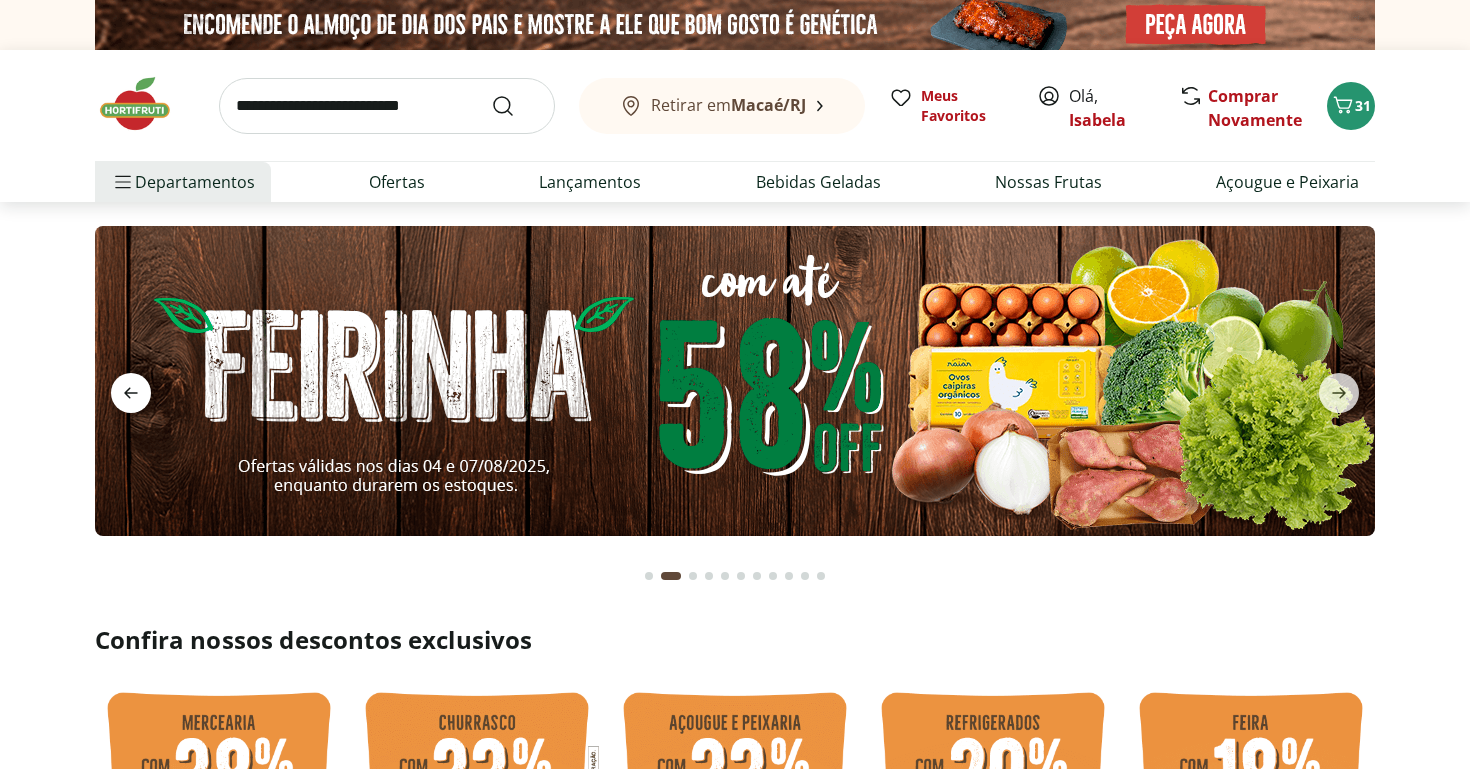 click at bounding box center [131, 393] 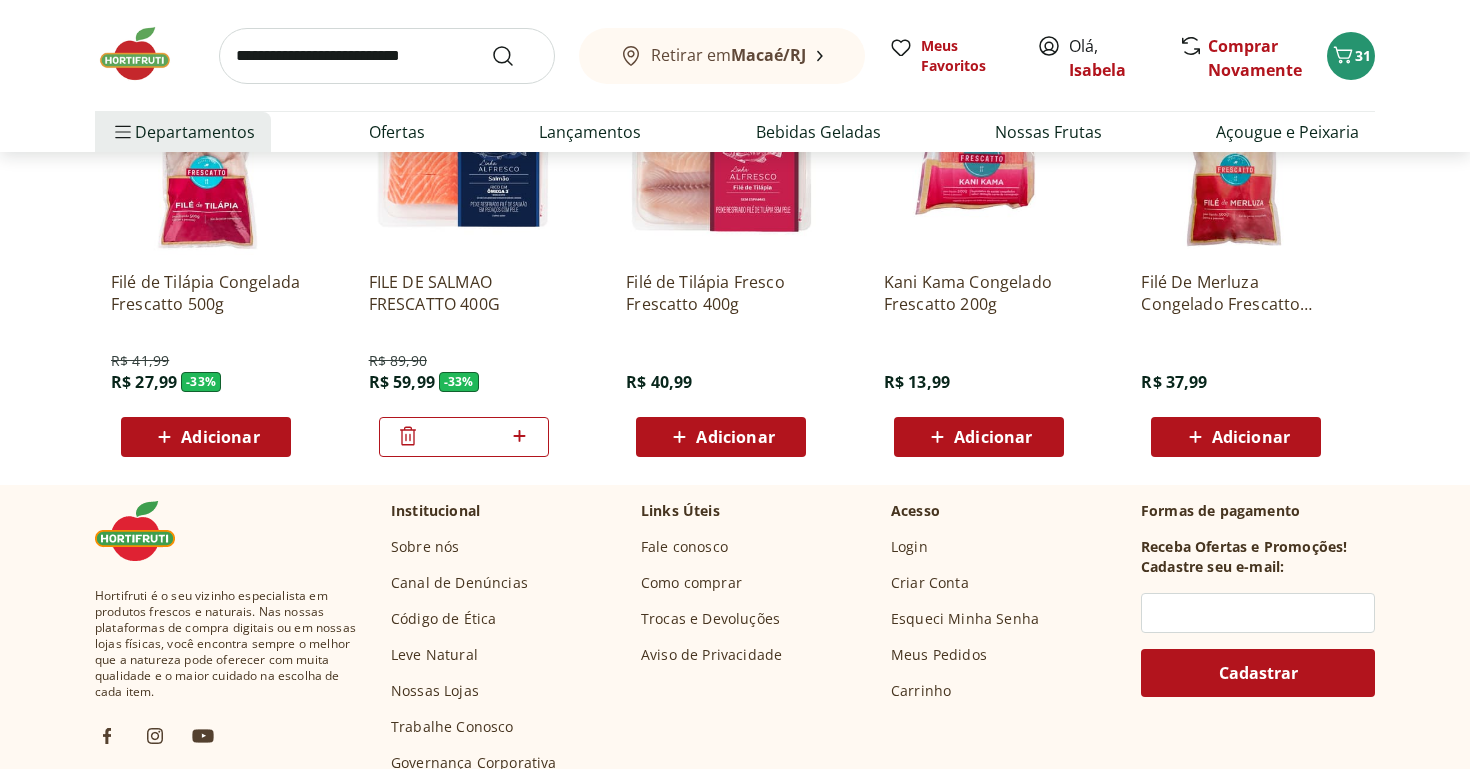 scroll, scrollTop: 5539, scrollLeft: 0, axis: vertical 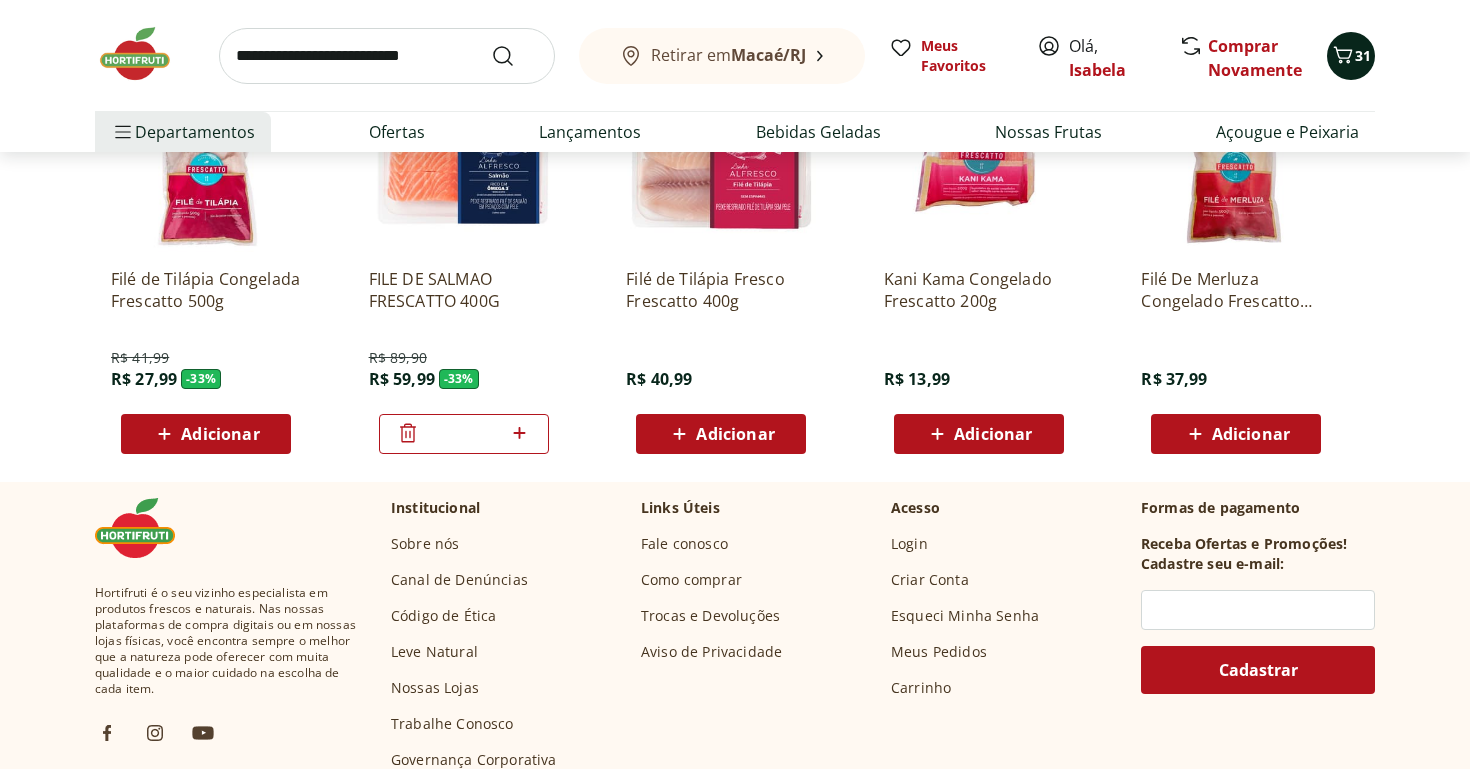 click 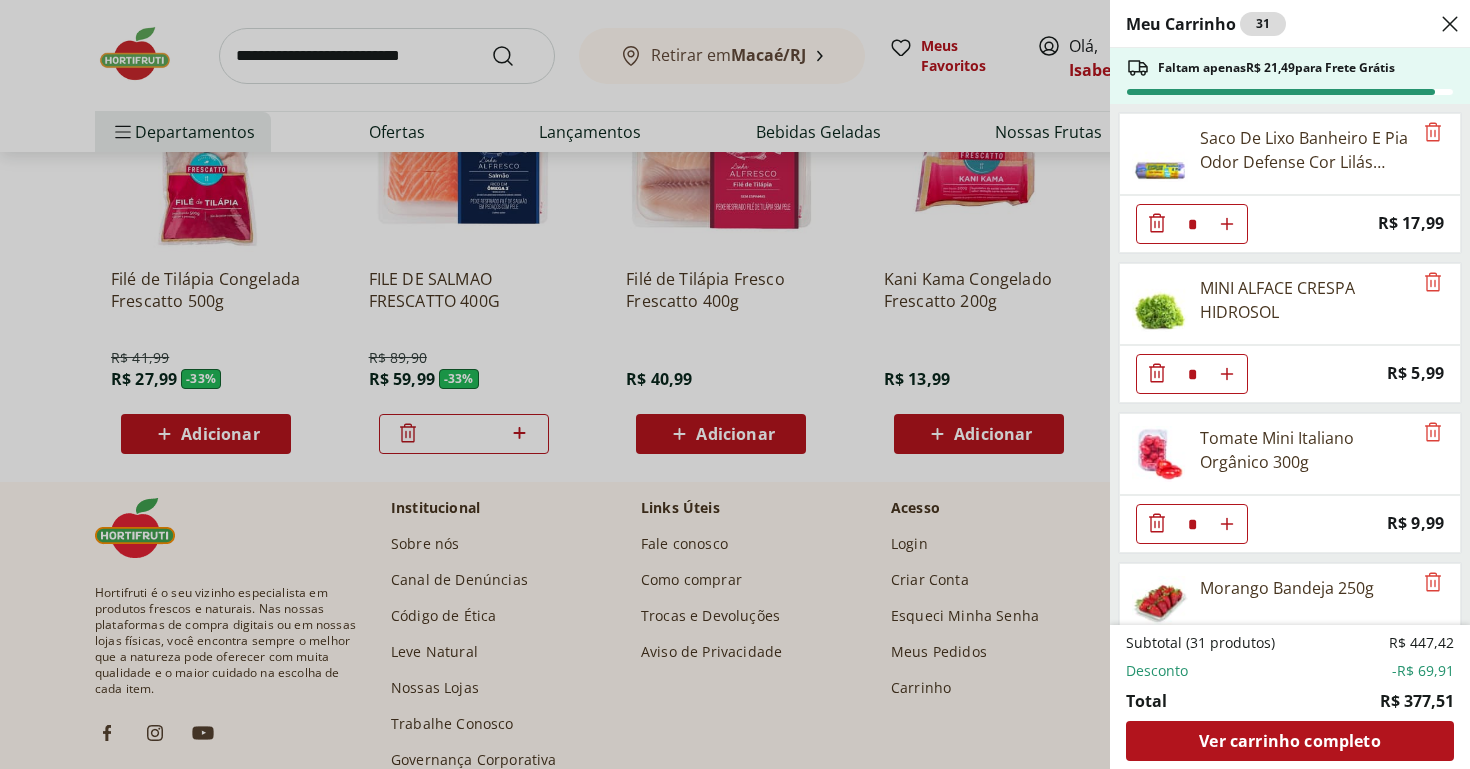 click on "Meu Carrinho 31 Faltam apenas  R$ 21,49  para Frete Grátis Saco De Lixo Banheiro E Pia Odor Defense Cor Lilás Dover Roll - Com 50 Unidades * Price: R$ 17,99 MINI ALFACE CRESPA HIDROSOL * Price: R$ 5,99 Tomate Mini Italiano Orgânico 300g * Price: R$ 9,99 Morango Bandeja 250g * Price: R$ 15,99 Mamão Papaia Unidade * Price: R$ 6,49 Manga Palmer Unidade * Price: R$ 4,80 Uva Verde sem Semente Natural da Terra 500g * Price: R$ 10,99 Mexerica Rio Unidade * Price: R$ 1,92 Limão Tahity Unidade * Price: R$ 0,55 Manteiga em Tablete com Sal Président 200g * Price: R$ 16,49 Banana Prata Unidade * Price: R$ 2,20 Ovo Caipira Orgânico Grande Raiar com 10un * Original price: R$ 22,99 Price: R$ 16,99 Batata Doce Chips Original Roots to Go 45g * Price: R$ 11,99 FILE DE SALMAO FRESCATTO 400G * Original price: R$ 89,90 Price: R$ 59,99 ESPINAFRE BABY LEAF HIDROSOL * Price: R$ 5,99 Granola Cacau WS 500g * Price: R$ 37,99 Iogurte Integral Sem Açúcar Kefir 500g * Price: R$ 20,99 * Original price: Price: *" at bounding box center (735, 384) 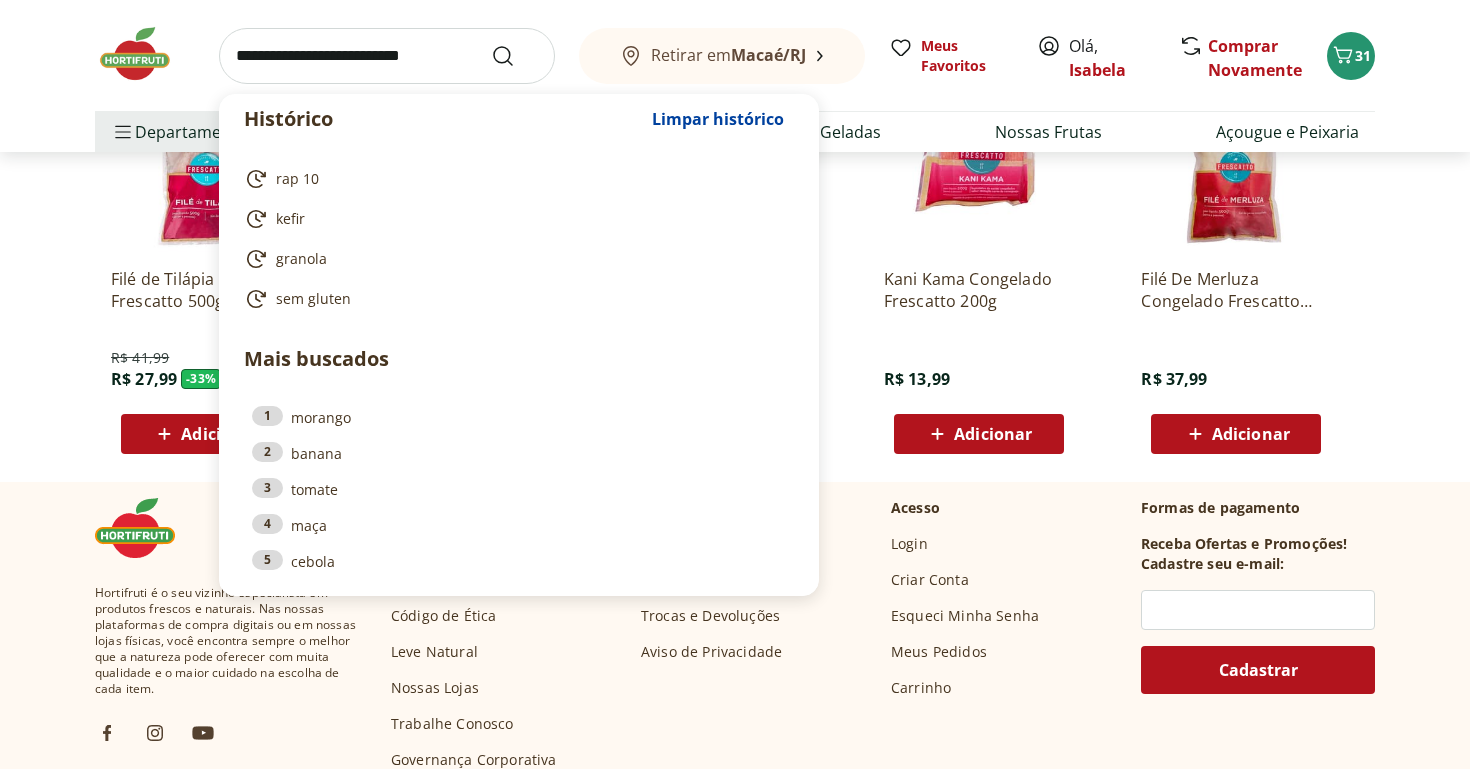 click at bounding box center (387, 56) 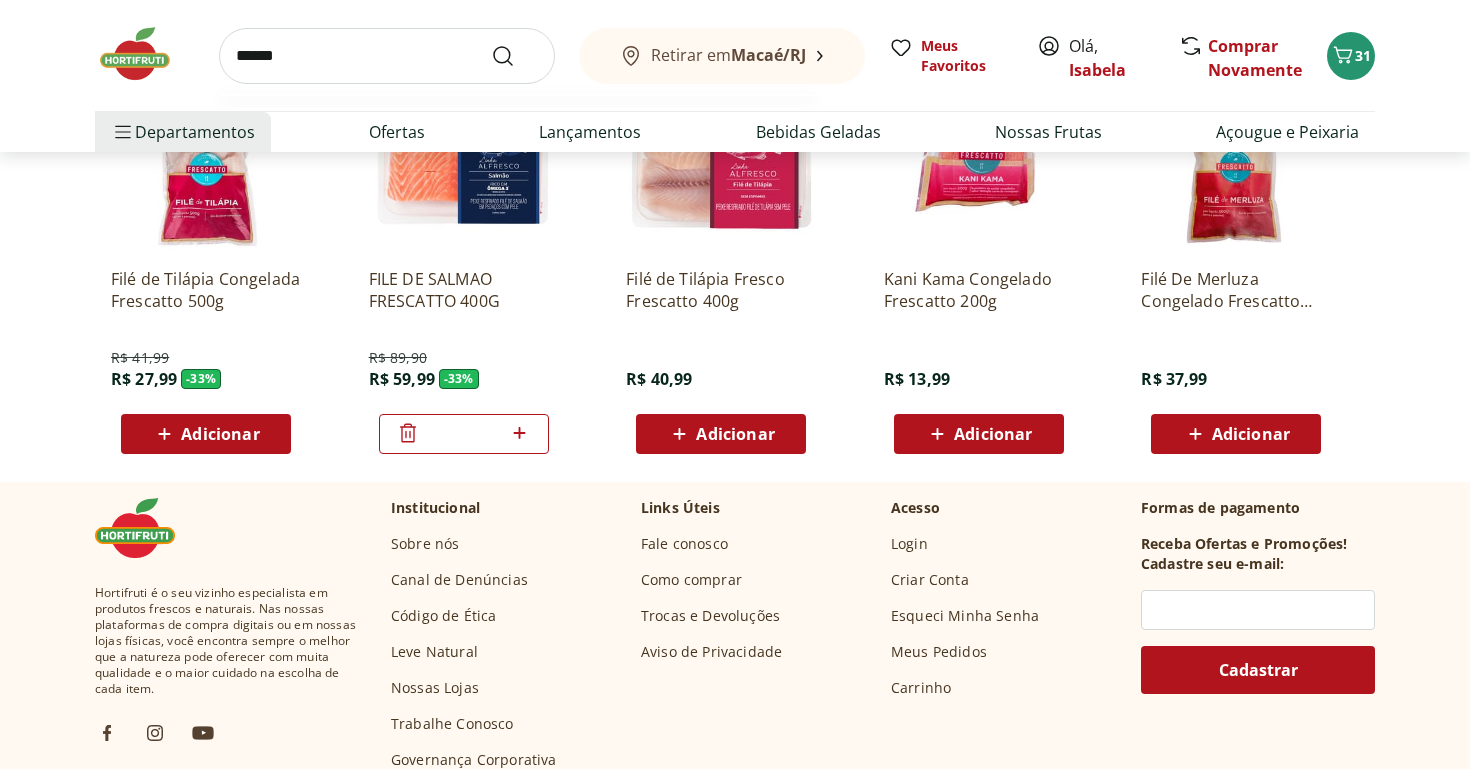 type on "*******" 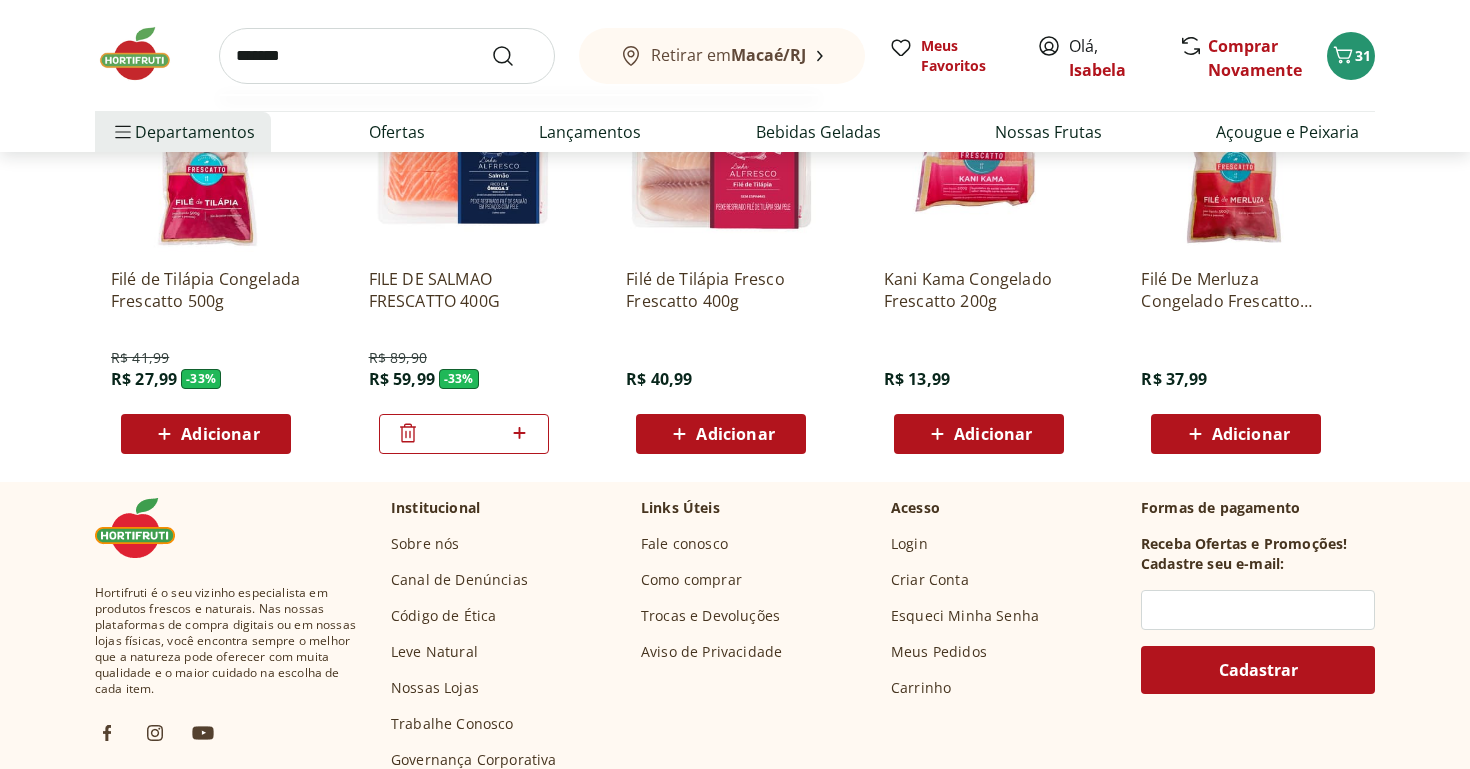 click at bounding box center [515, 56] 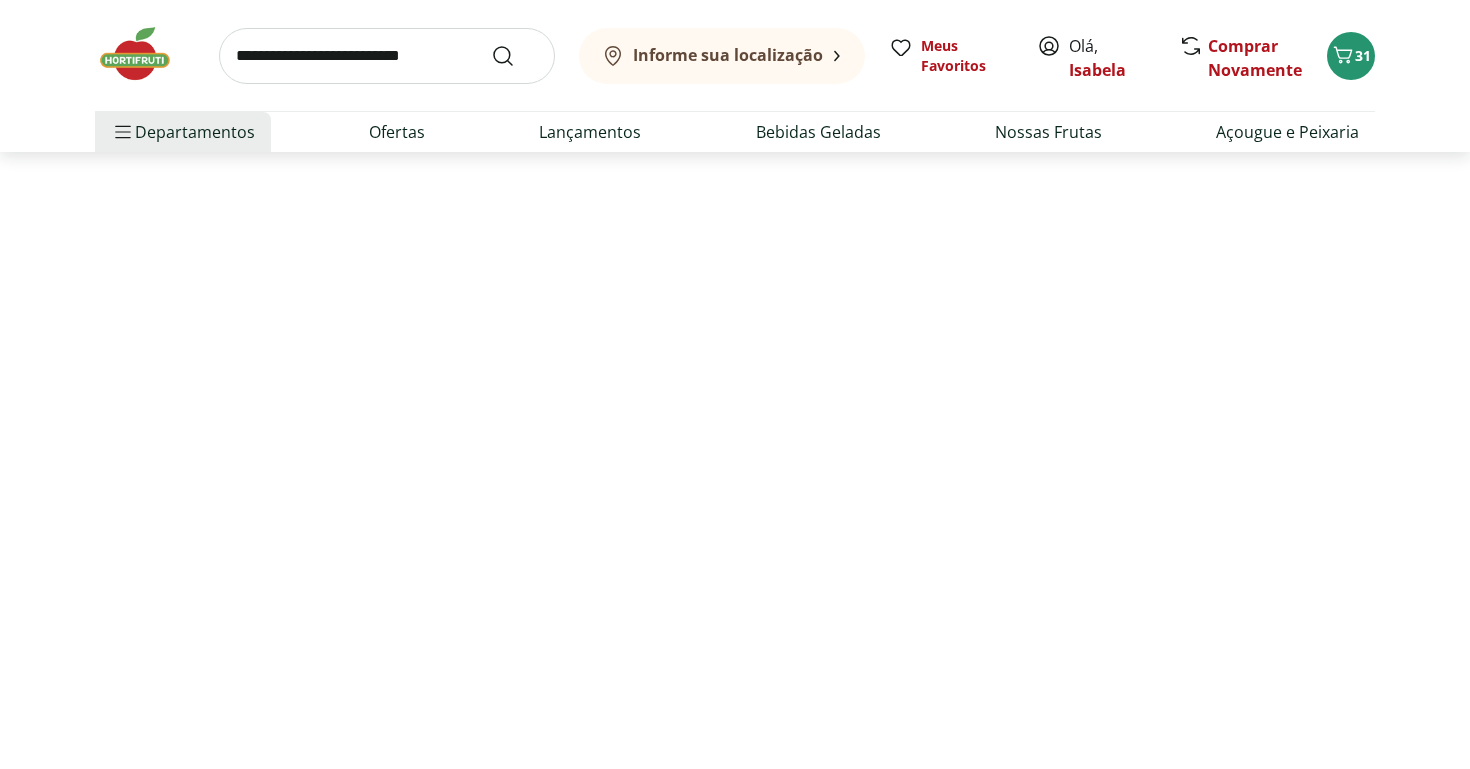 scroll, scrollTop: 0, scrollLeft: 0, axis: both 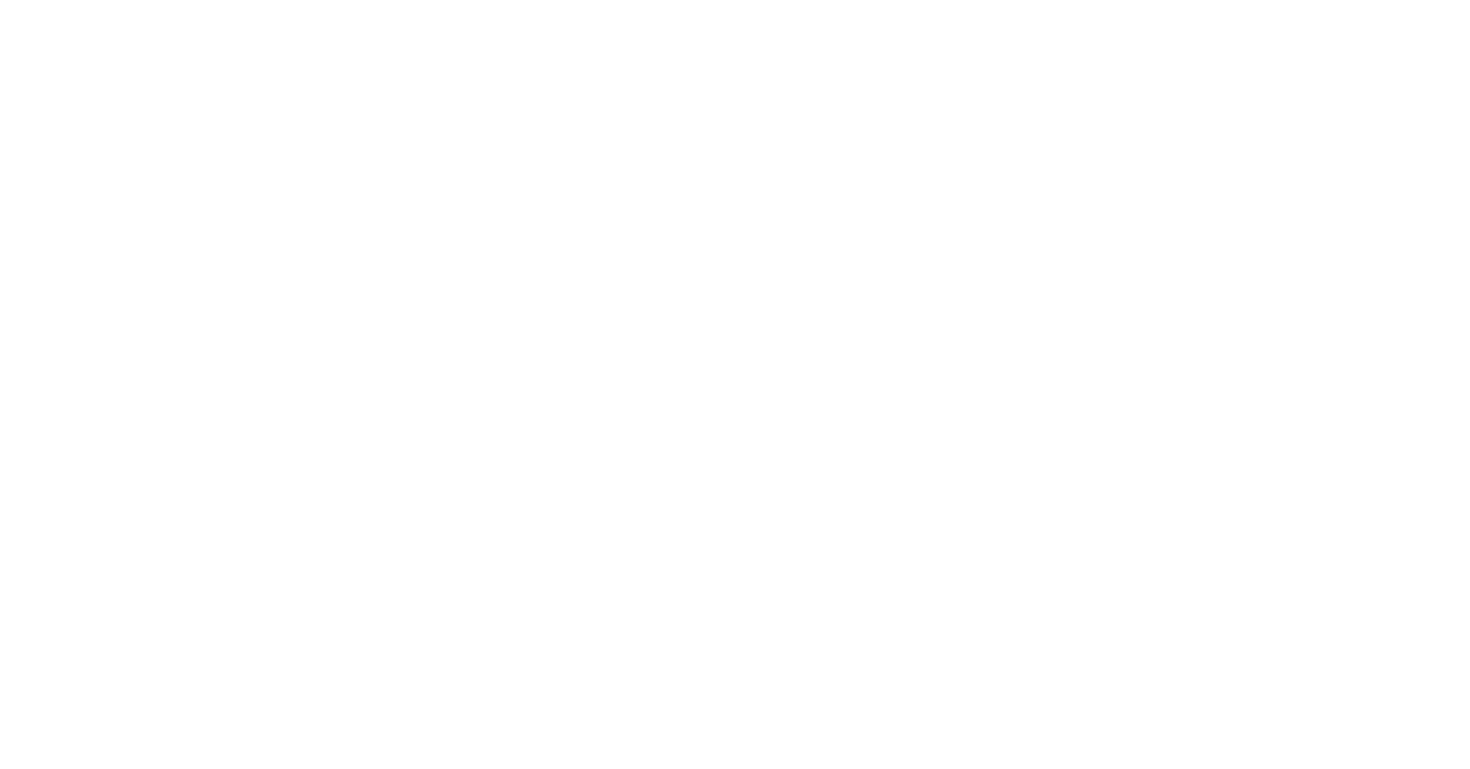 select on "**********" 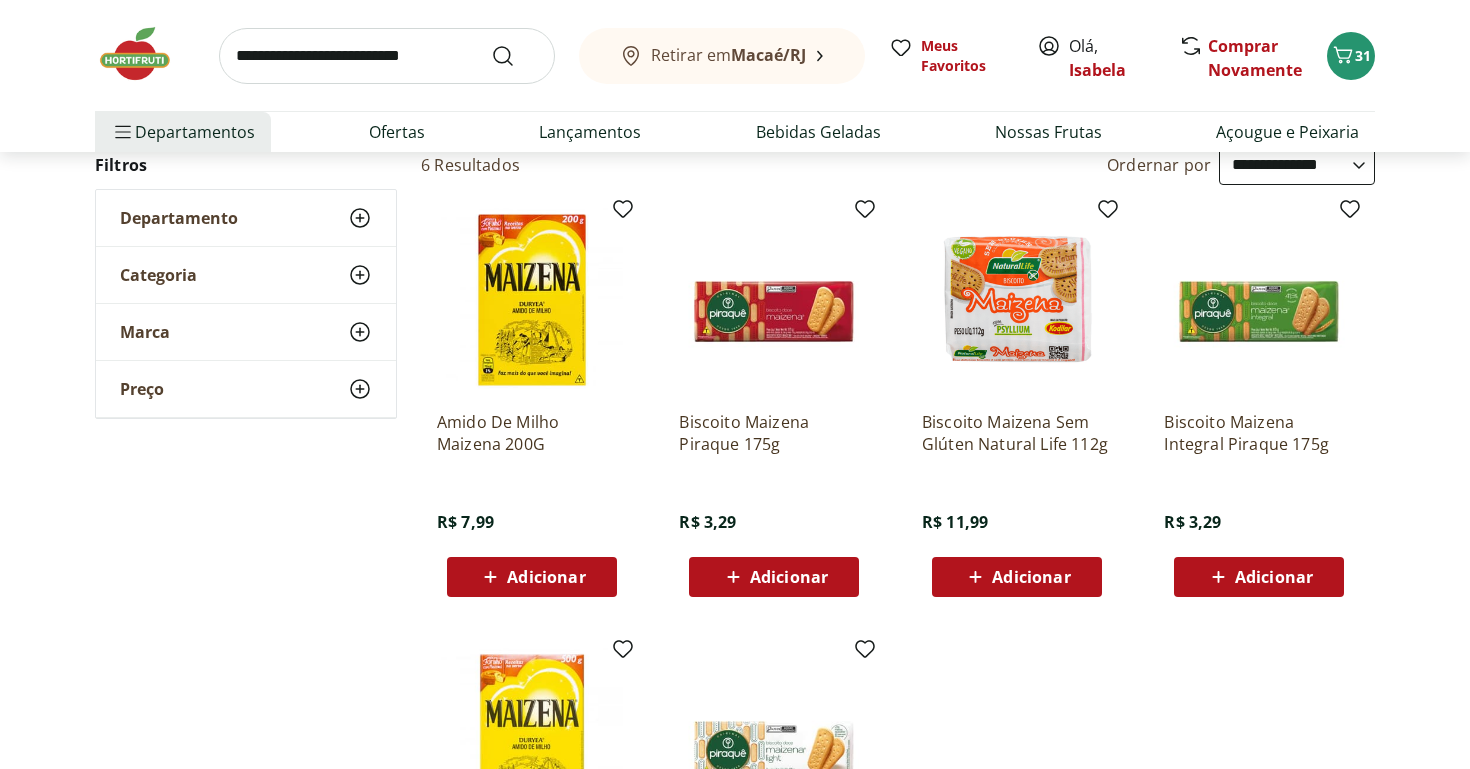 scroll, scrollTop: 204, scrollLeft: 0, axis: vertical 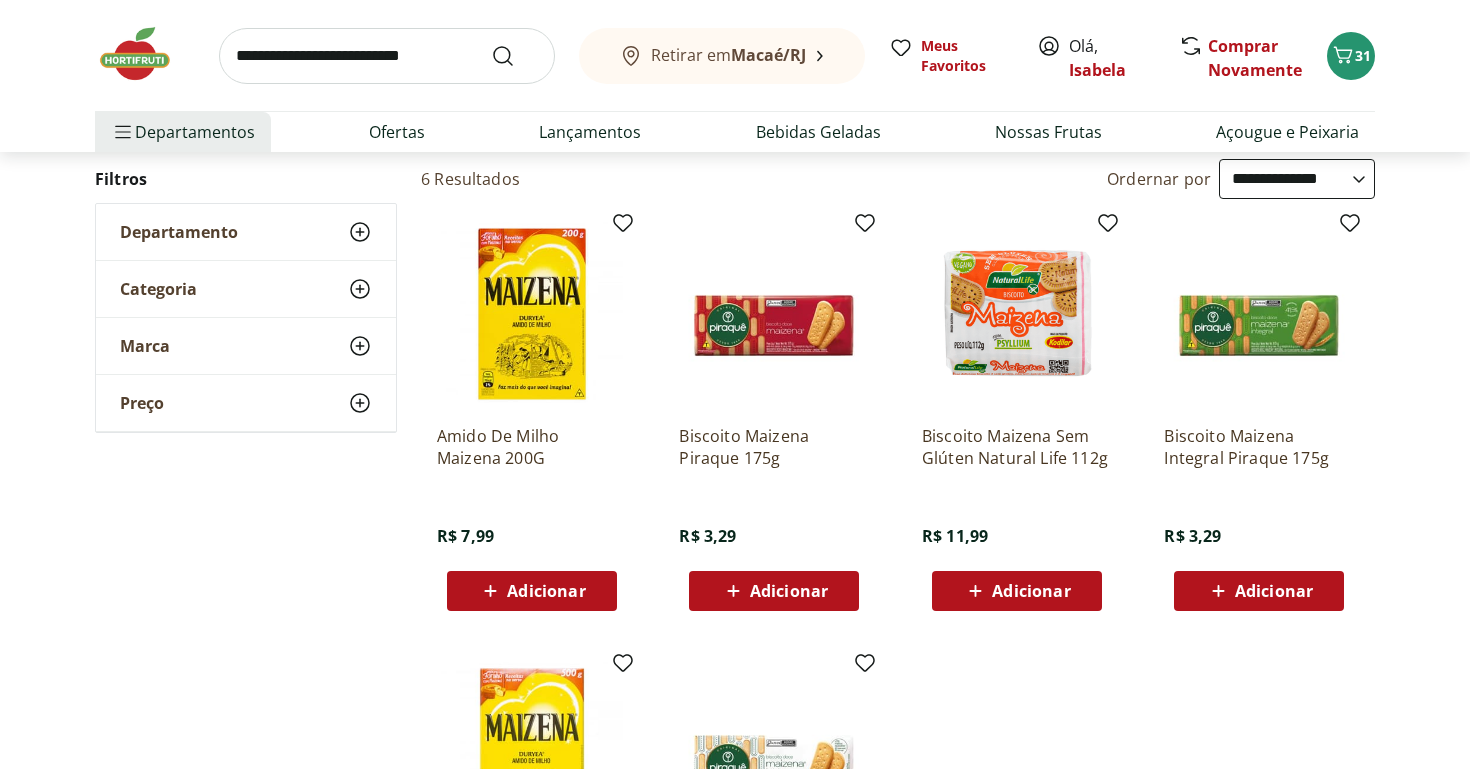 click on "Adicionar" at bounding box center (546, 591) 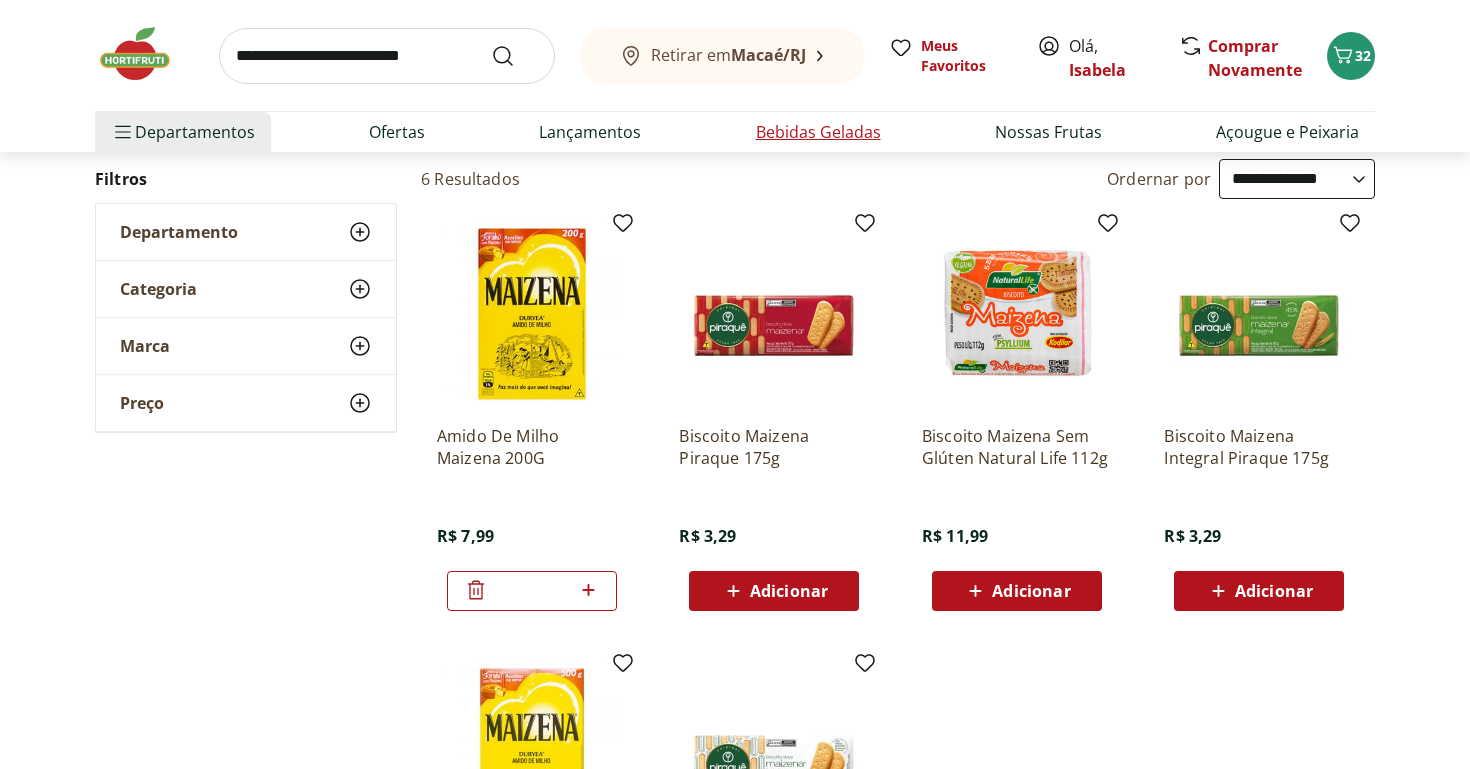 click on "Bebidas Geladas" at bounding box center (818, 132) 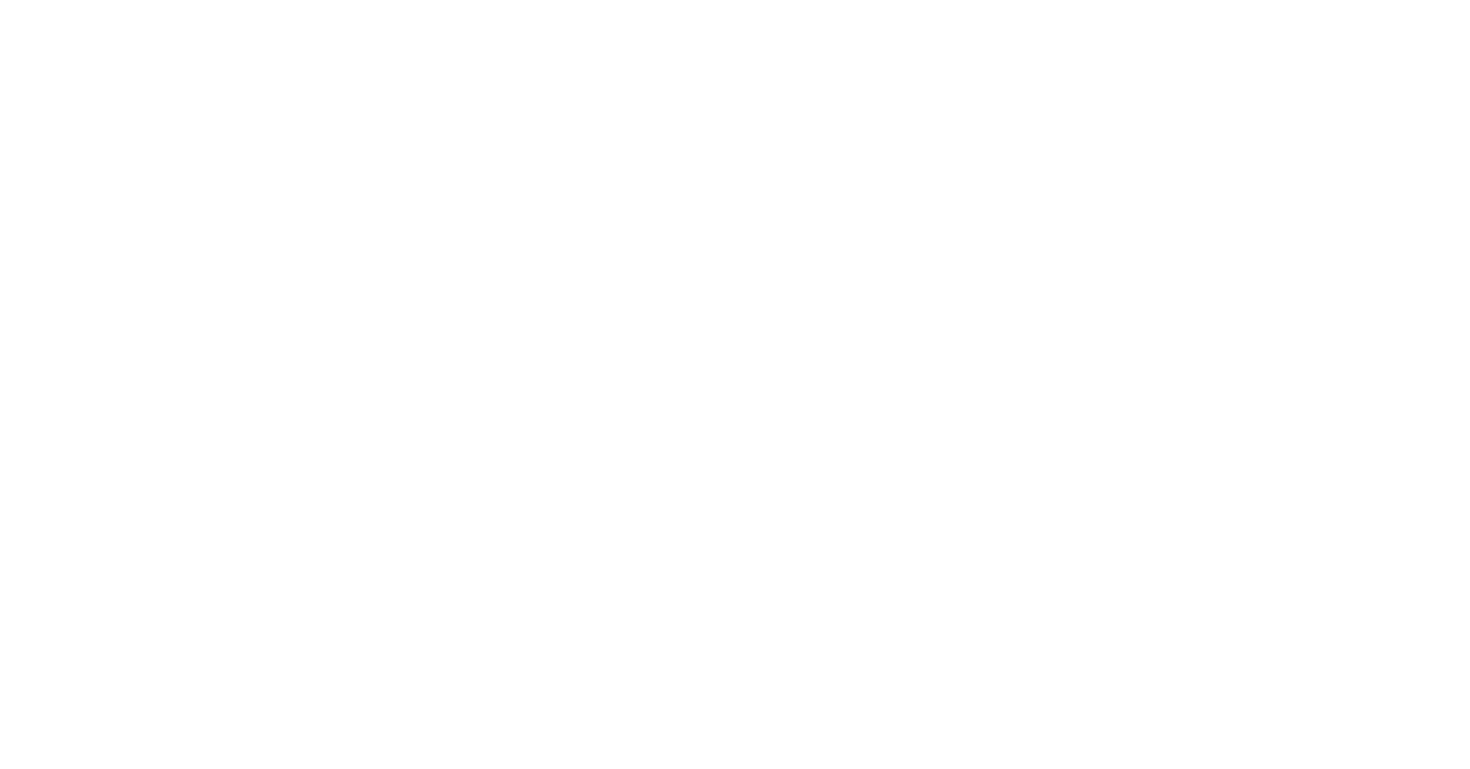 scroll, scrollTop: 0, scrollLeft: 0, axis: both 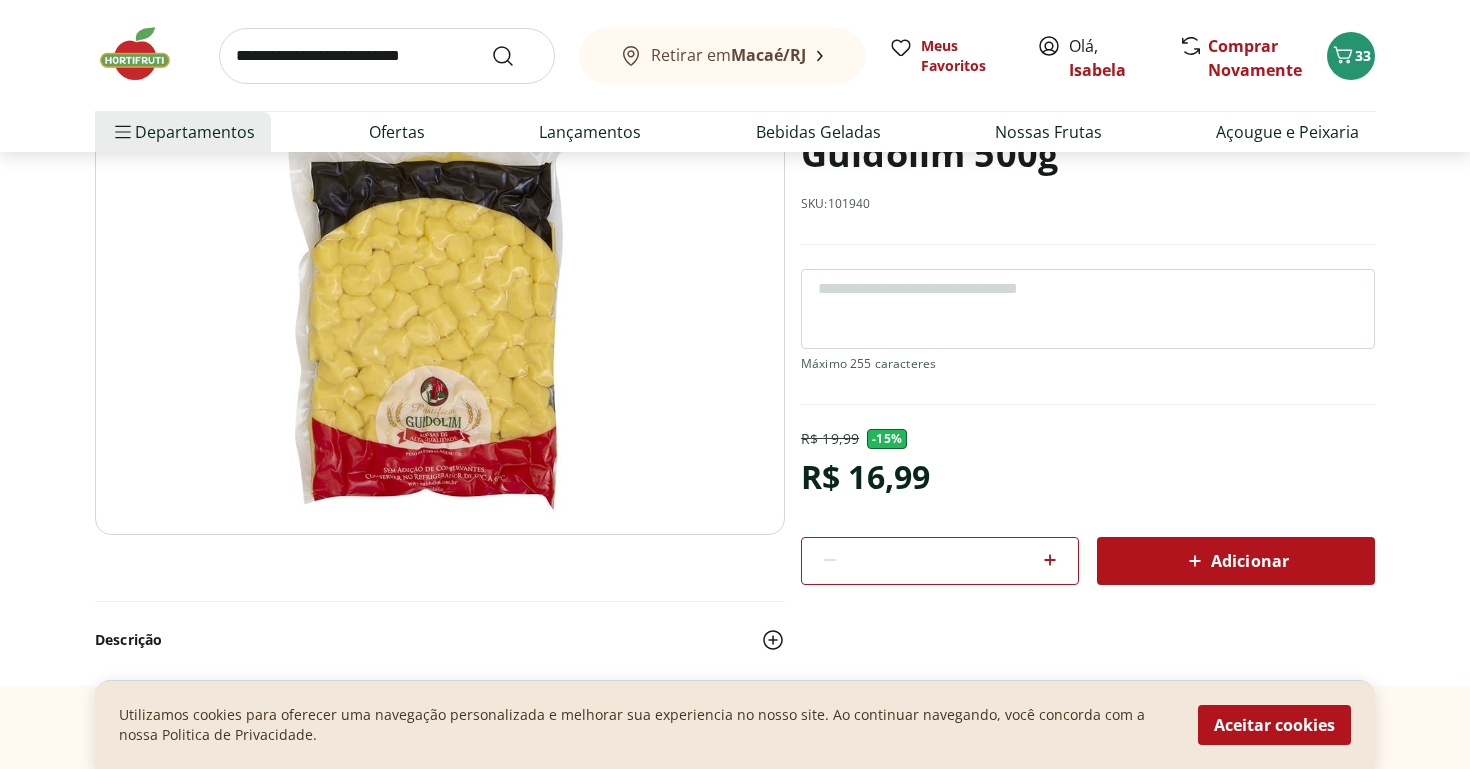click at bounding box center [440, 293] 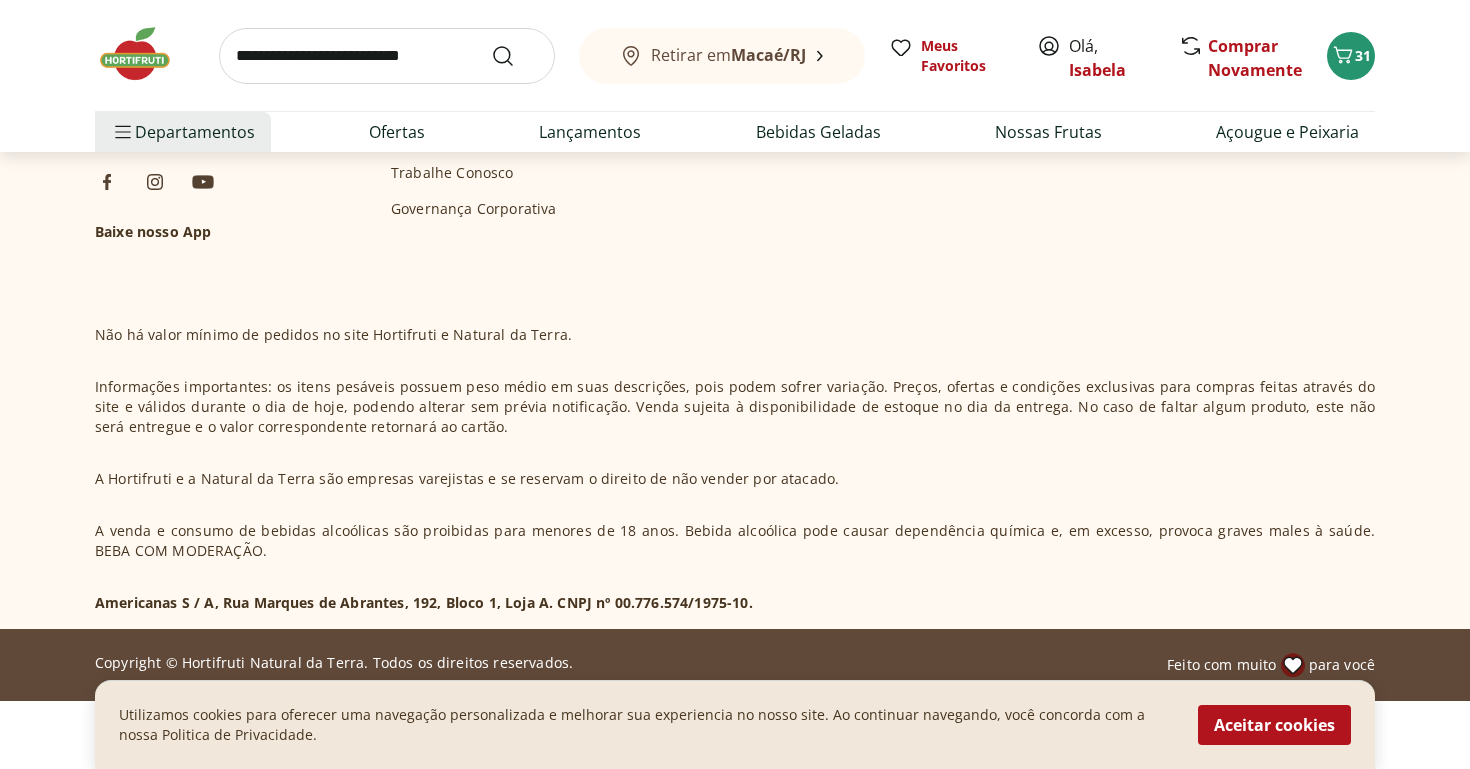 scroll, scrollTop: 981, scrollLeft: 0, axis: vertical 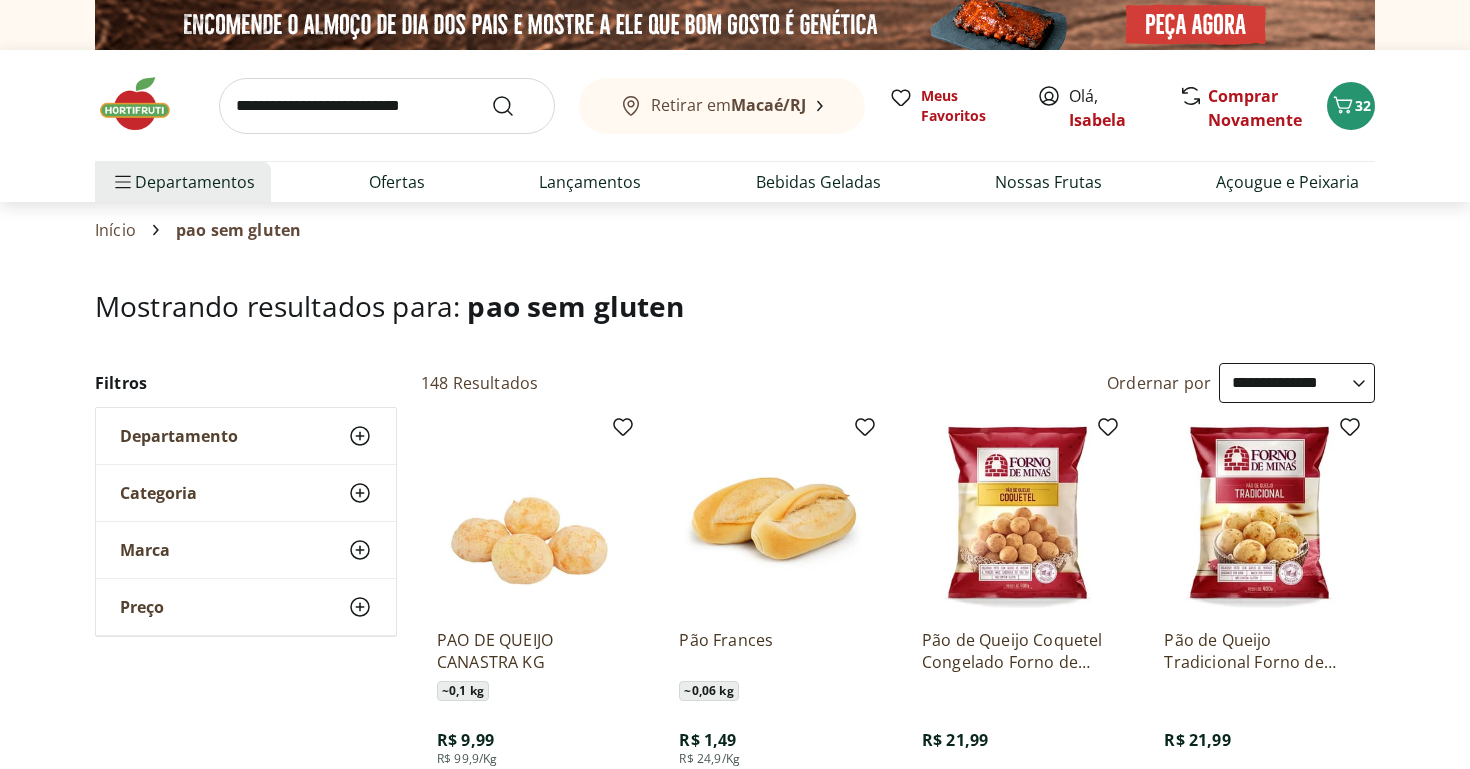 select on "**********" 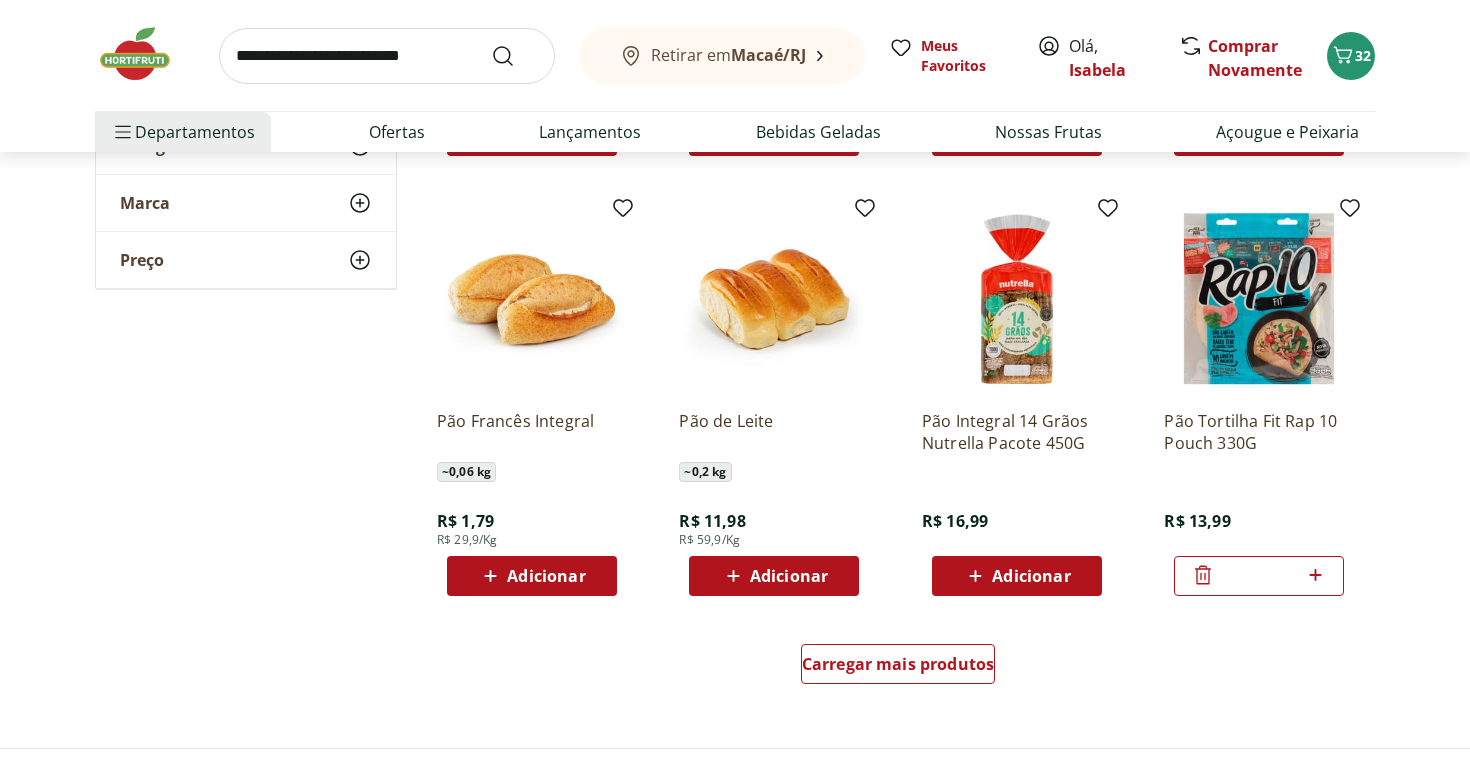scroll, scrollTop: 1135, scrollLeft: 0, axis: vertical 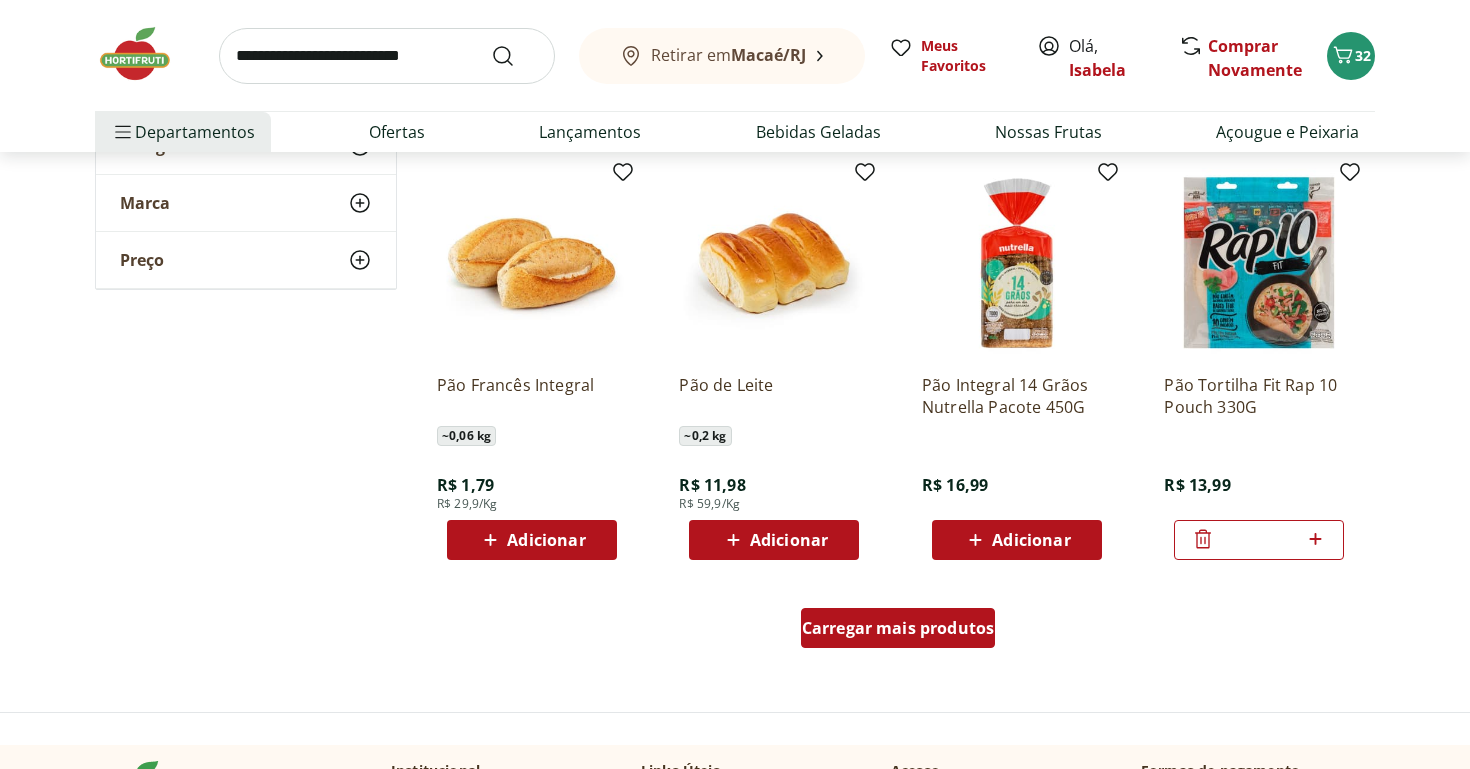 click on "Carregar mais produtos" at bounding box center (898, 628) 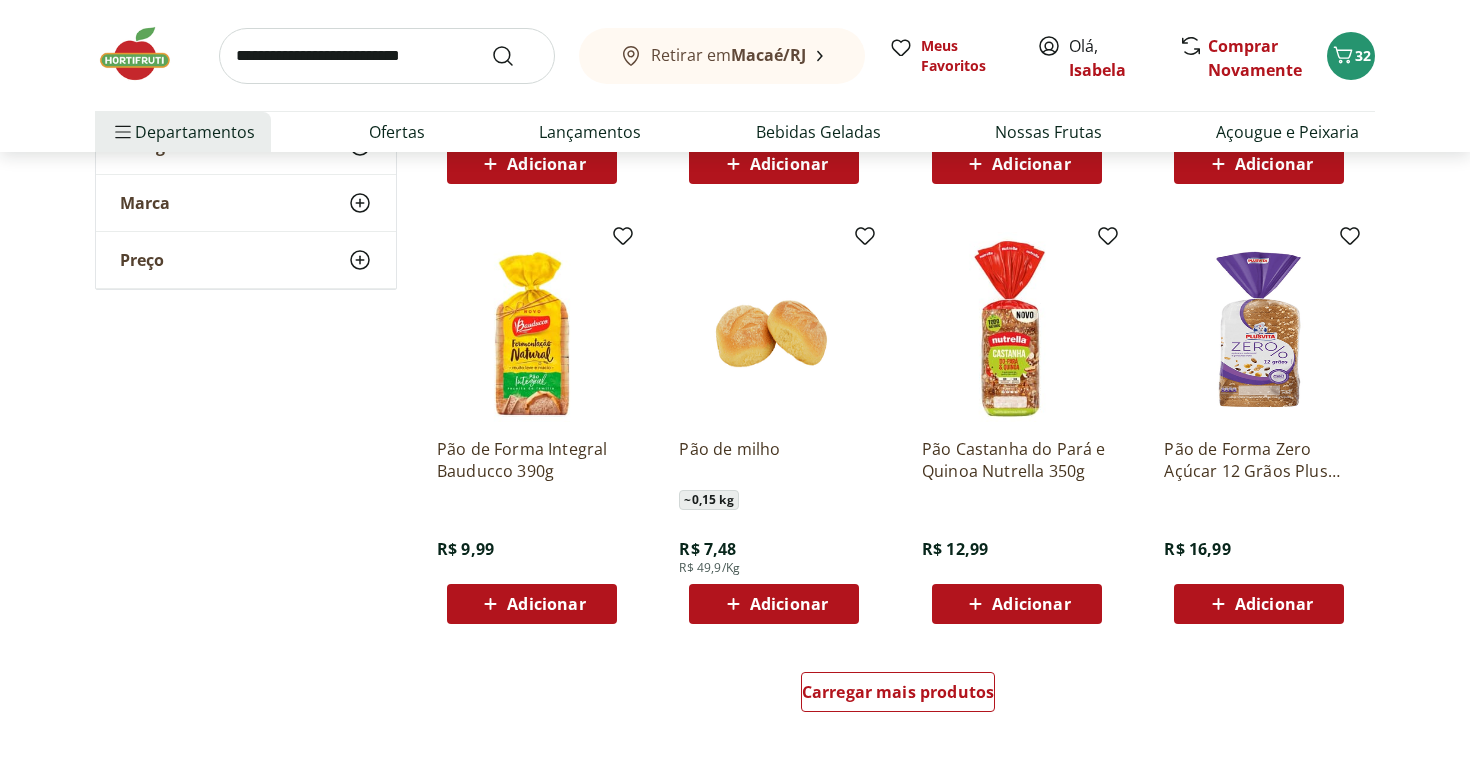 scroll, scrollTop: 2376, scrollLeft: 0, axis: vertical 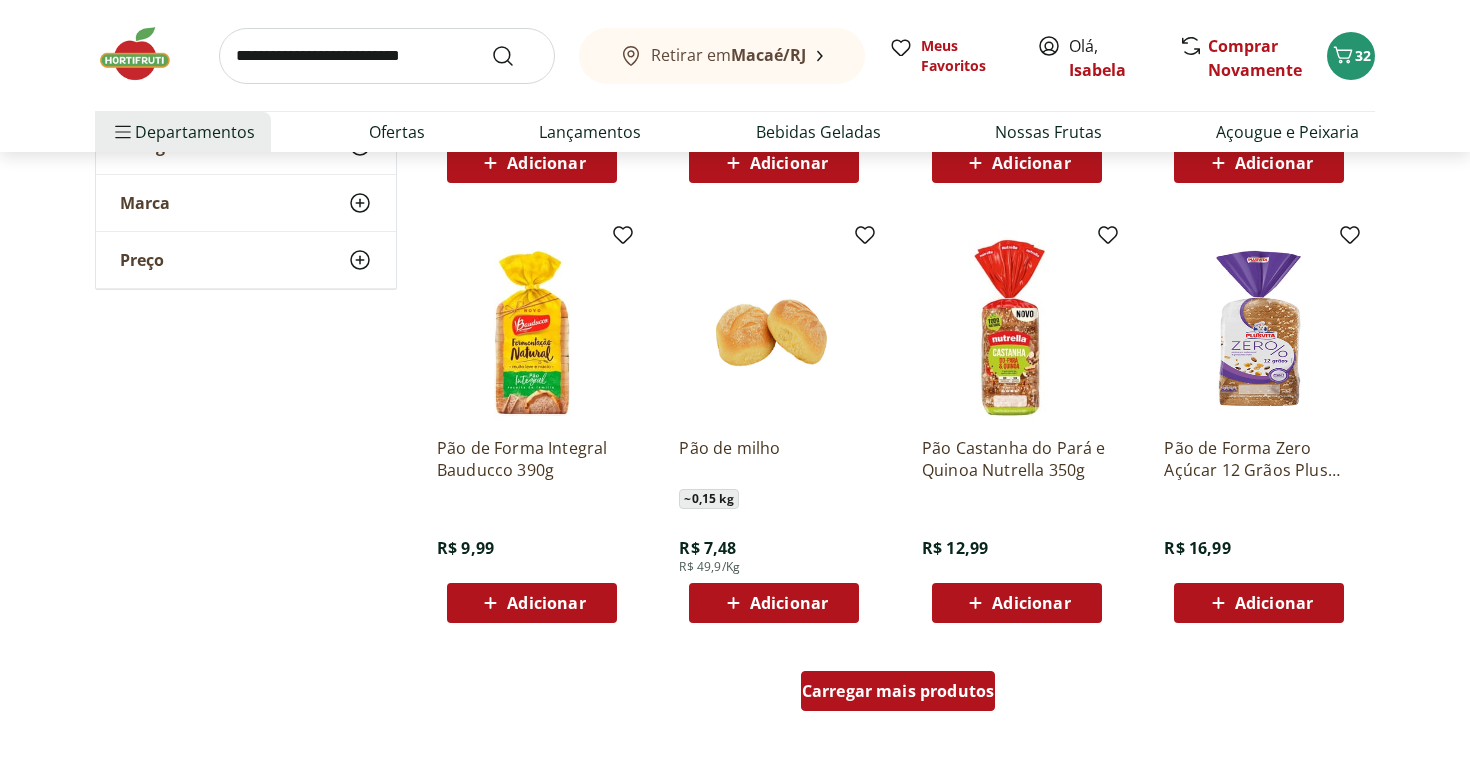 click on "Carregar mais produtos" at bounding box center (898, 691) 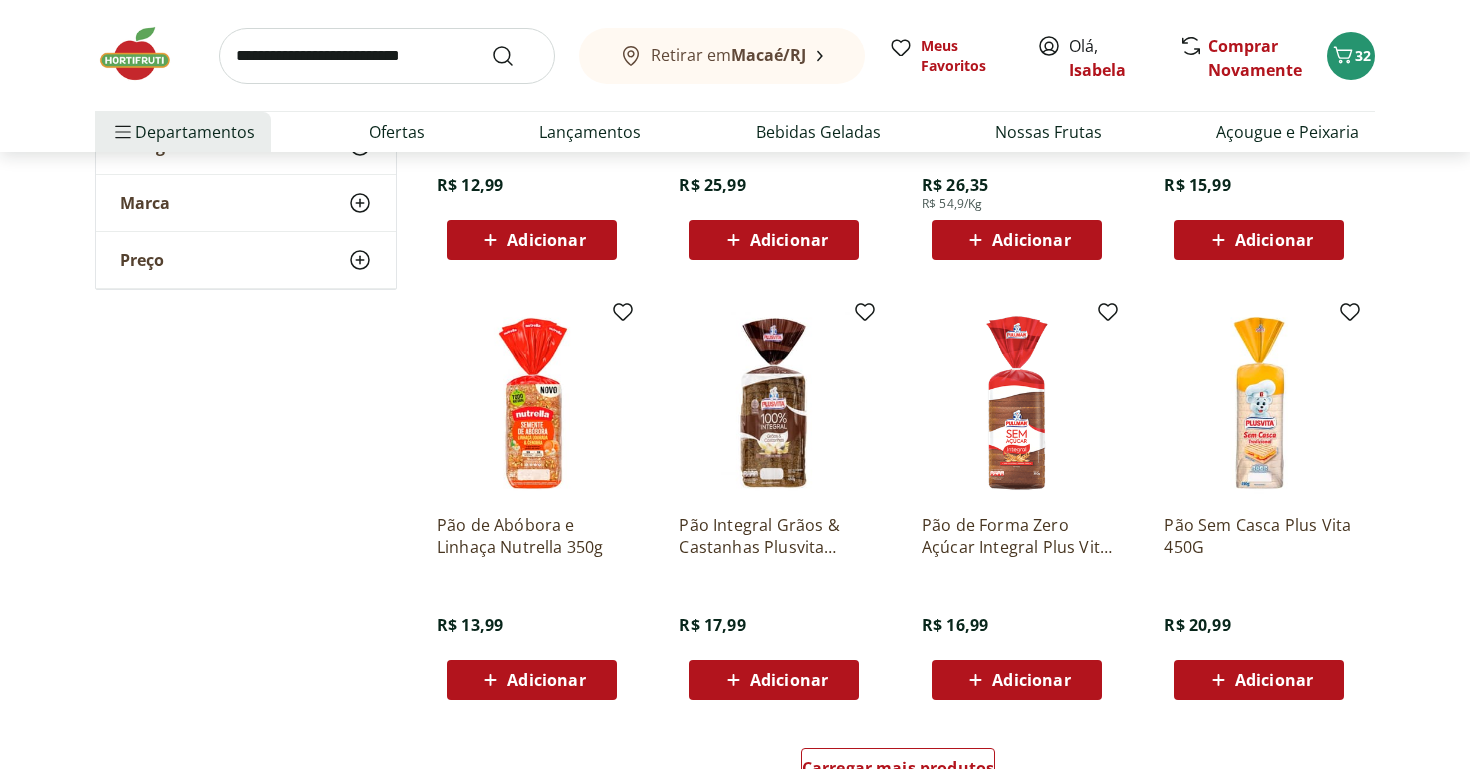 scroll, scrollTop: 3655, scrollLeft: 0, axis: vertical 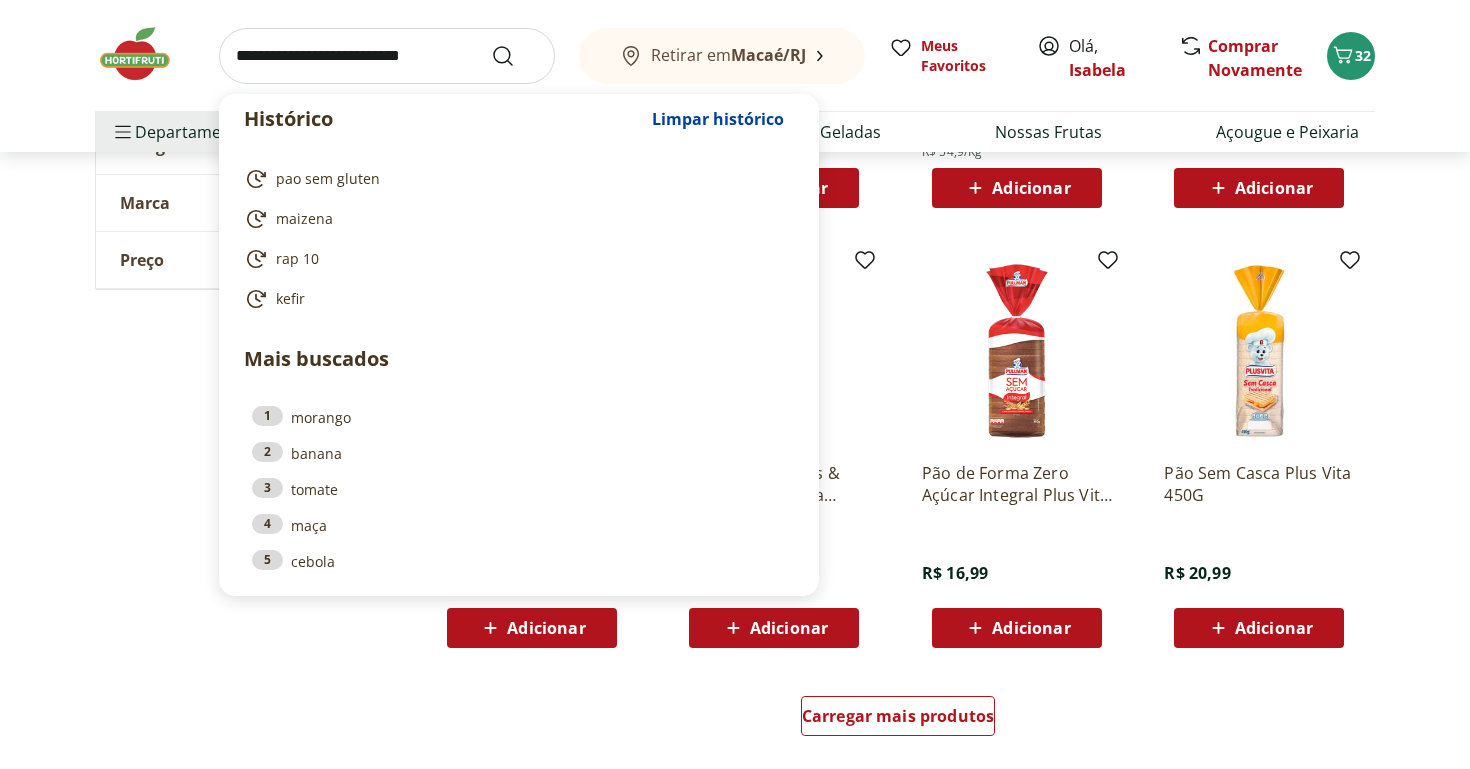 click at bounding box center [387, 56] 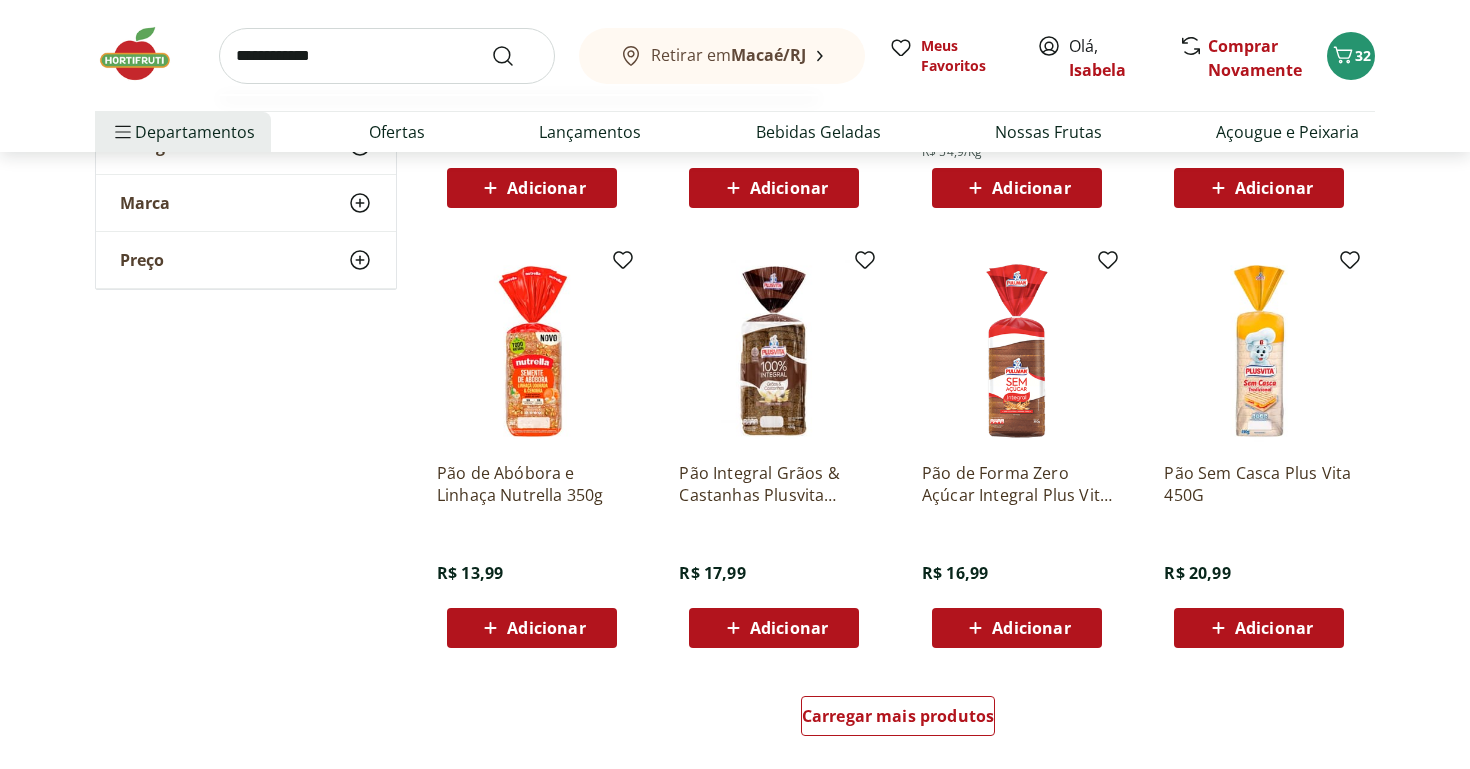 type on "**********" 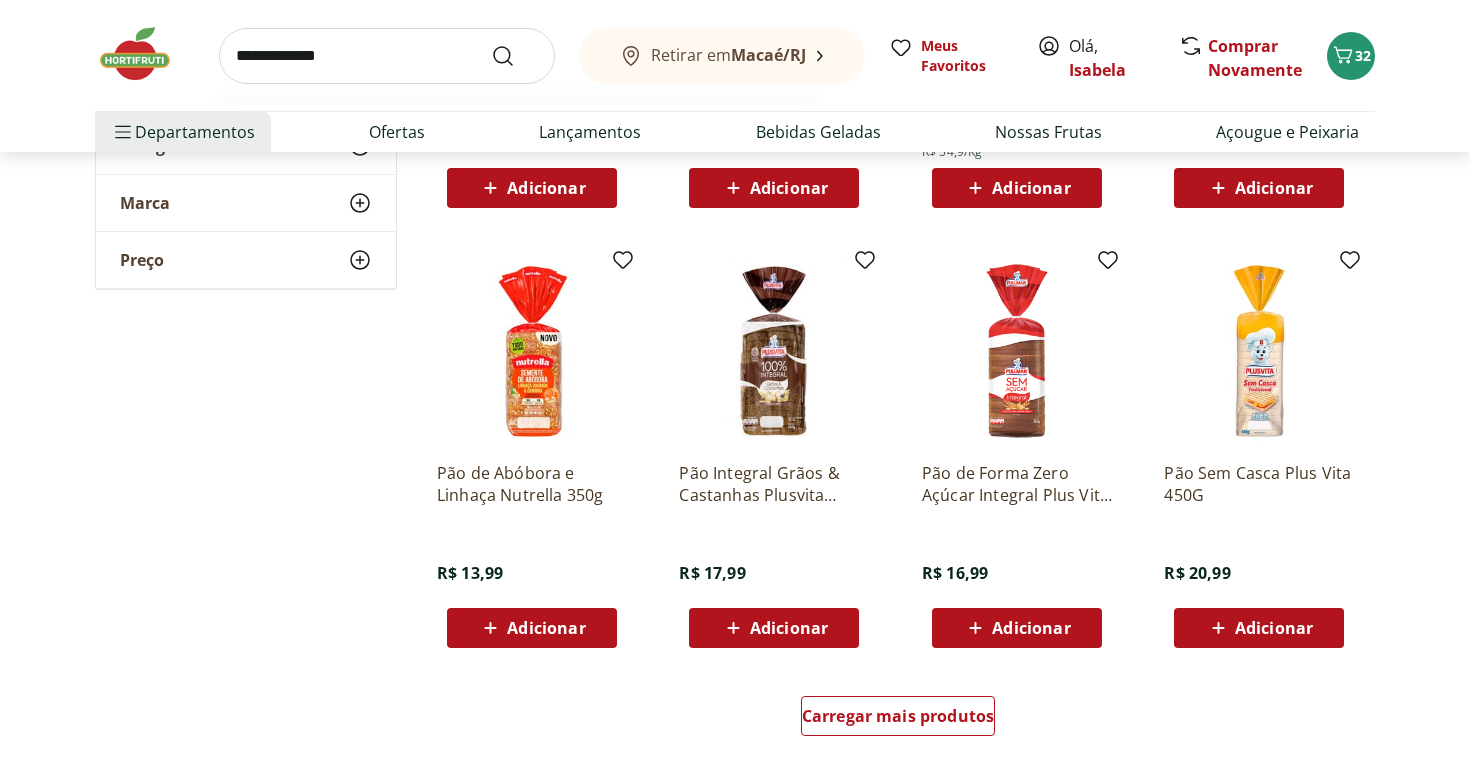 click at bounding box center (515, 56) 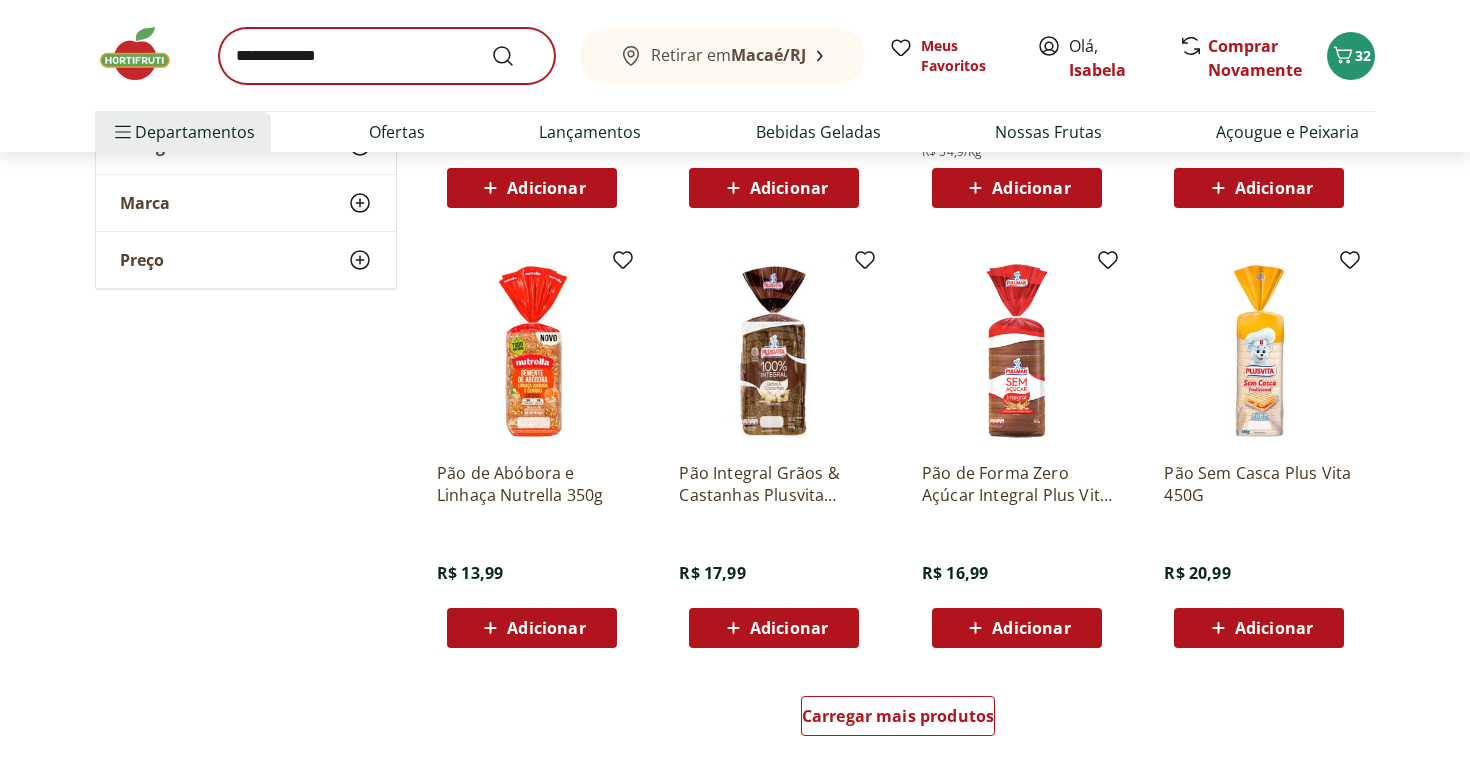 scroll, scrollTop: 0, scrollLeft: 0, axis: both 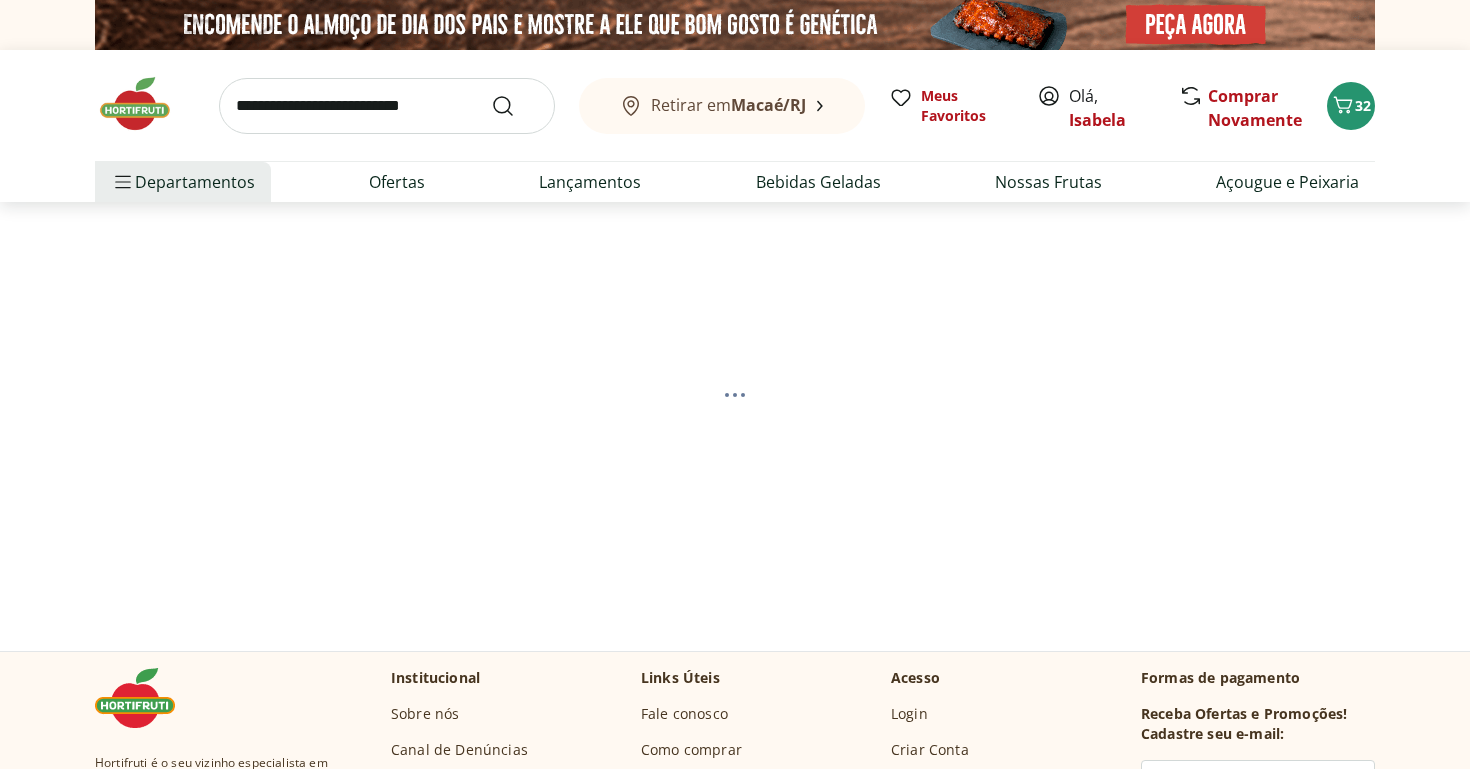 select on "**********" 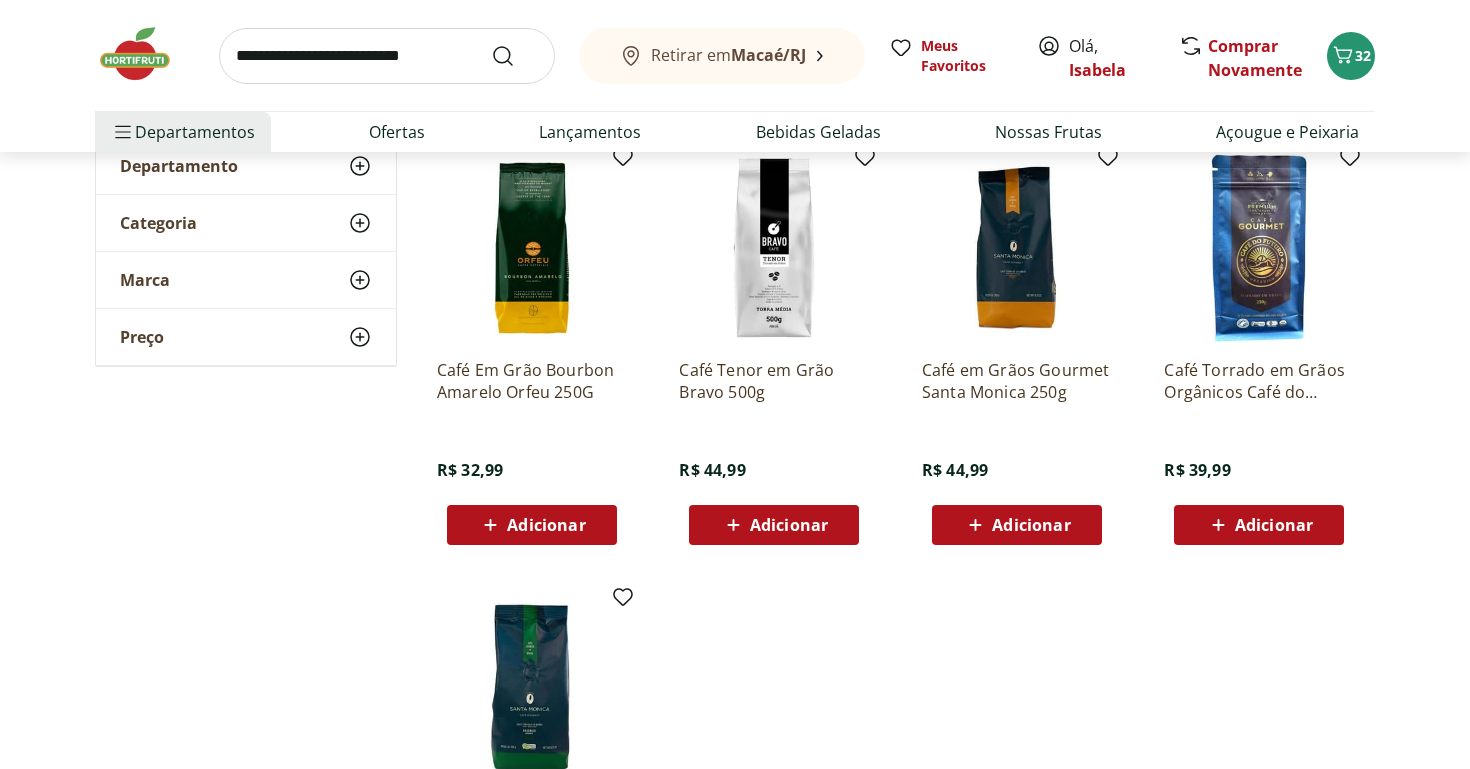 scroll, scrollTop: 231, scrollLeft: 0, axis: vertical 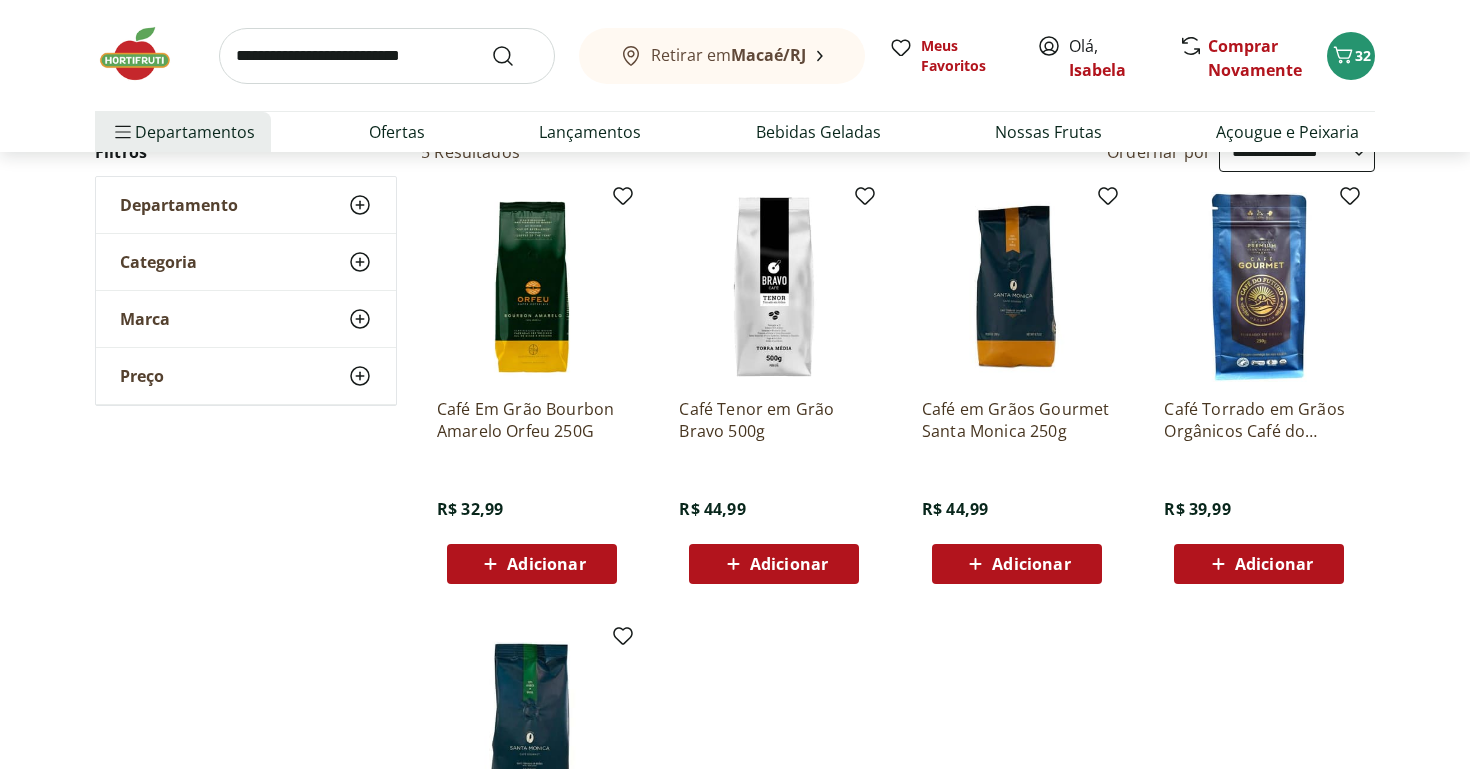 click 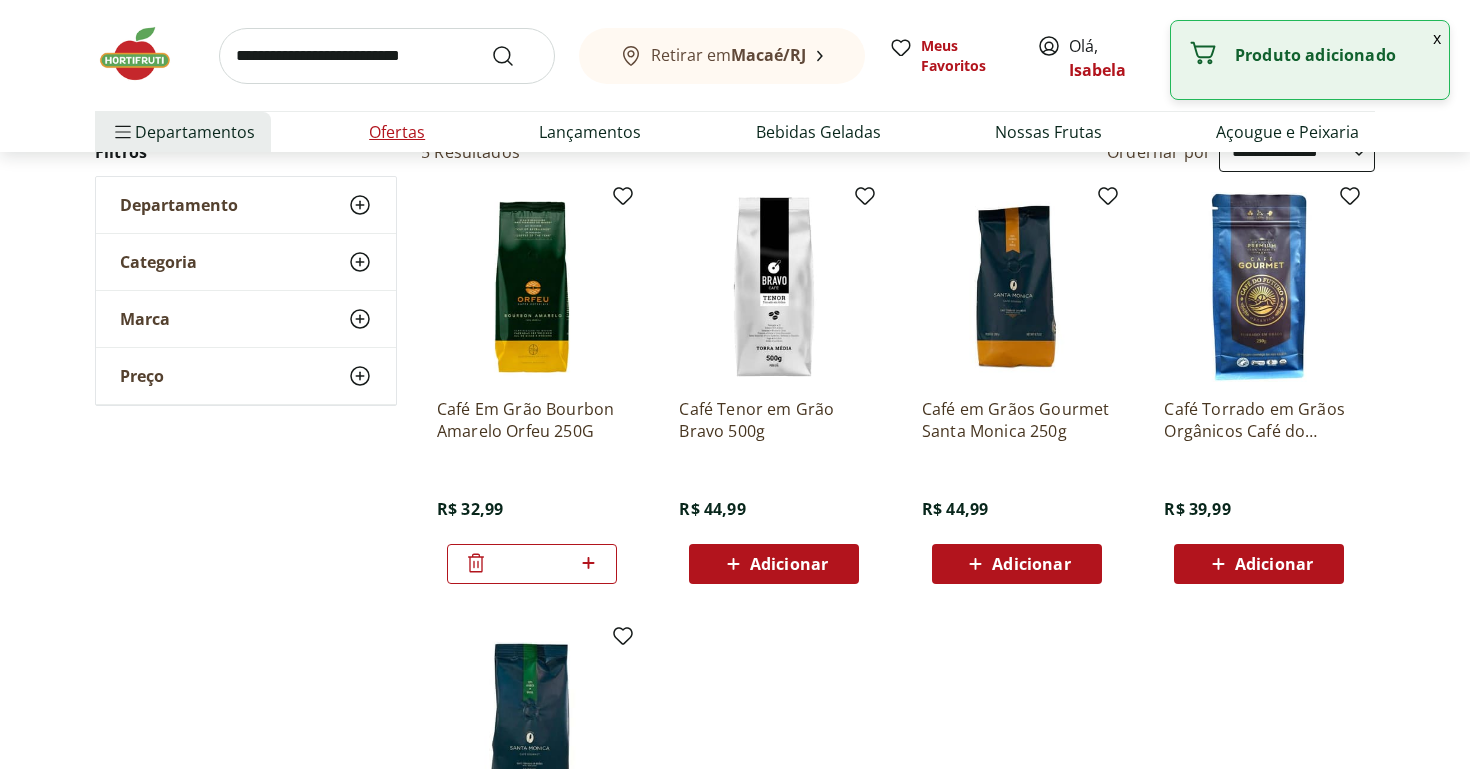 click on "Ofertas" at bounding box center (397, 132) 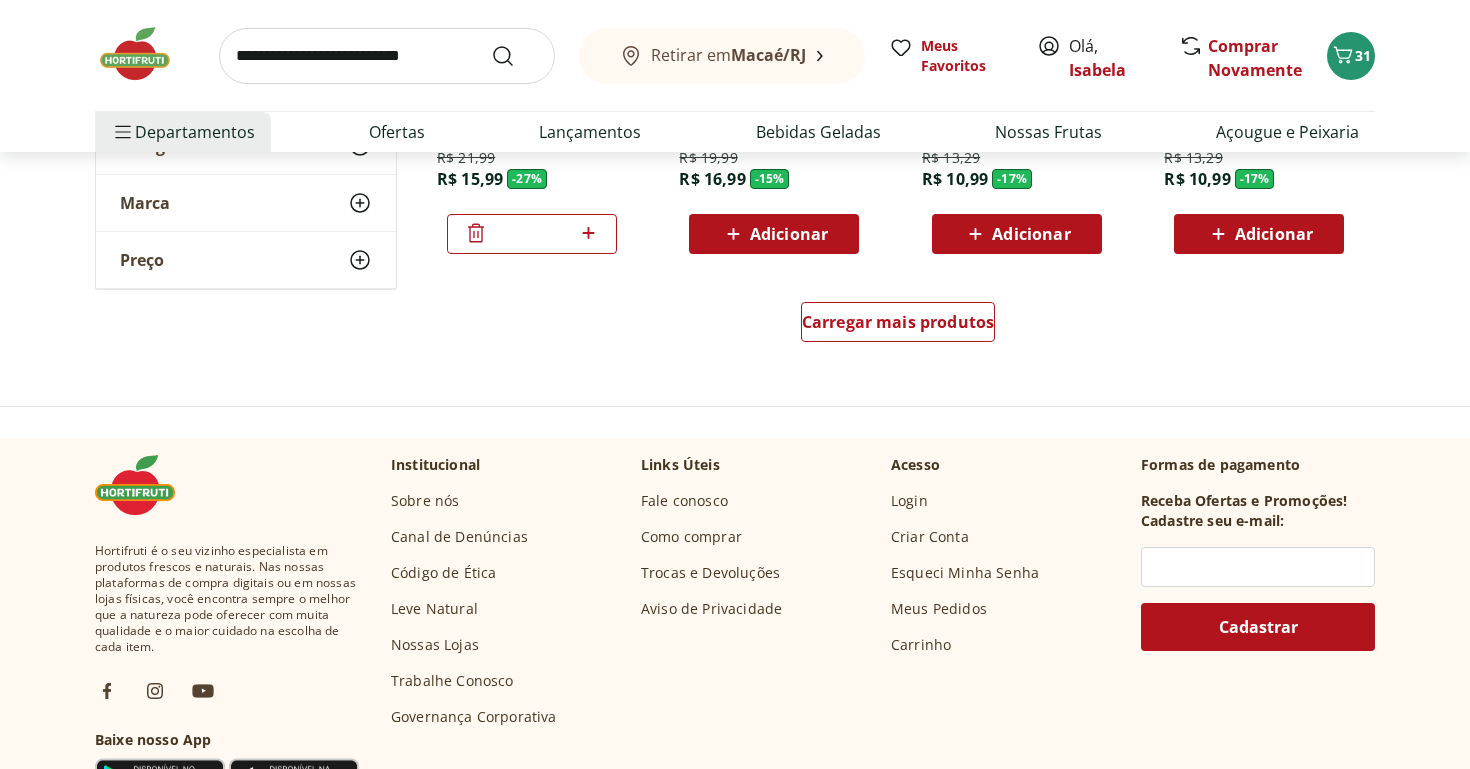 scroll, scrollTop: 1401, scrollLeft: 0, axis: vertical 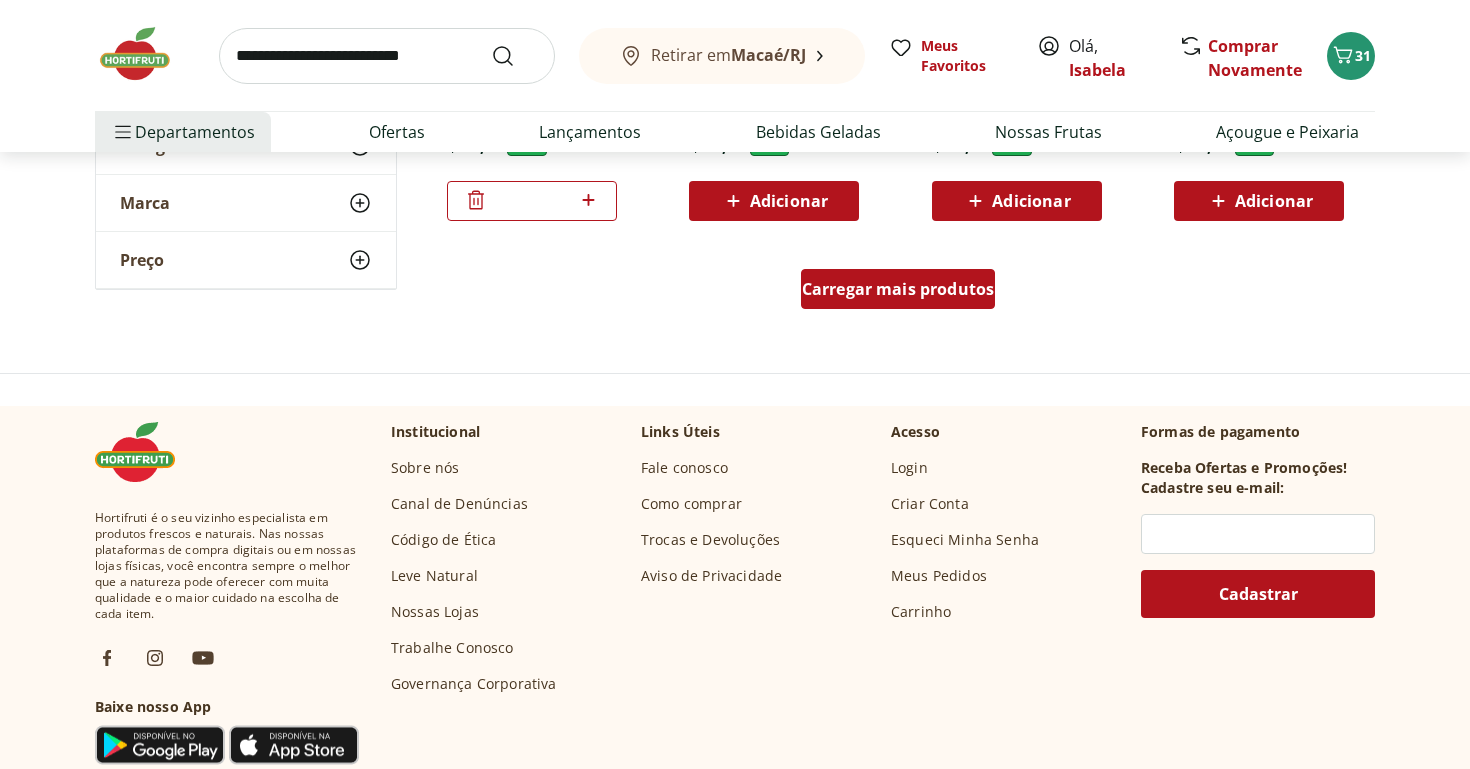 click on "Carregar mais produtos" at bounding box center [898, 289] 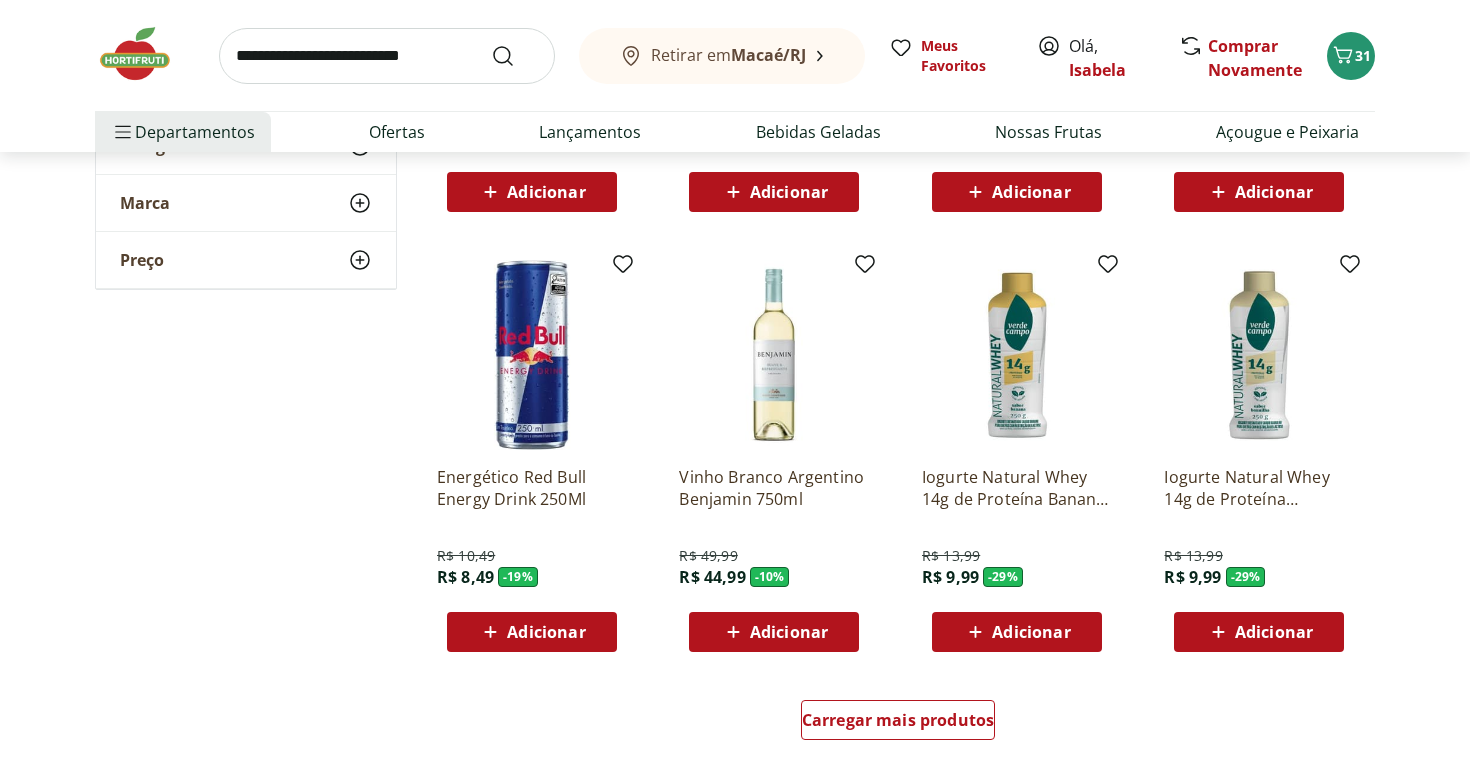 scroll, scrollTop: 2354, scrollLeft: 0, axis: vertical 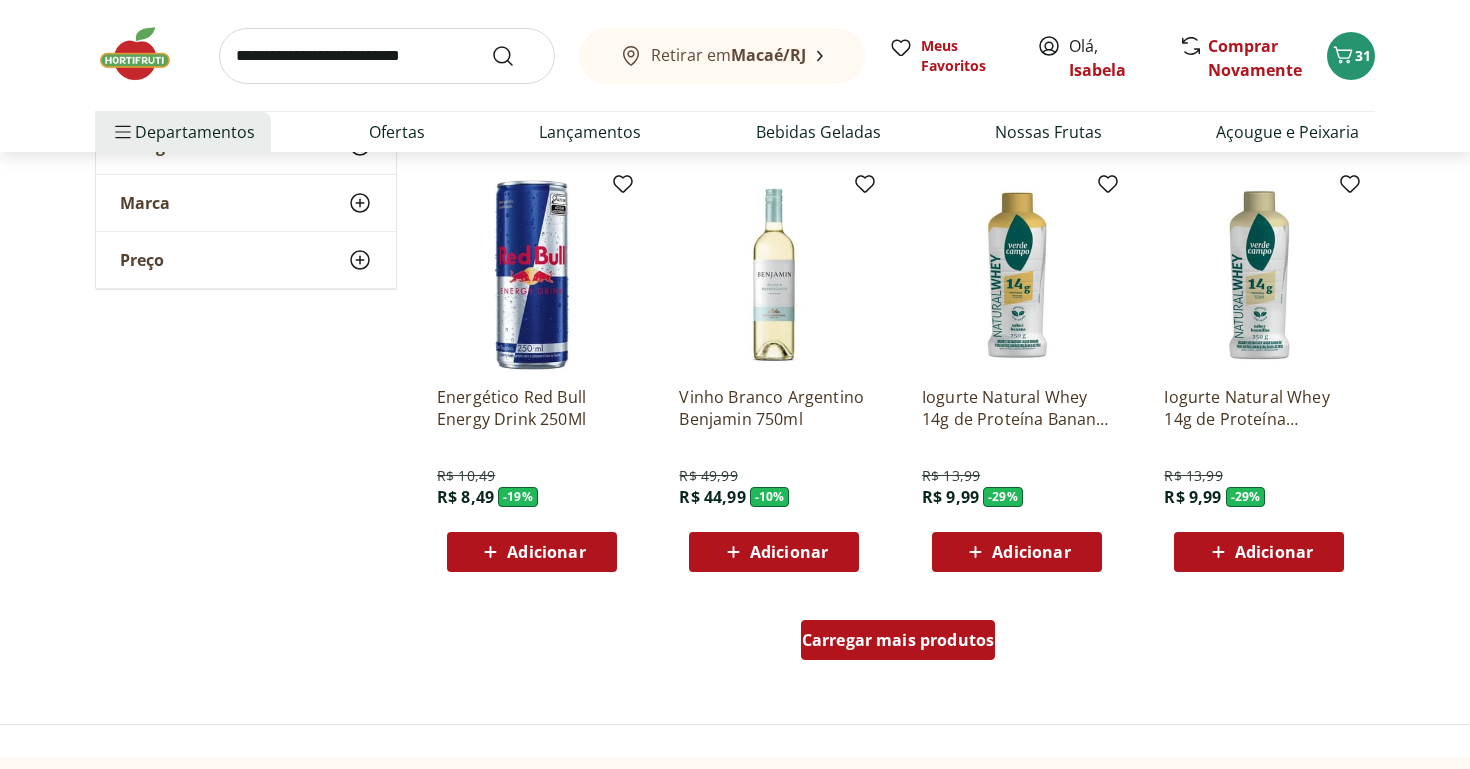 click on "Carregar mais produtos" at bounding box center (898, 640) 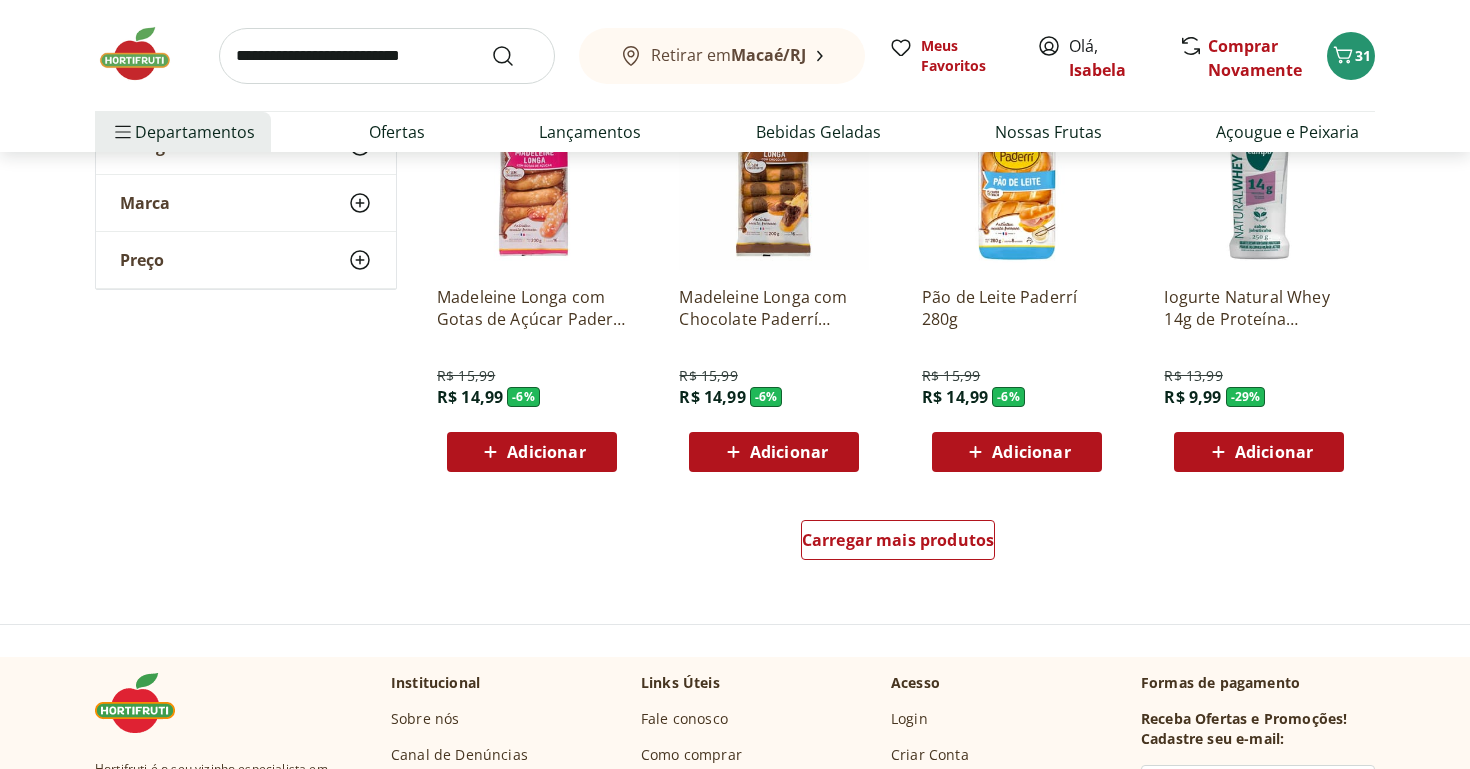 scroll, scrollTop: 3776, scrollLeft: 0, axis: vertical 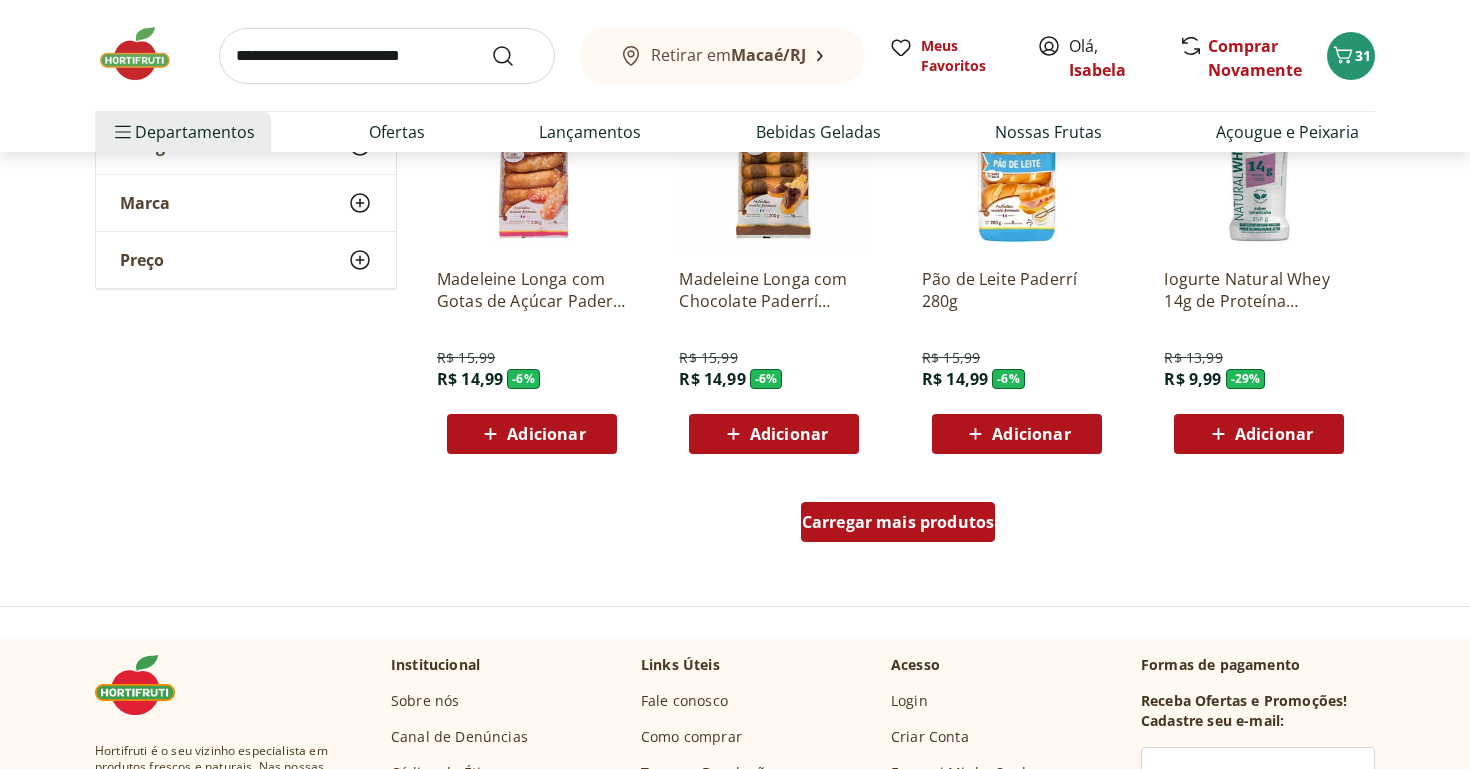 click on "Carregar mais produtos" at bounding box center [898, 522] 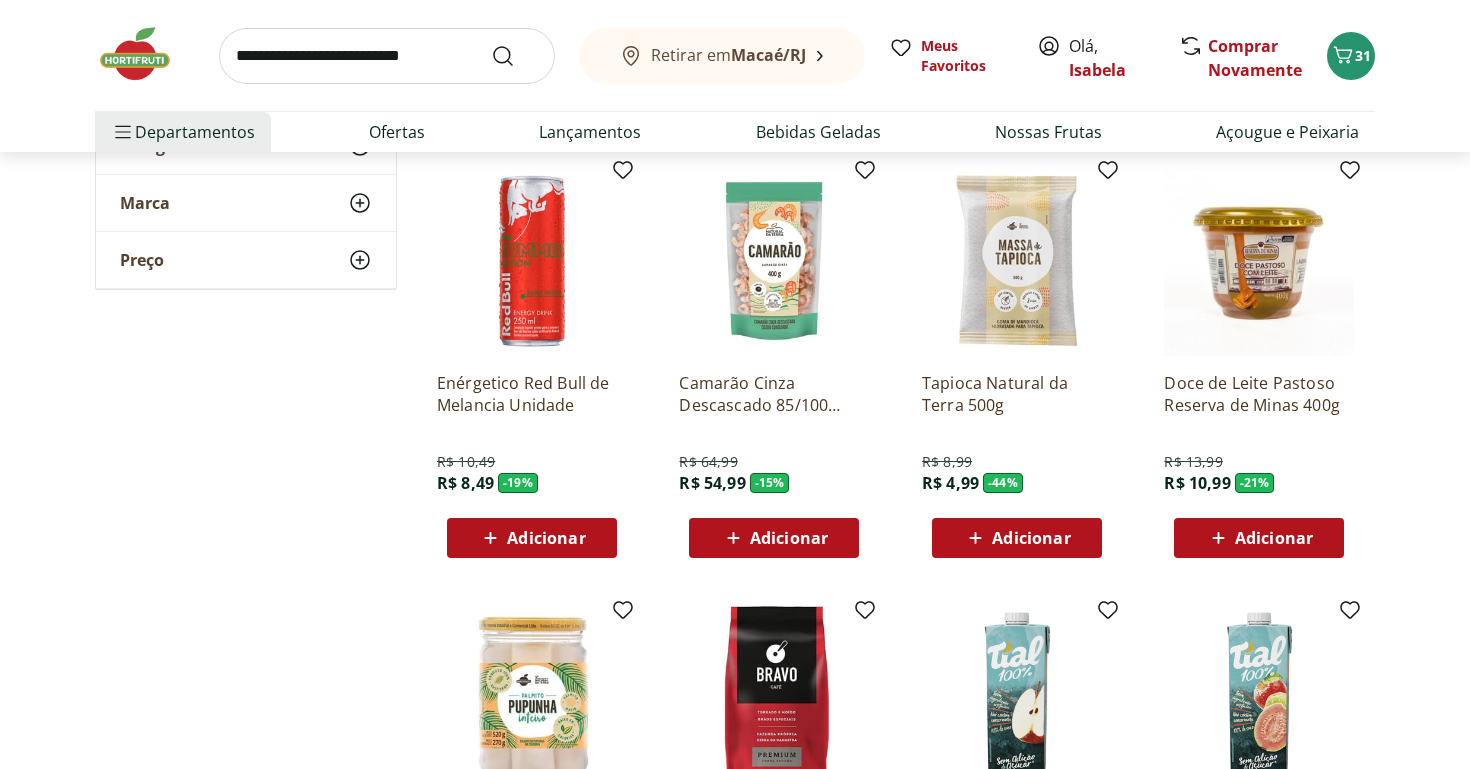 scroll, scrollTop: 4115, scrollLeft: 0, axis: vertical 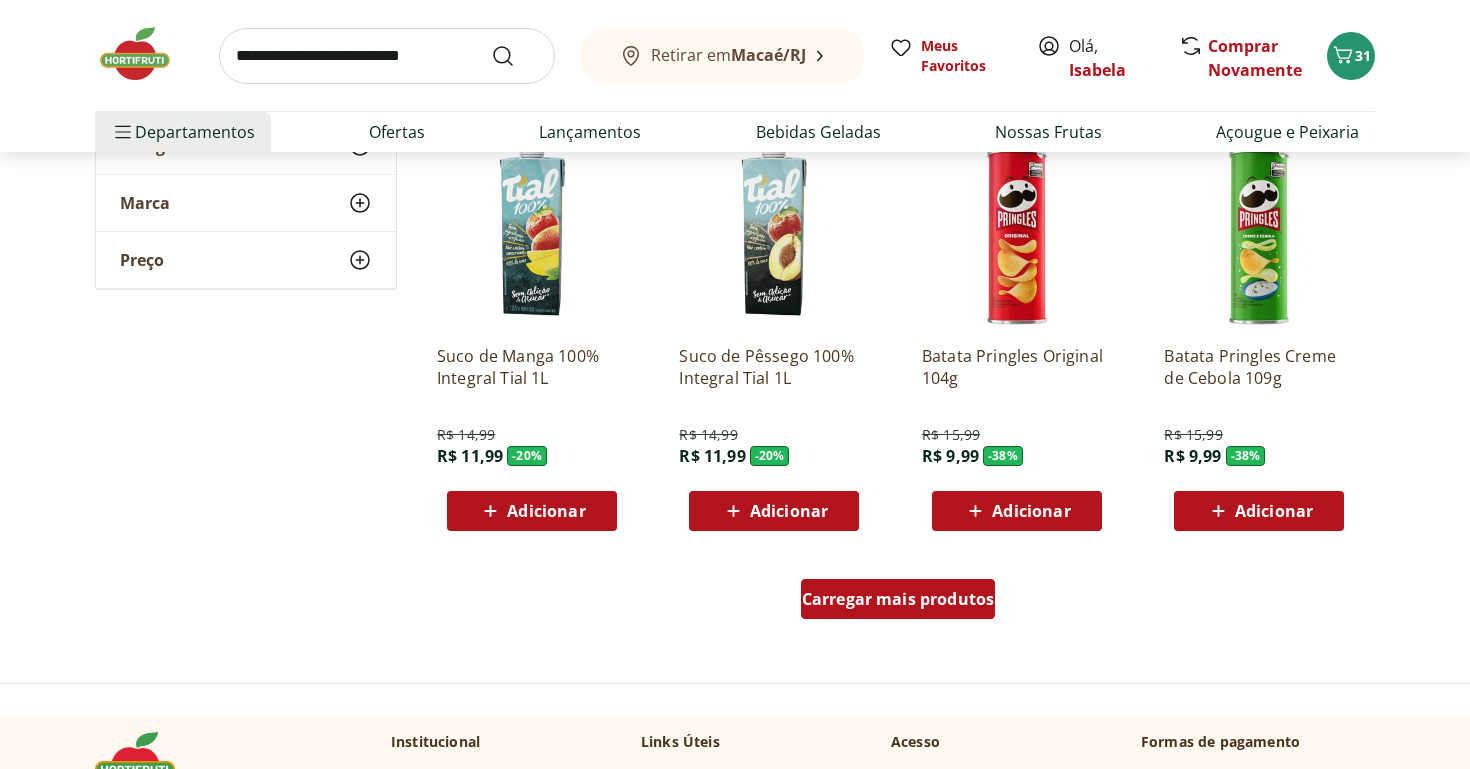 click on "Carregar mais produtos" at bounding box center [898, 599] 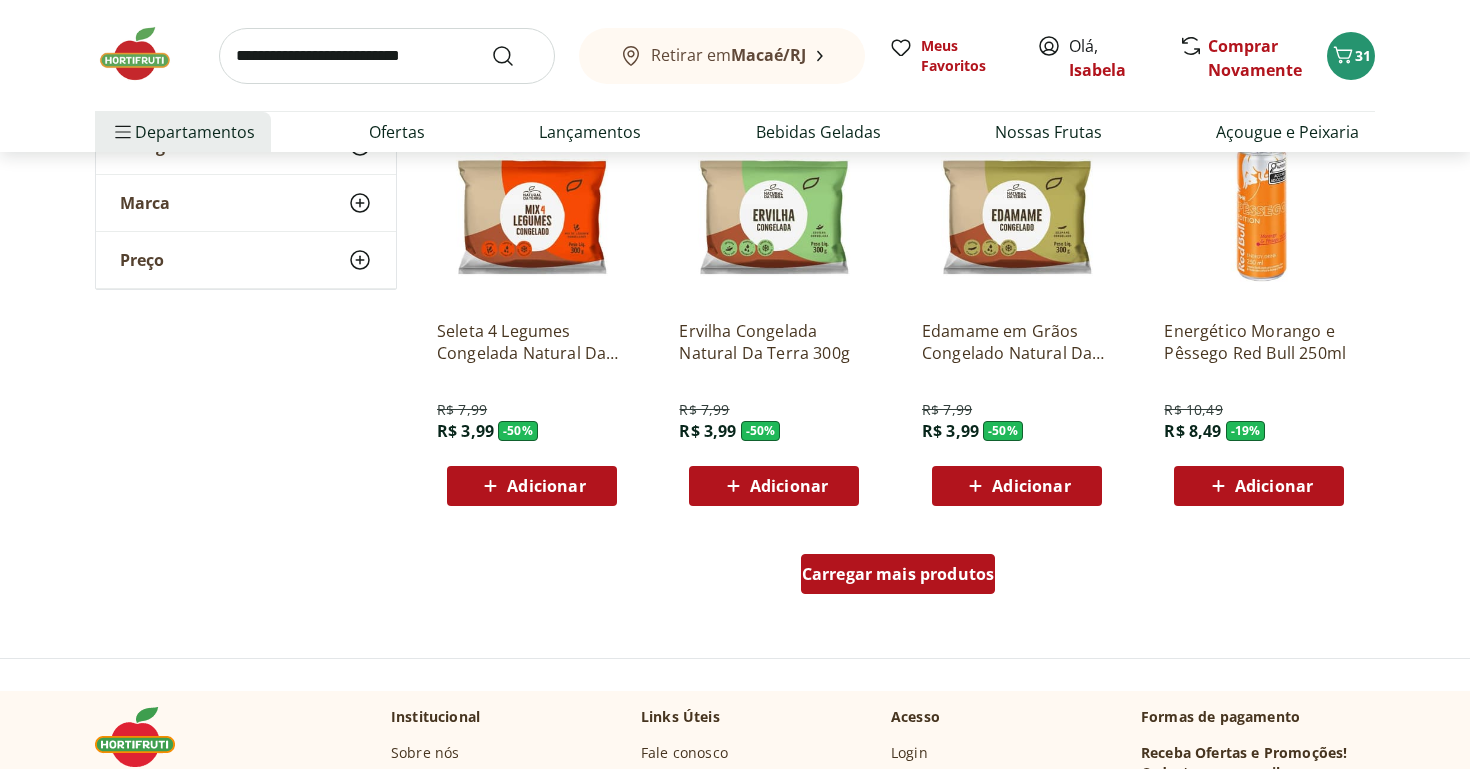 scroll, scrollTop: 6334, scrollLeft: 0, axis: vertical 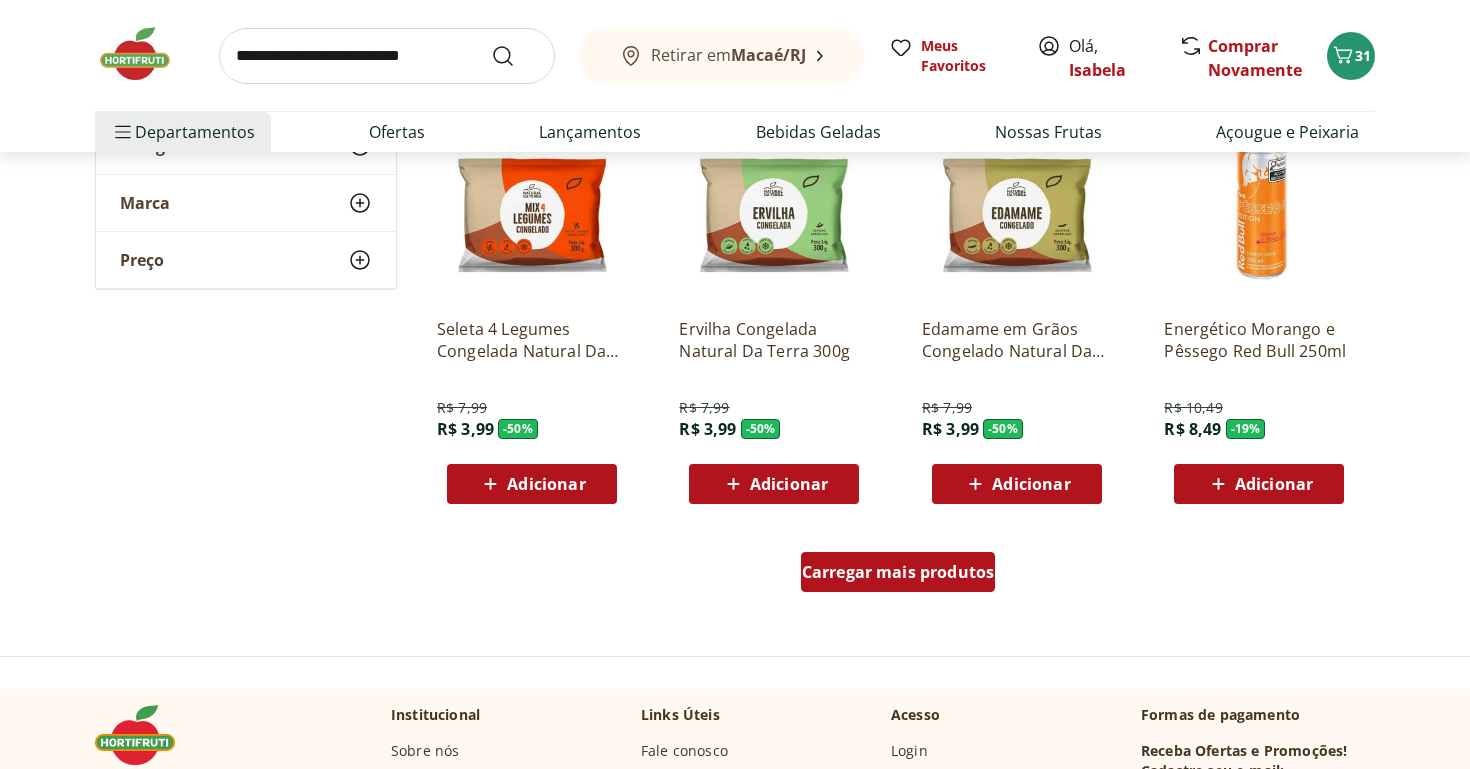 click on "Carregar mais produtos" at bounding box center [898, 572] 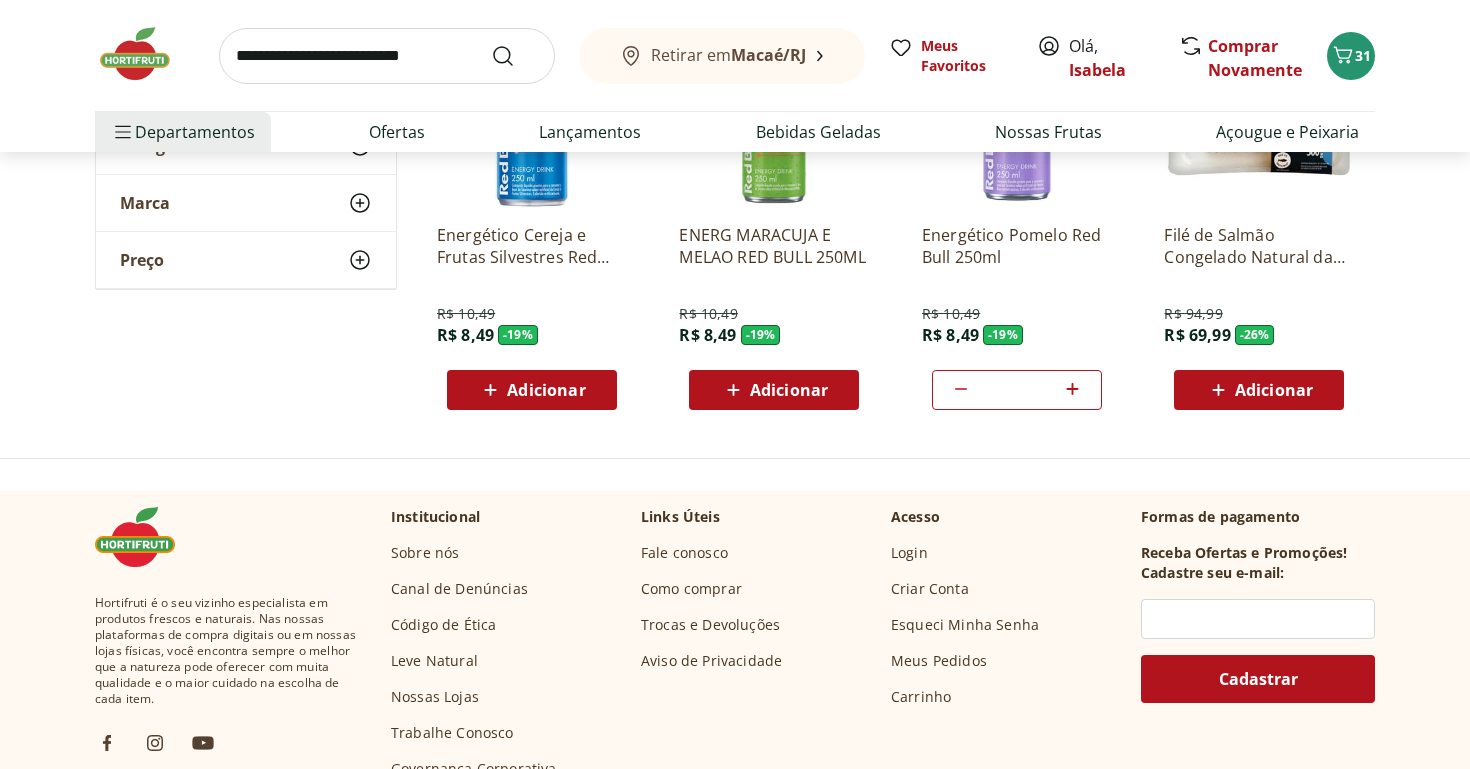 scroll, scrollTop: 7341, scrollLeft: 0, axis: vertical 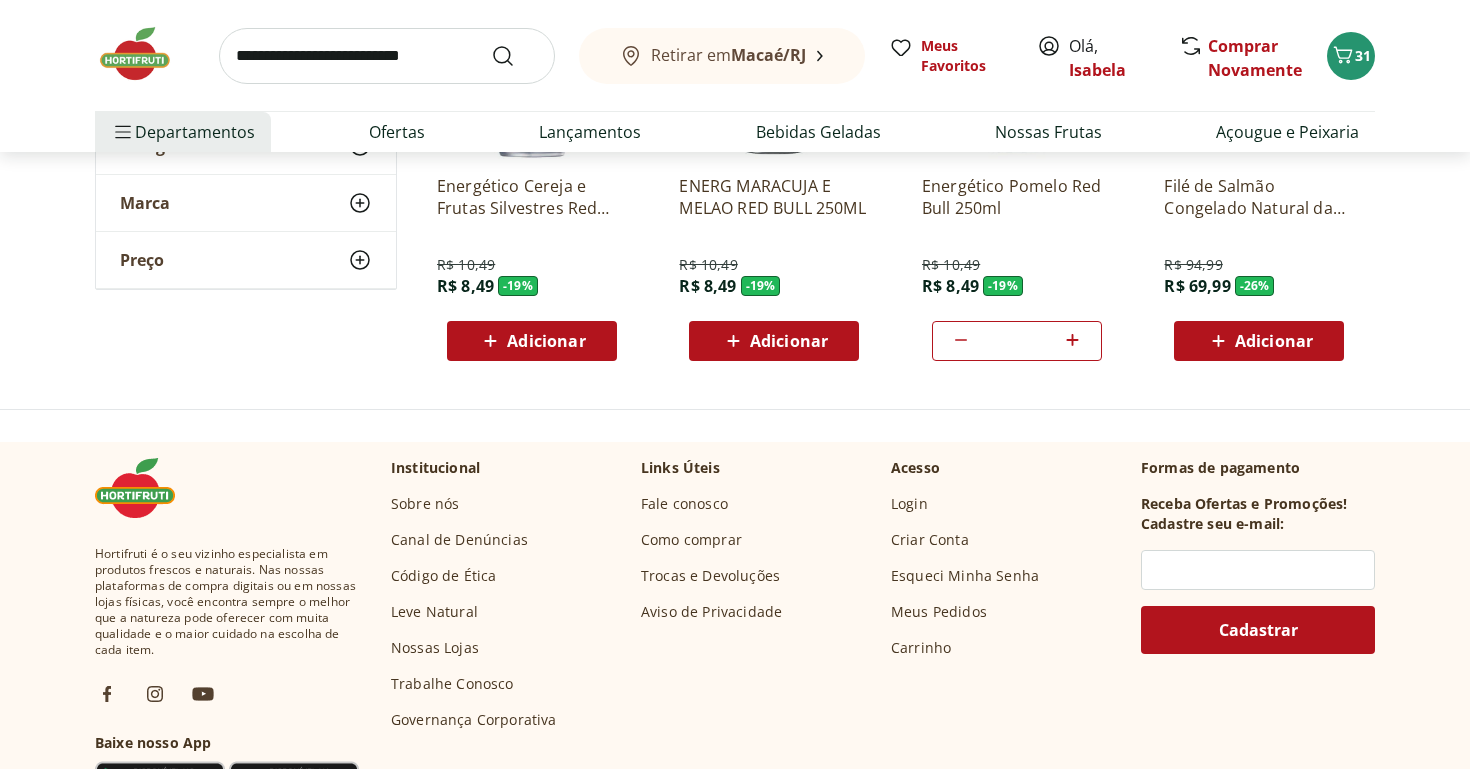 click at bounding box center (145, 54) 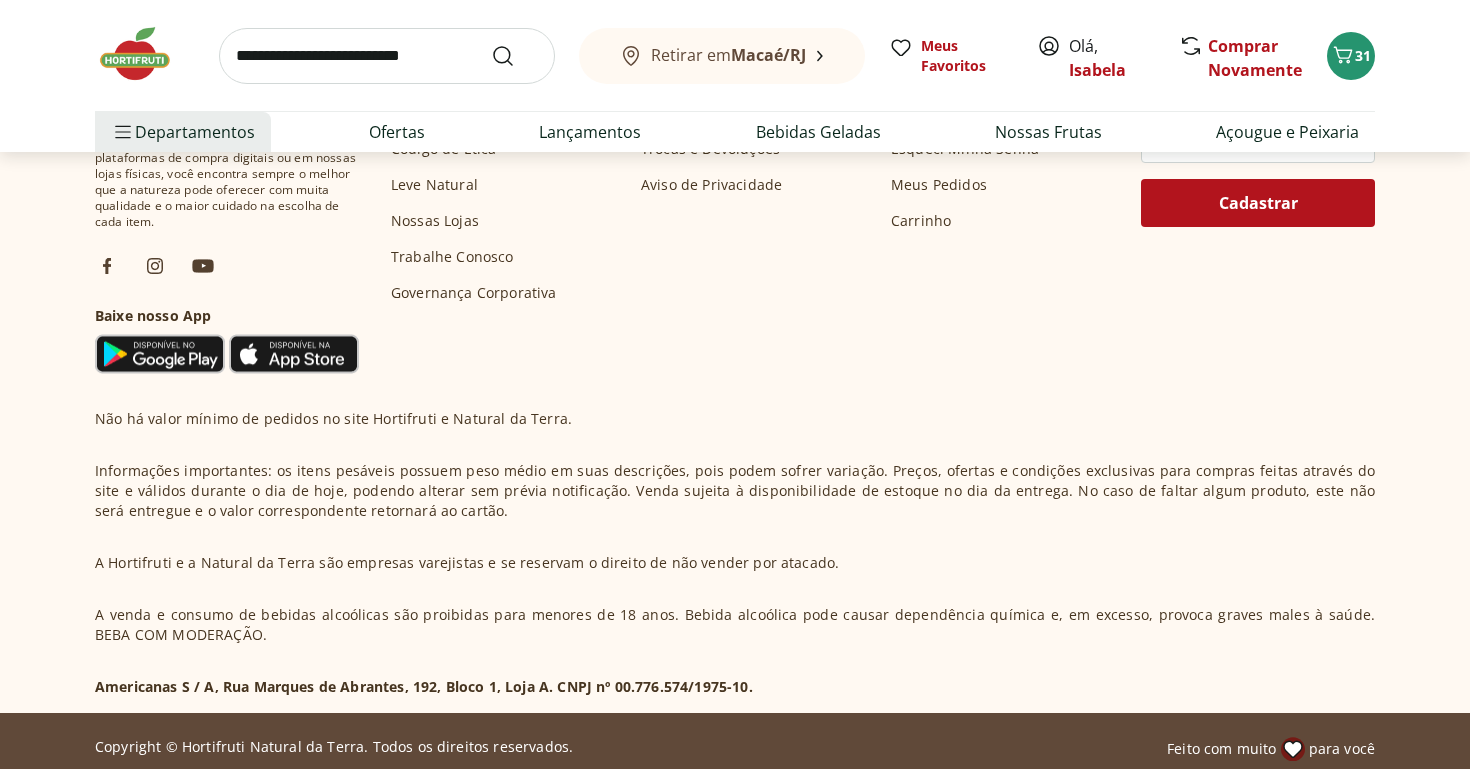 scroll, scrollTop: 6010, scrollLeft: 0, axis: vertical 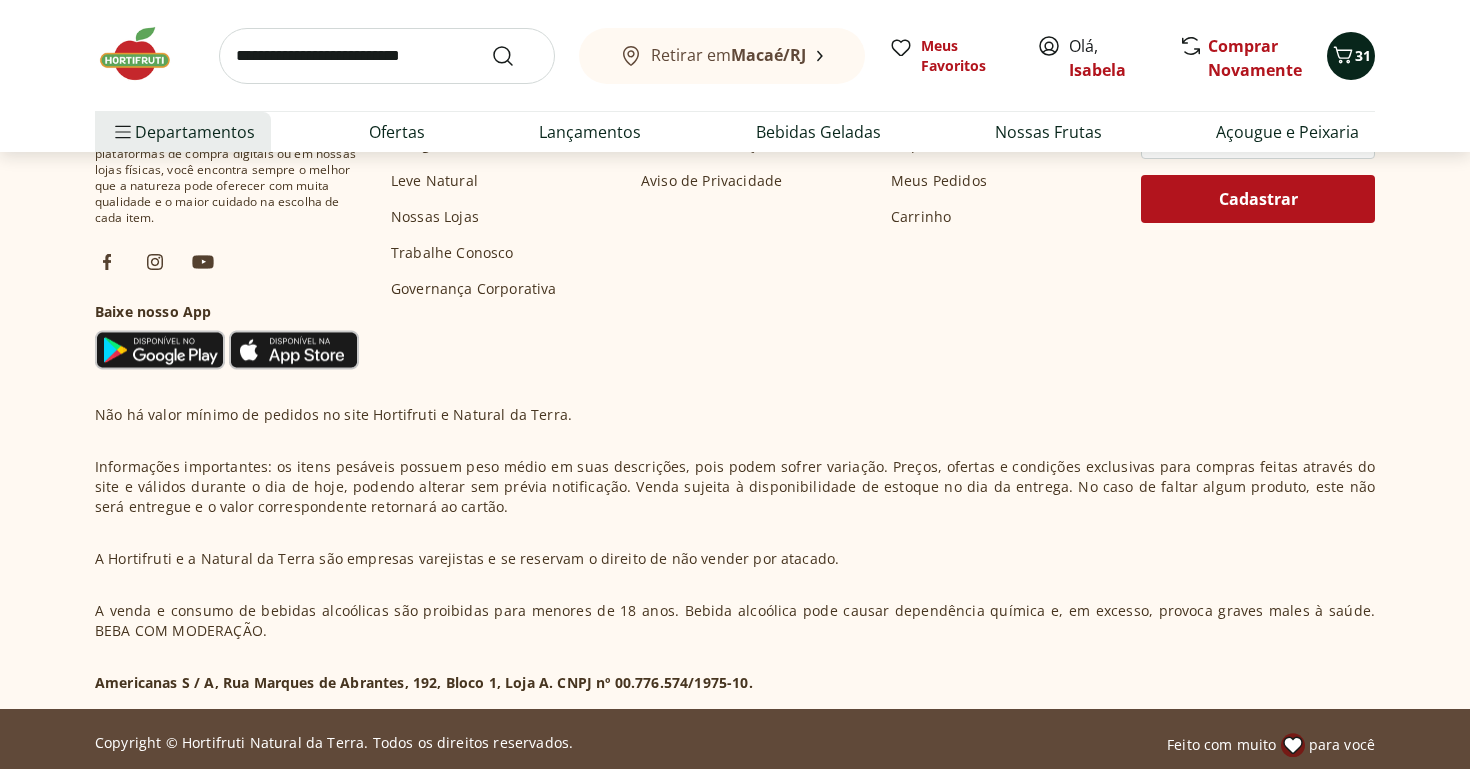 click on "31" at bounding box center (1363, 55) 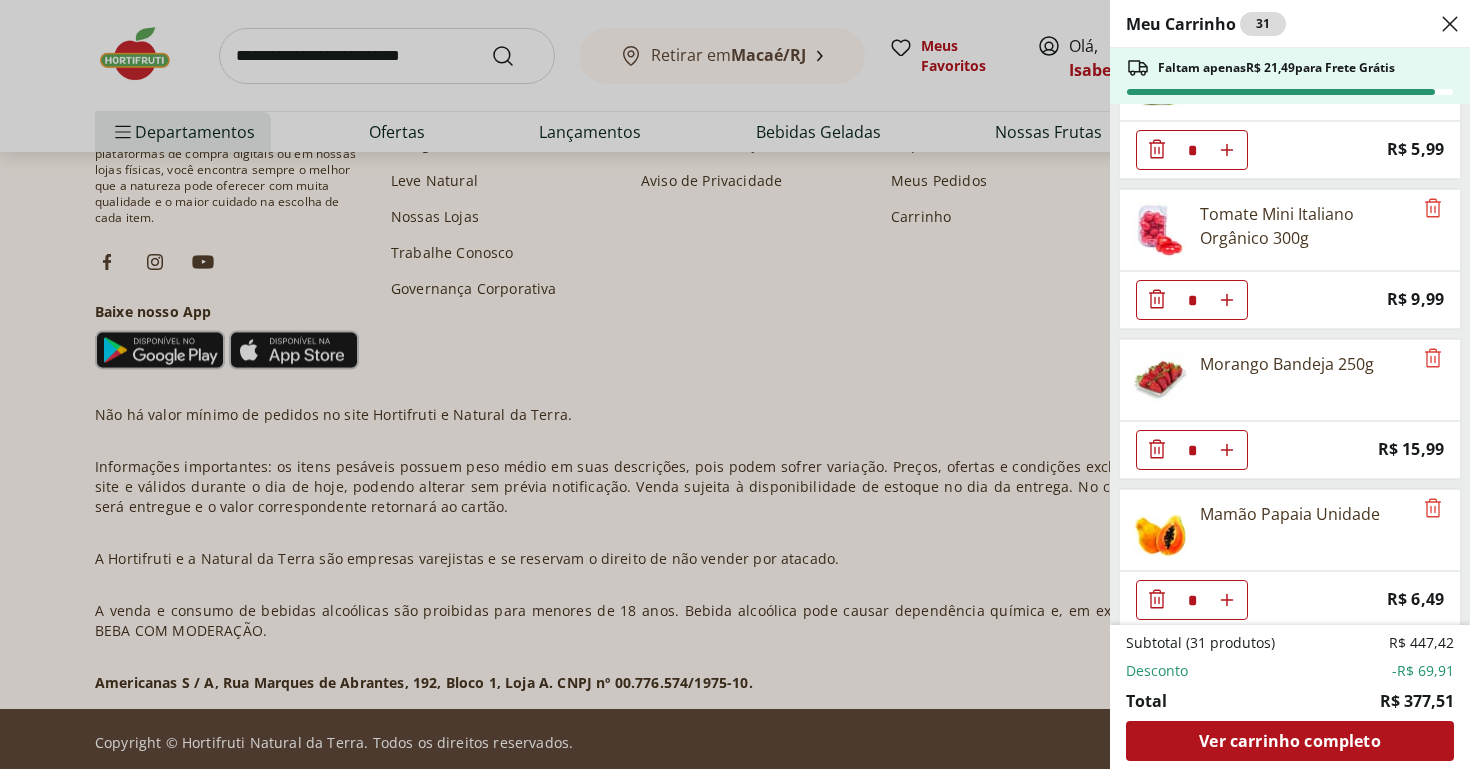 scroll, scrollTop: 210, scrollLeft: 0, axis: vertical 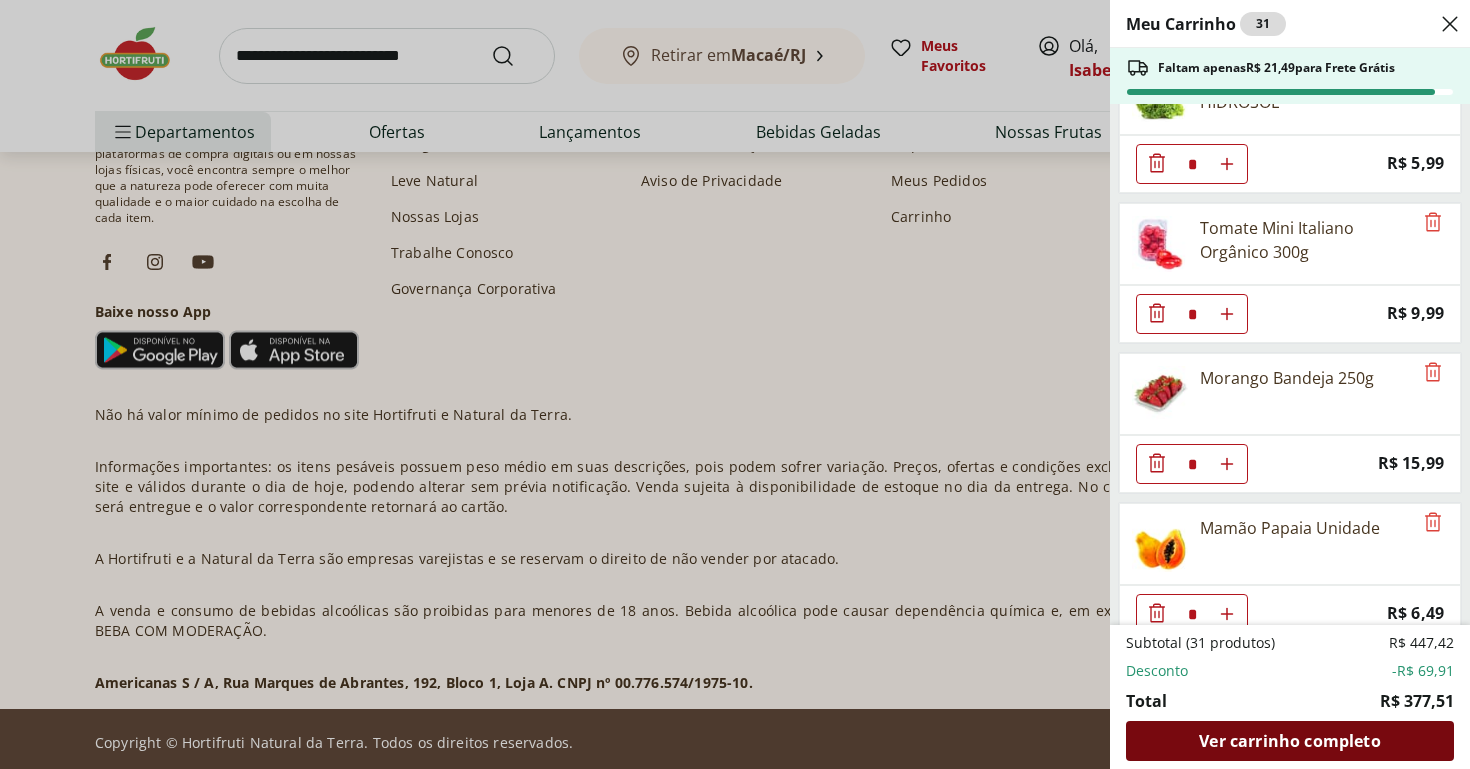 click on "Ver carrinho completo" at bounding box center [1289, 741] 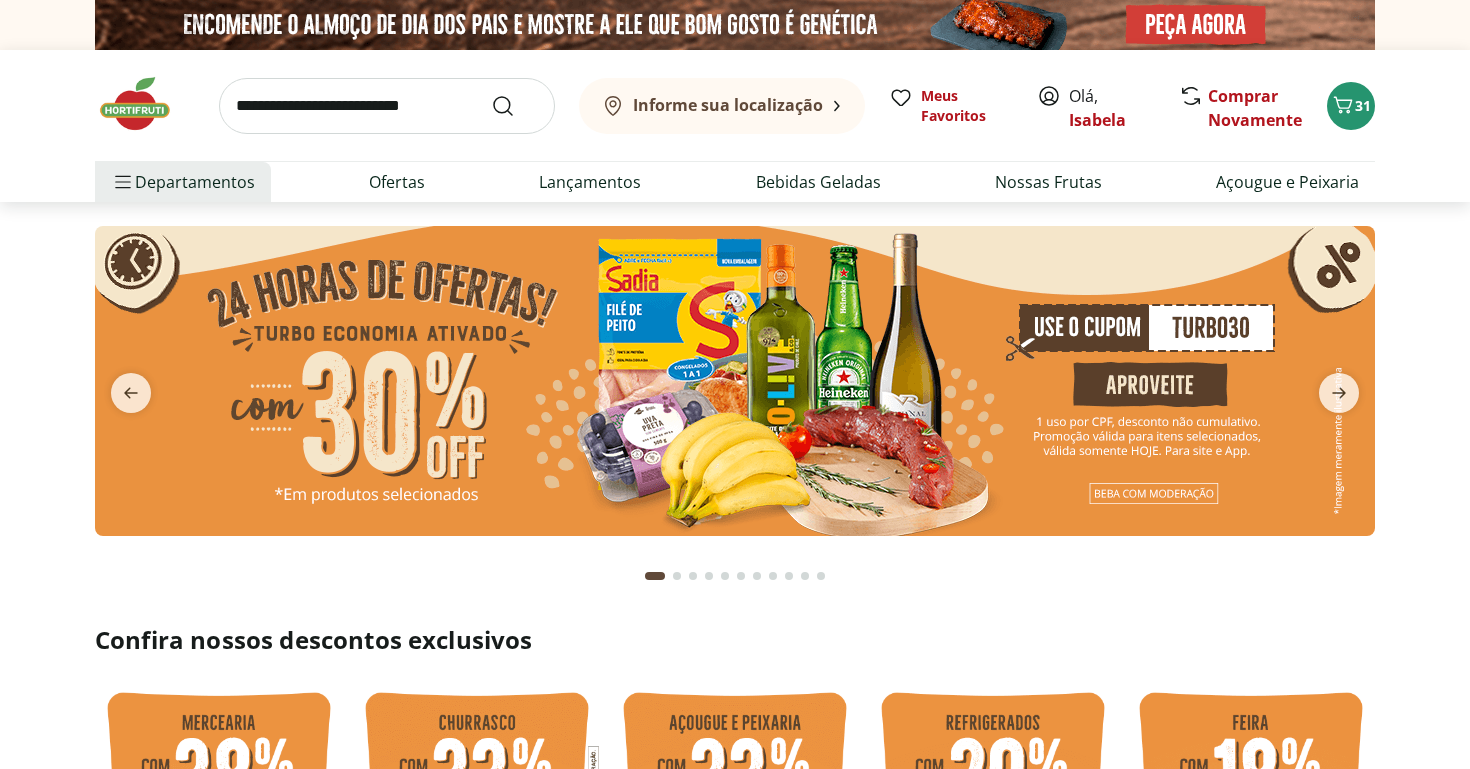 scroll, scrollTop: 0, scrollLeft: 0, axis: both 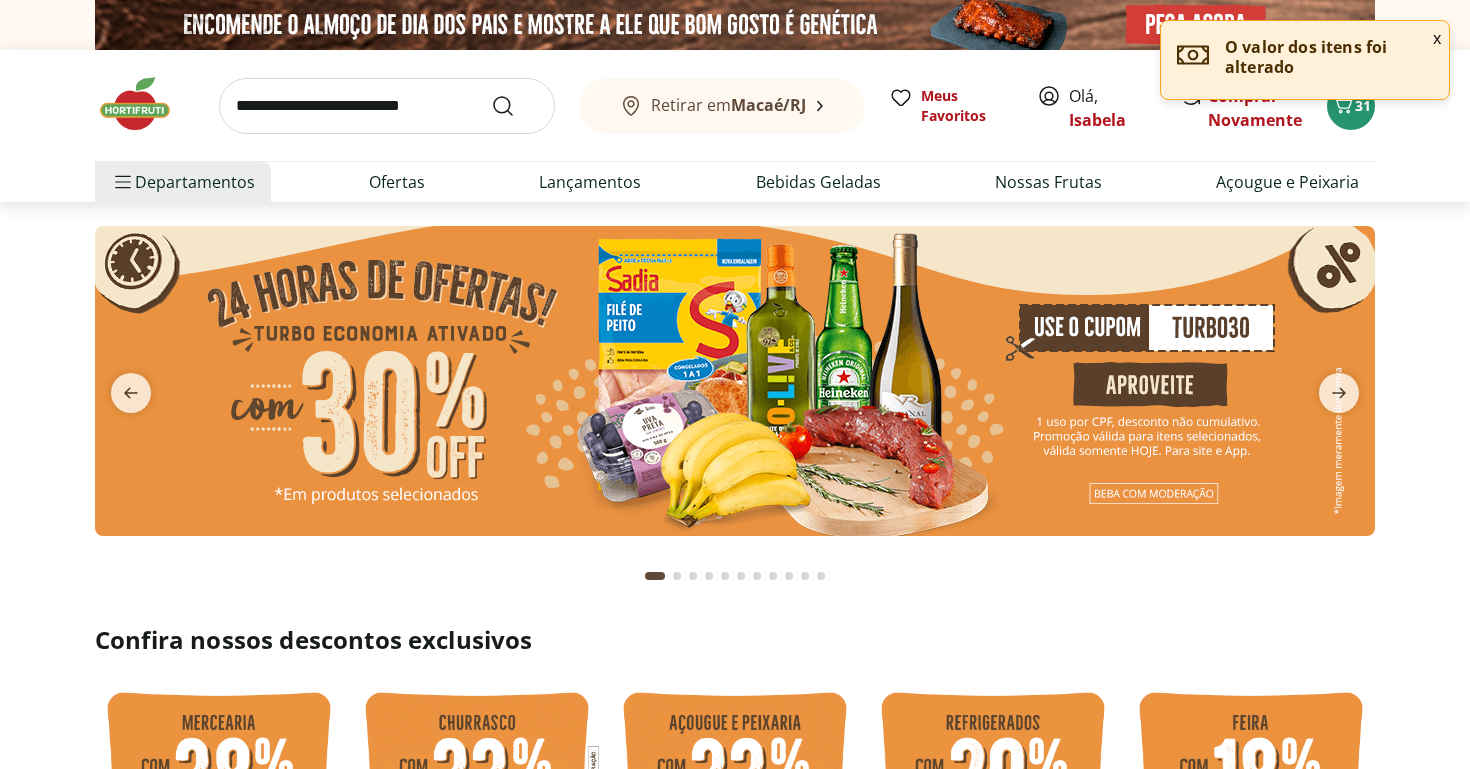 click at bounding box center [387, 106] 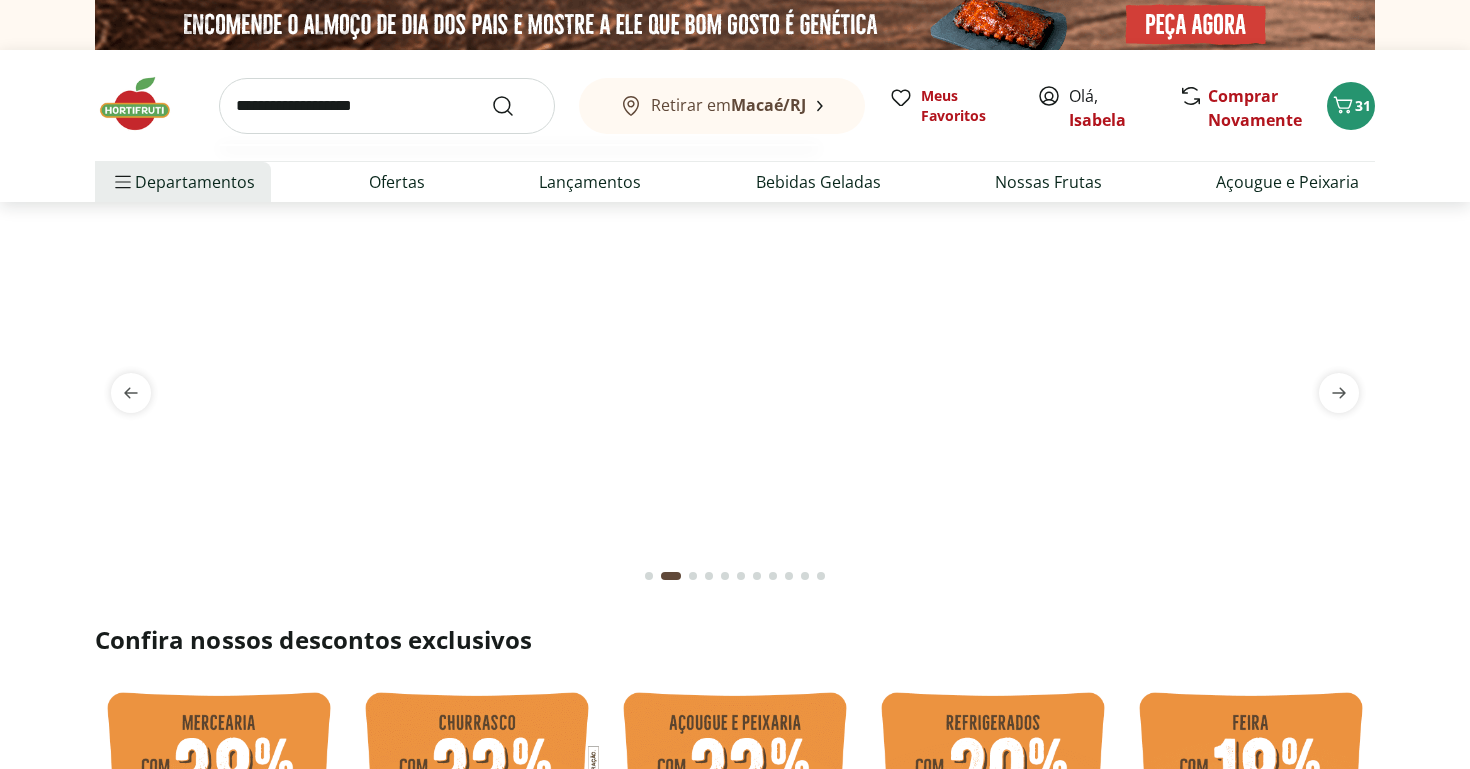 type on "**********" 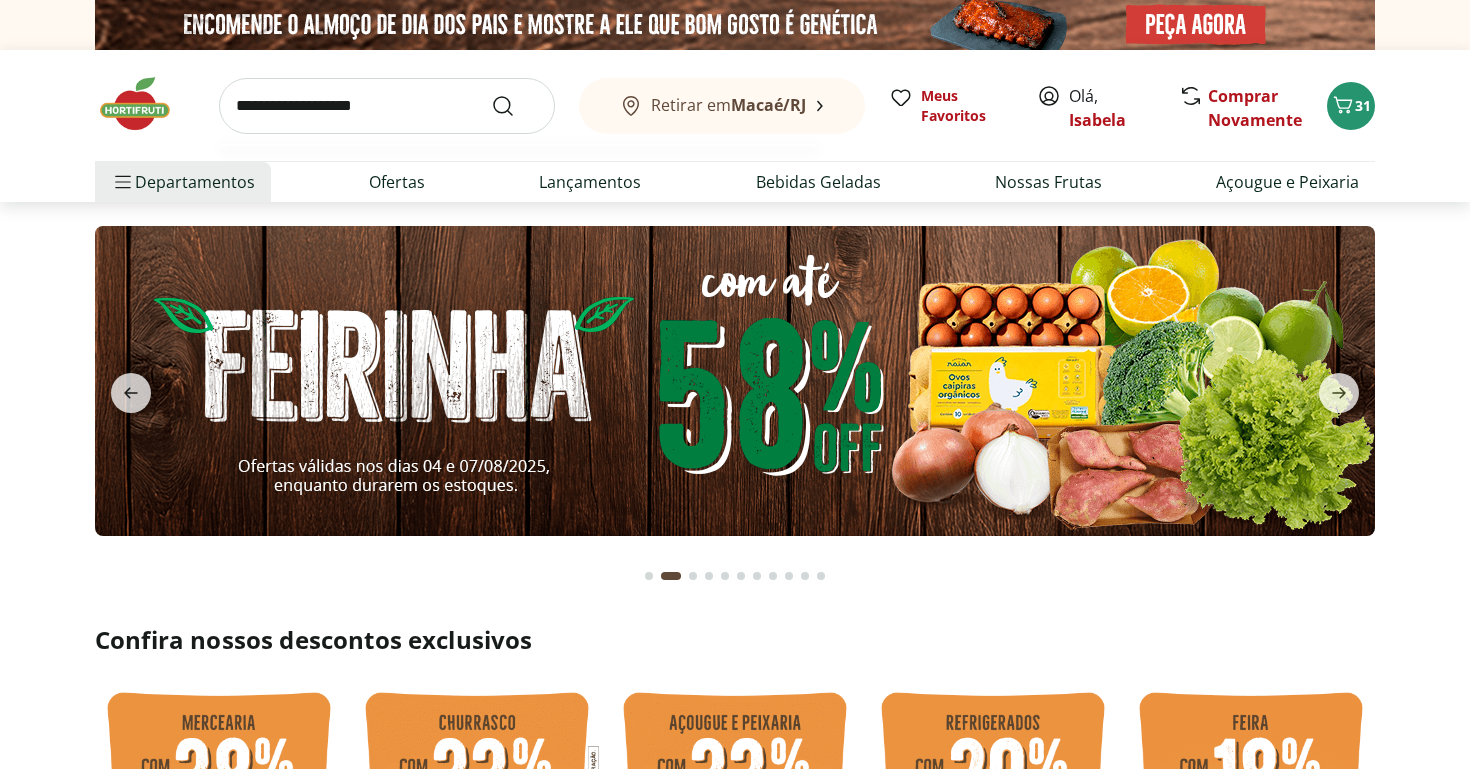 click at bounding box center (515, 106) 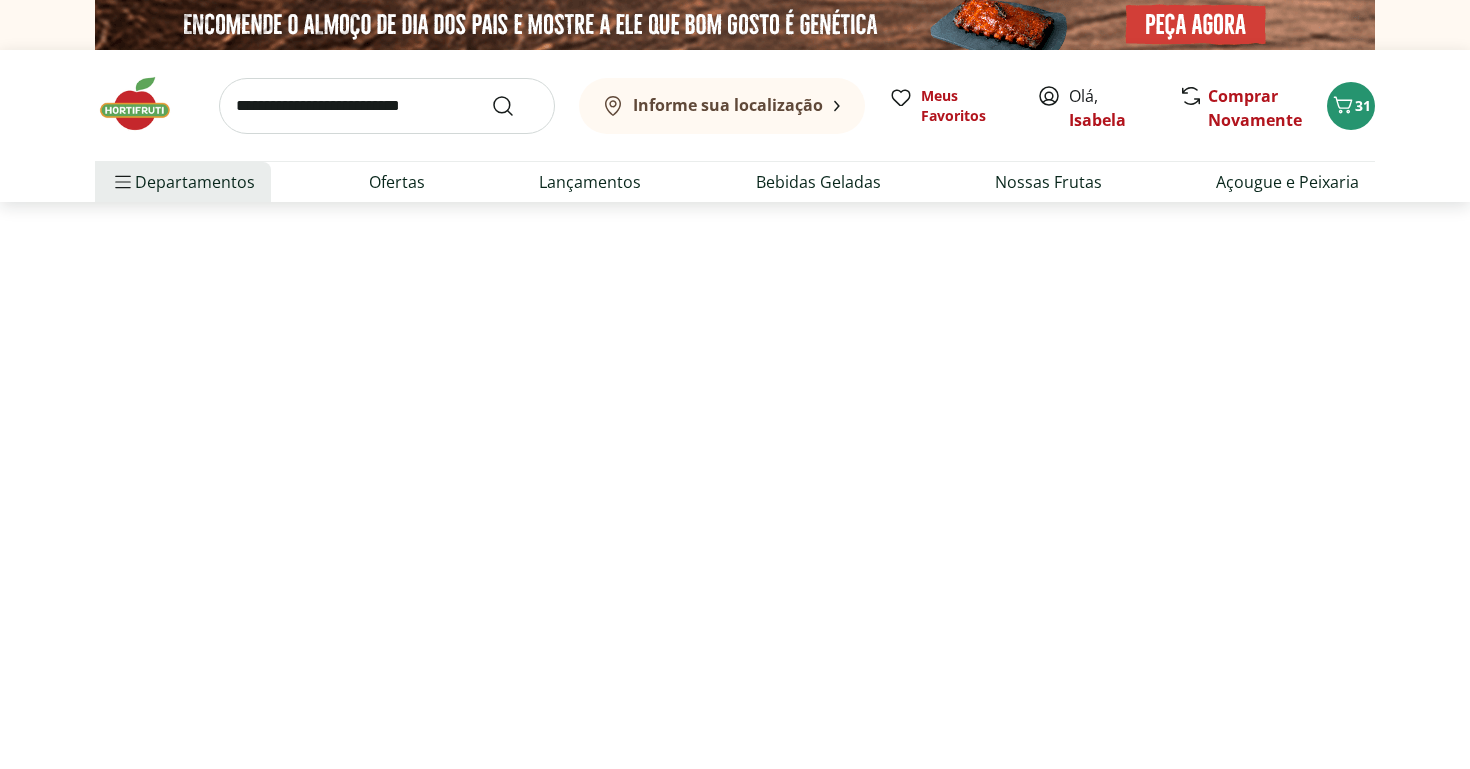 select on "**********" 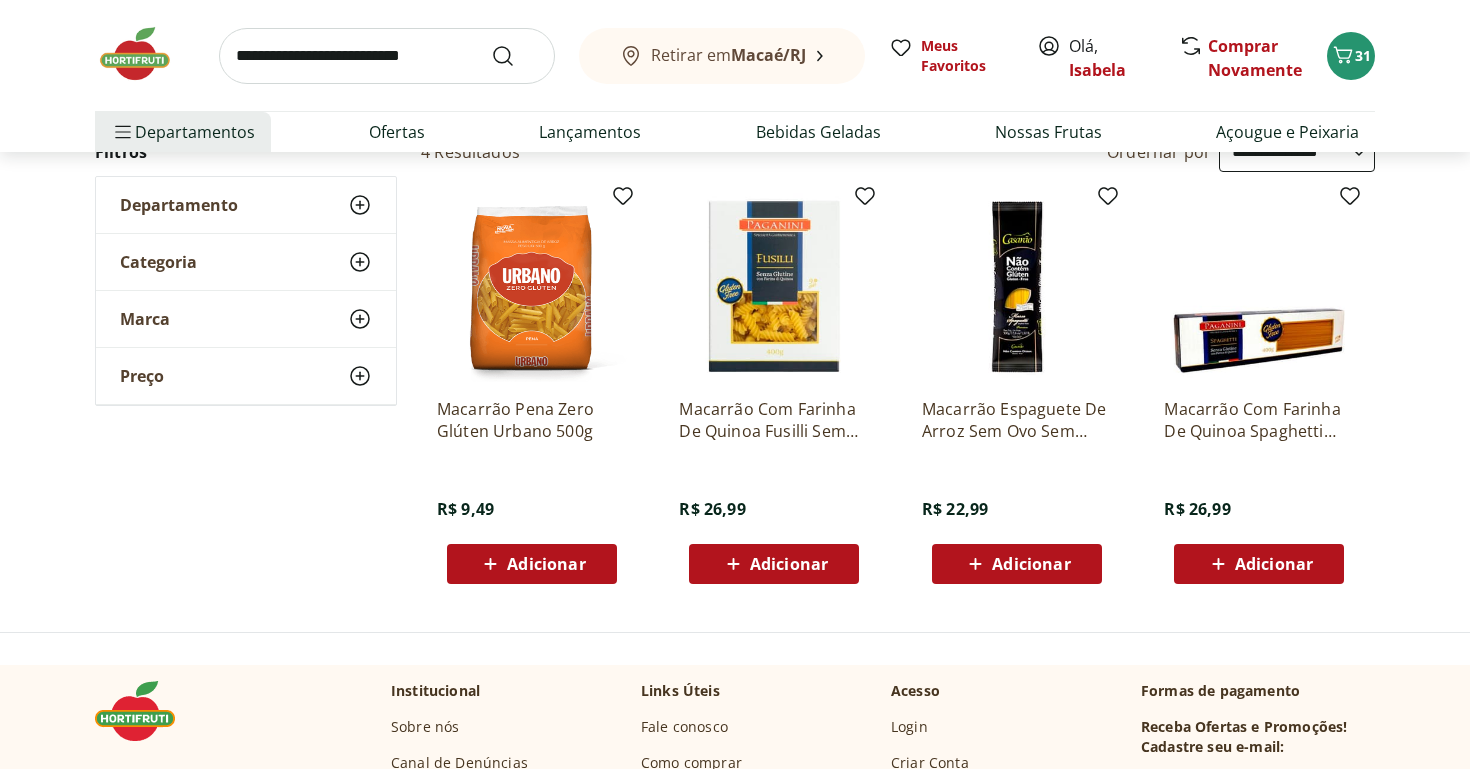 scroll, scrollTop: 236, scrollLeft: 0, axis: vertical 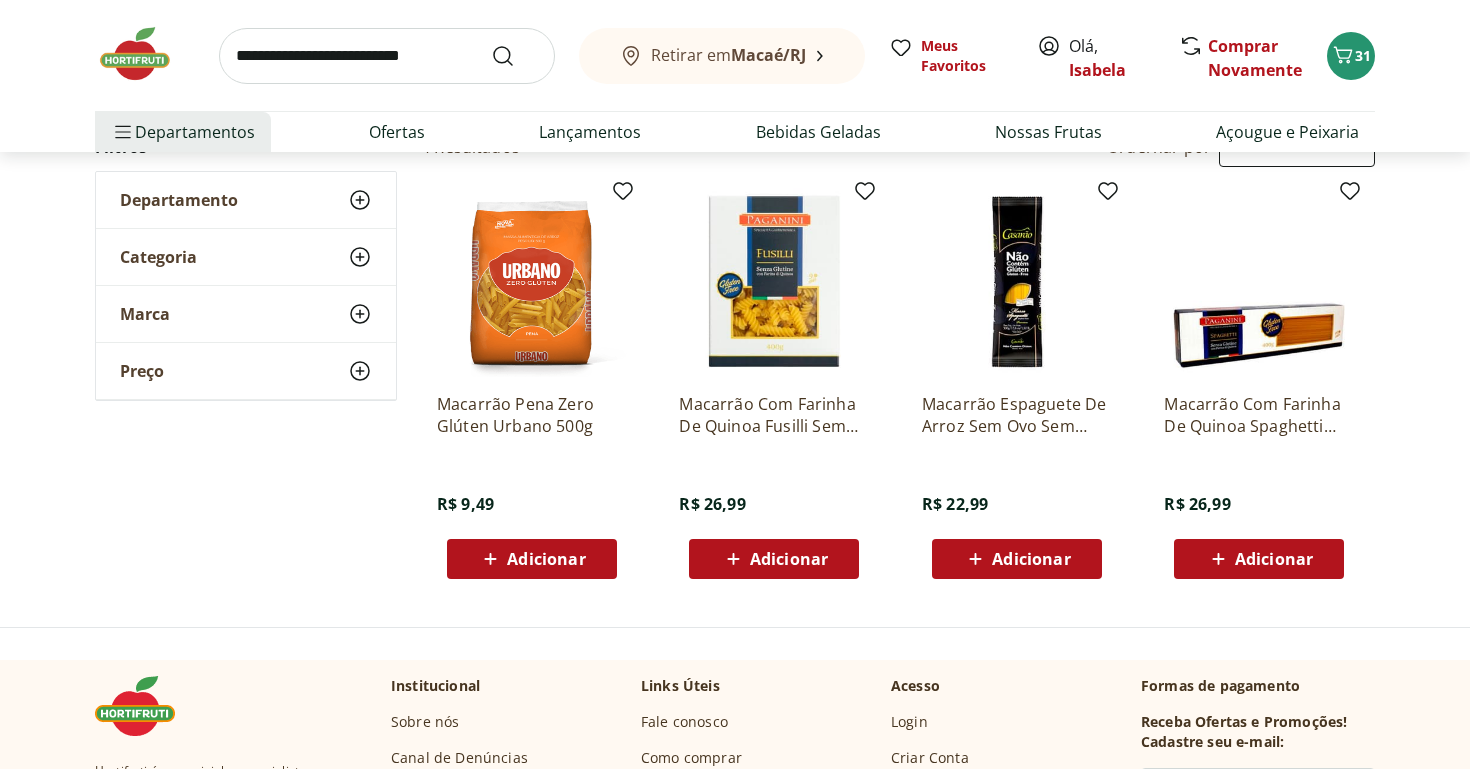 click on "Adicionar" at bounding box center [789, 559] 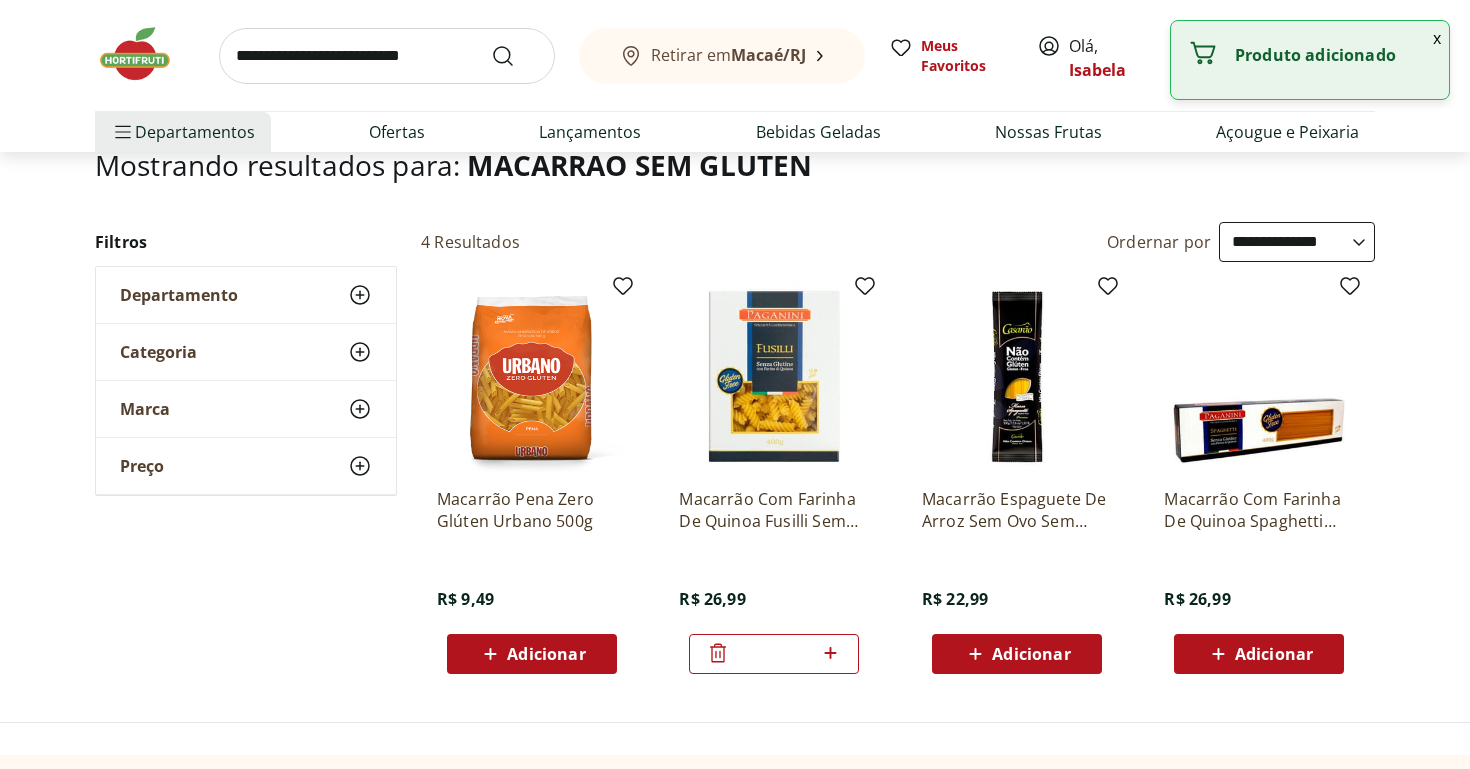 scroll, scrollTop: 101, scrollLeft: 0, axis: vertical 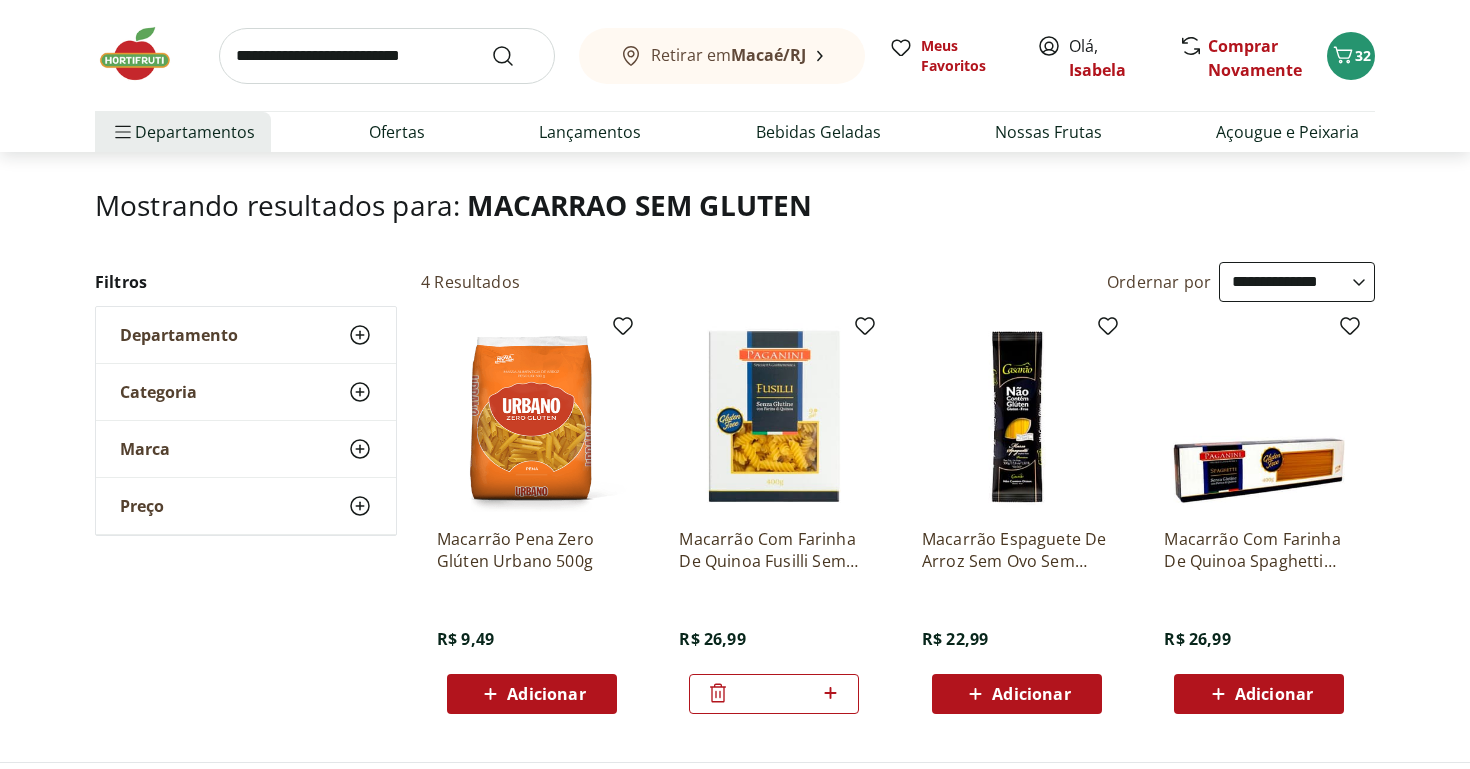 click 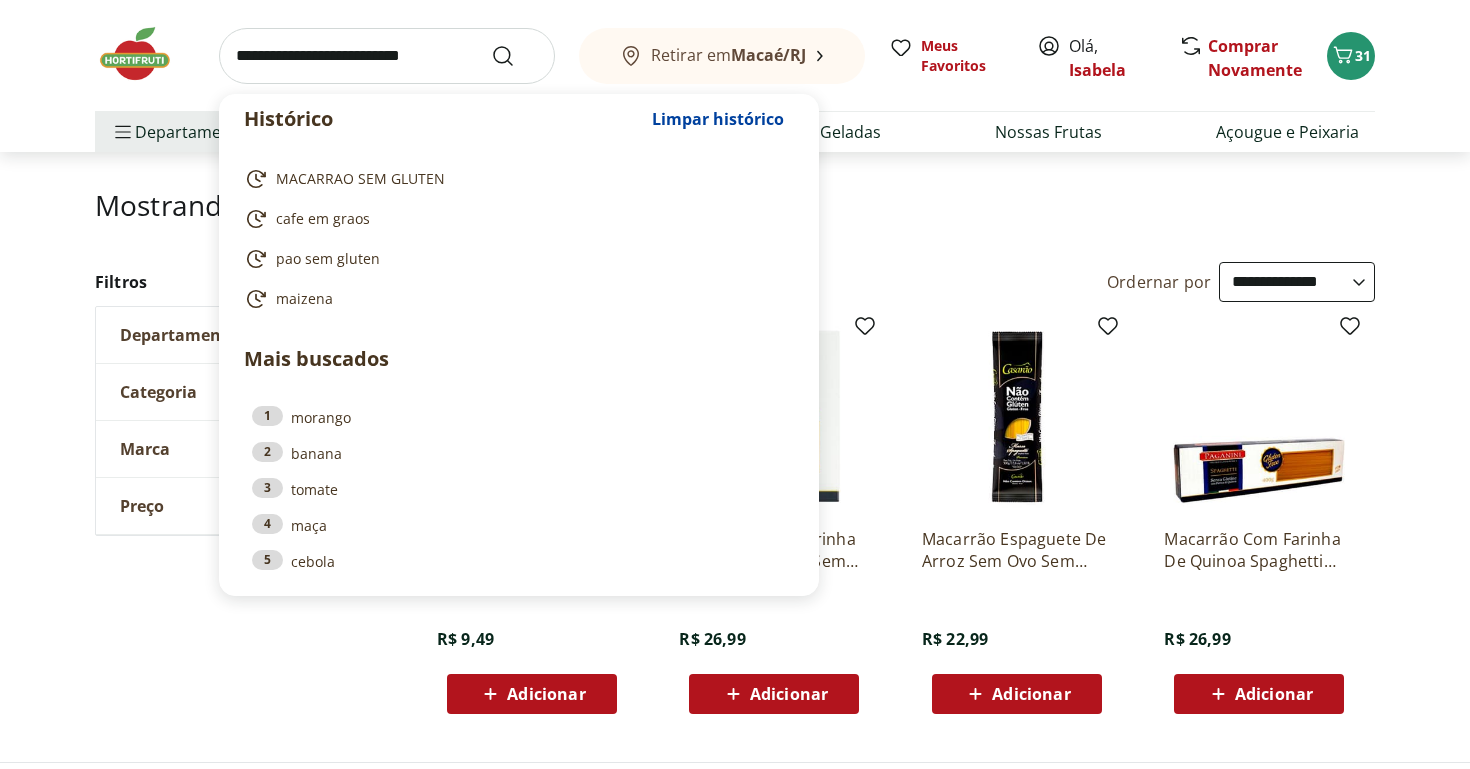 click at bounding box center [387, 56] 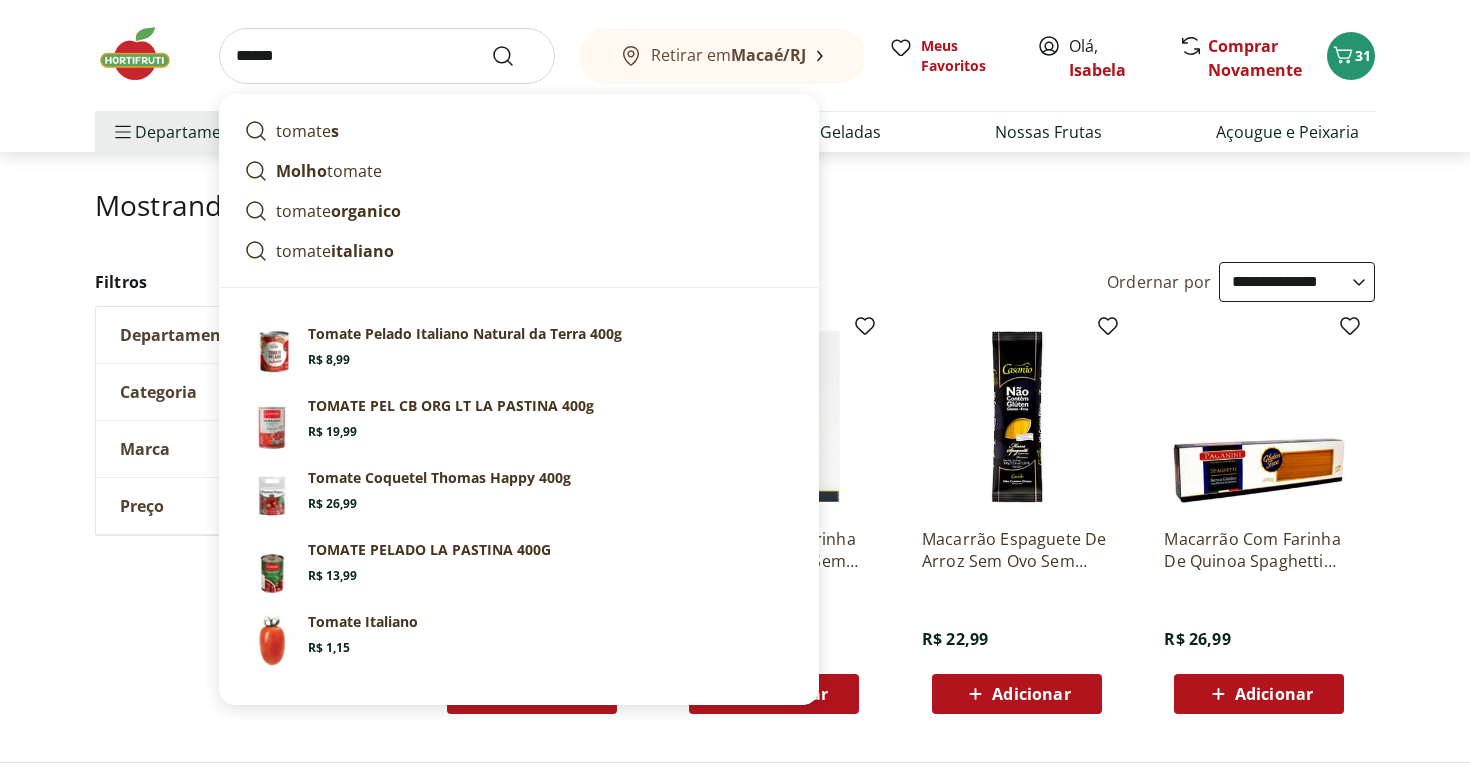 type on "******" 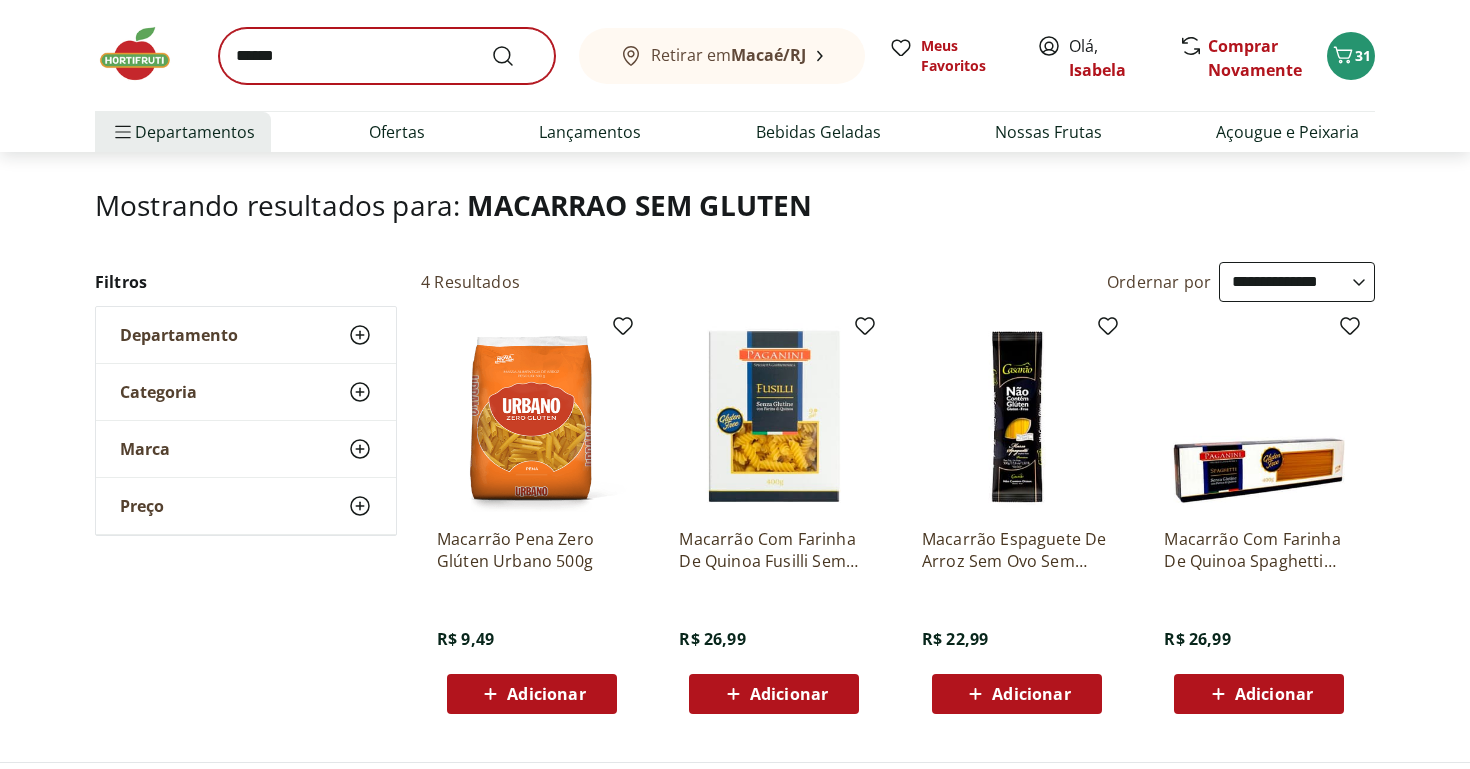 scroll, scrollTop: 0, scrollLeft: 0, axis: both 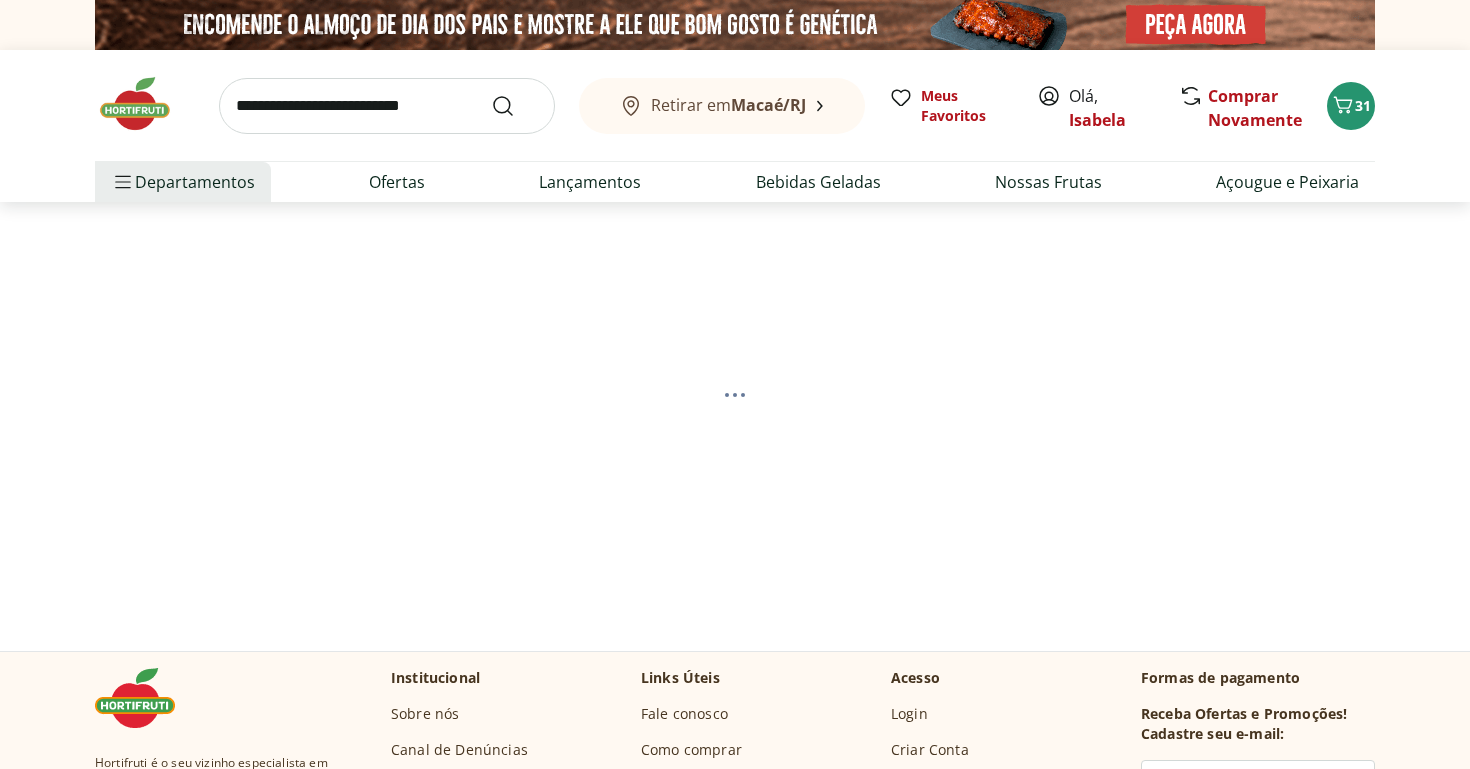 select on "**********" 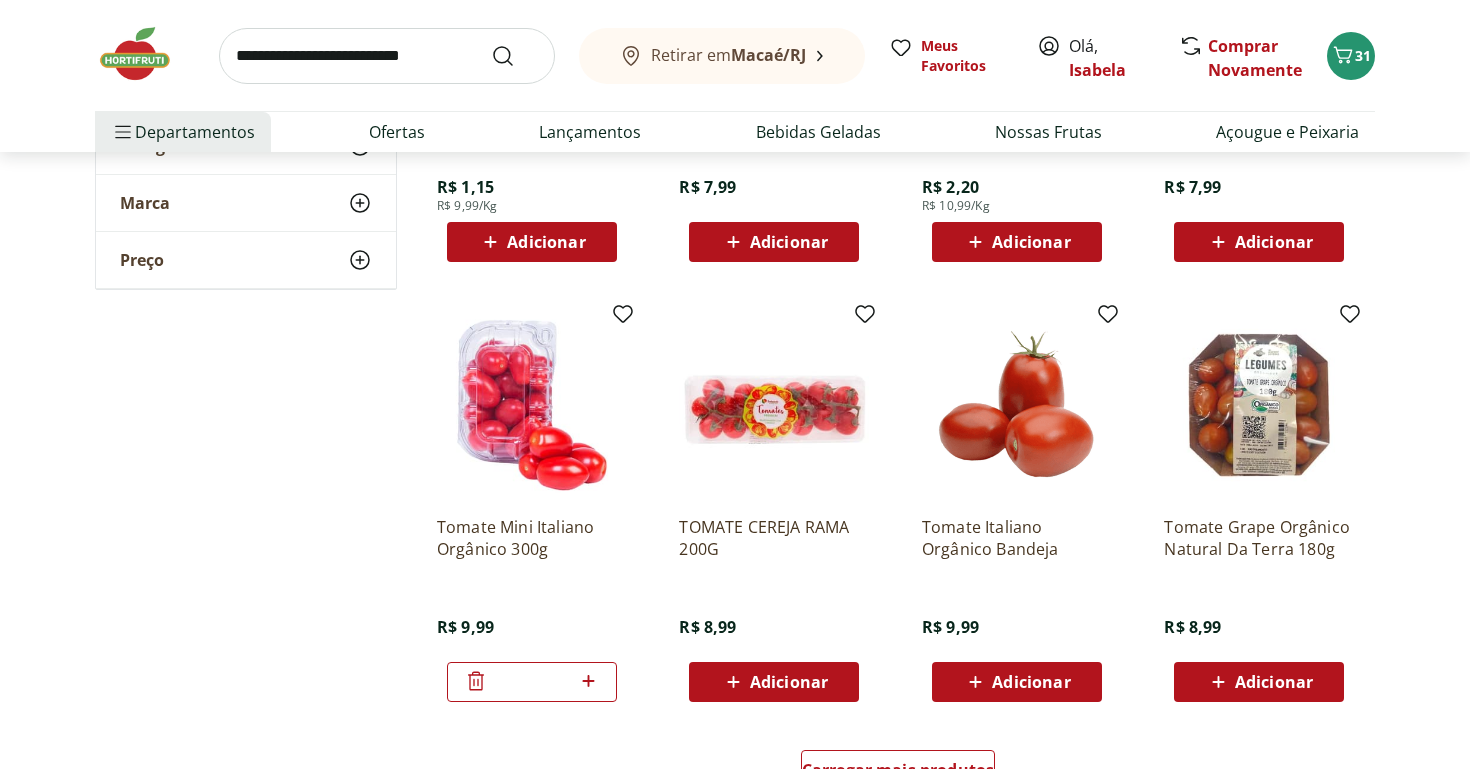 scroll, scrollTop: 994, scrollLeft: 0, axis: vertical 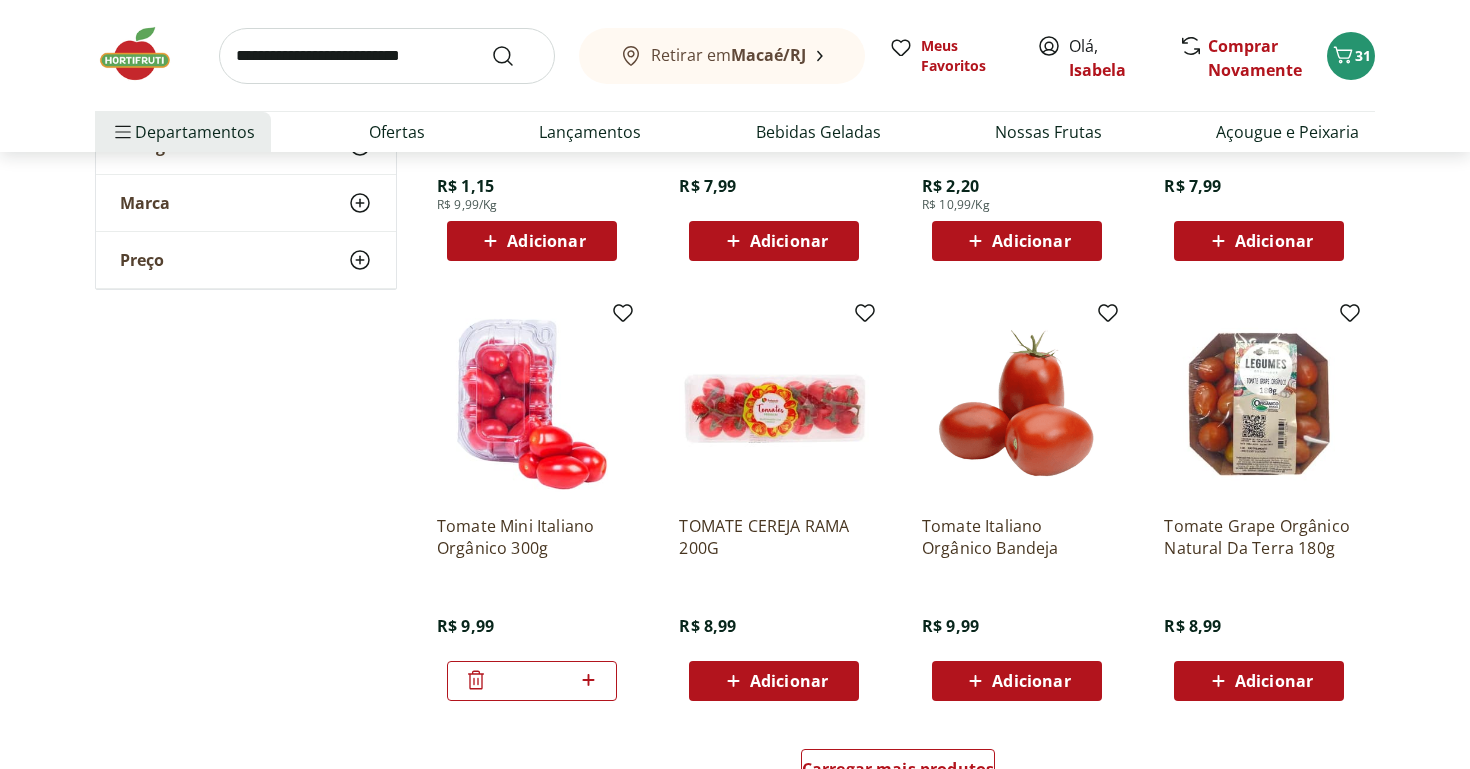 click 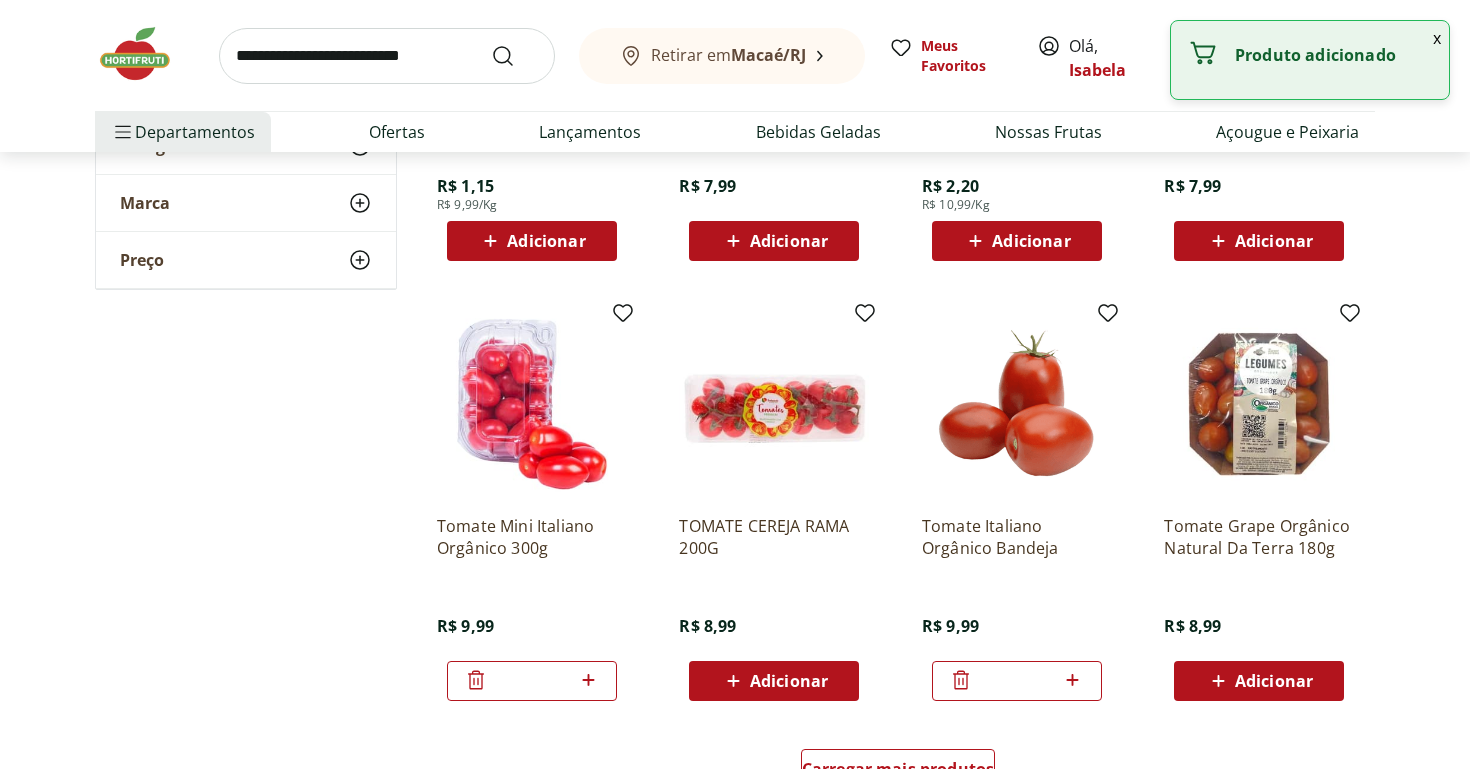 click 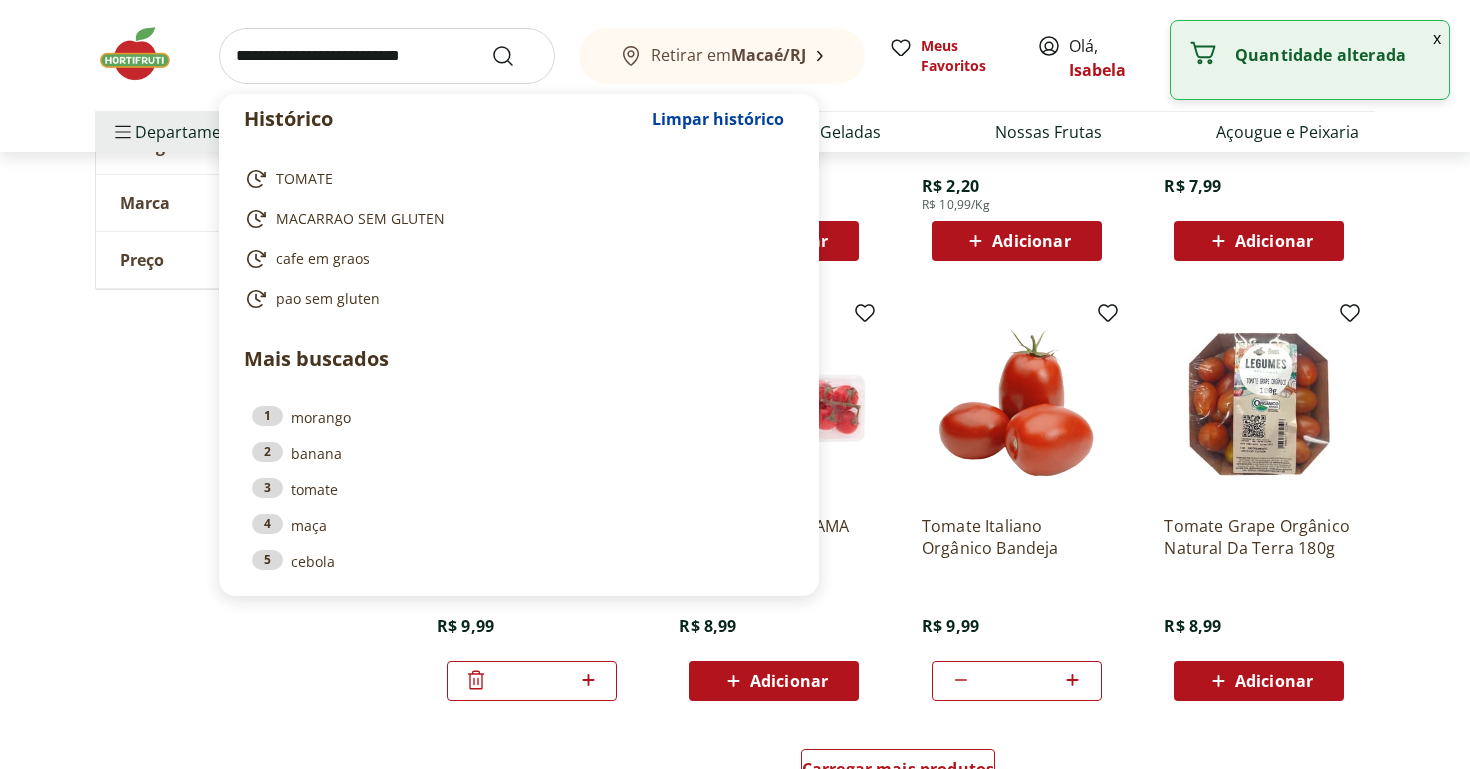 click at bounding box center (387, 56) 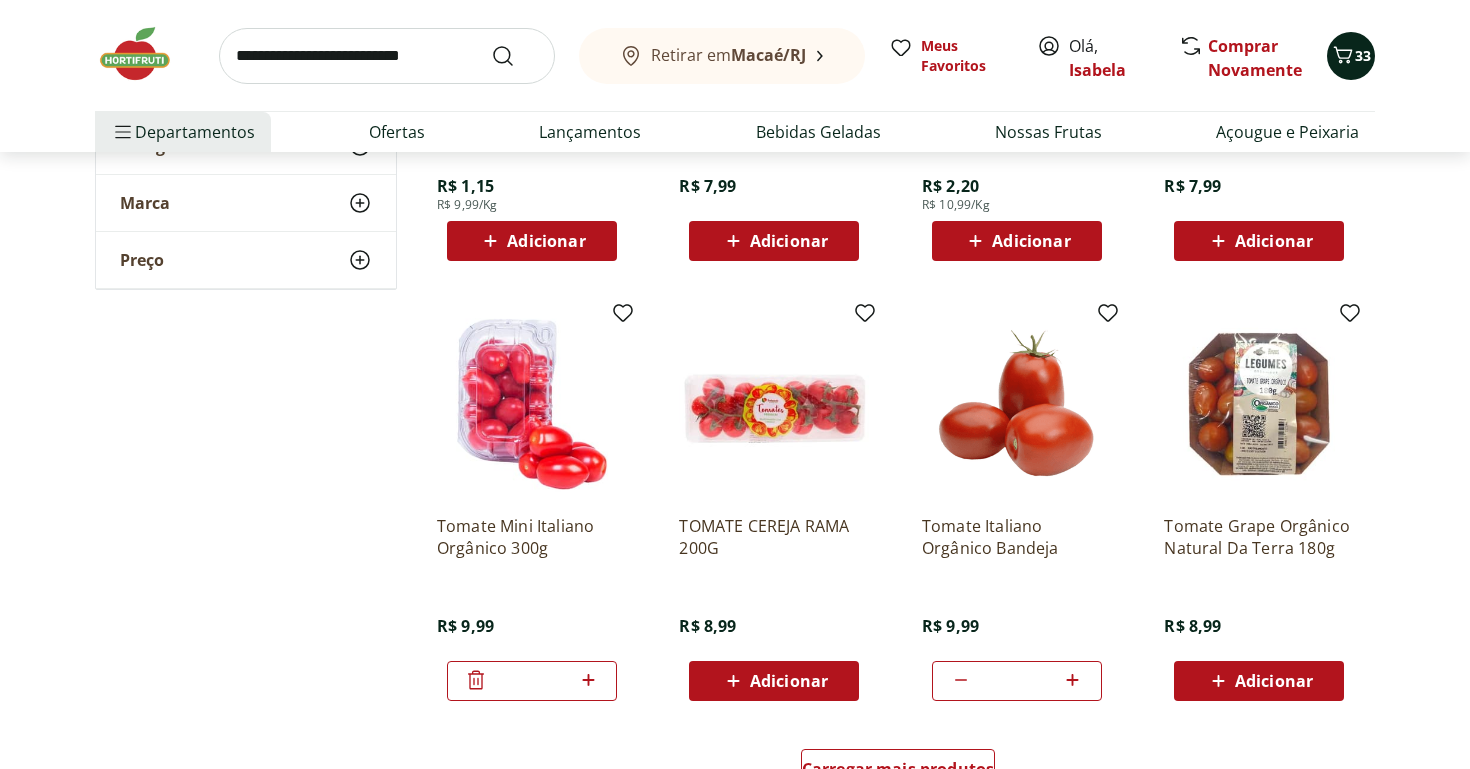 click on "33" at bounding box center [1351, 56] 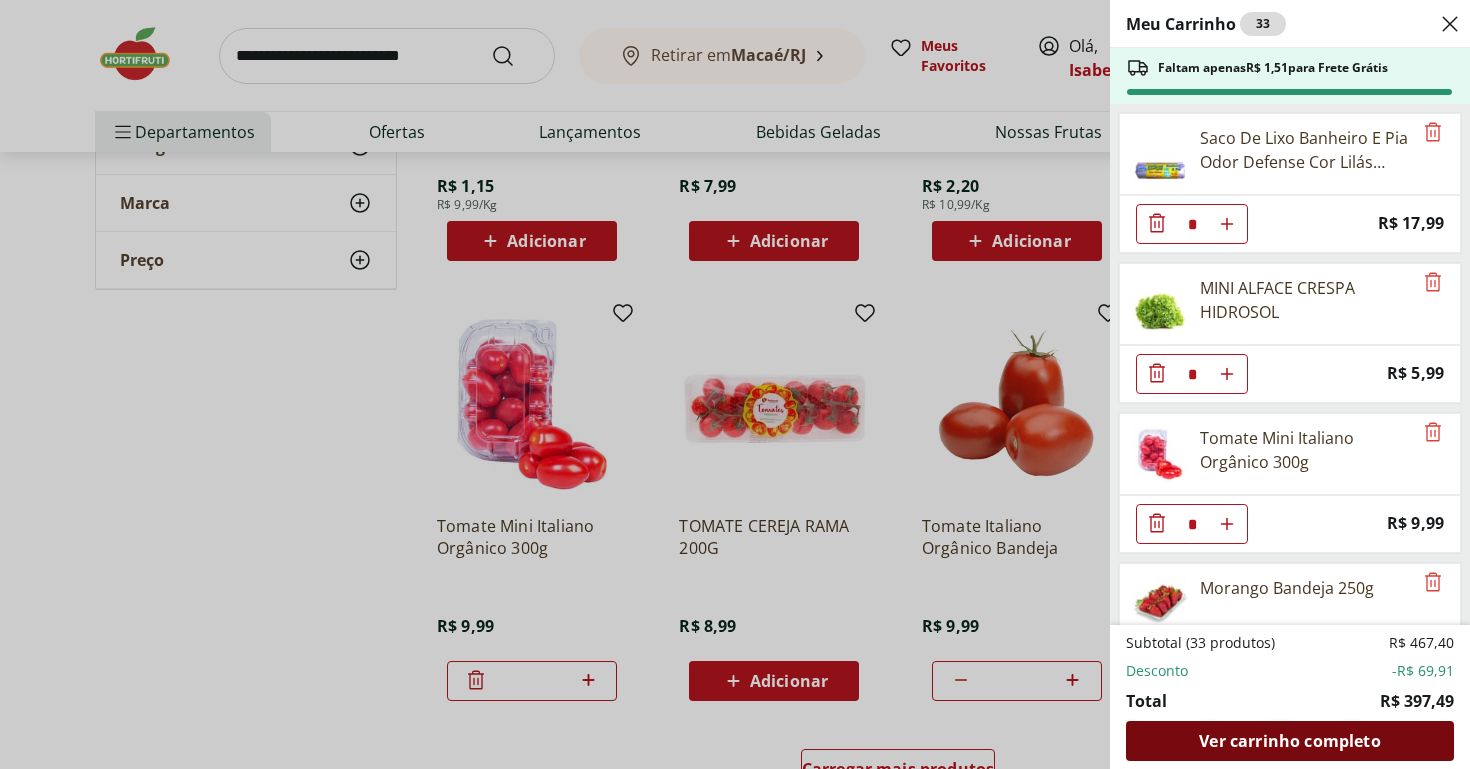 click on "Ver carrinho completo" at bounding box center (1289, 741) 